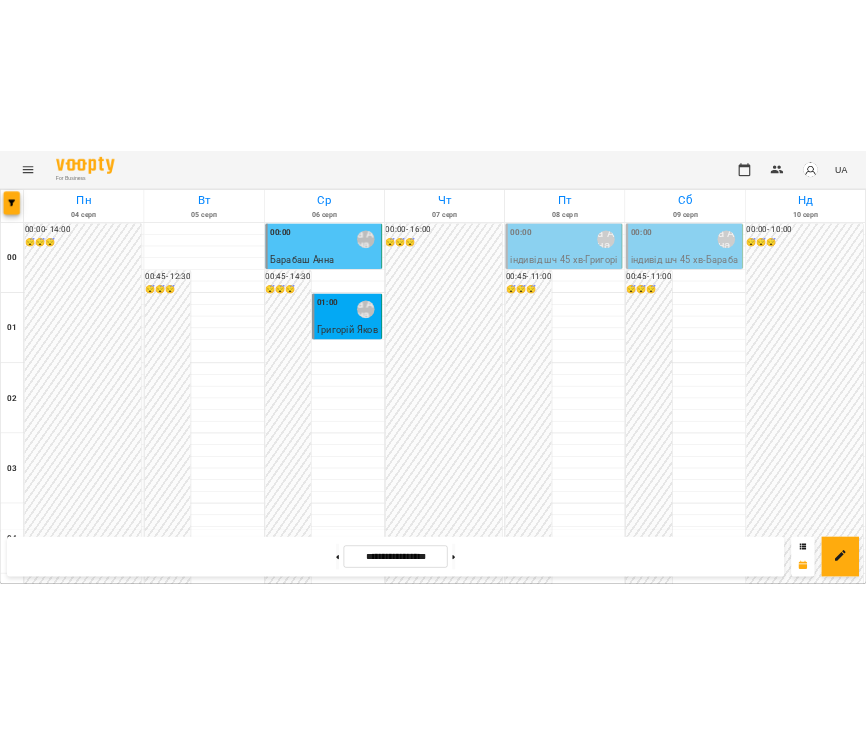 scroll, scrollTop: 0, scrollLeft: 0, axis: both 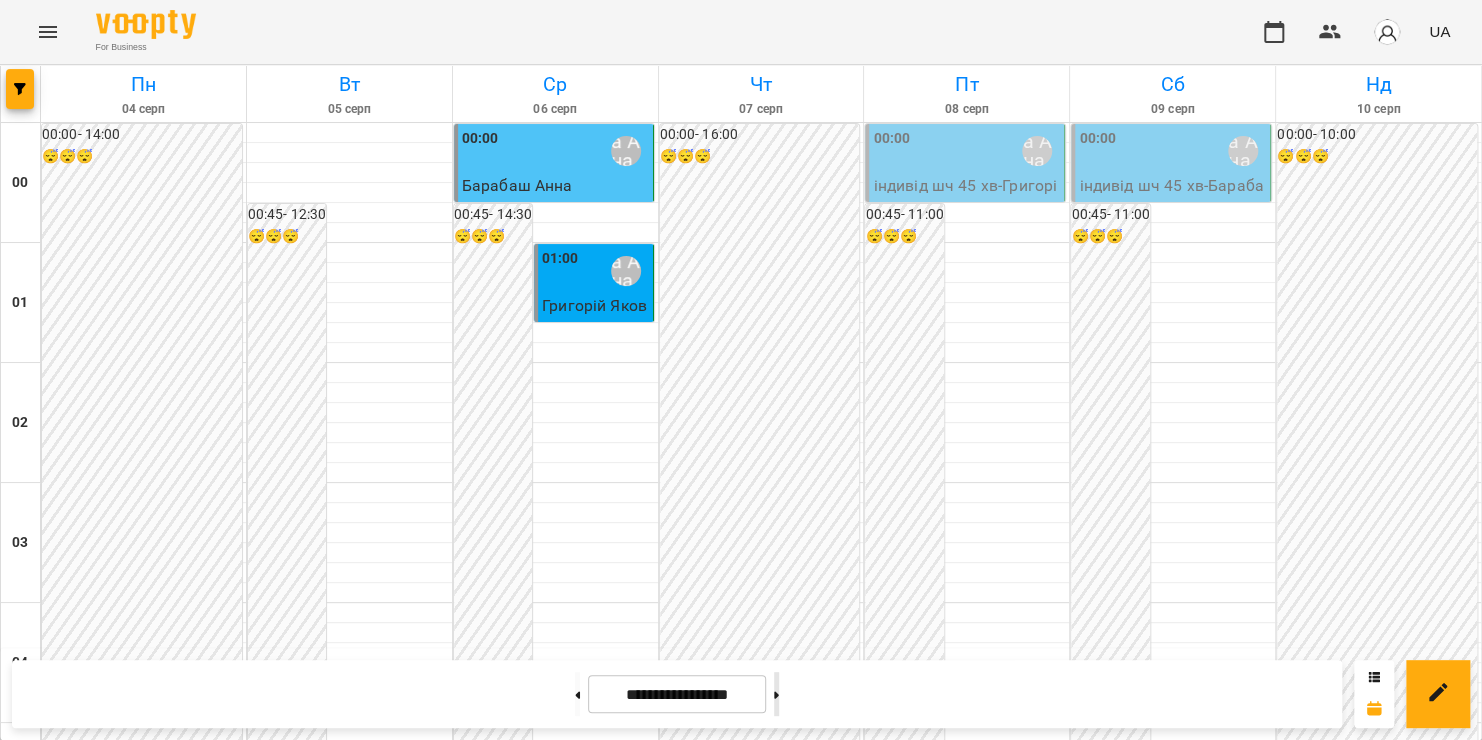 click at bounding box center (776, 694) 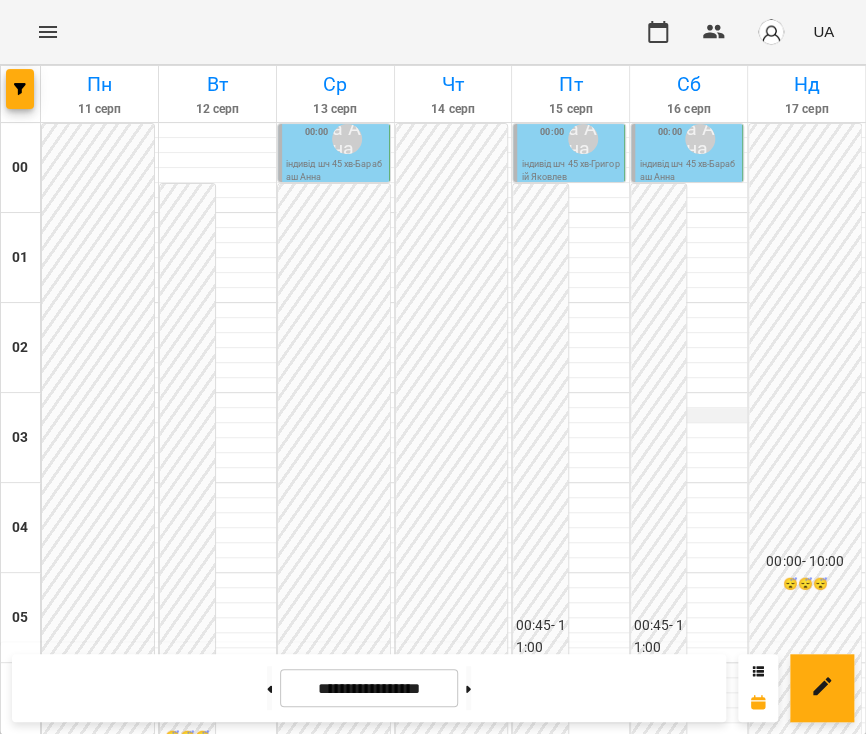 scroll, scrollTop: 564, scrollLeft: 0, axis: vertical 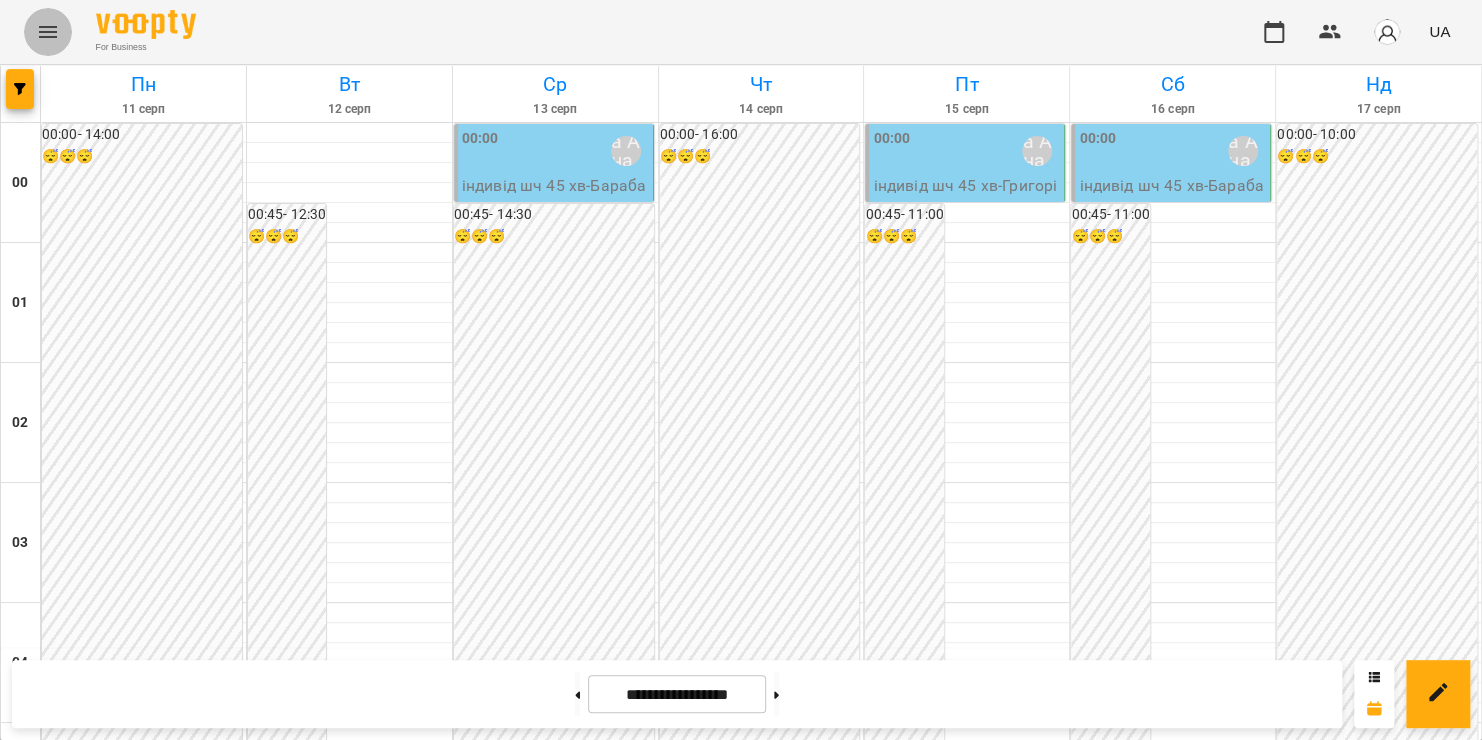 click 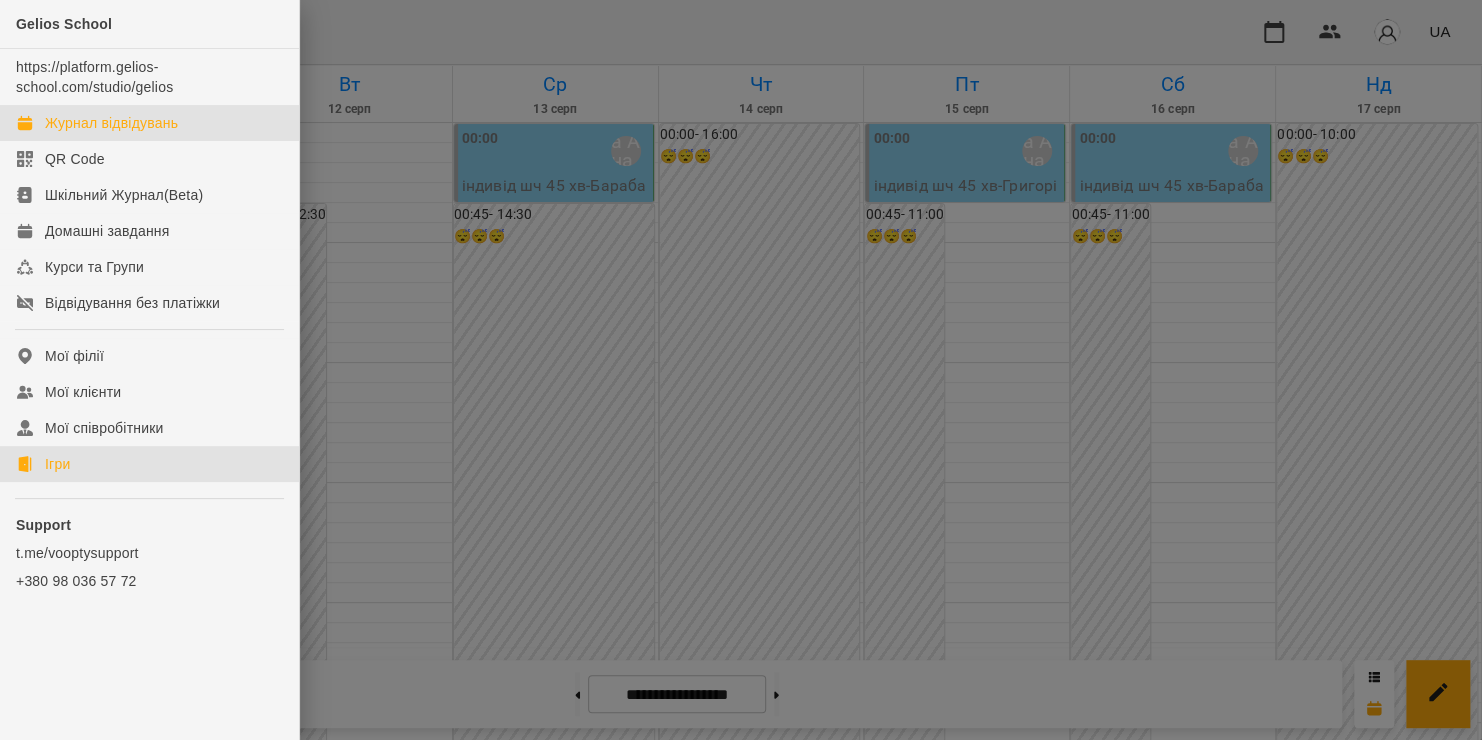 click on "Ігри" 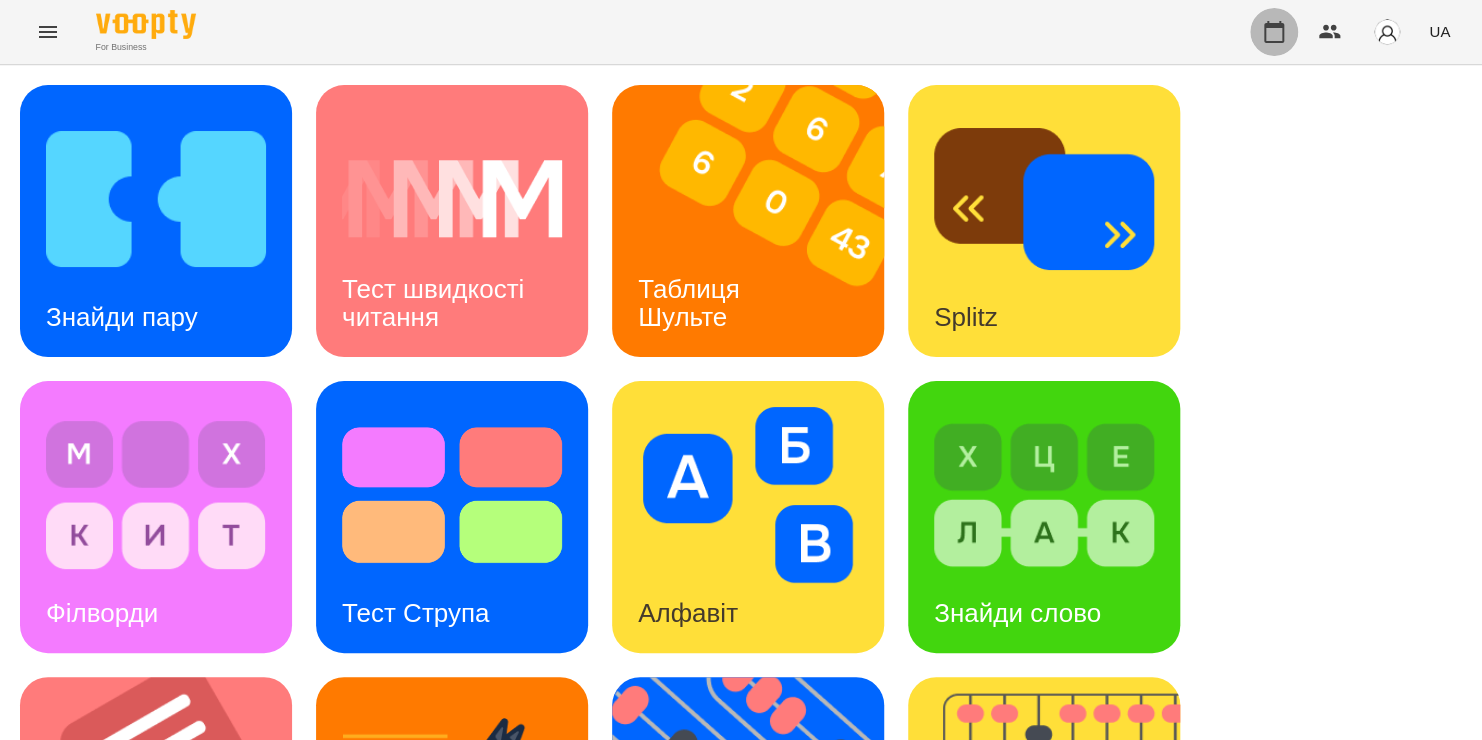 click 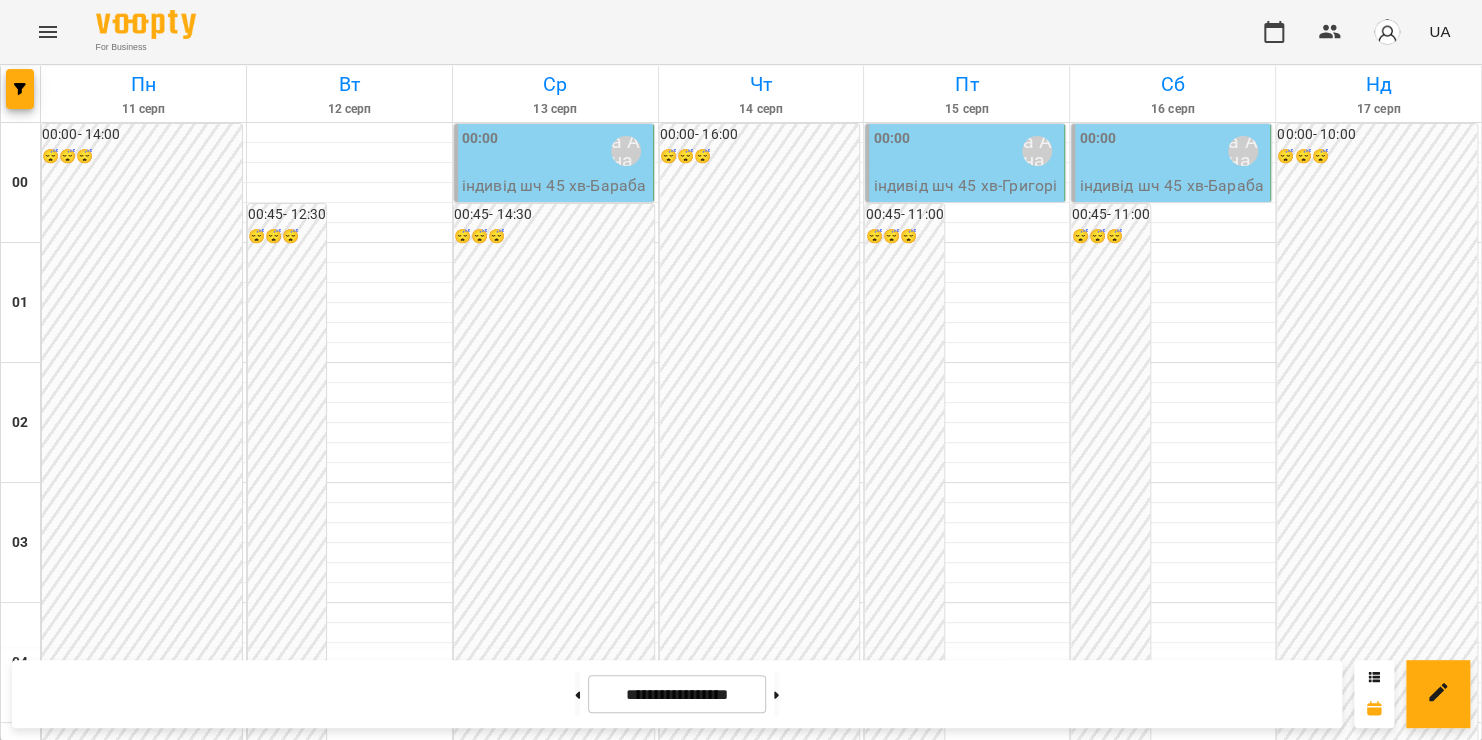 scroll, scrollTop: 2352, scrollLeft: 0, axis: vertical 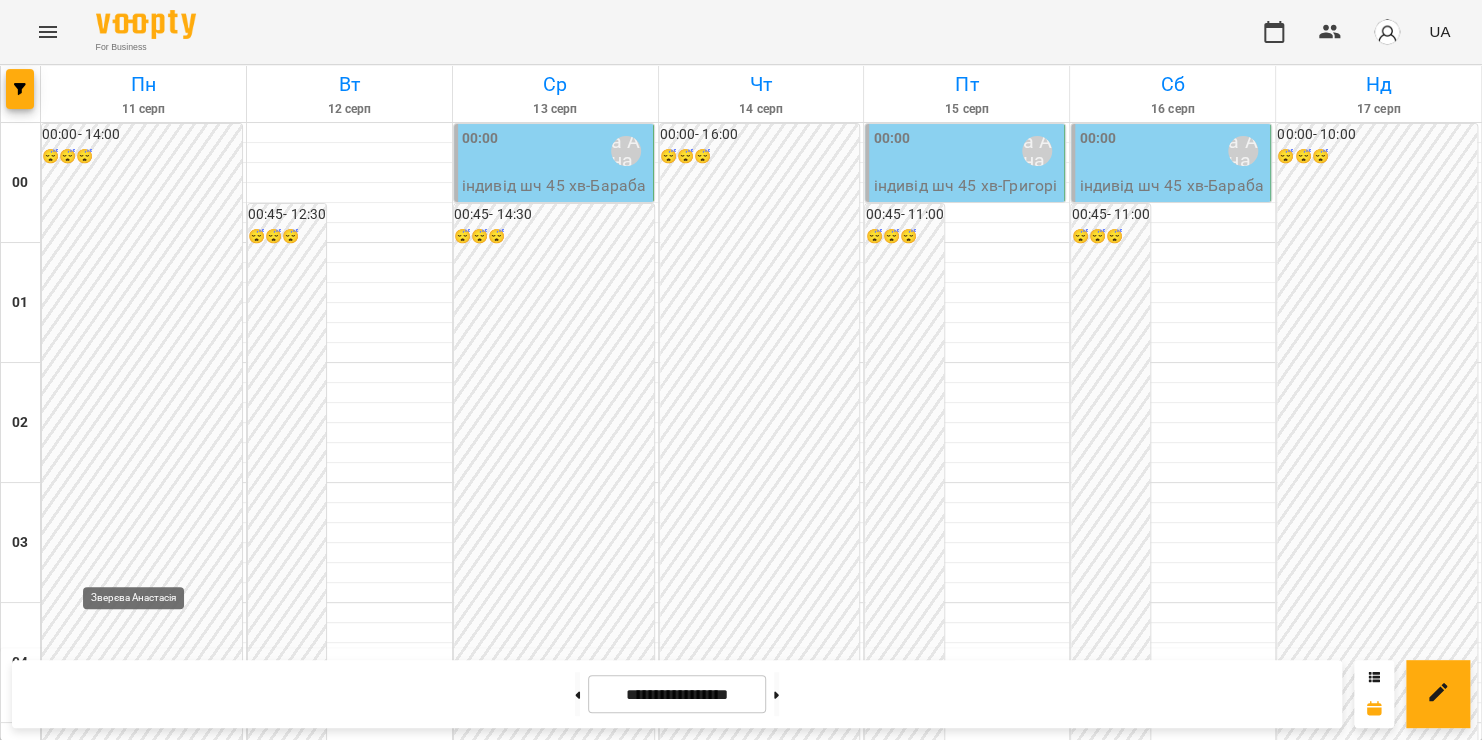 click on "Зверєва Анастасія" at bounding box center [134, 2911] 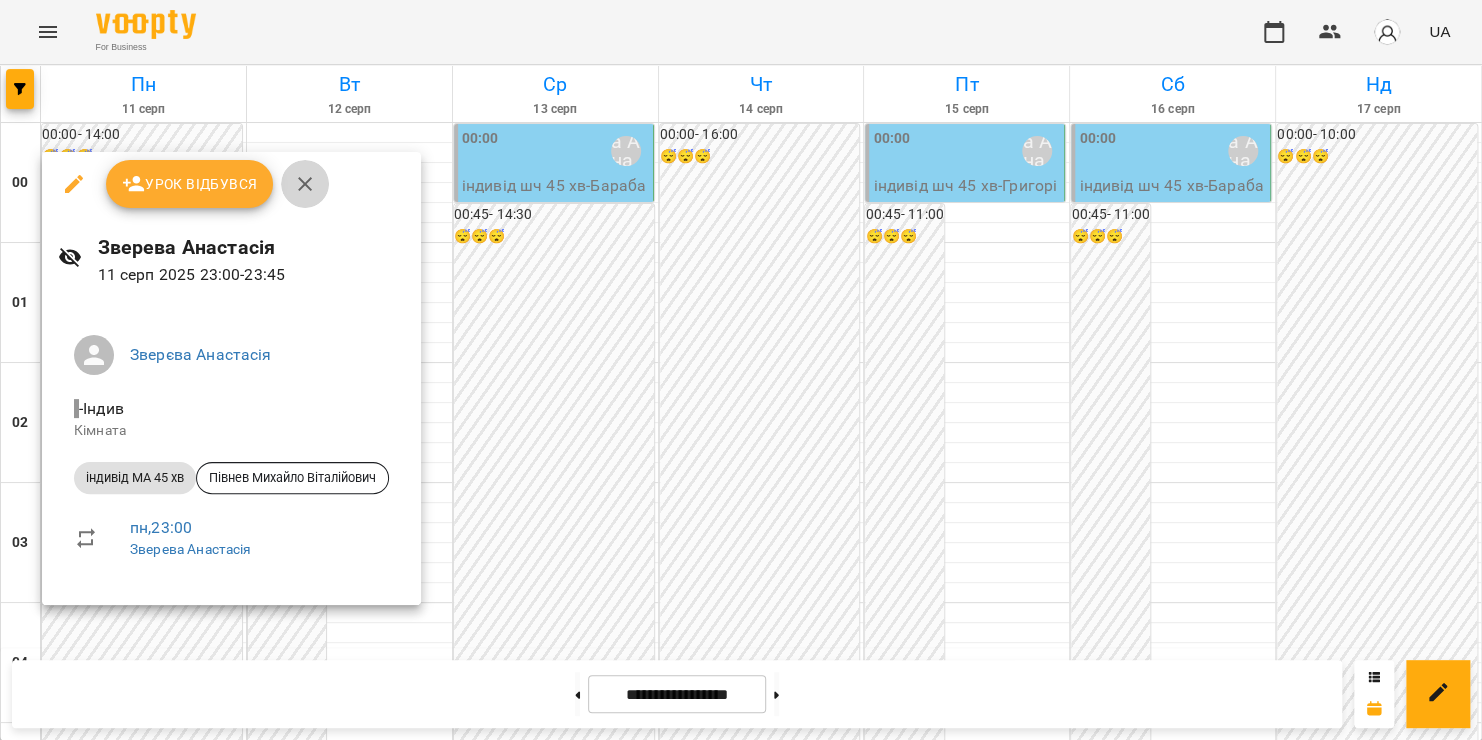click 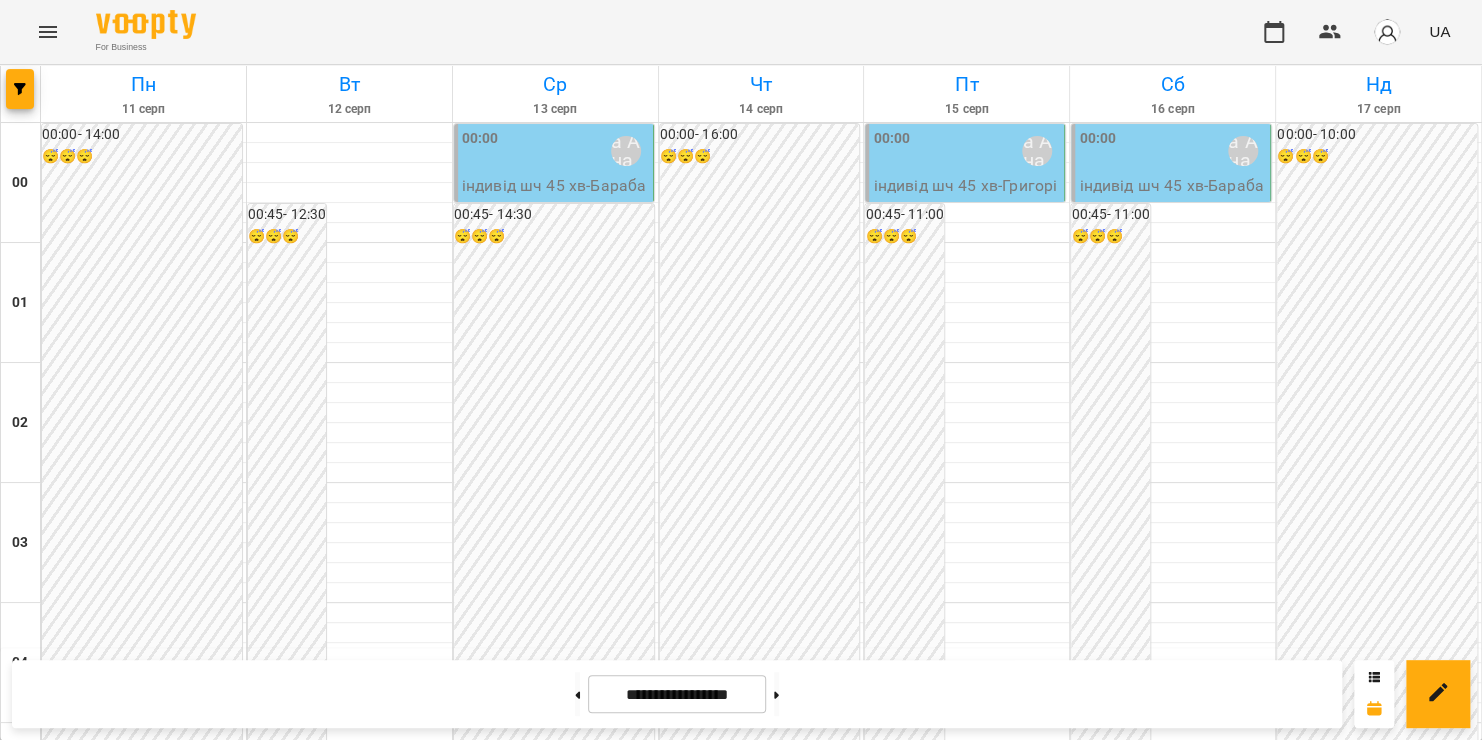 scroll, scrollTop: 6, scrollLeft: 0, axis: vertical 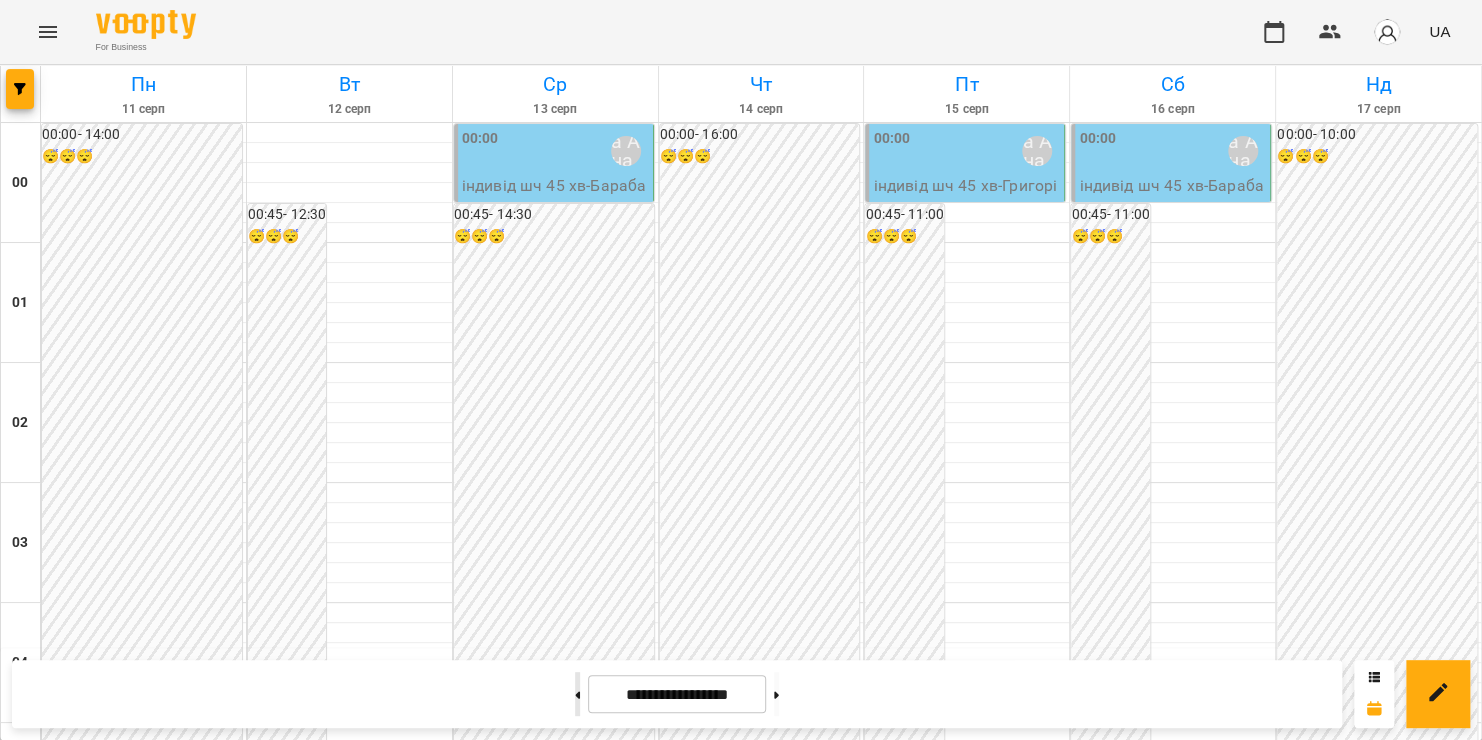 click 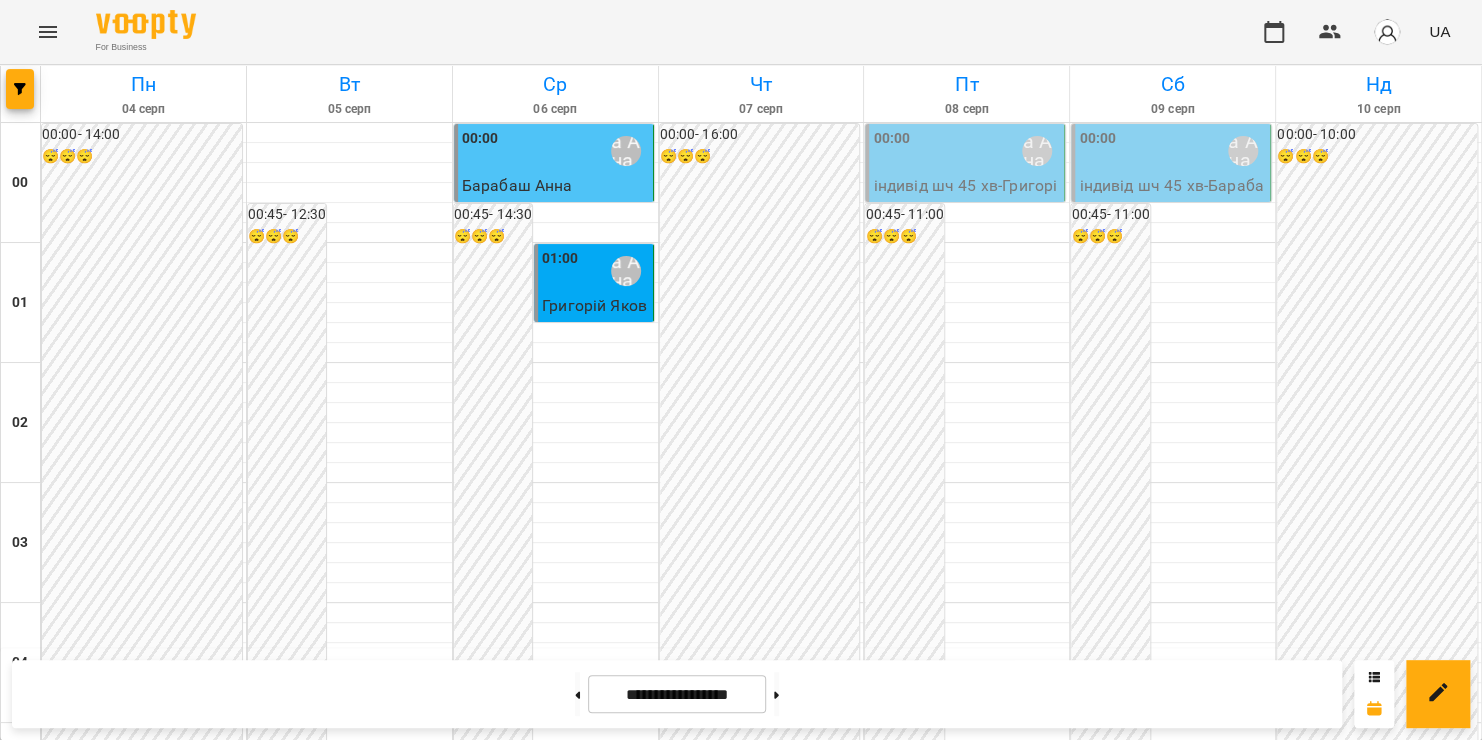 scroll, scrollTop: 2352, scrollLeft: 0, axis: vertical 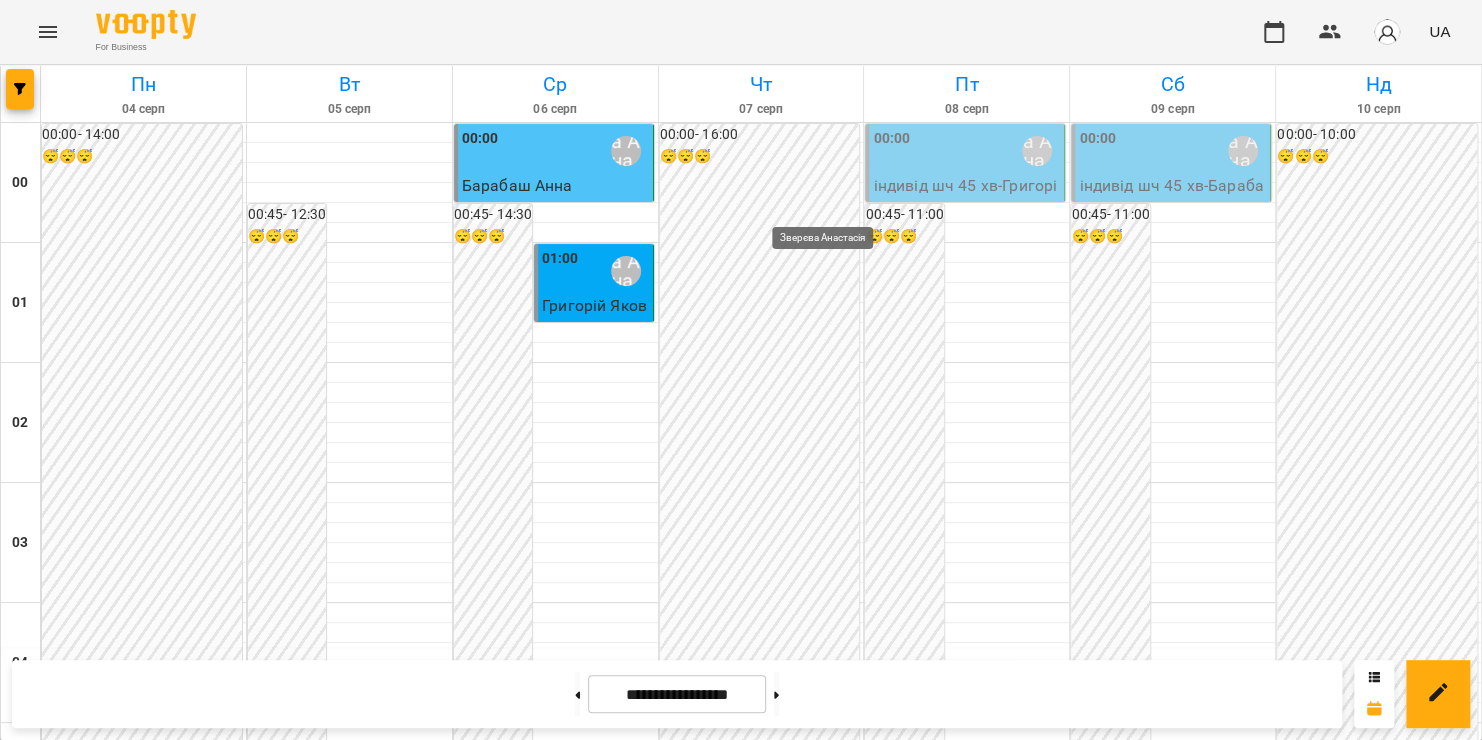 click on "Зверєва Анастасія" at bounding box center [831, 2551] 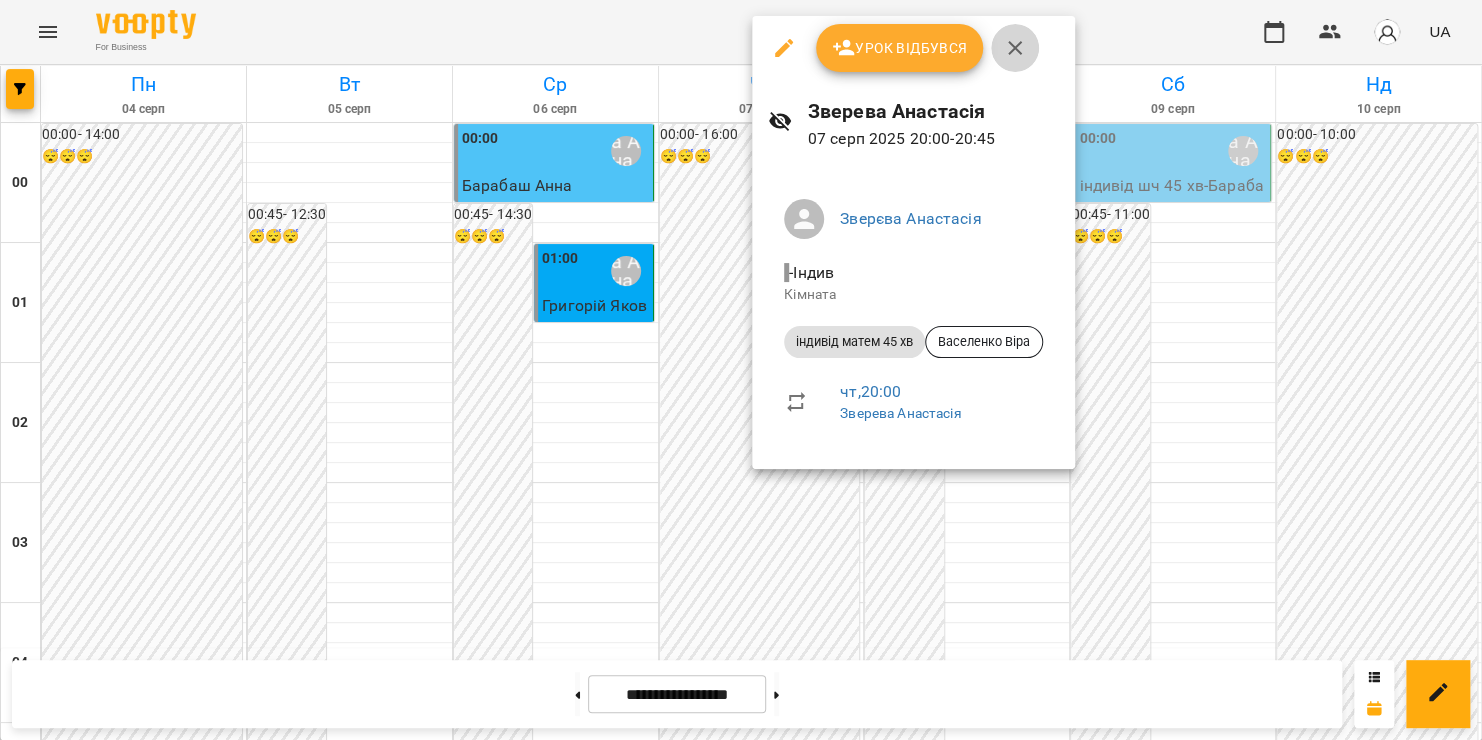 click 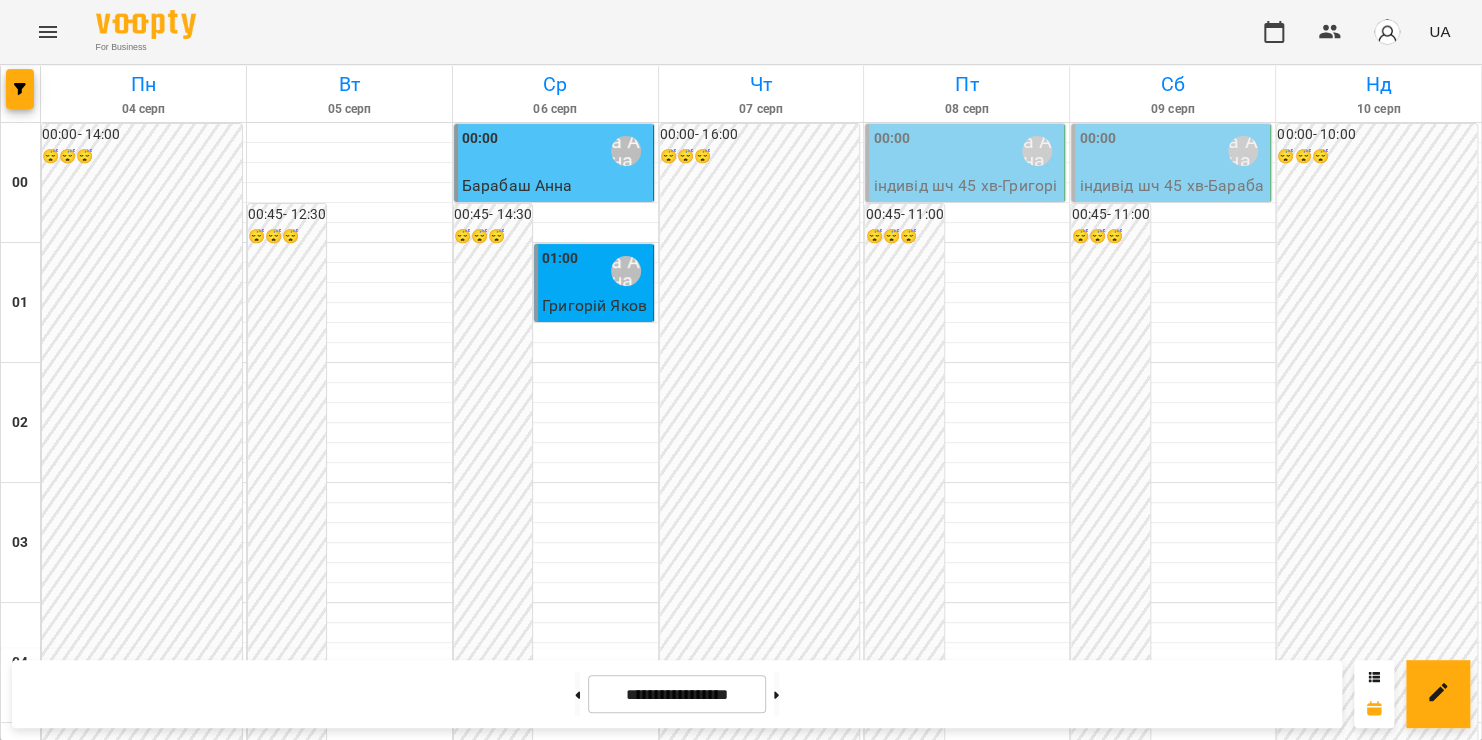 scroll, scrollTop: 1660, scrollLeft: 0, axis: vertical 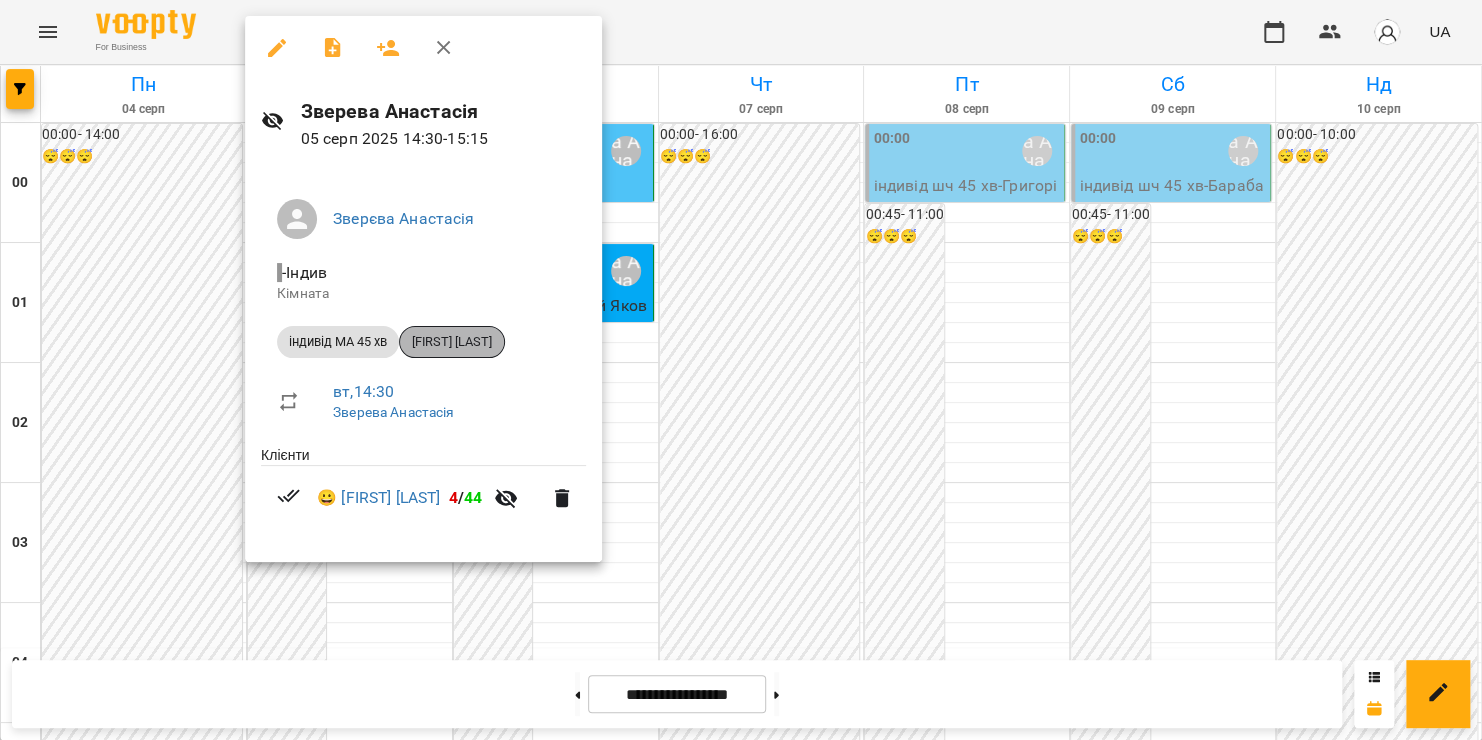 click on "[FIRST] [LAST]" at bounding box center [452, 342] 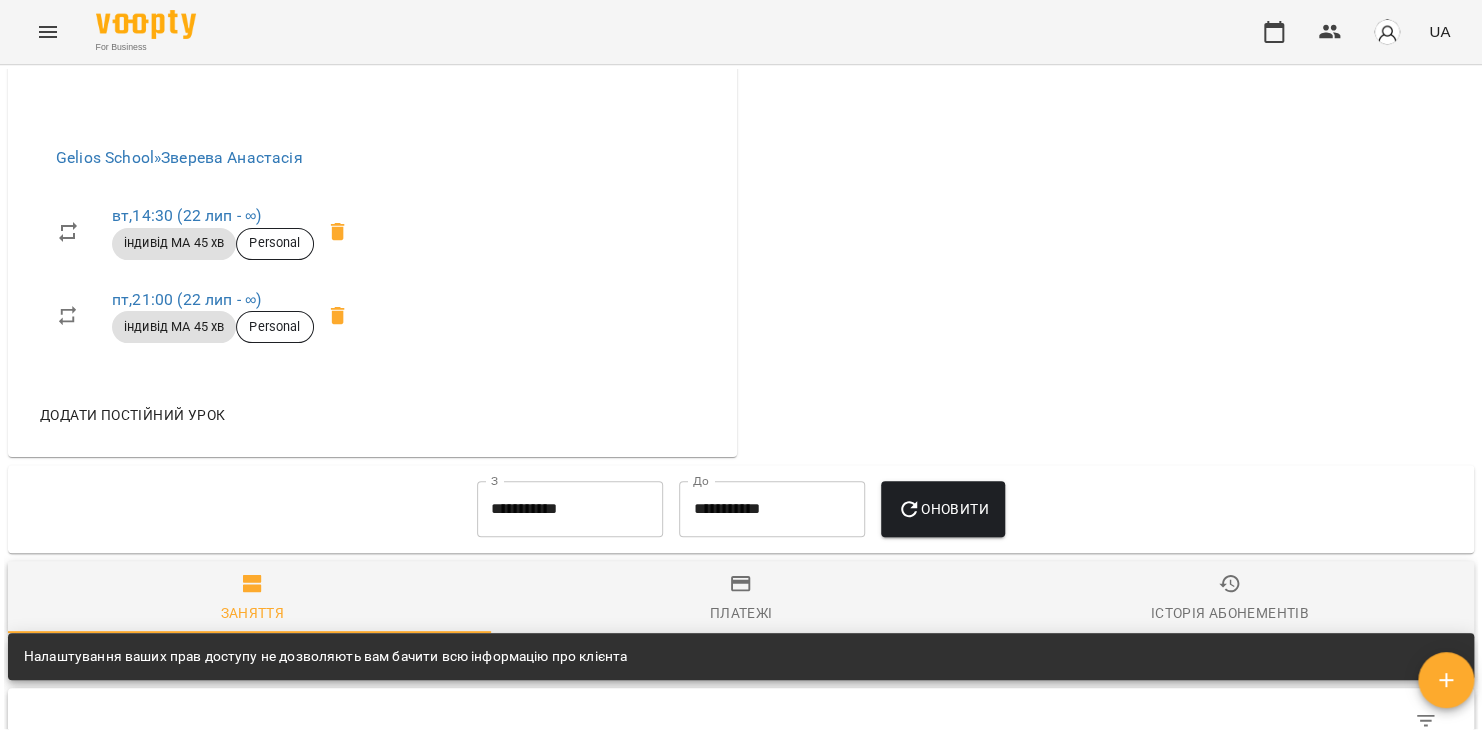 scroll, scrollTop: 1194, scrollLeft: 0, axis: vertical 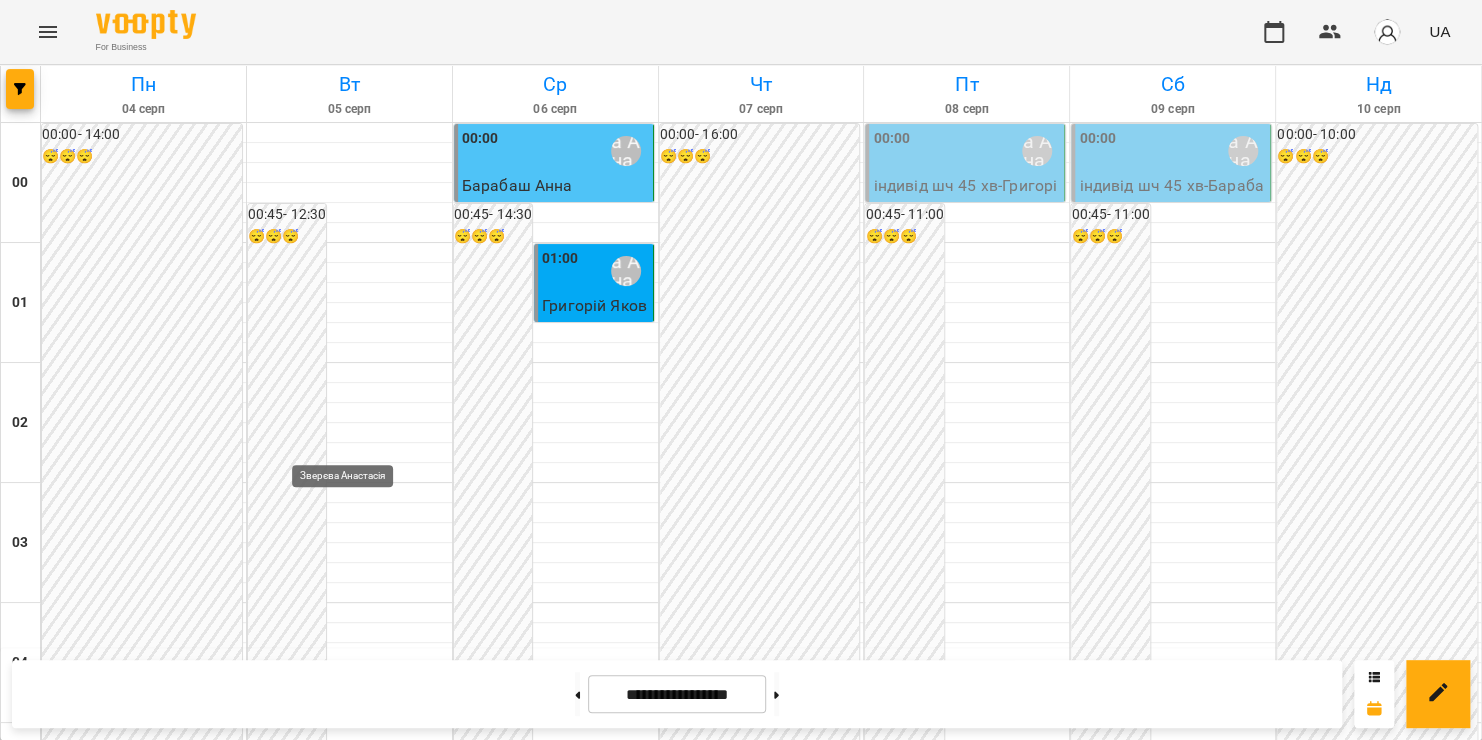 click on "Зверєва Анастасія" at bounding box center [346, 2338] 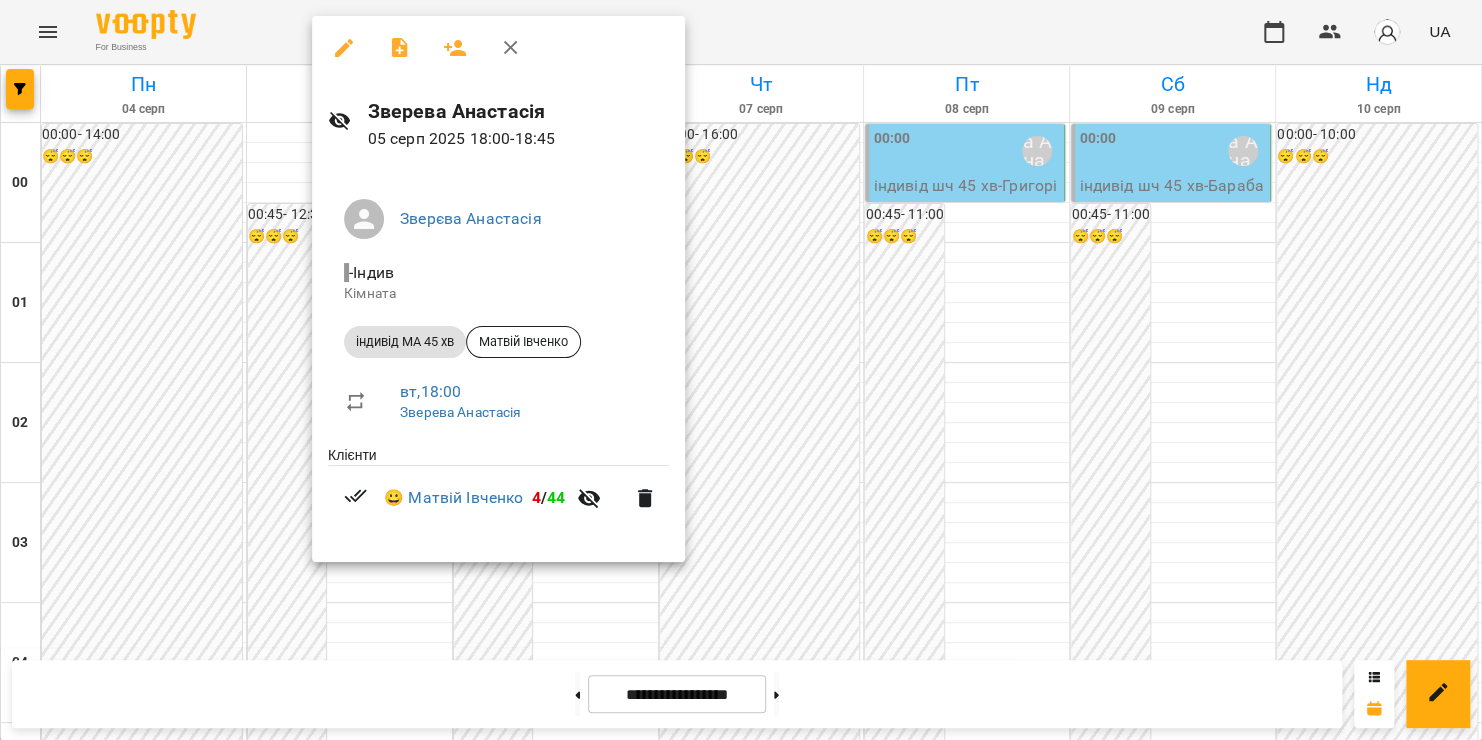 click 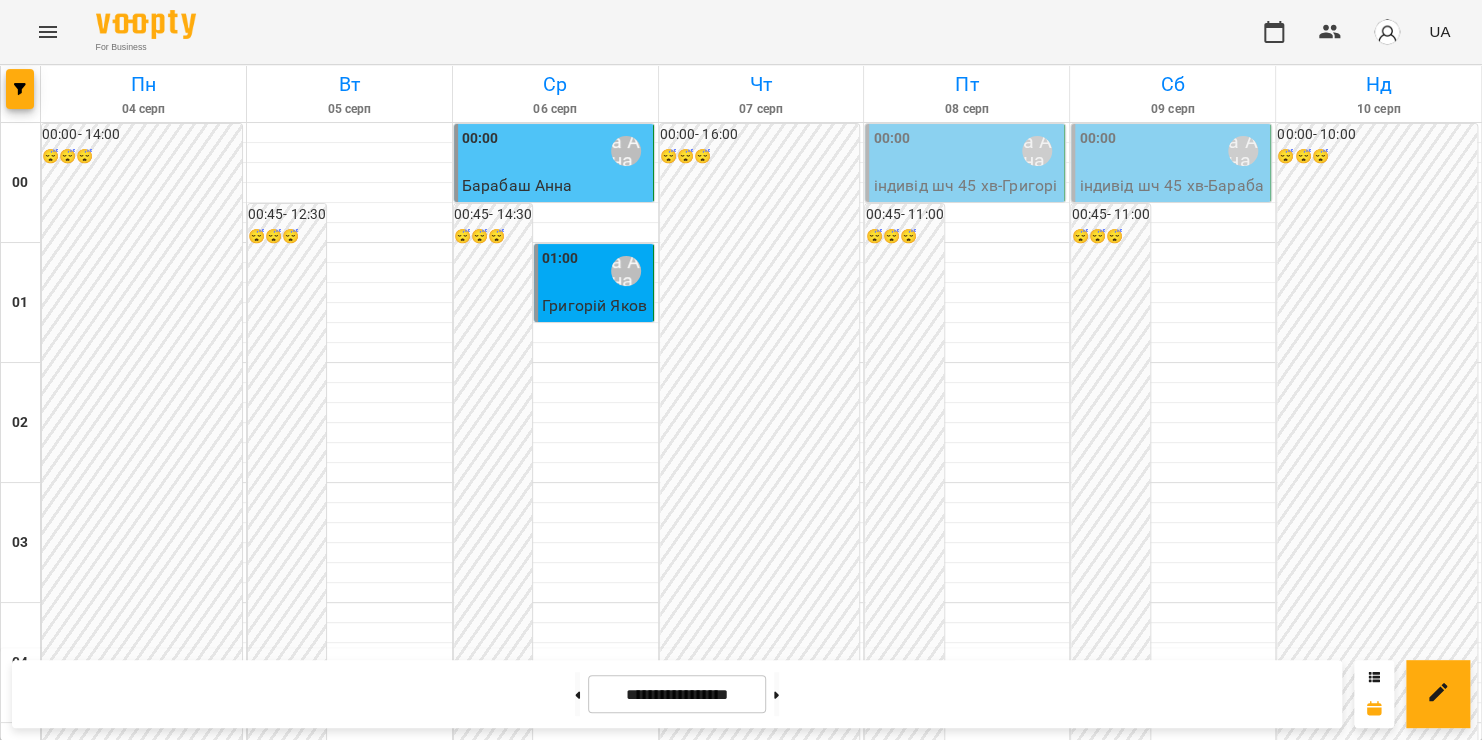 scroll, scrollTop: 2075, scrollLeft: 0, axis: vertical 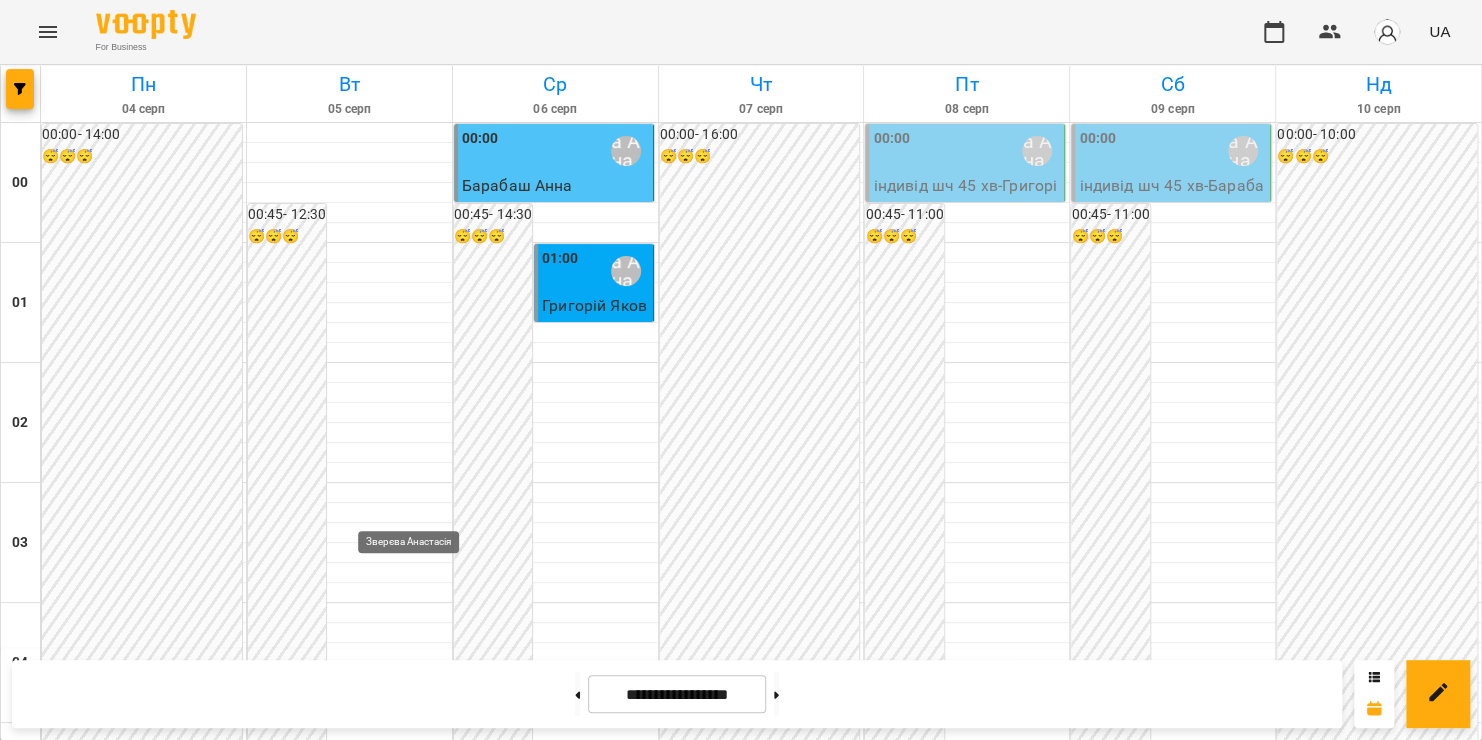 click on "Зверєва Анастасія" at bounding box center (413, 2578) 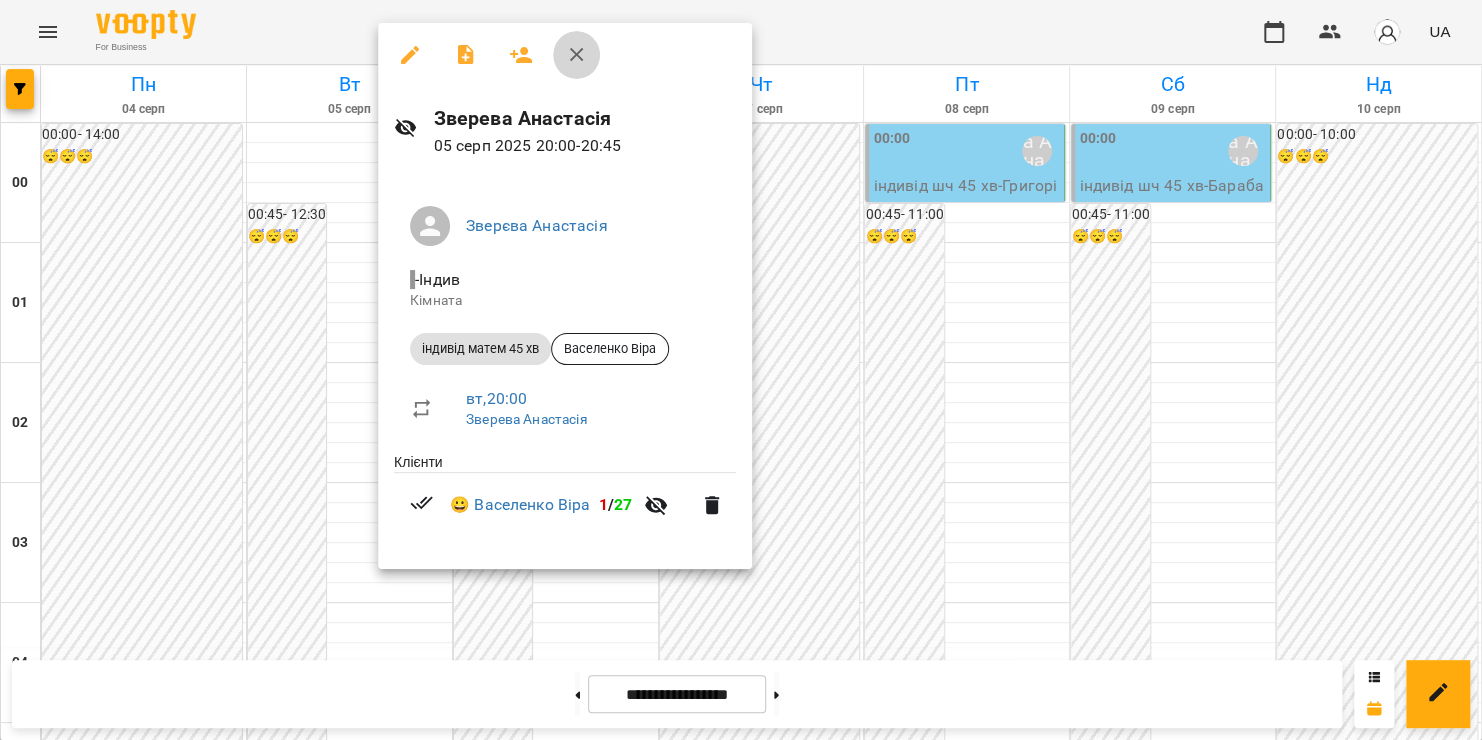 click 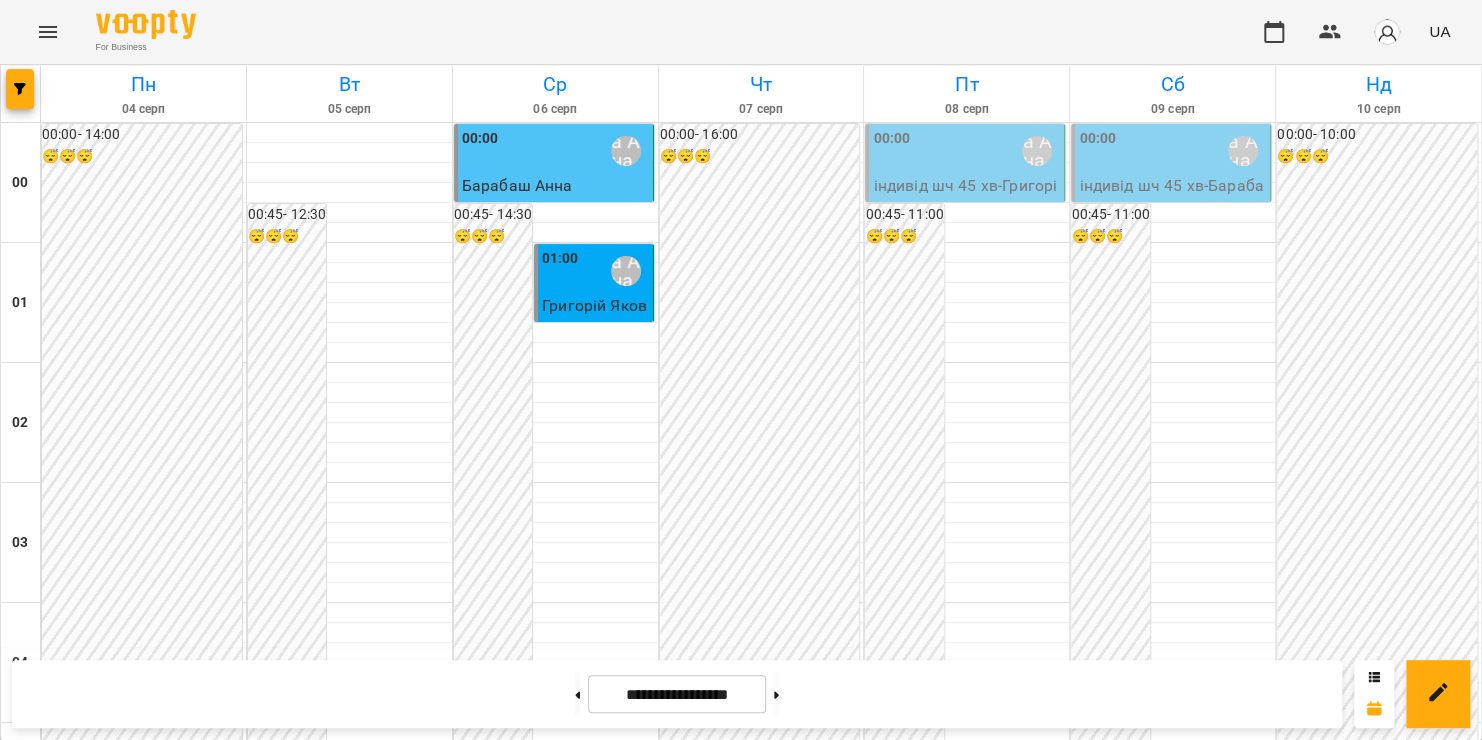 scroll, scrollTop: 1480, scrollLeft: 0, axis: vertical 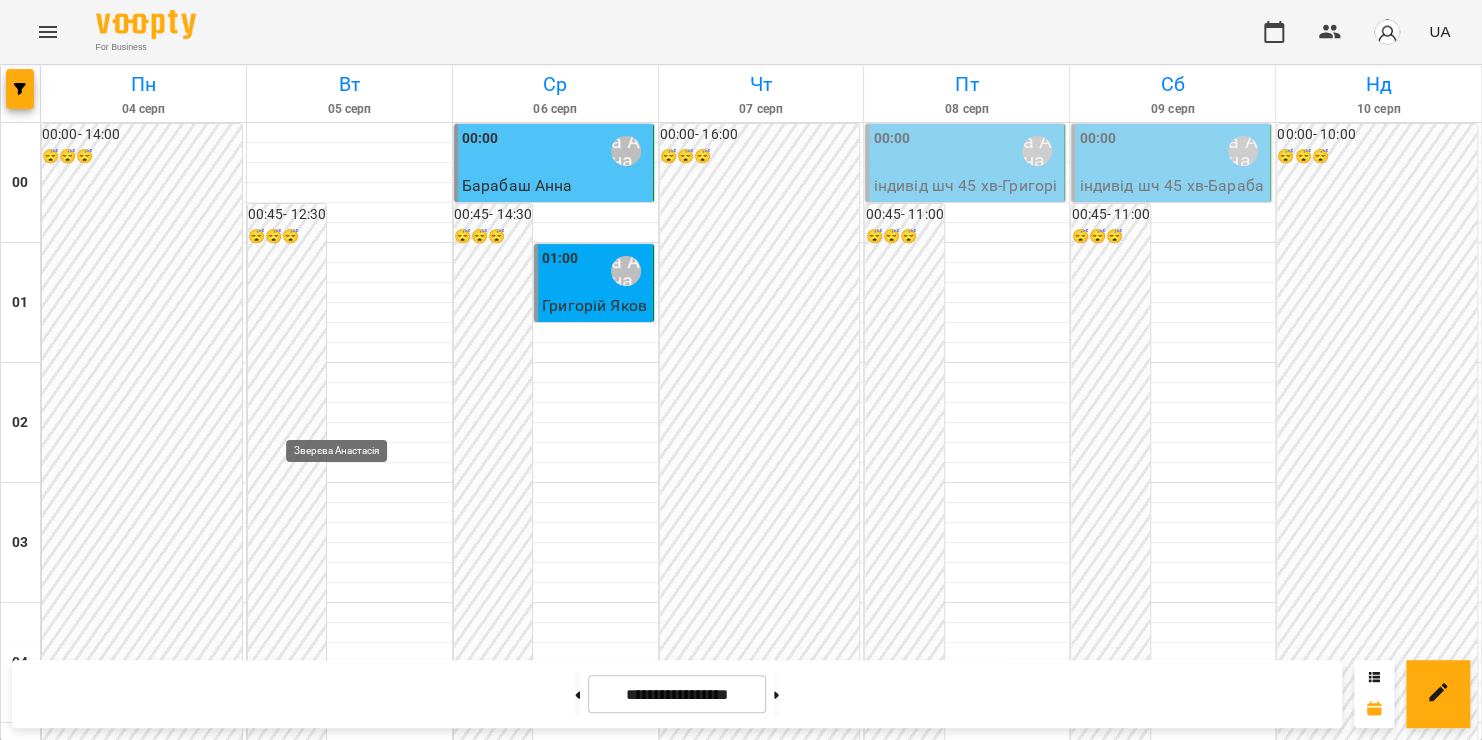 click on "Зверєва Анастасія" at bounding box center [339, 1891] 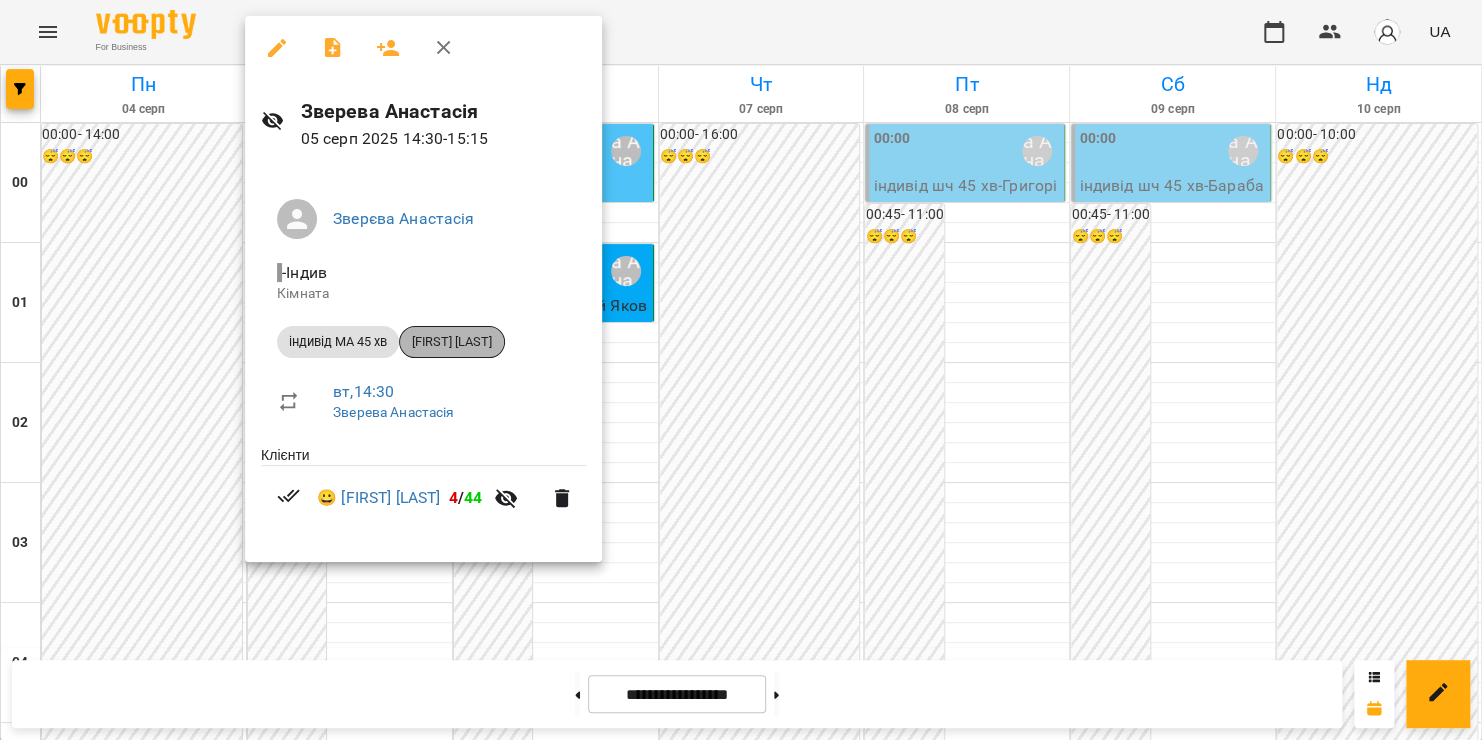 click on "[FIRST] [LAST]" at bounding box center (452, 342) 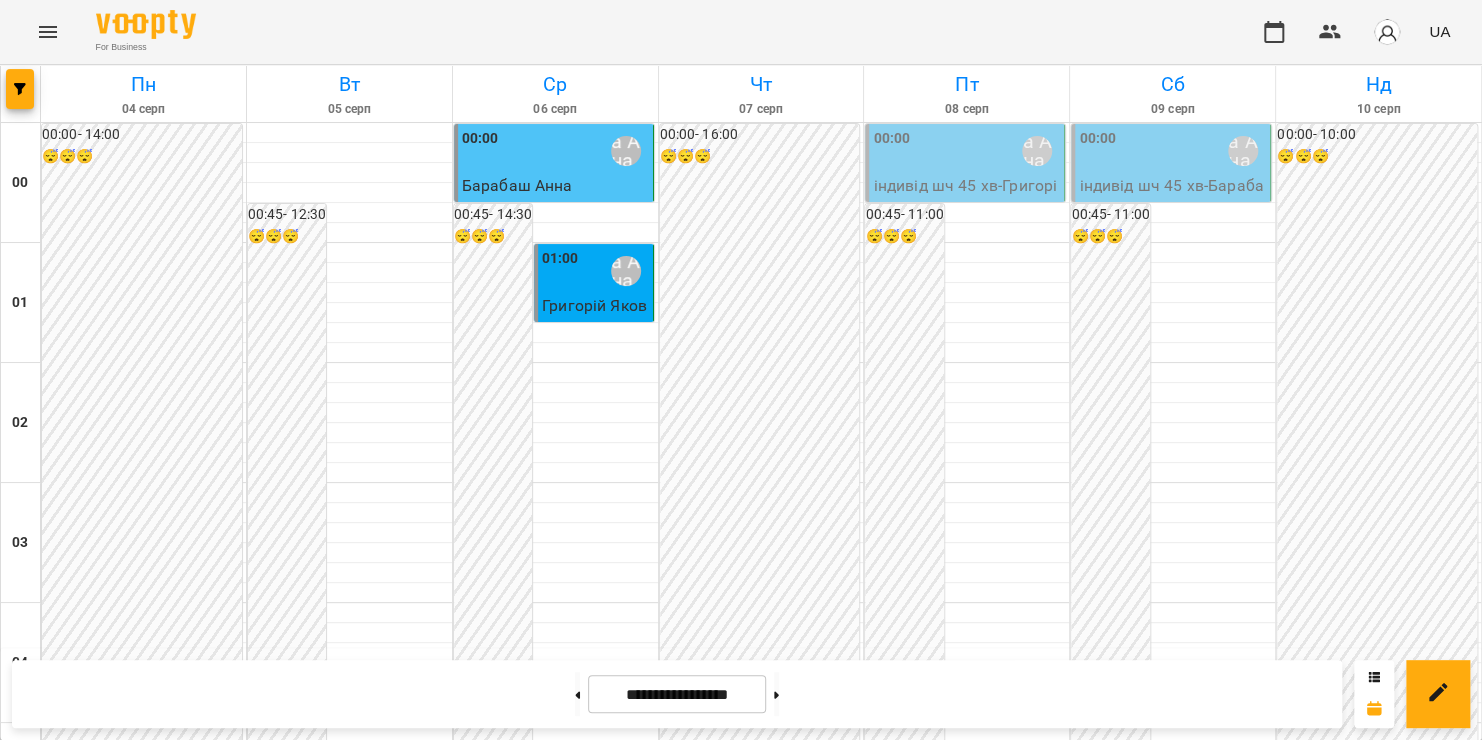 scroll, scrollTop: 2248, scrollLeft: 0, axis: vertical 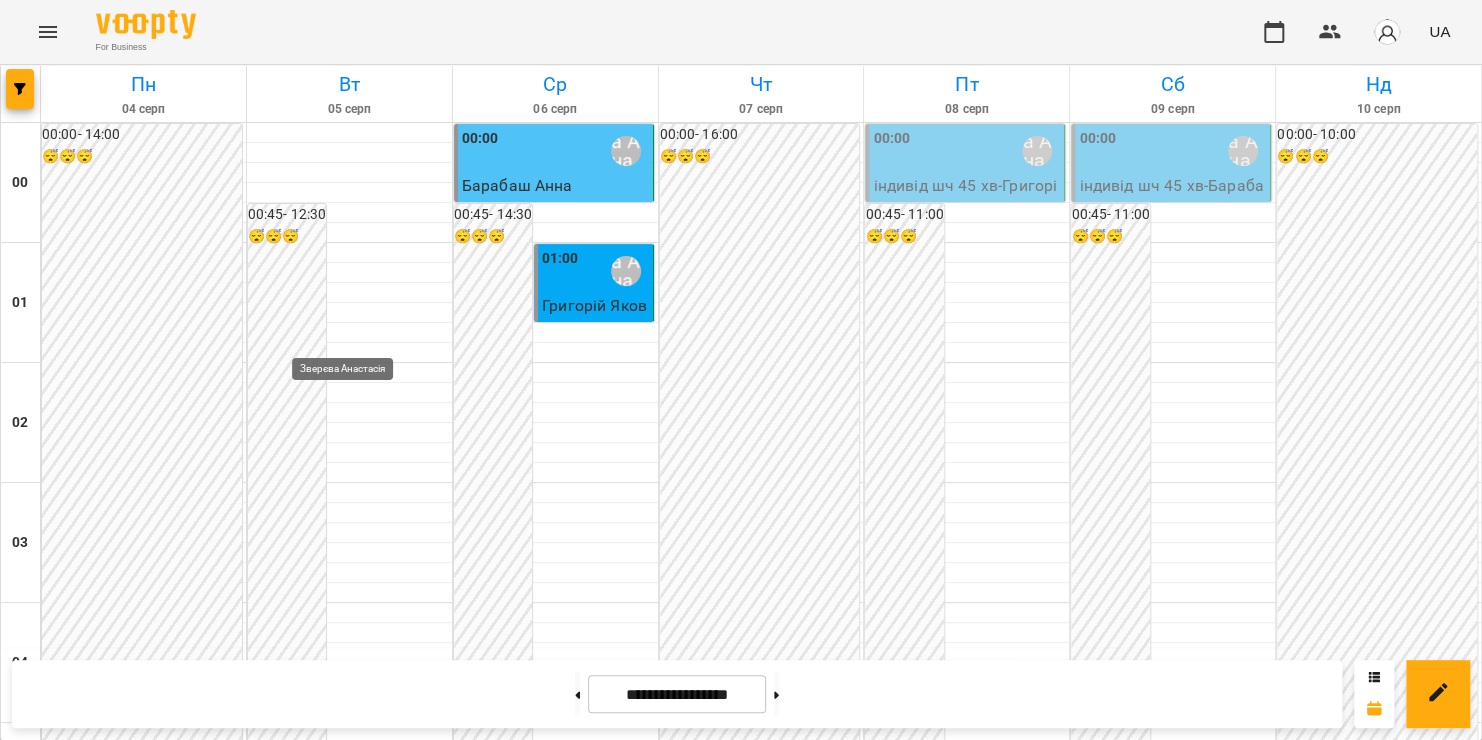click on "Зверєва Анастасія" at bounding box center (346, 2578) 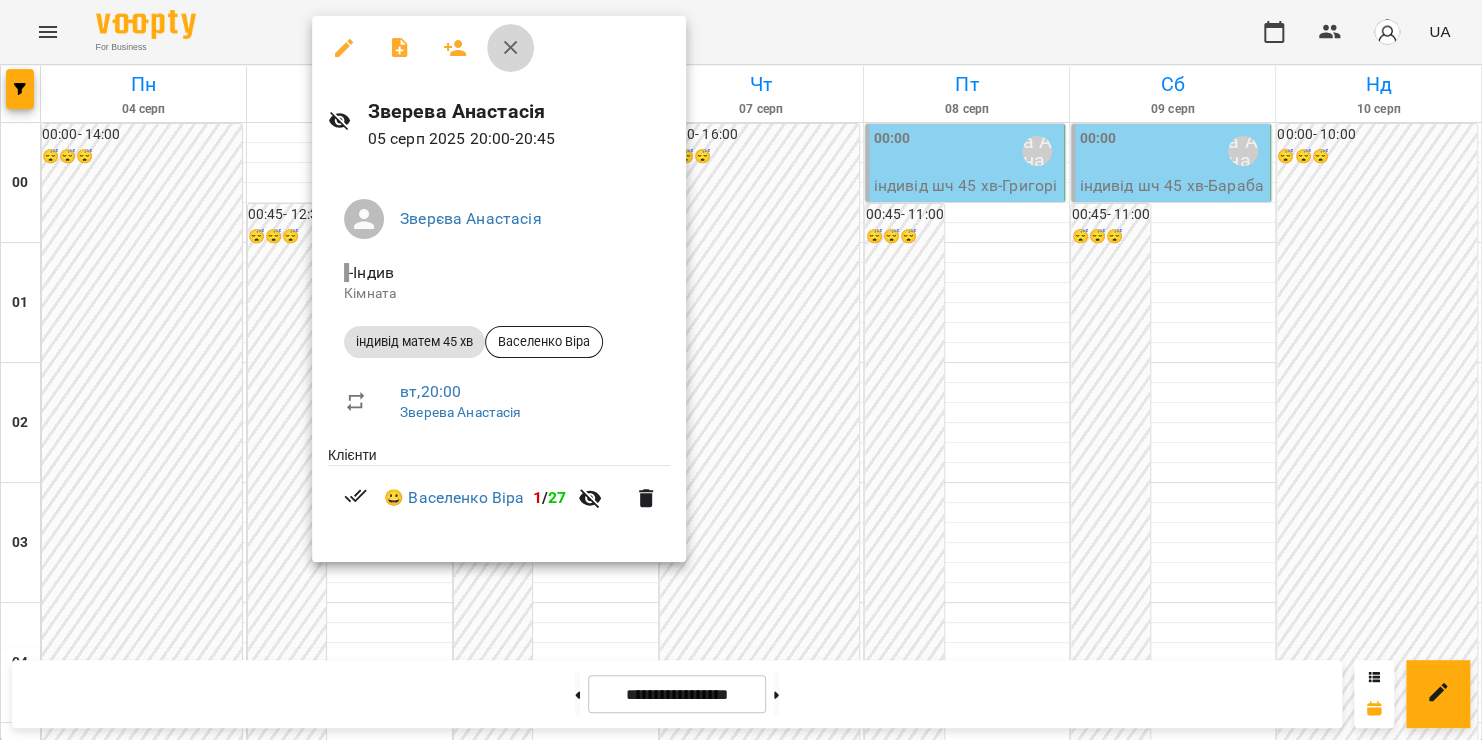 click 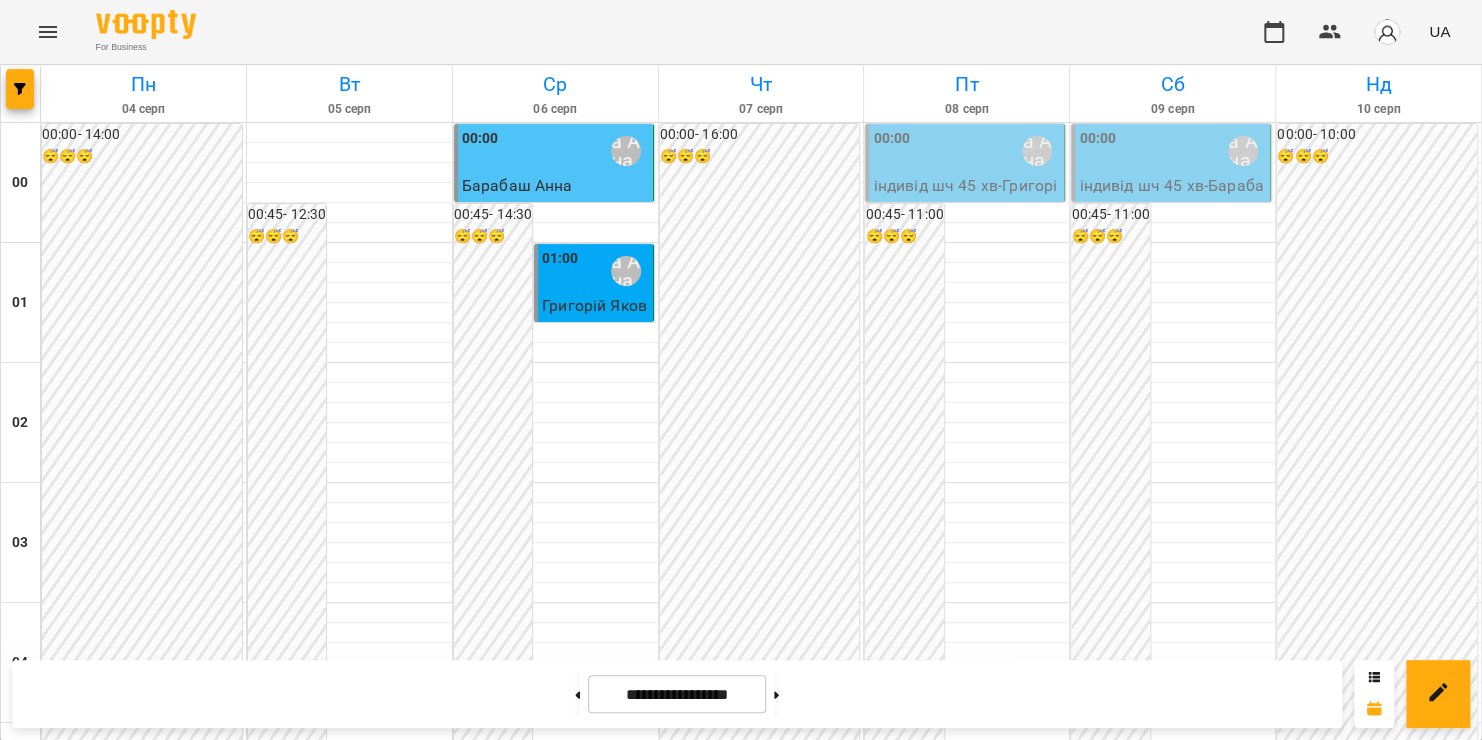 scroll, scrollTop: 1500, scrollLeft: 0, axis: vertical 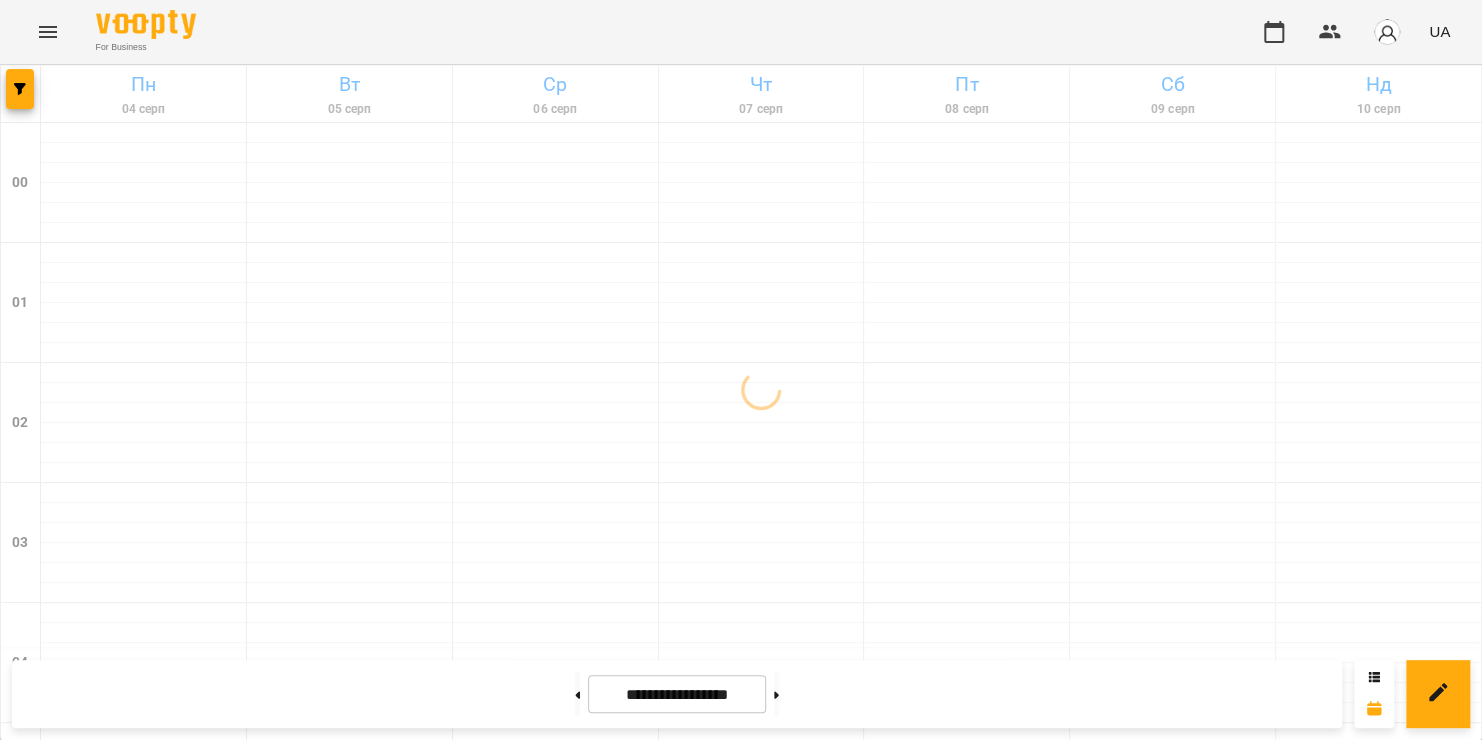 click 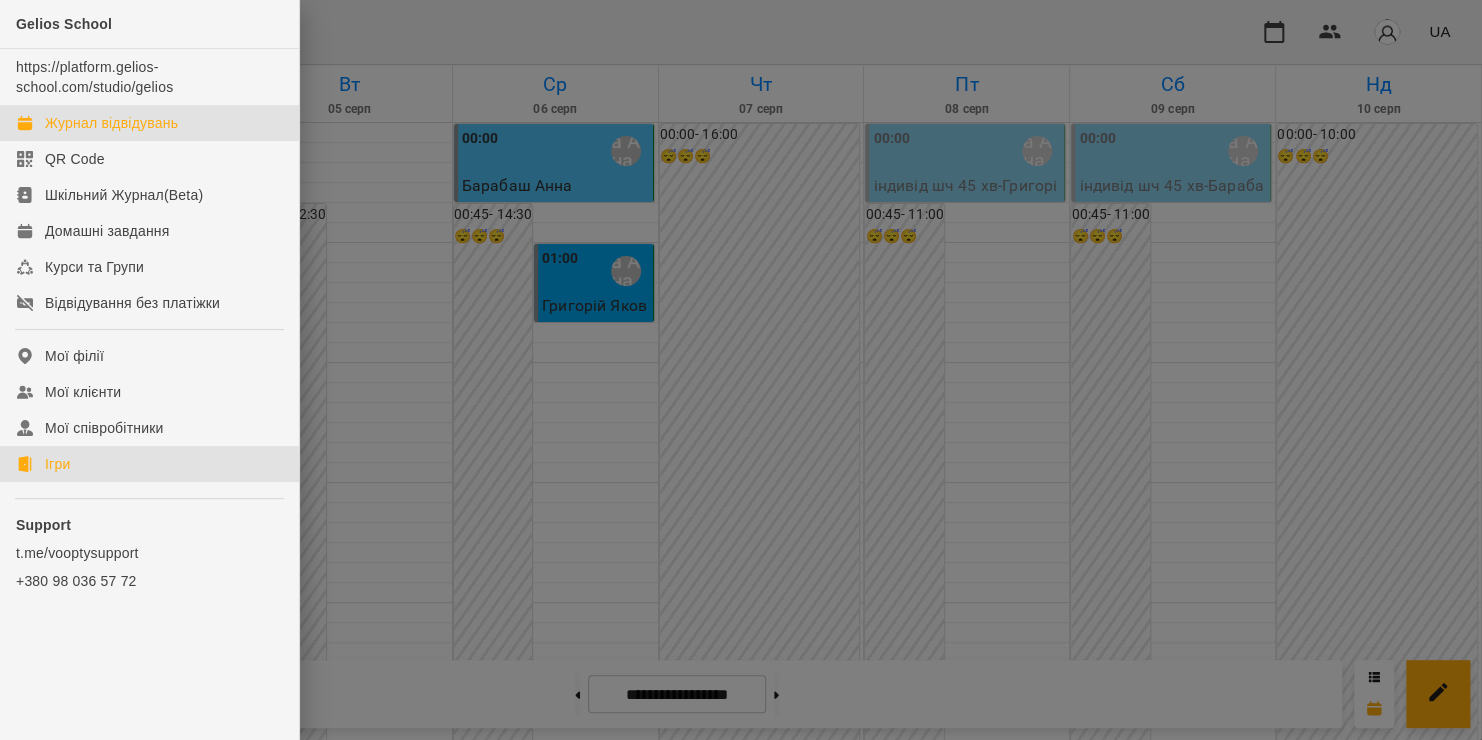 click on "Ігри" 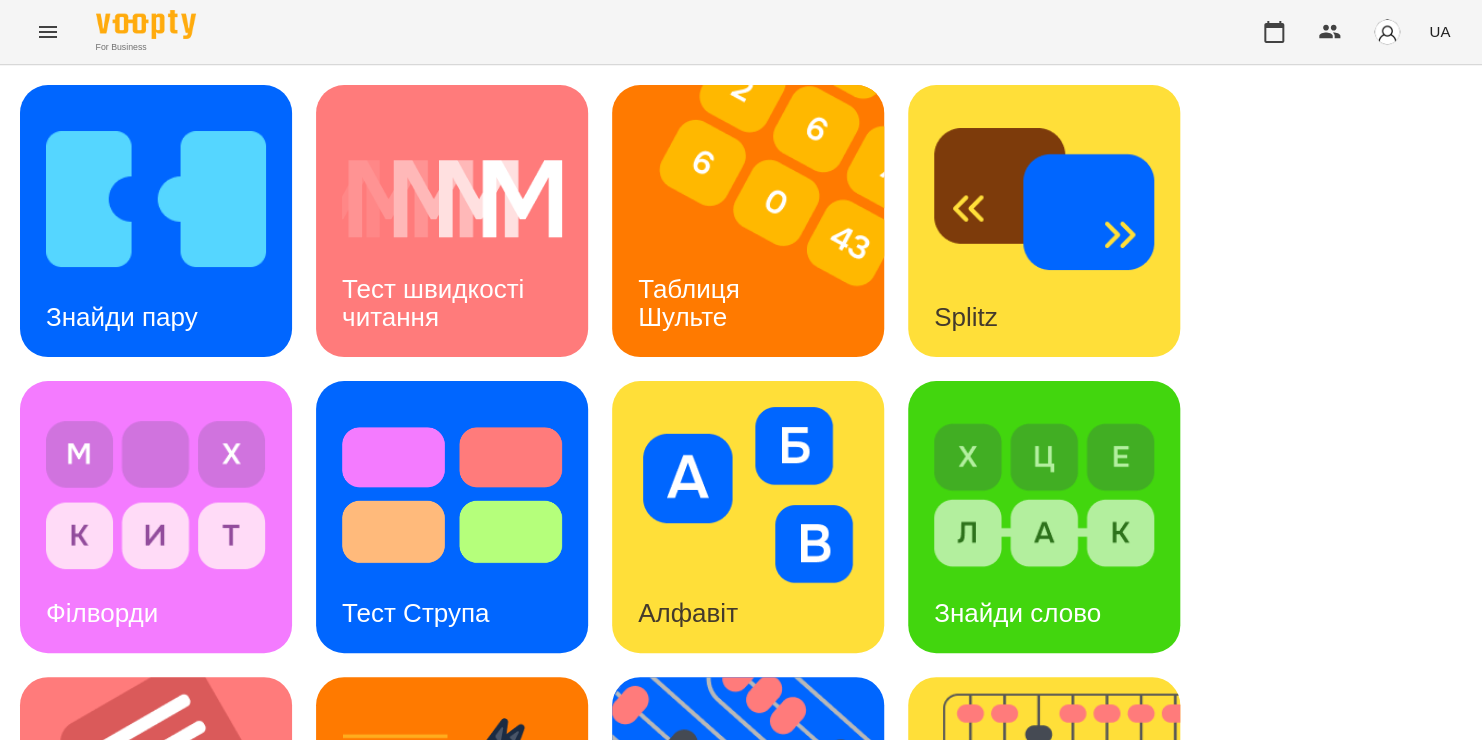 scroll, scrollTop: 820, scrollLeft: 0, axis: vertical 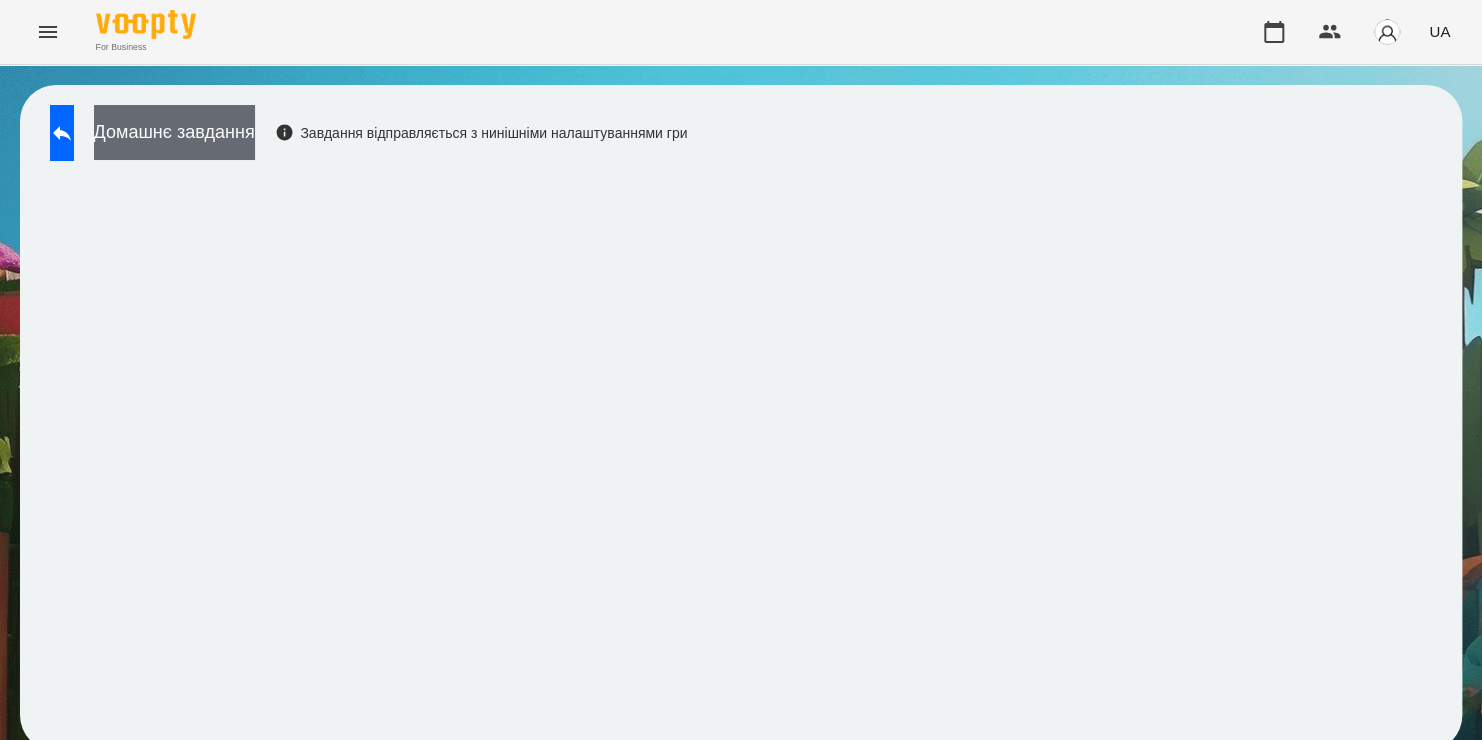 click on "Домашнє завдання" at bounding box center [174, 132] 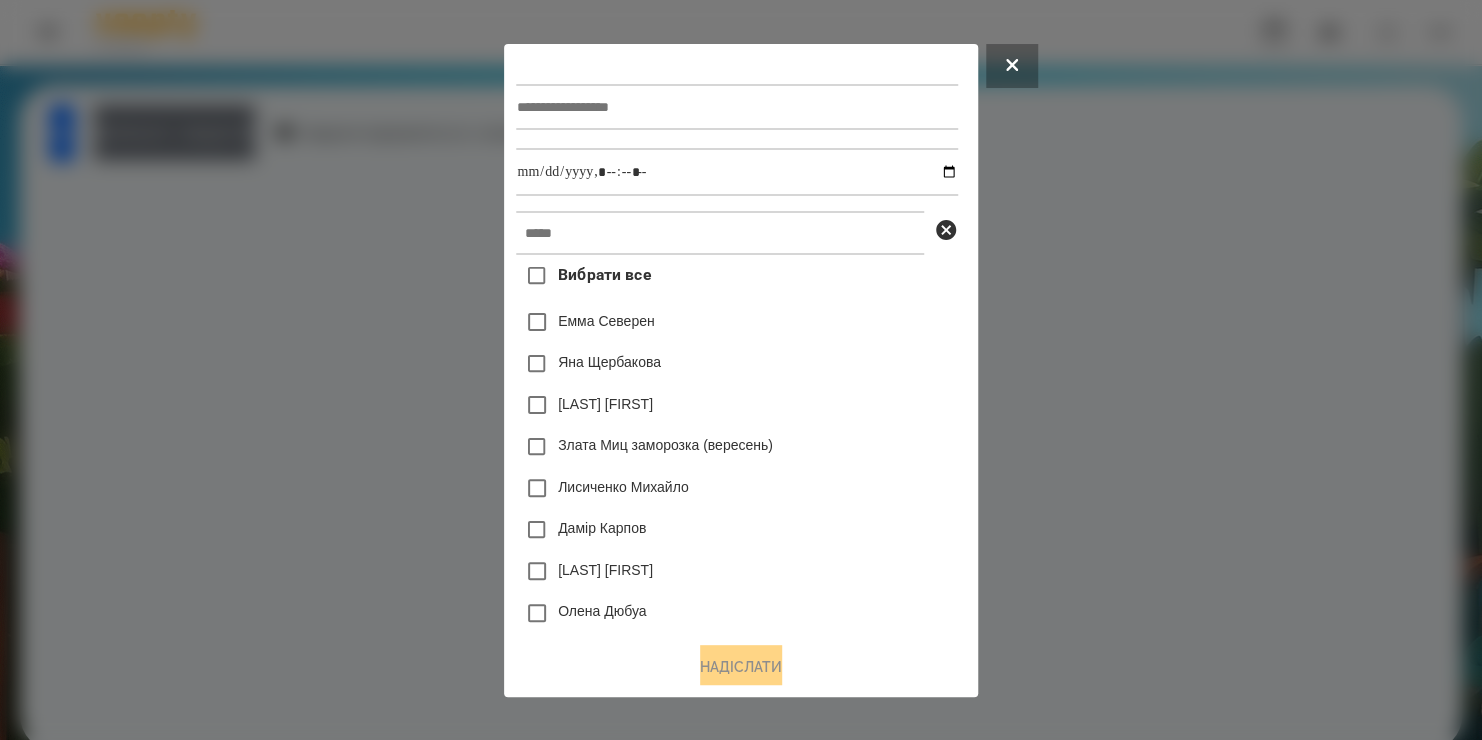 click at bounding box center [736, 107] 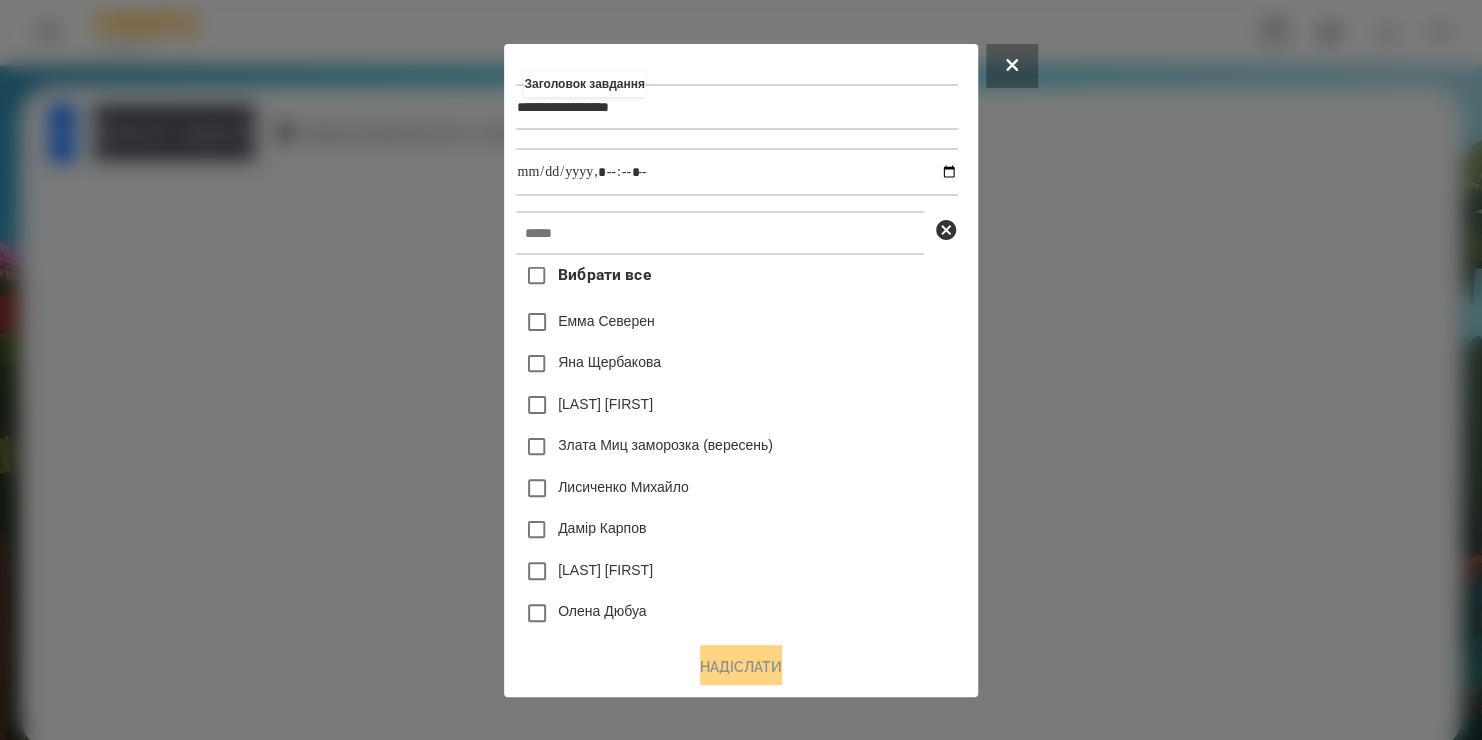 type on "**********" 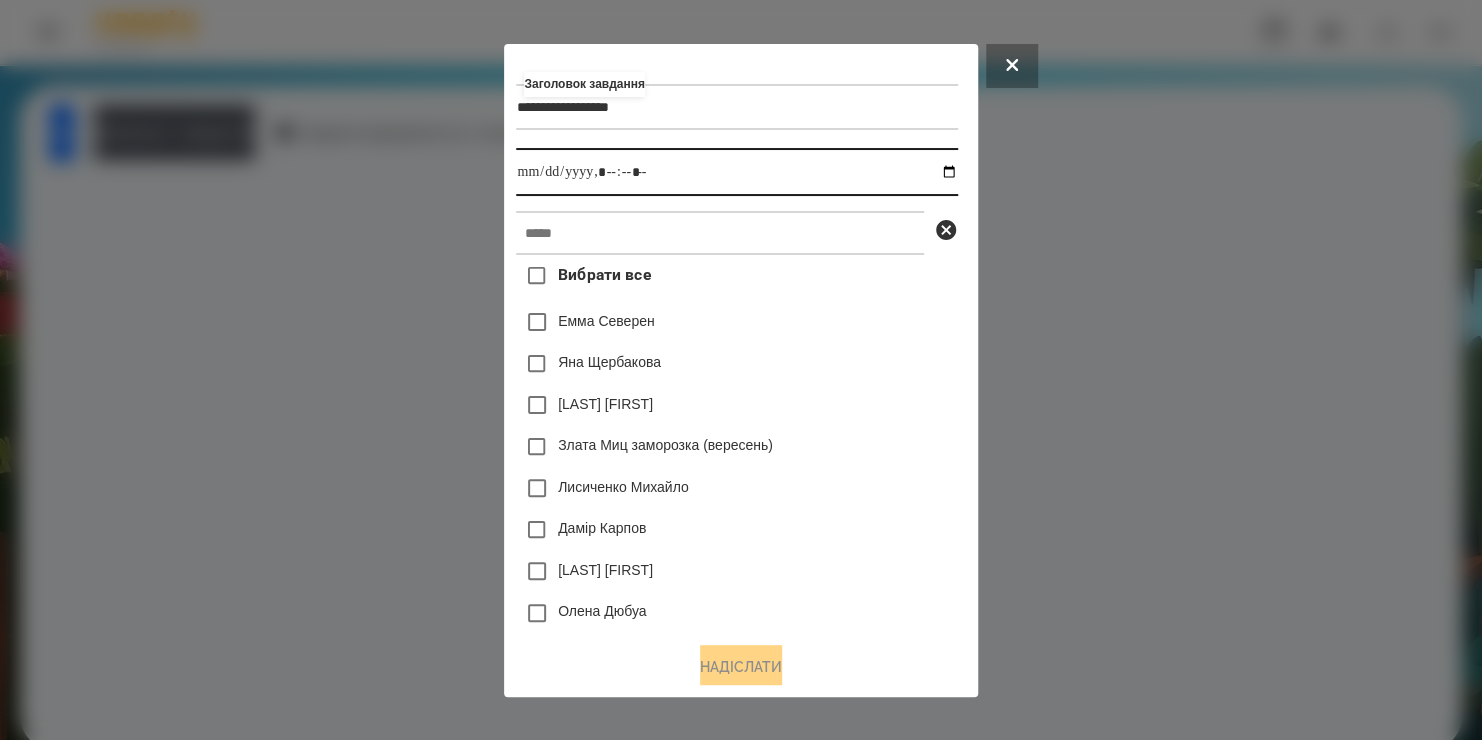 click at bounding box center (736, 172) 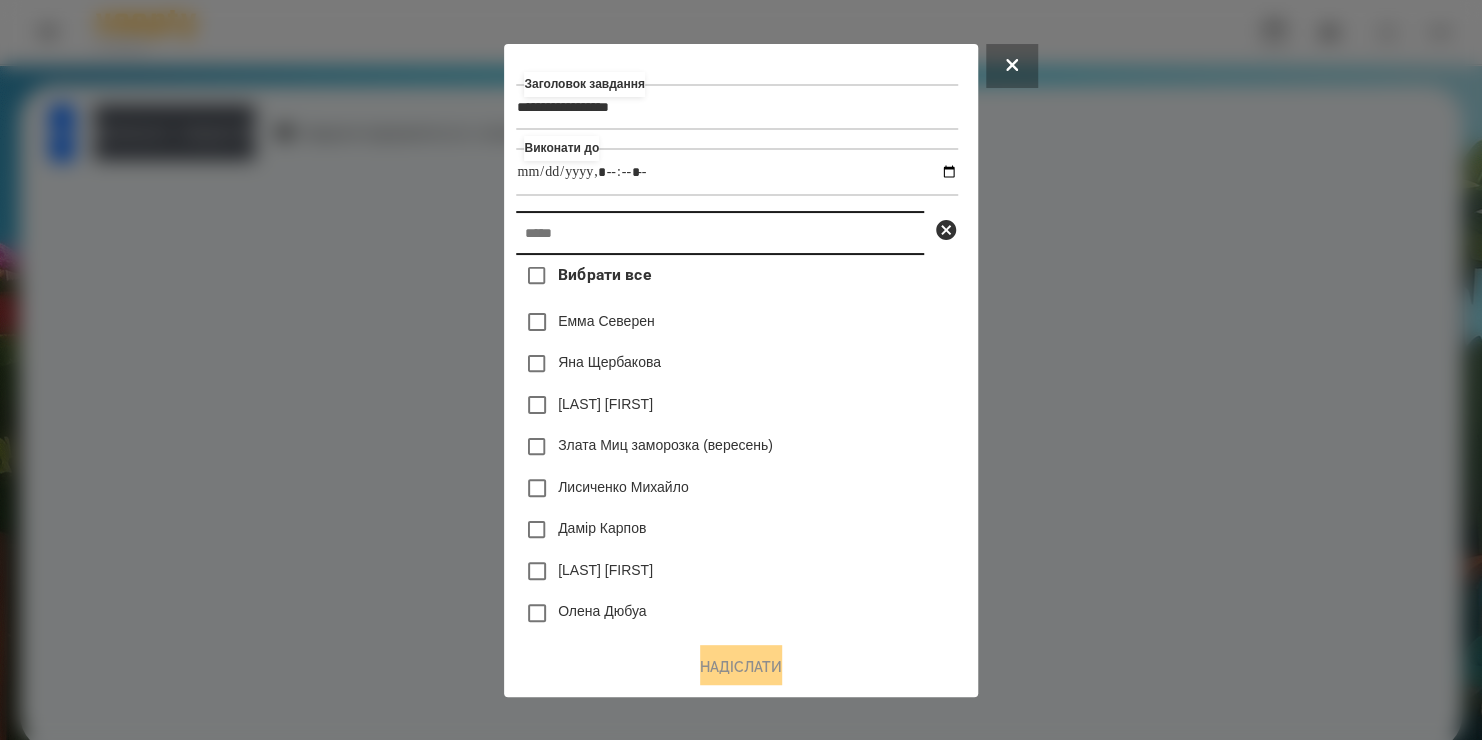 type on "**********" 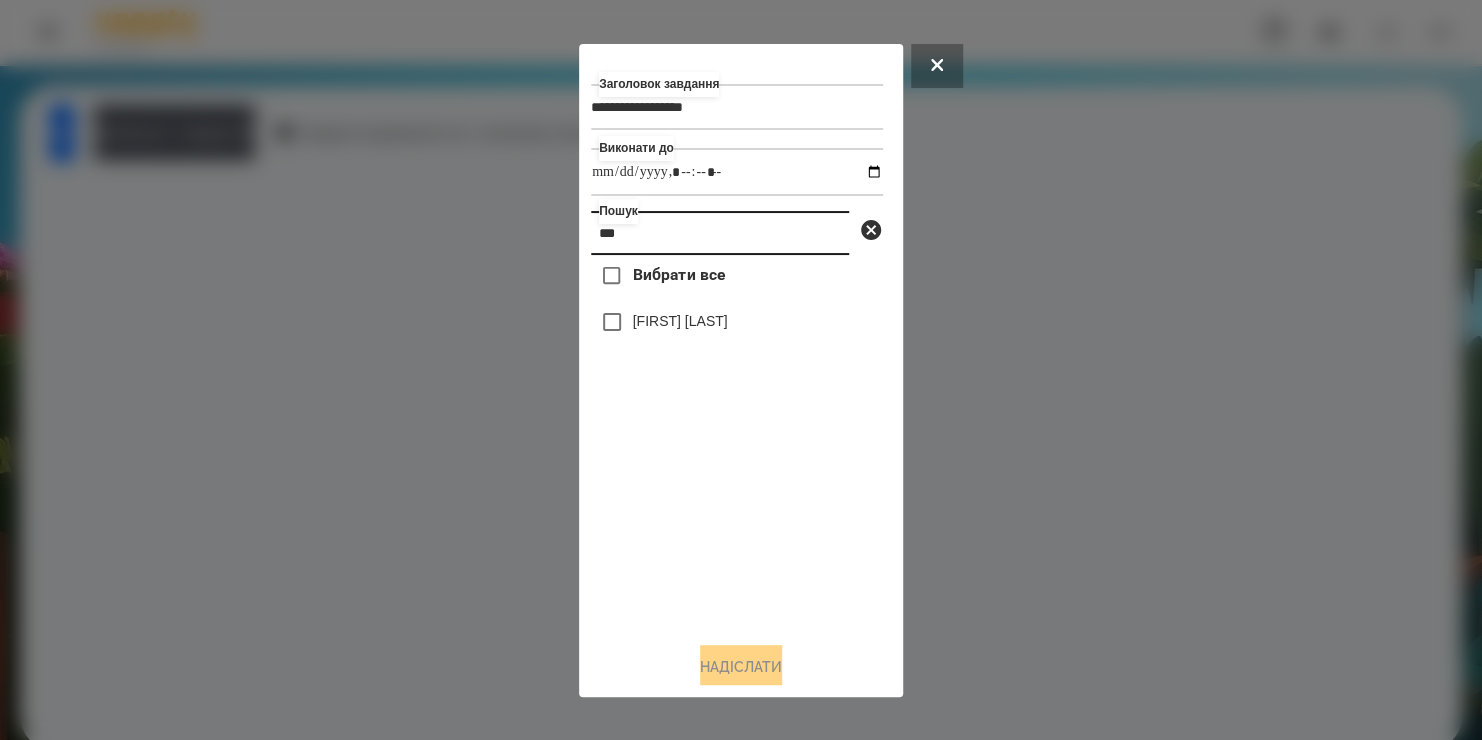 type on "***" 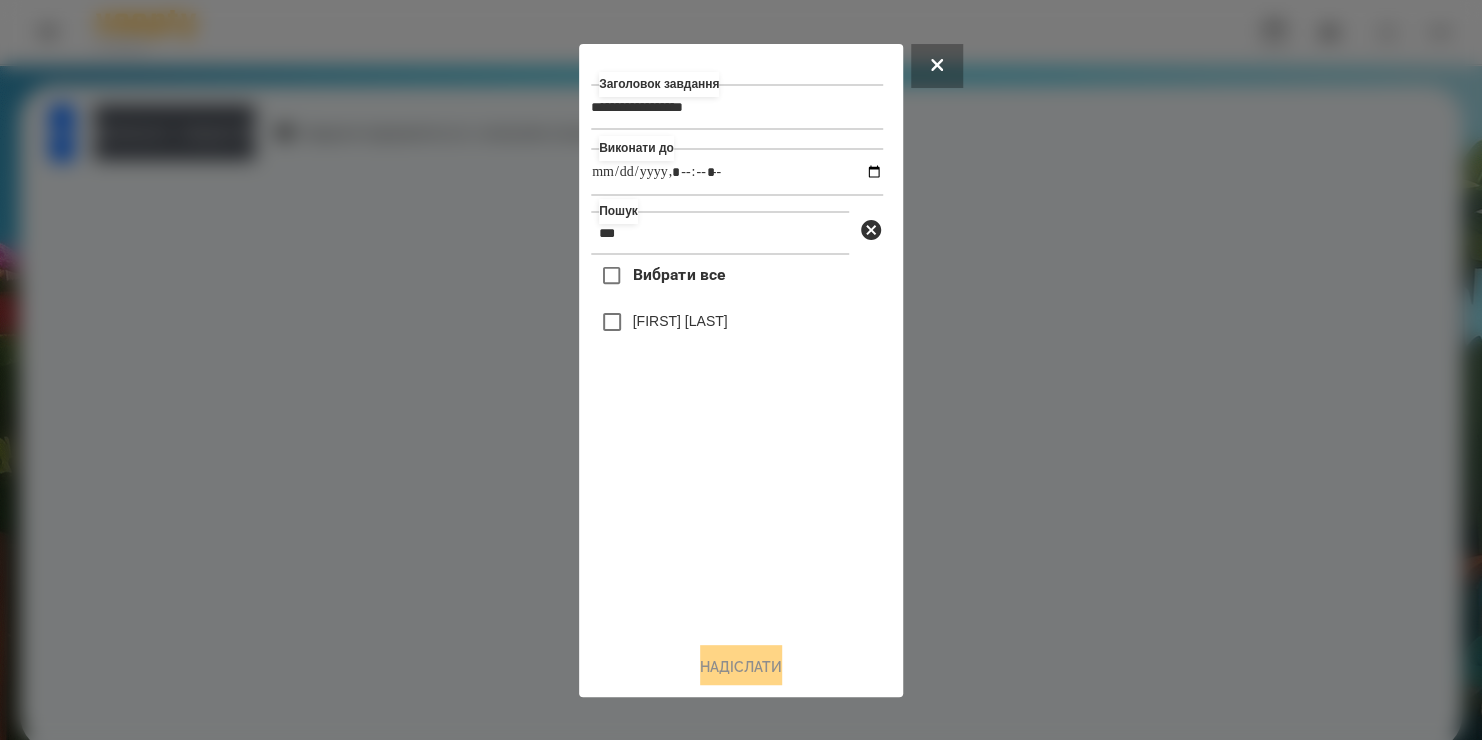 click on "[FIRST] [LAST]" at bounding box center (737, 322) 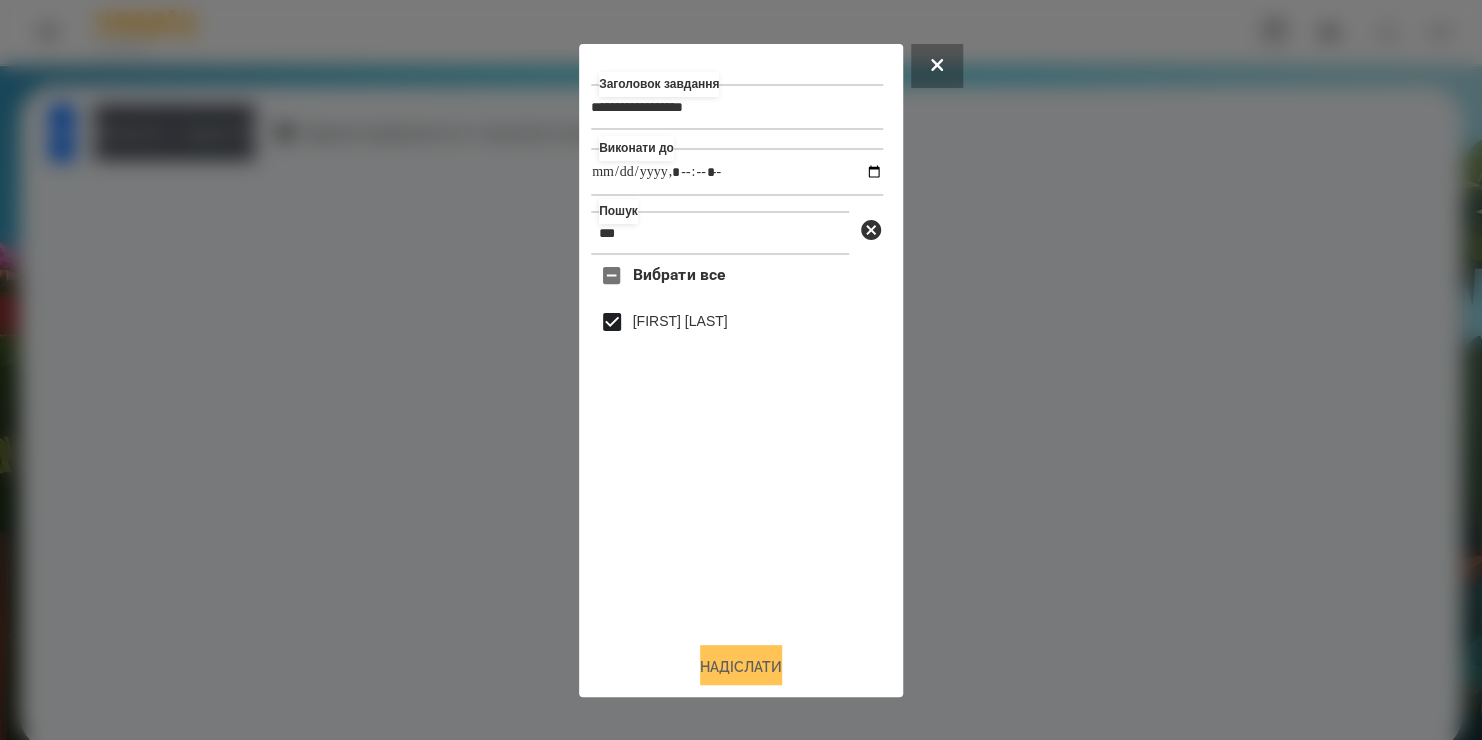 click on "Надіслати" at bounding box center (741, 667) 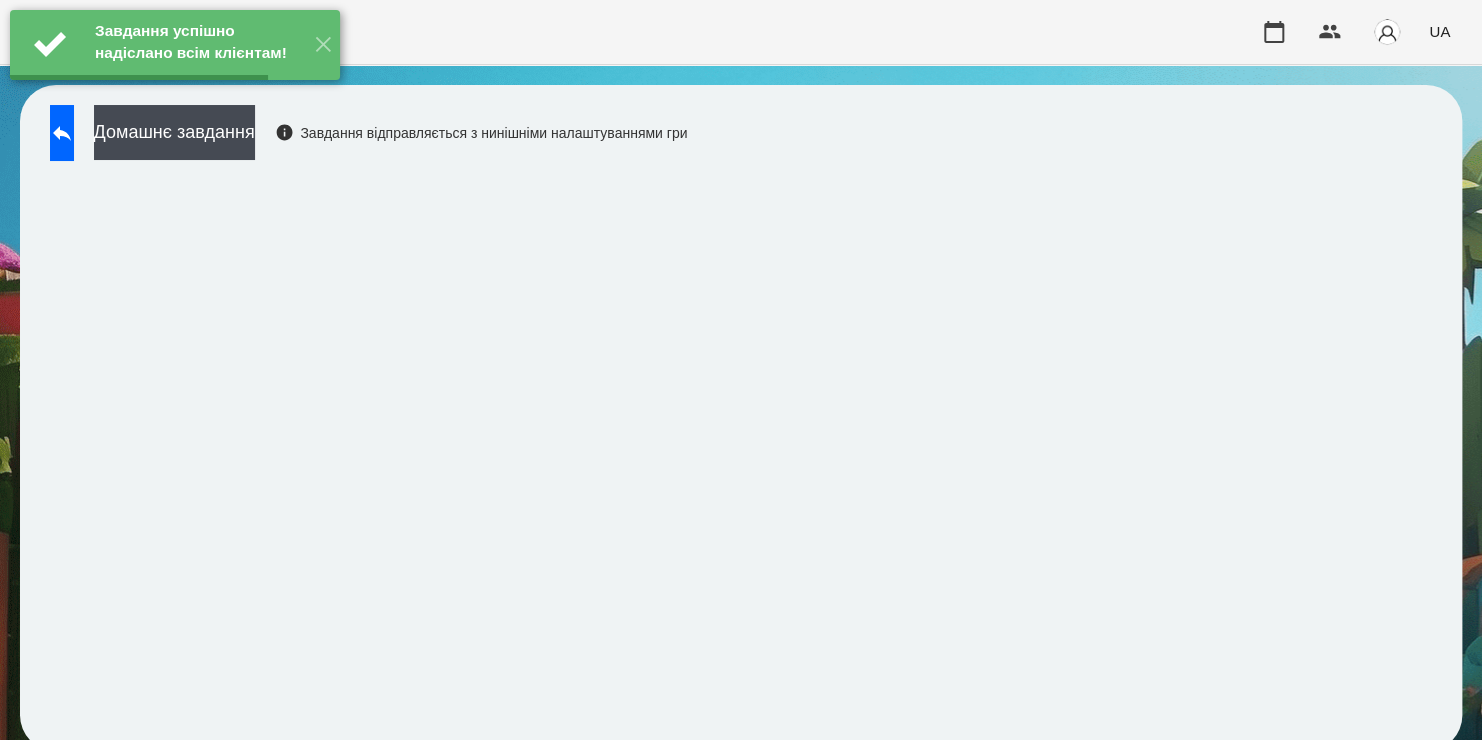 click on "Домашнє завдання" at bounding box center [174, 132] 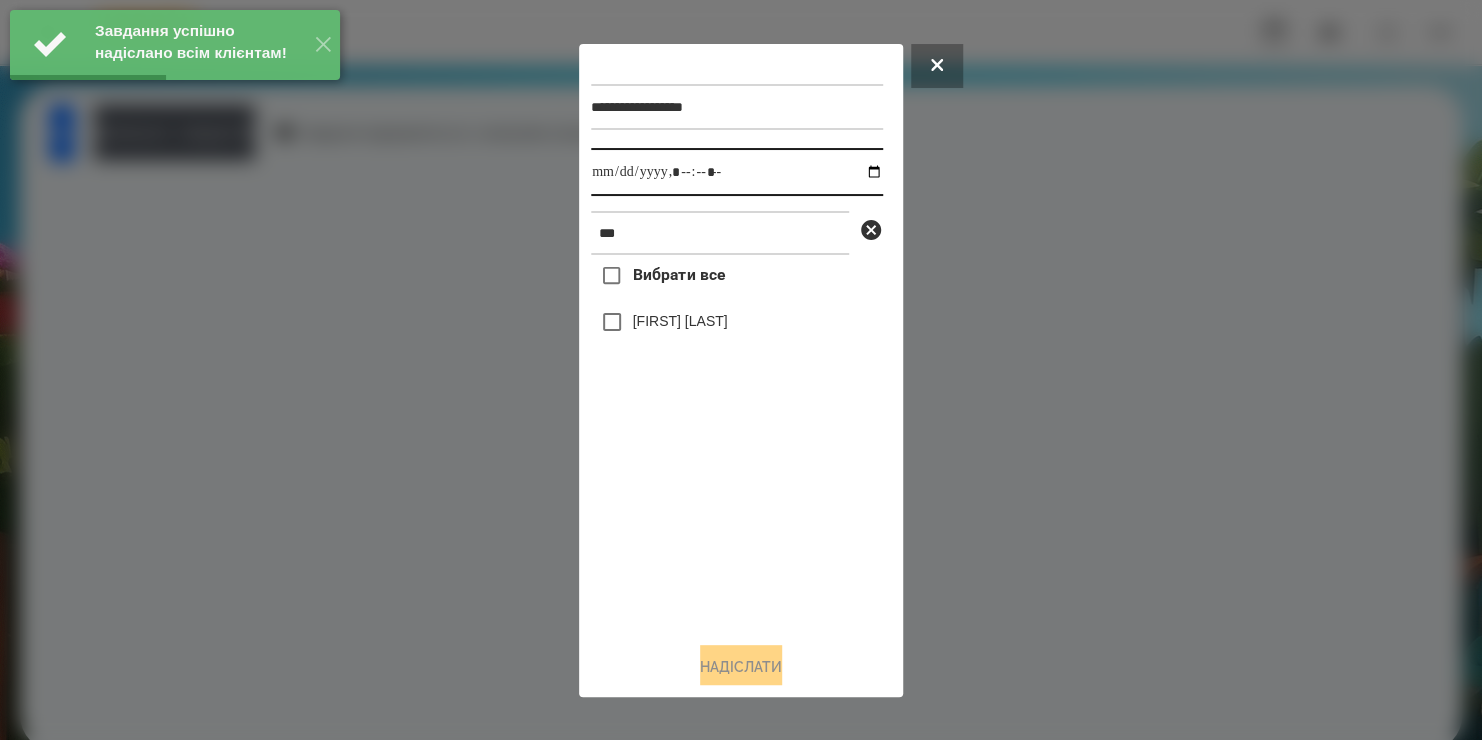 click at bounding box center [737, 172] 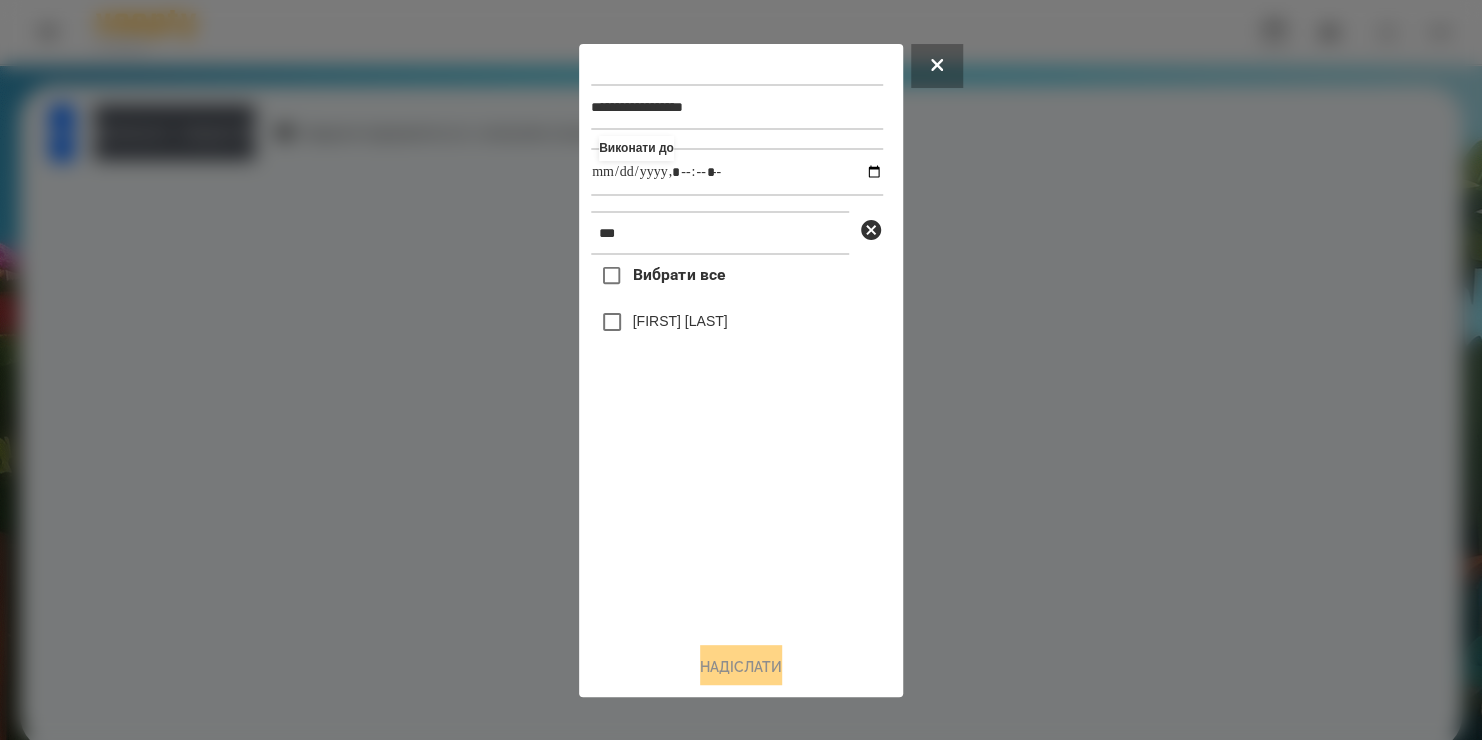 type on "**********" 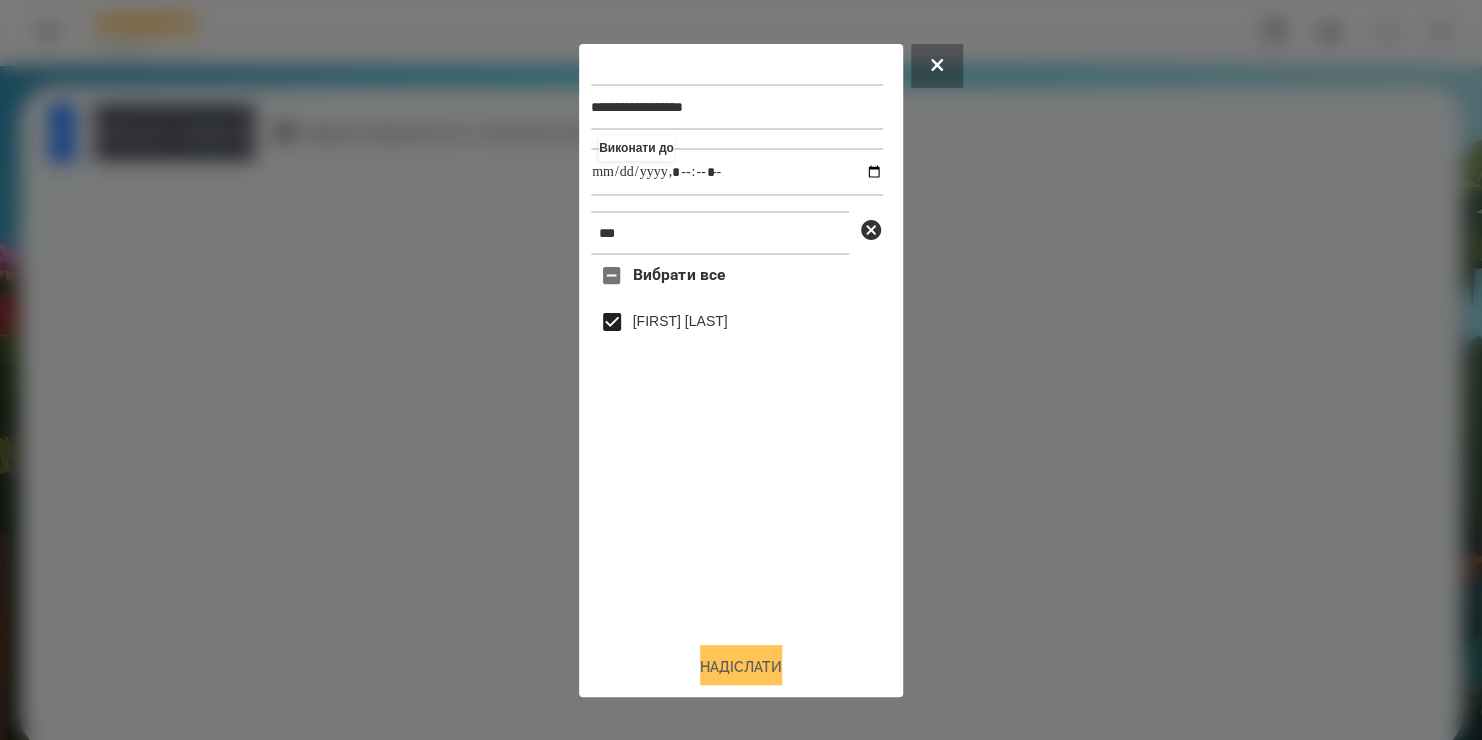 click on "Надіслати" at bounding box center (741, 667) 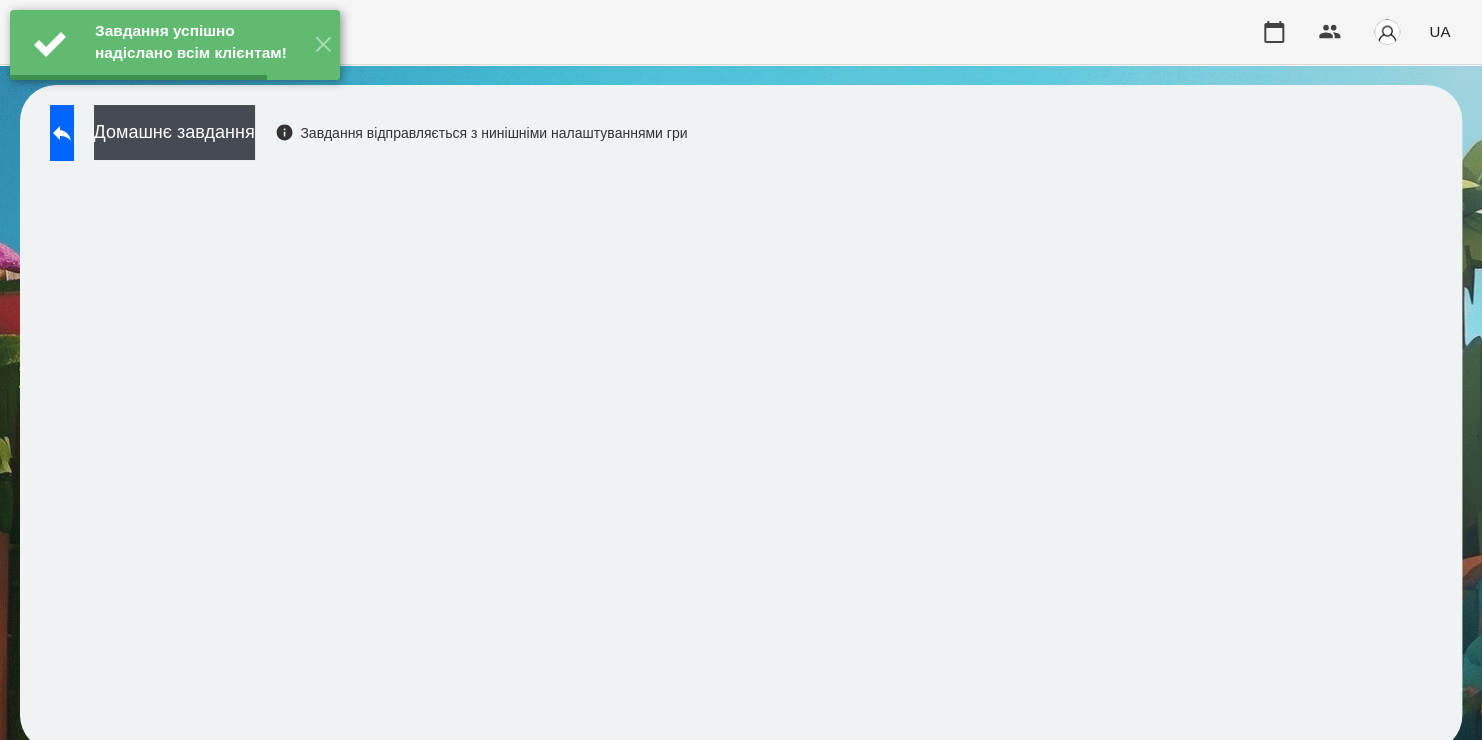 click on "Домашнє завдання" at bounding box center (174, 132) 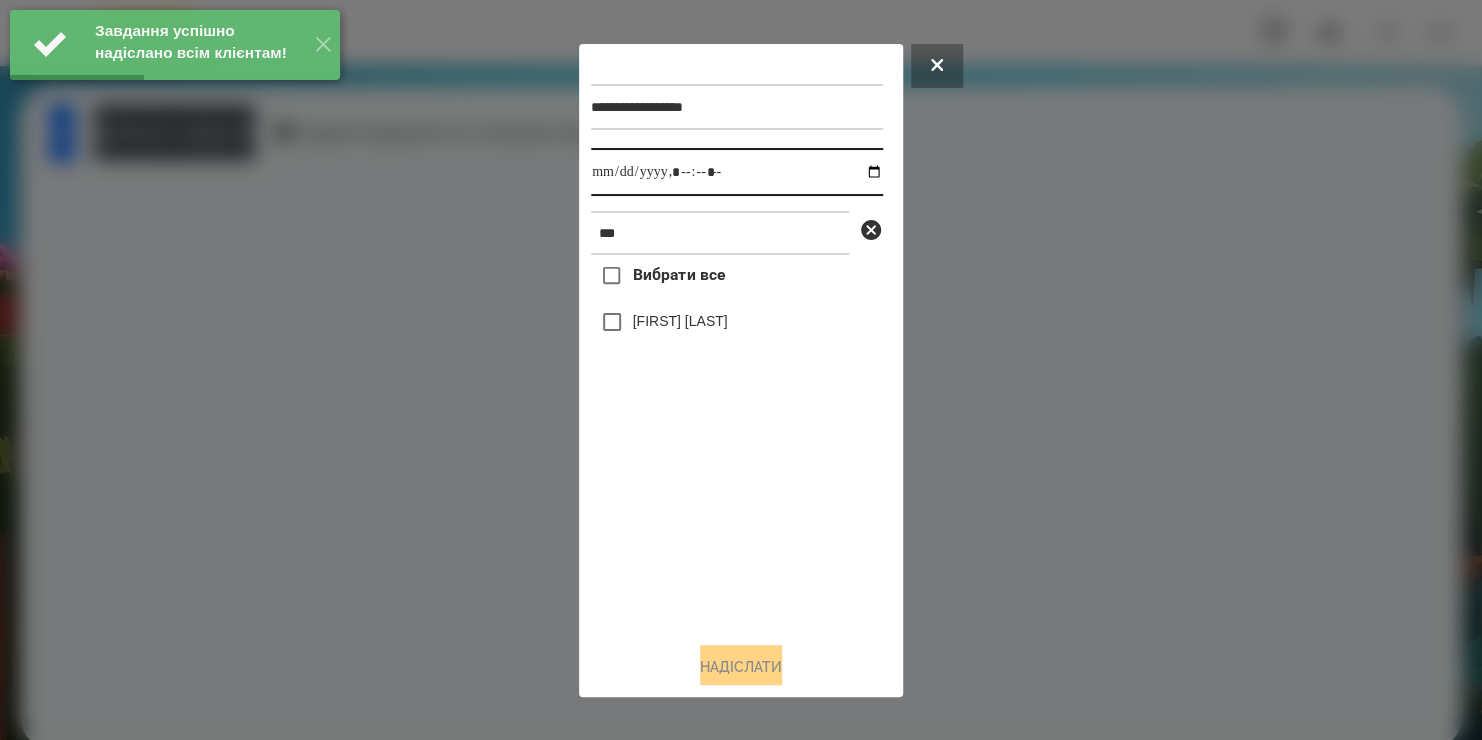 click at bounding box center (737, 172) 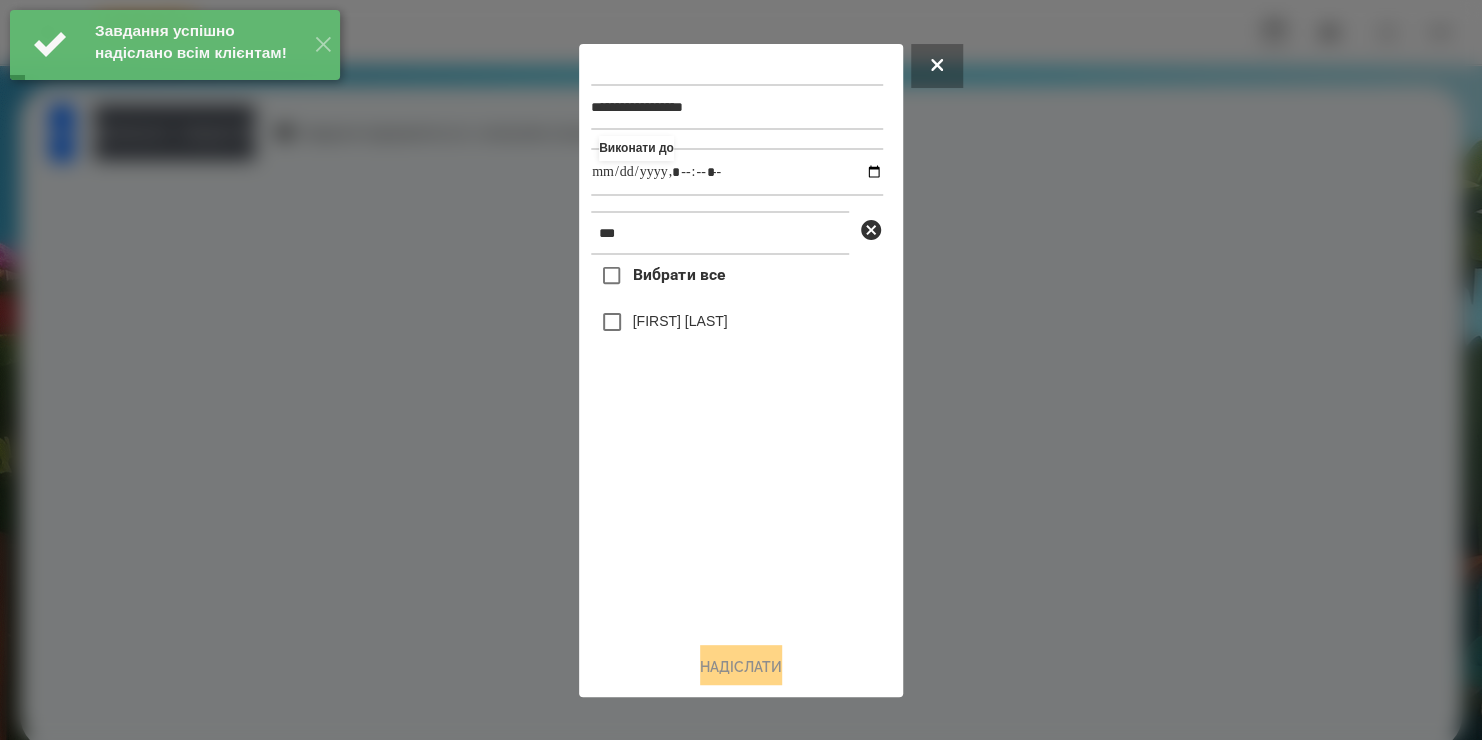 type on "**********" 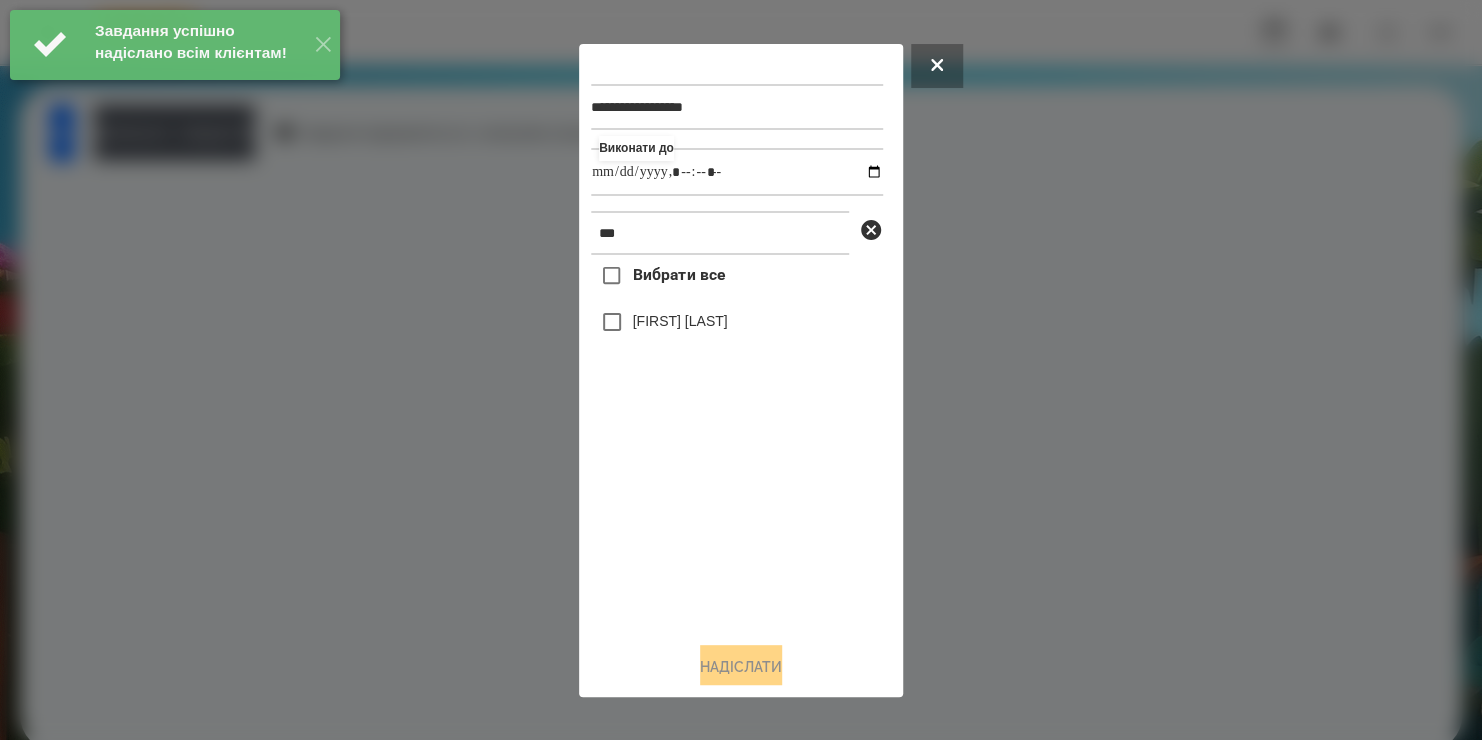 click on "Вибрати все [FIRST] [LAST]" at bounding box center (737, 440) 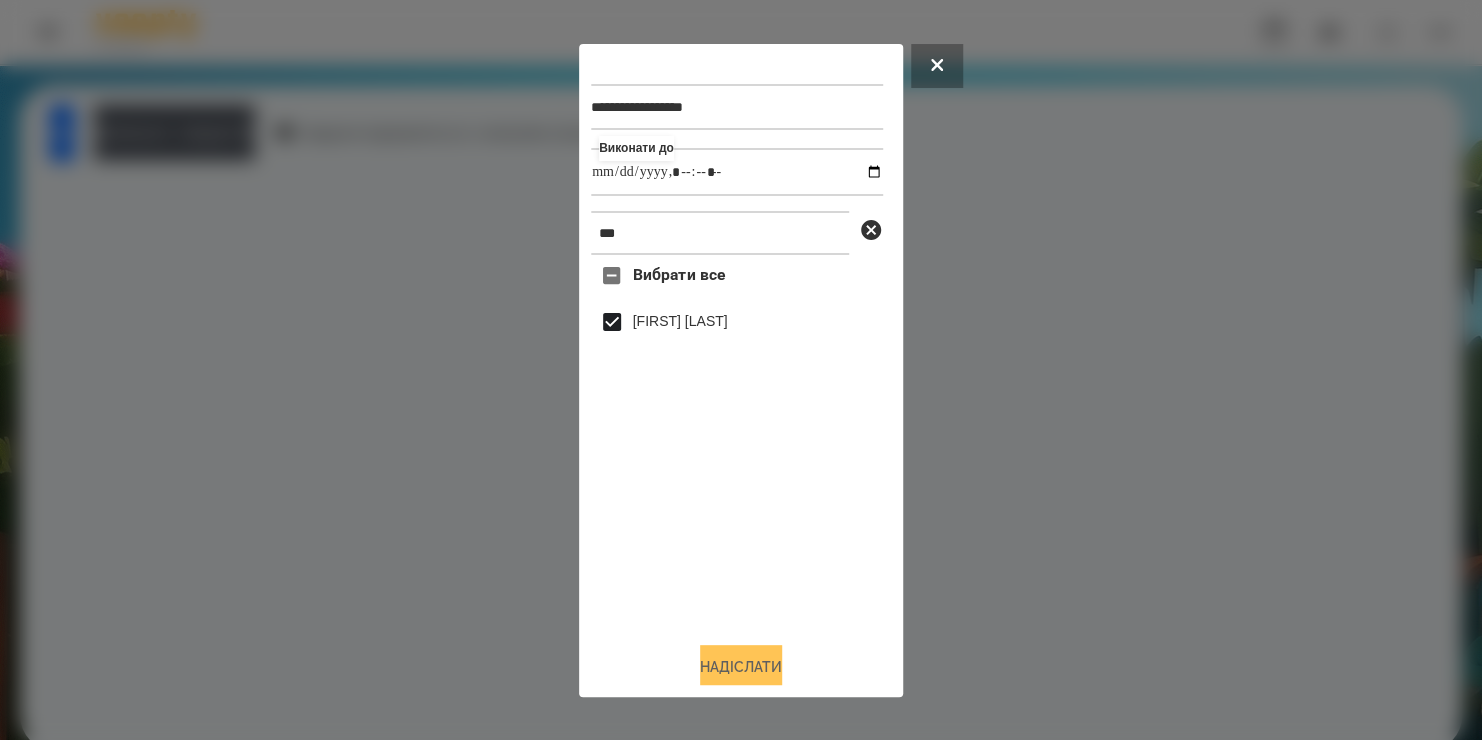 click on "Надіслати" at bounding box center [741, 667] 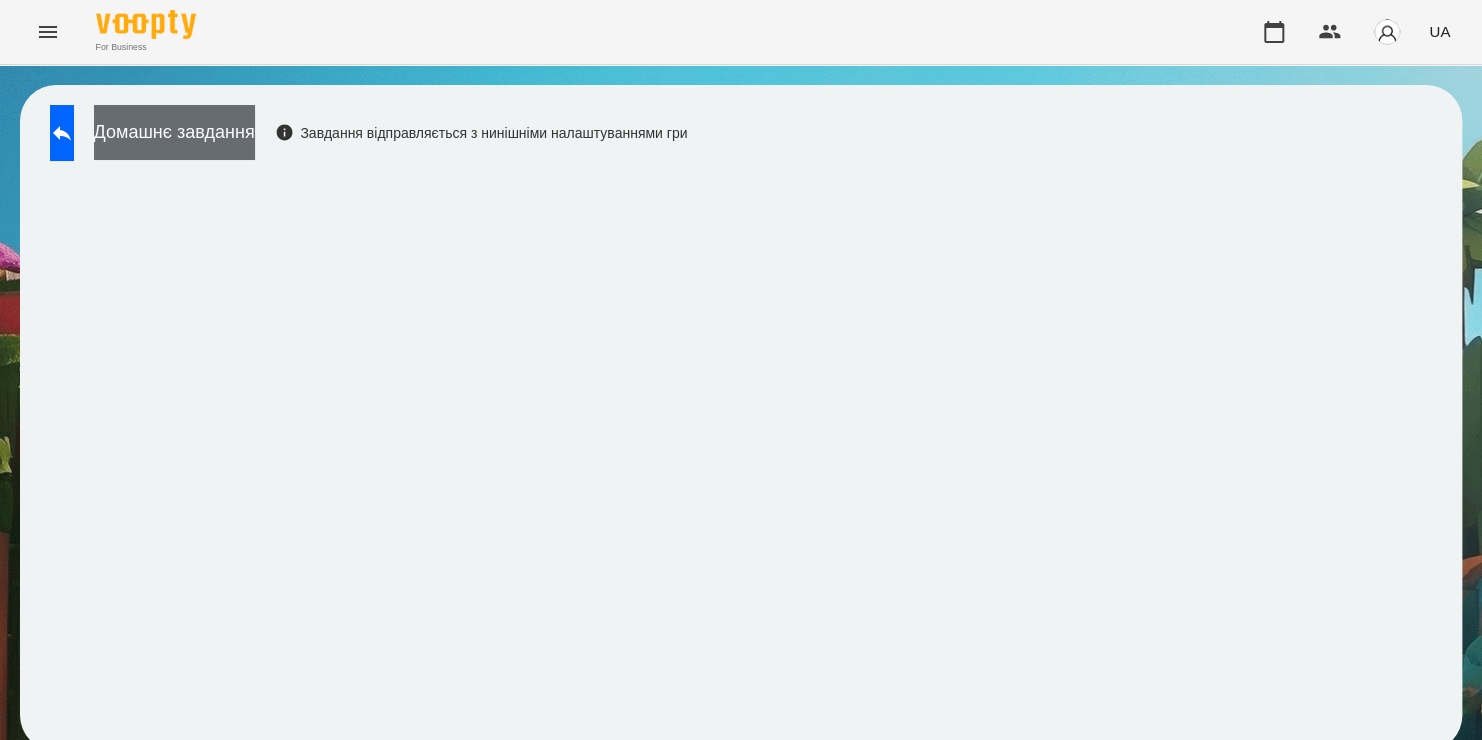 click on "Домашнє завдання" at bounding box center (174, 132) 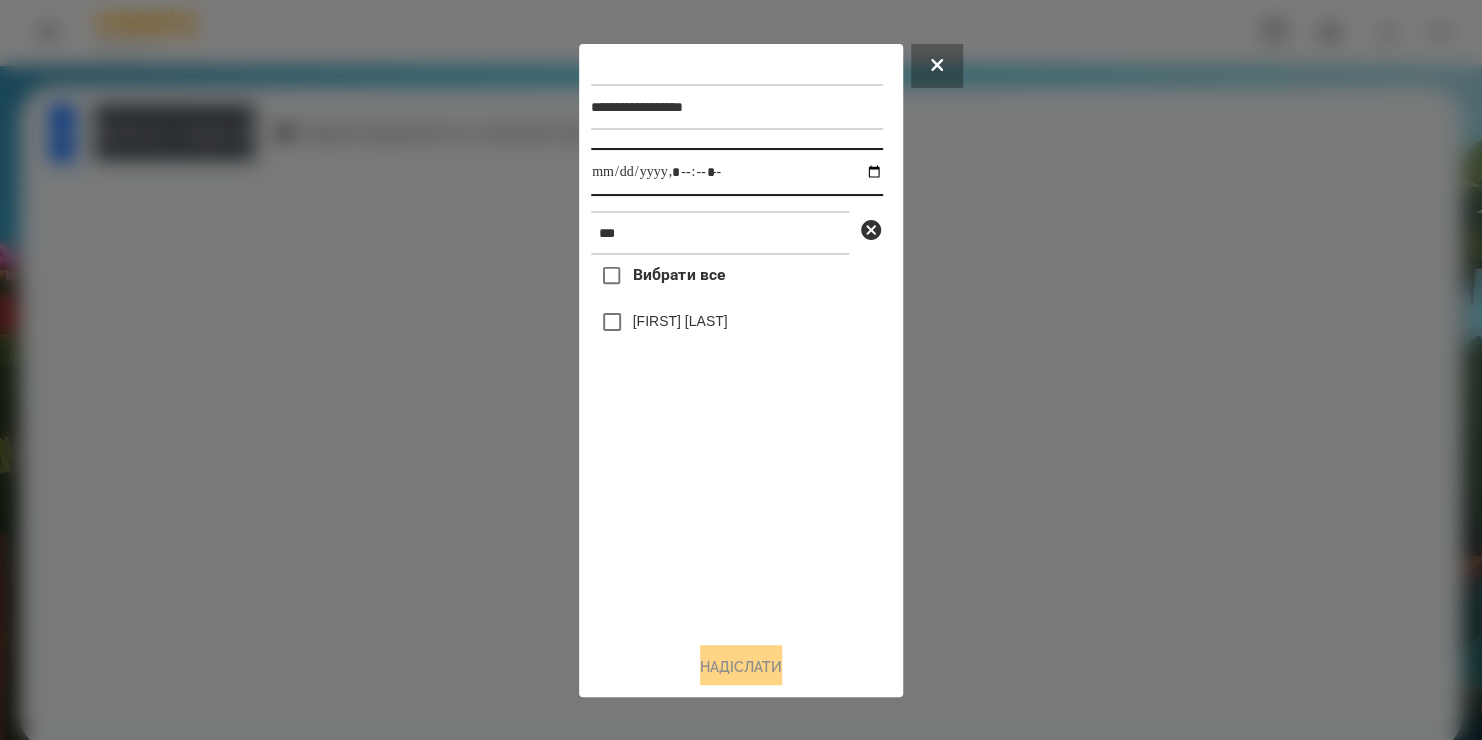 click at bounding box center [737, 172] 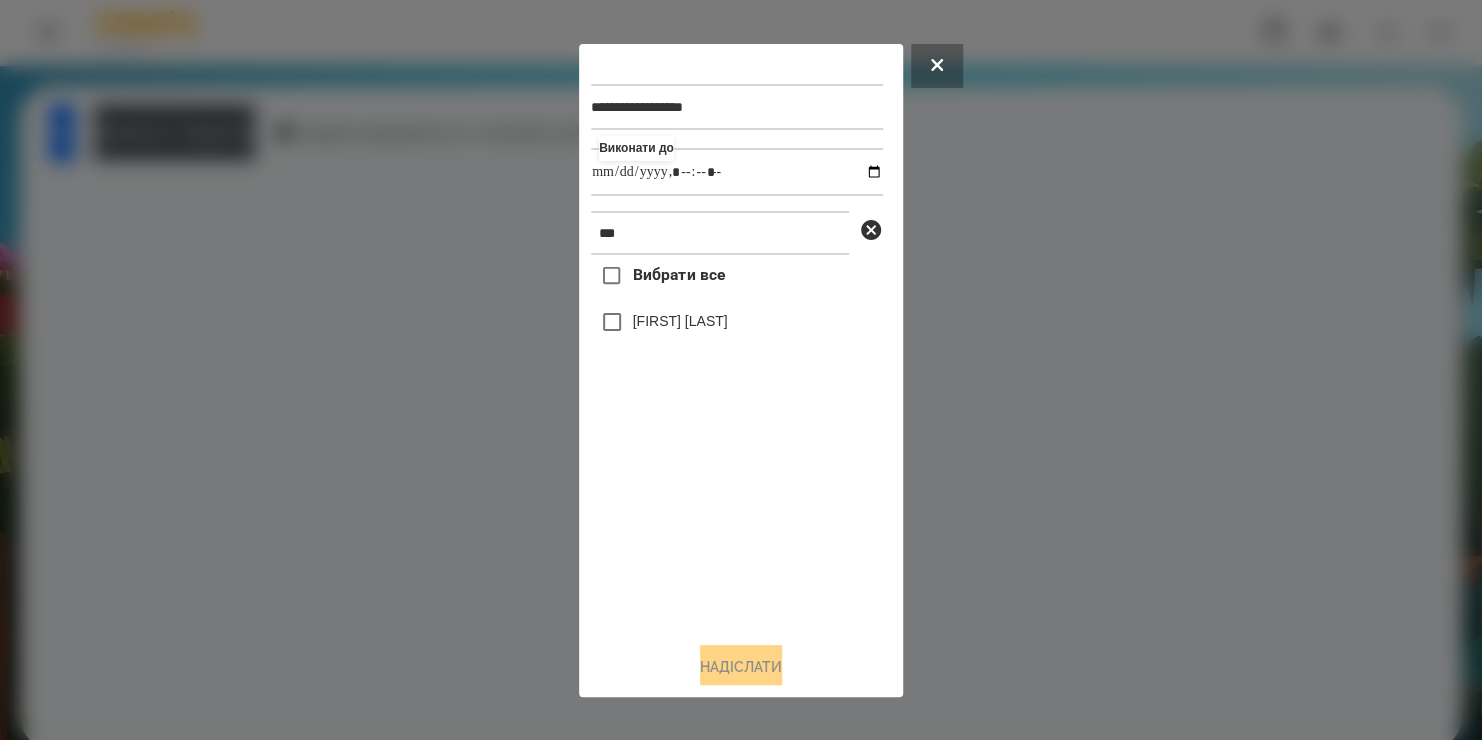 type on "**********" 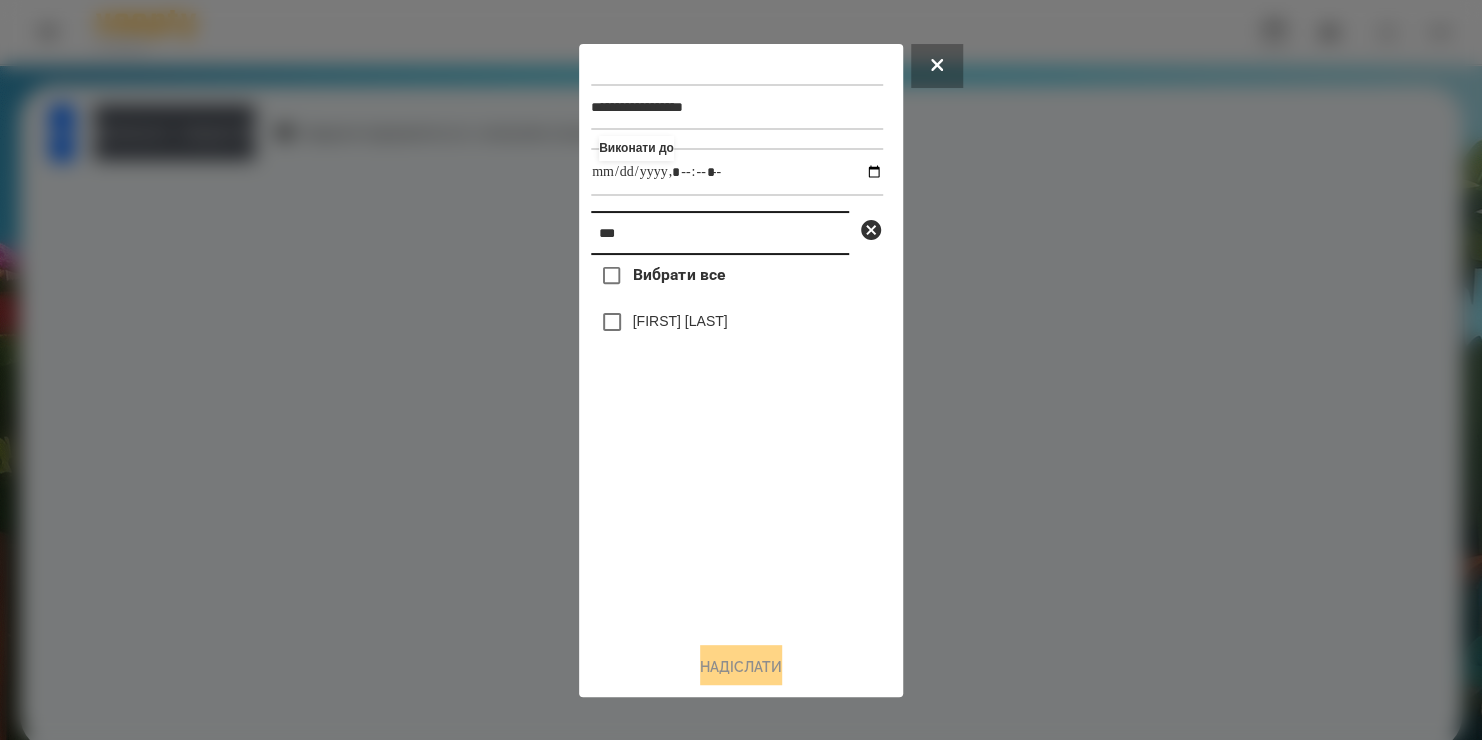 drag, startPoint x: 642, startPoint y: 238, endPoint x: 264, endPoint y: 350, distance: 394.2436 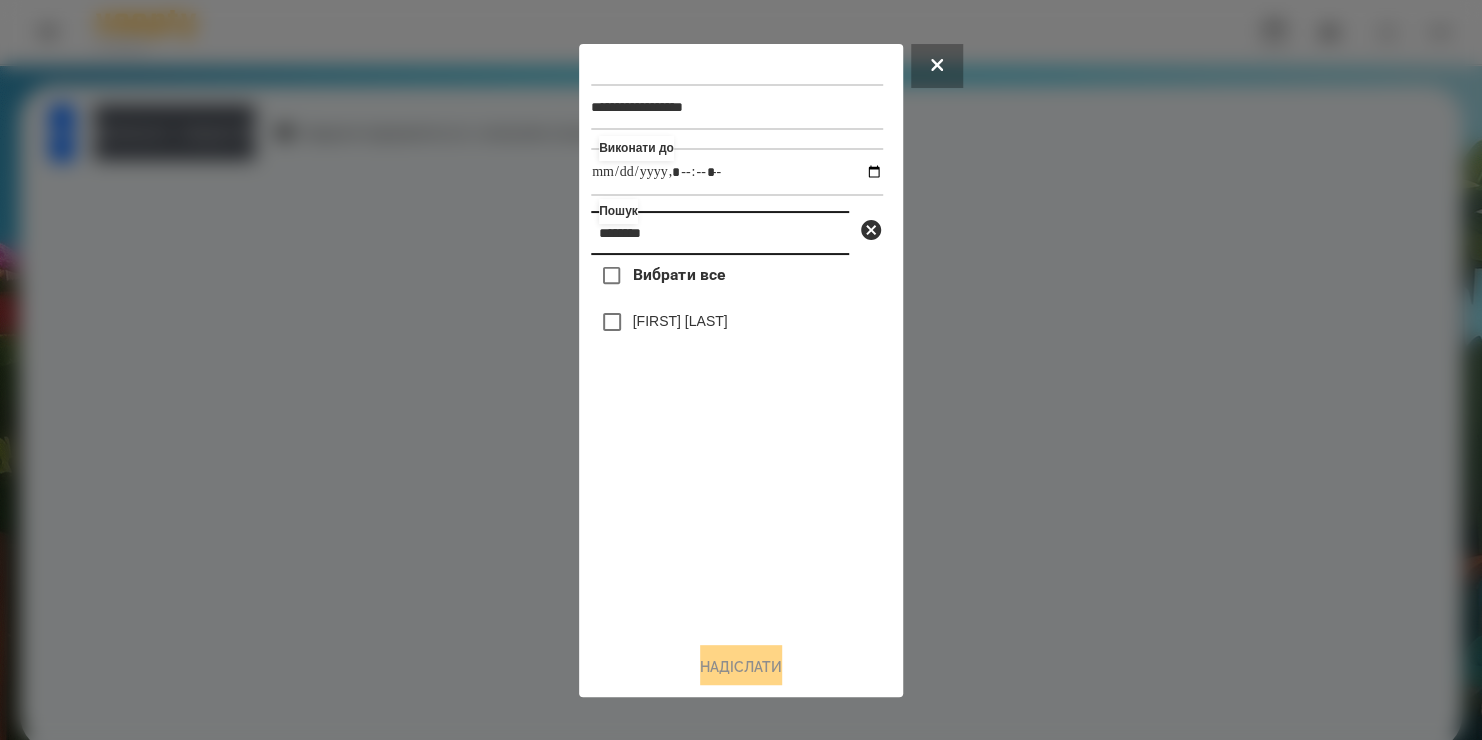 type on "********" 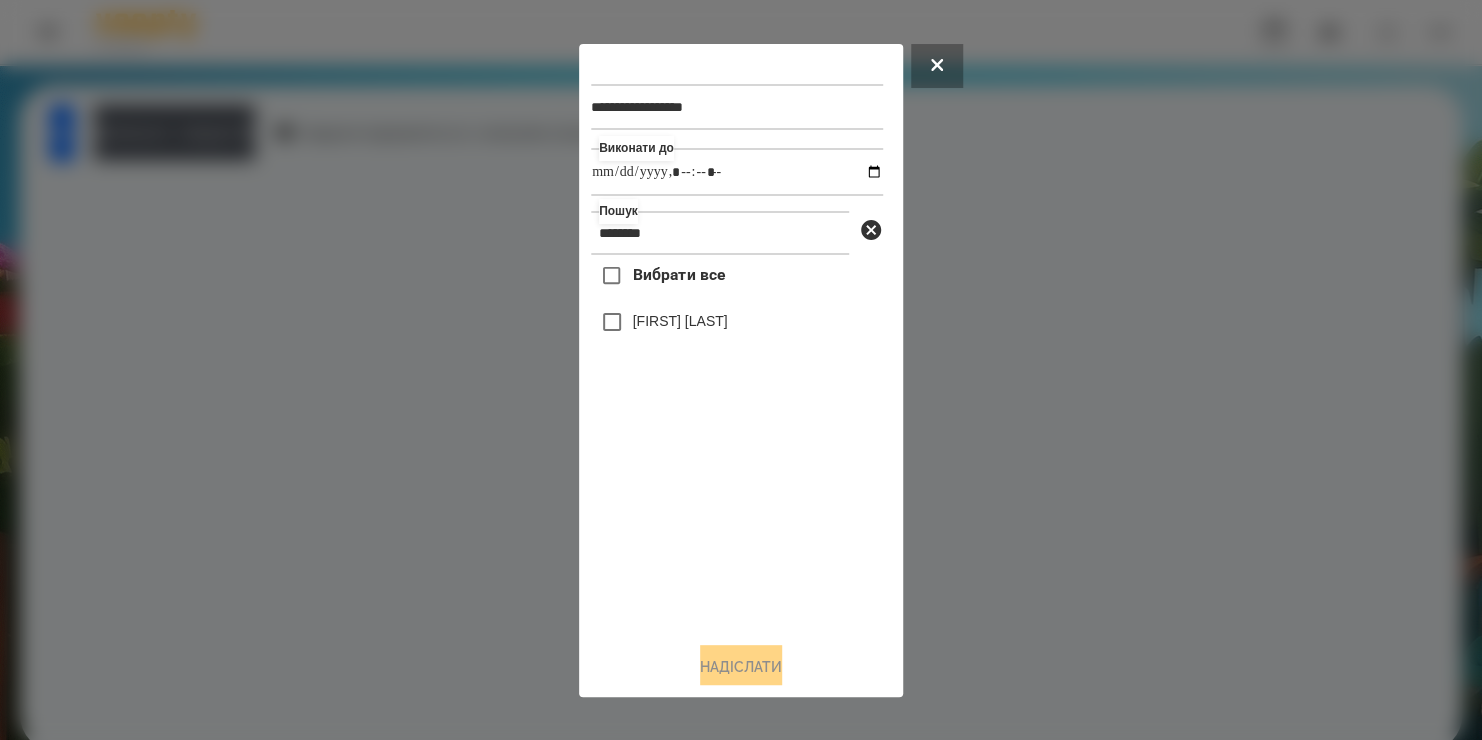 click on "[FIRST] [LAST]" at bounding box center [680, 321] 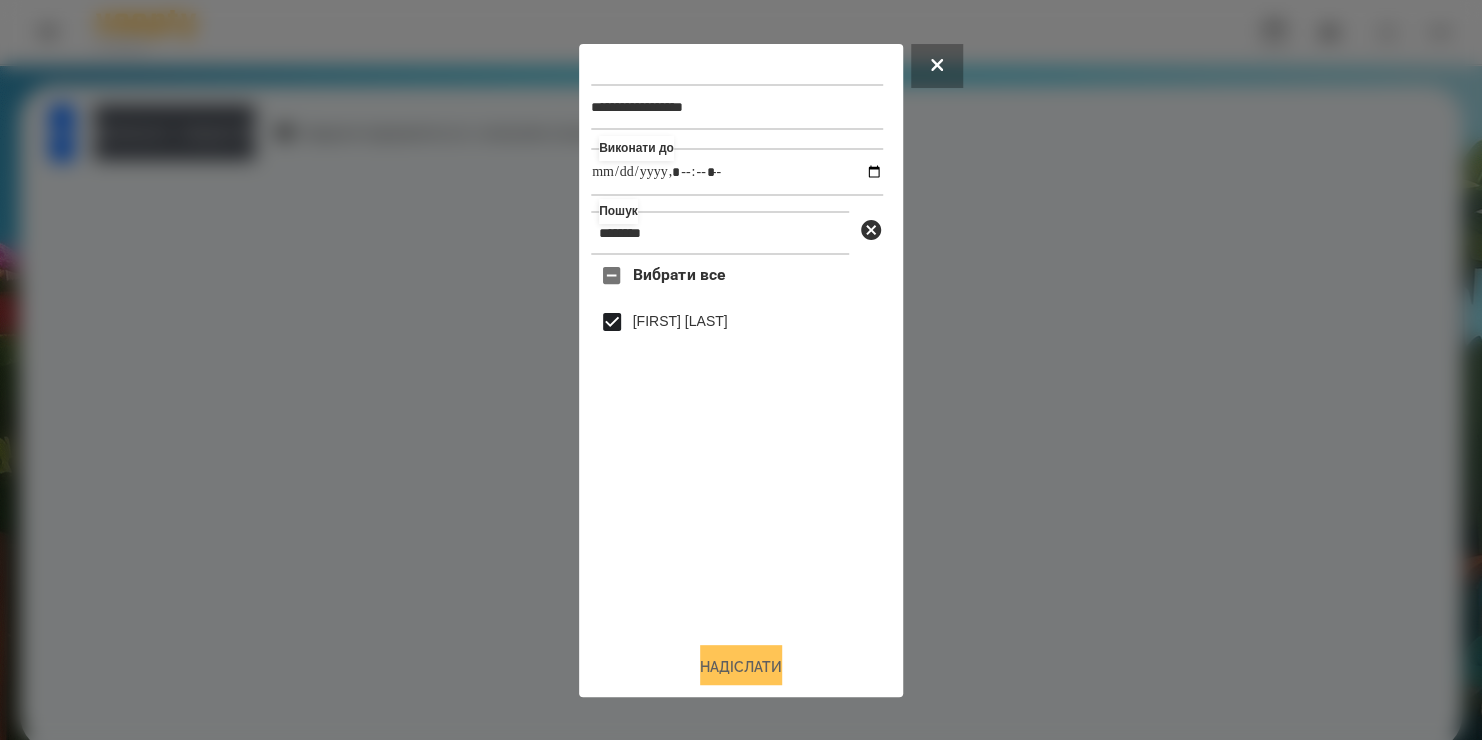 click on "Надіслати" at bounding box center [741, 667] 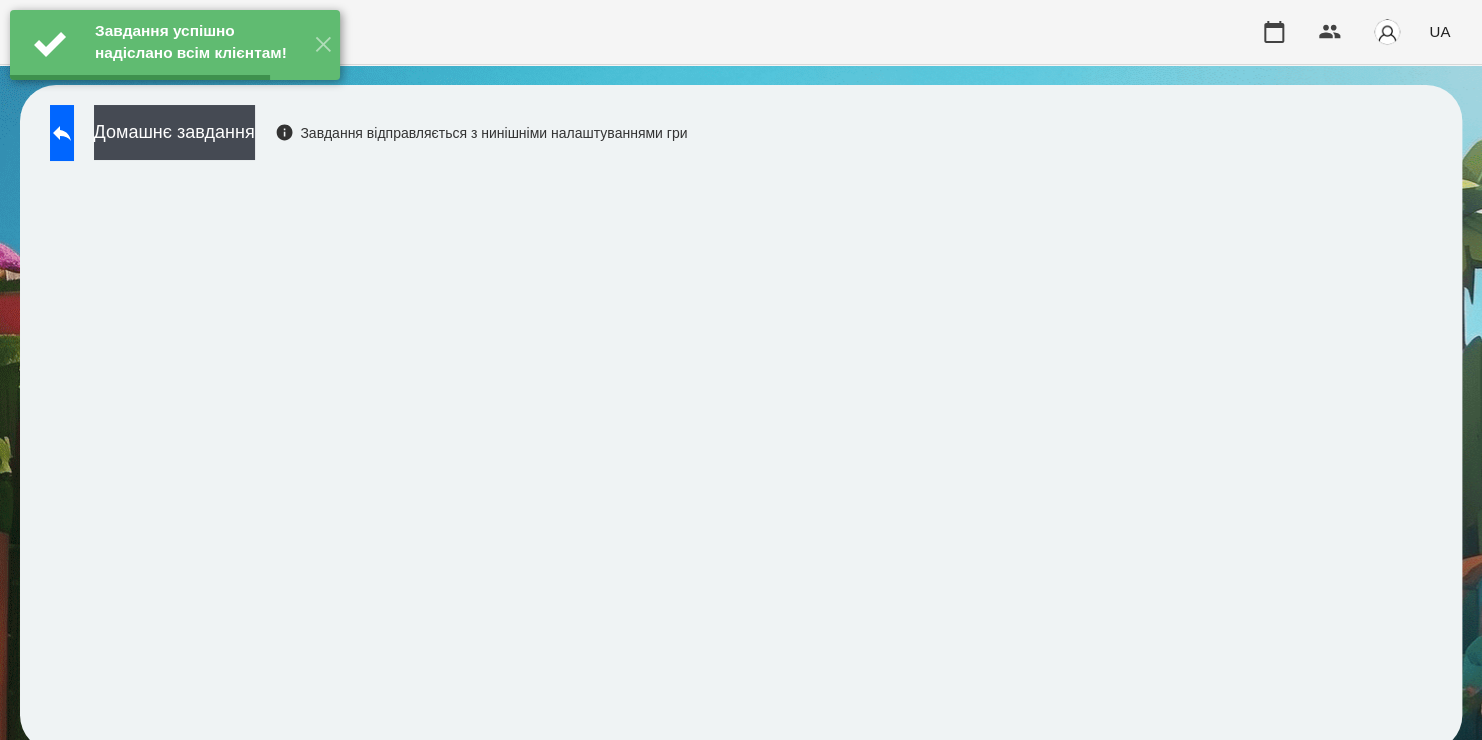 click on "Завдання успішно надіслано всім клієнтам! ✕" at bounding box center (175, 45) 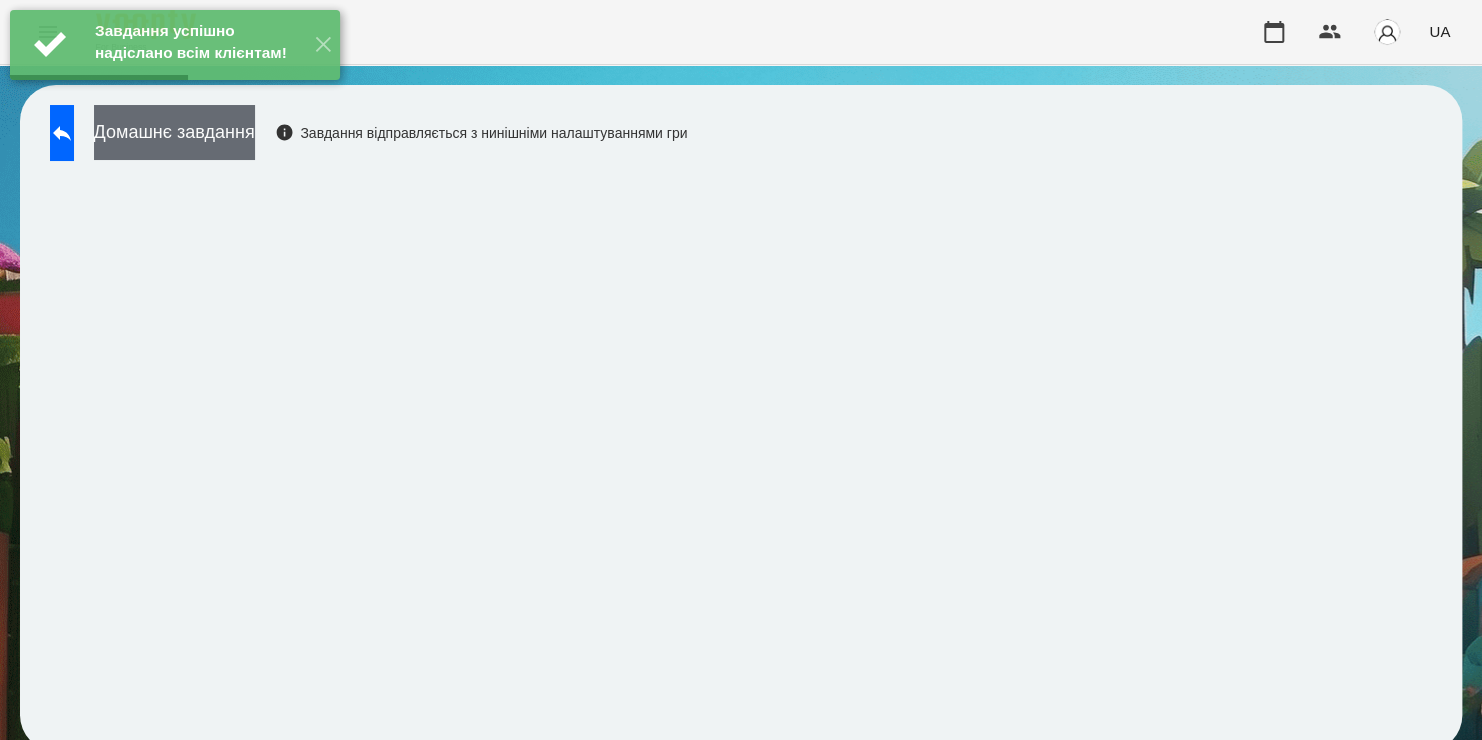 click on "Домашнє завдання" at bounding box center [174, 132] 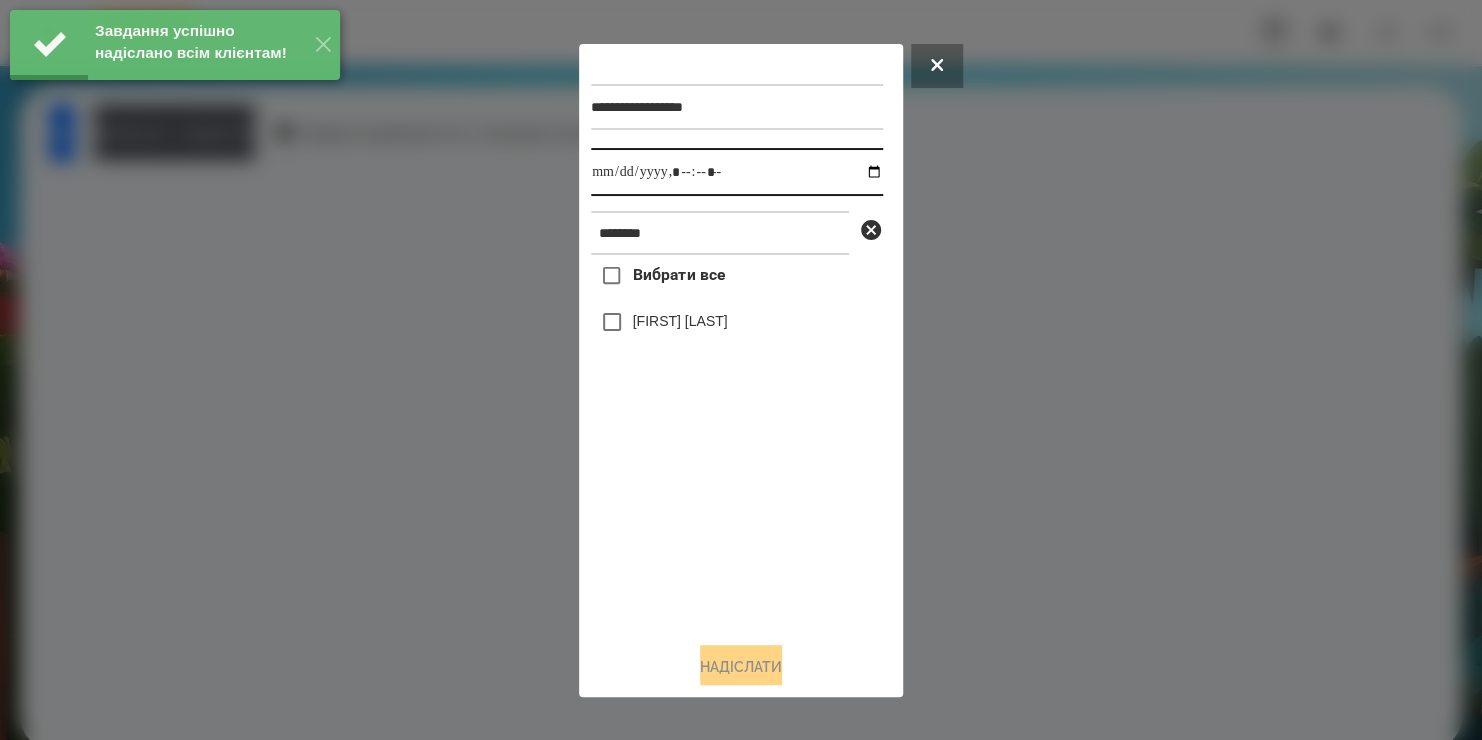 click at bounding box center [737, 172] 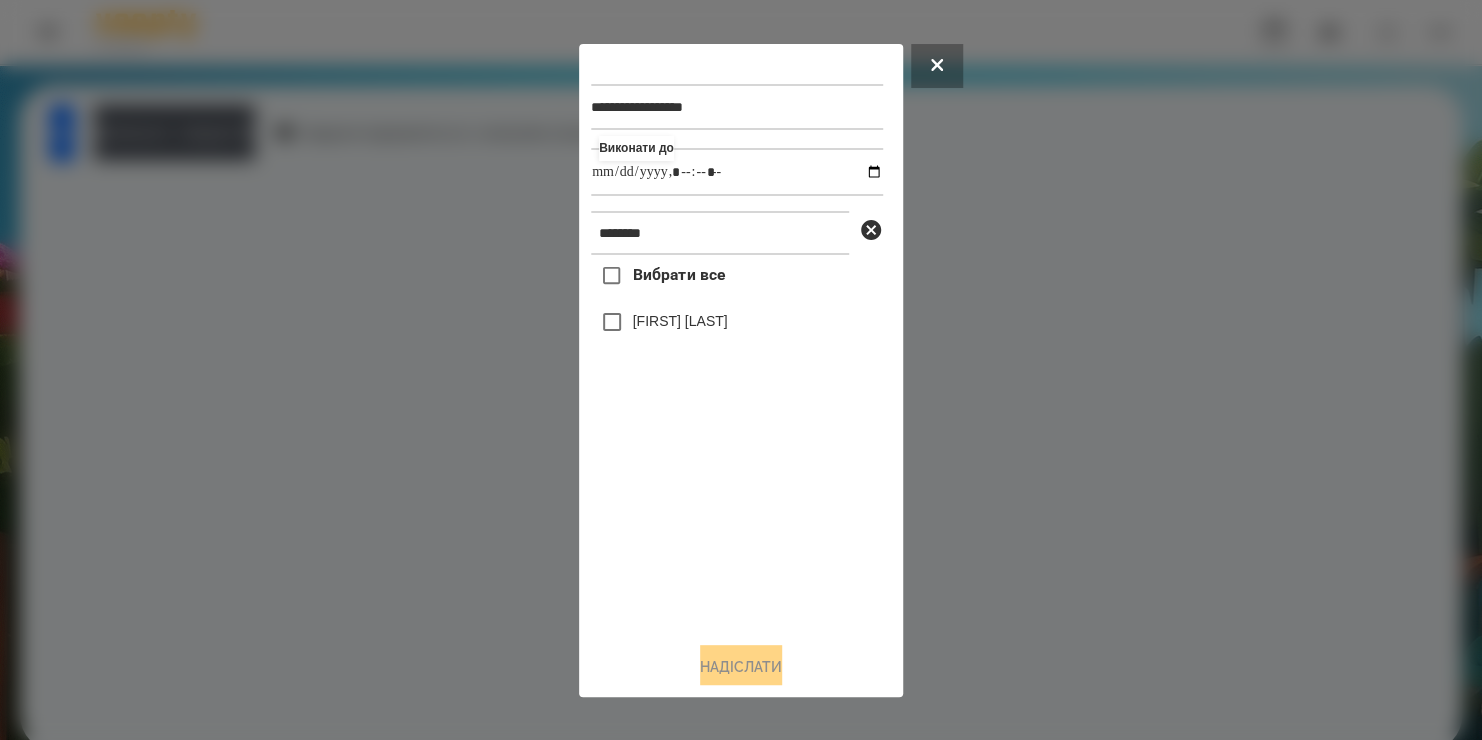 type on "**********" 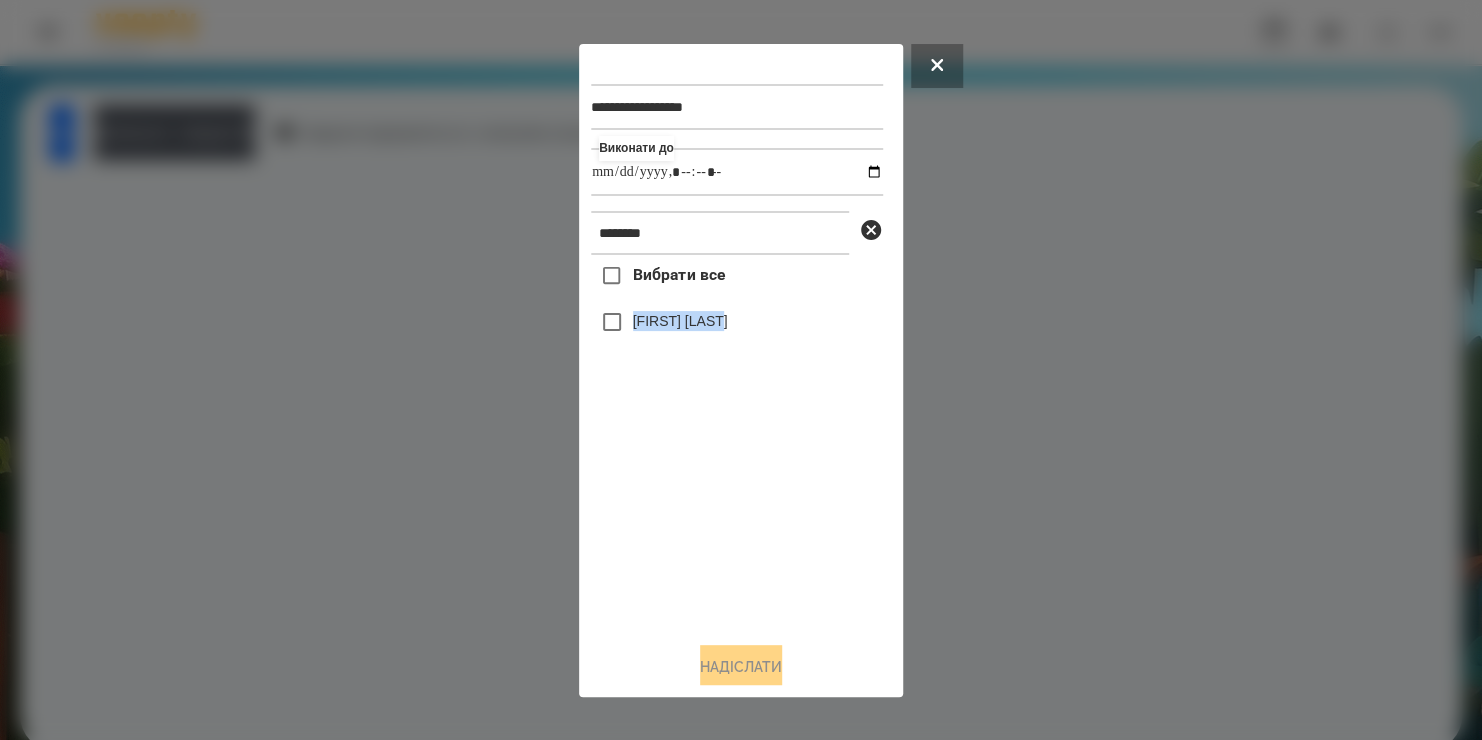 click on "Вибрати все [FIRST] [LAST]" at bounding box center (737, 440) 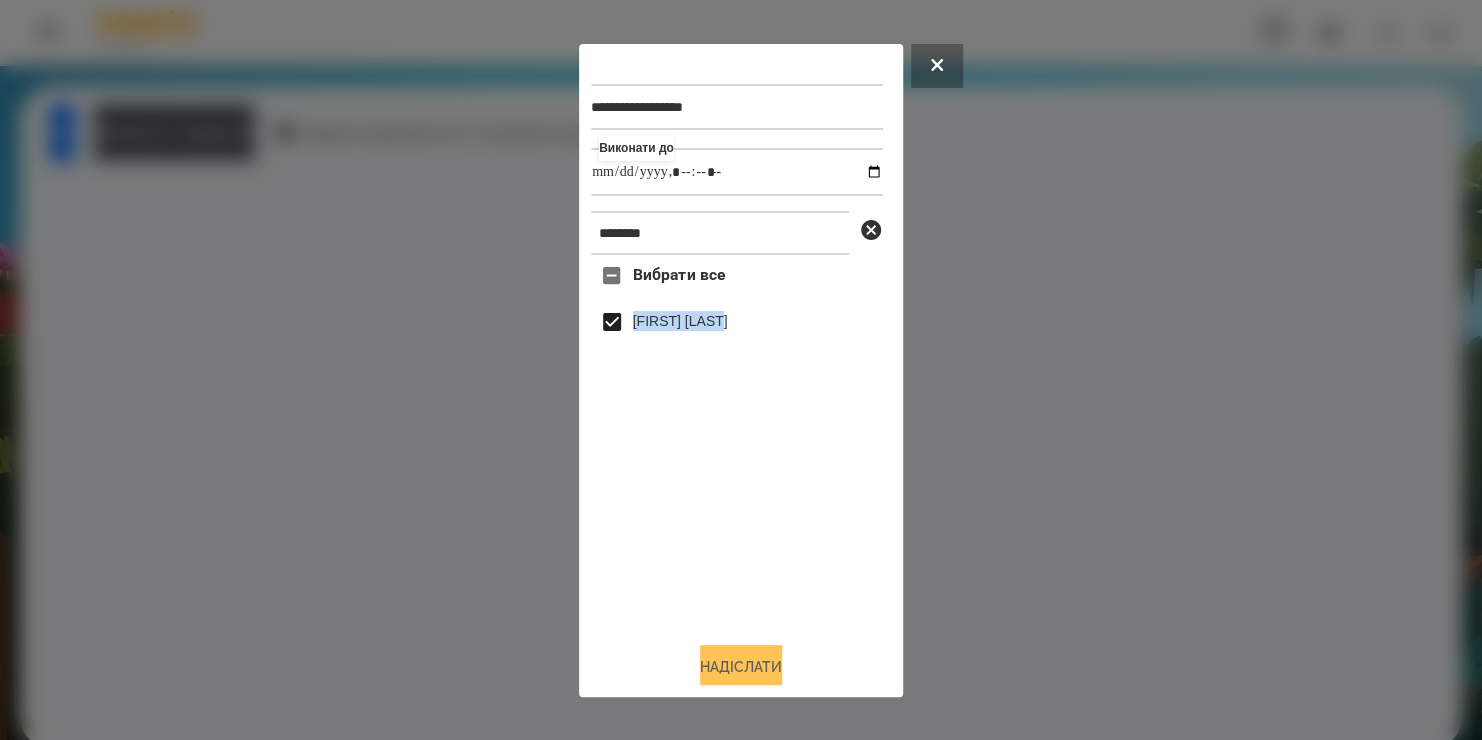 click on "Надіслати" at bounding box center [741, 667] 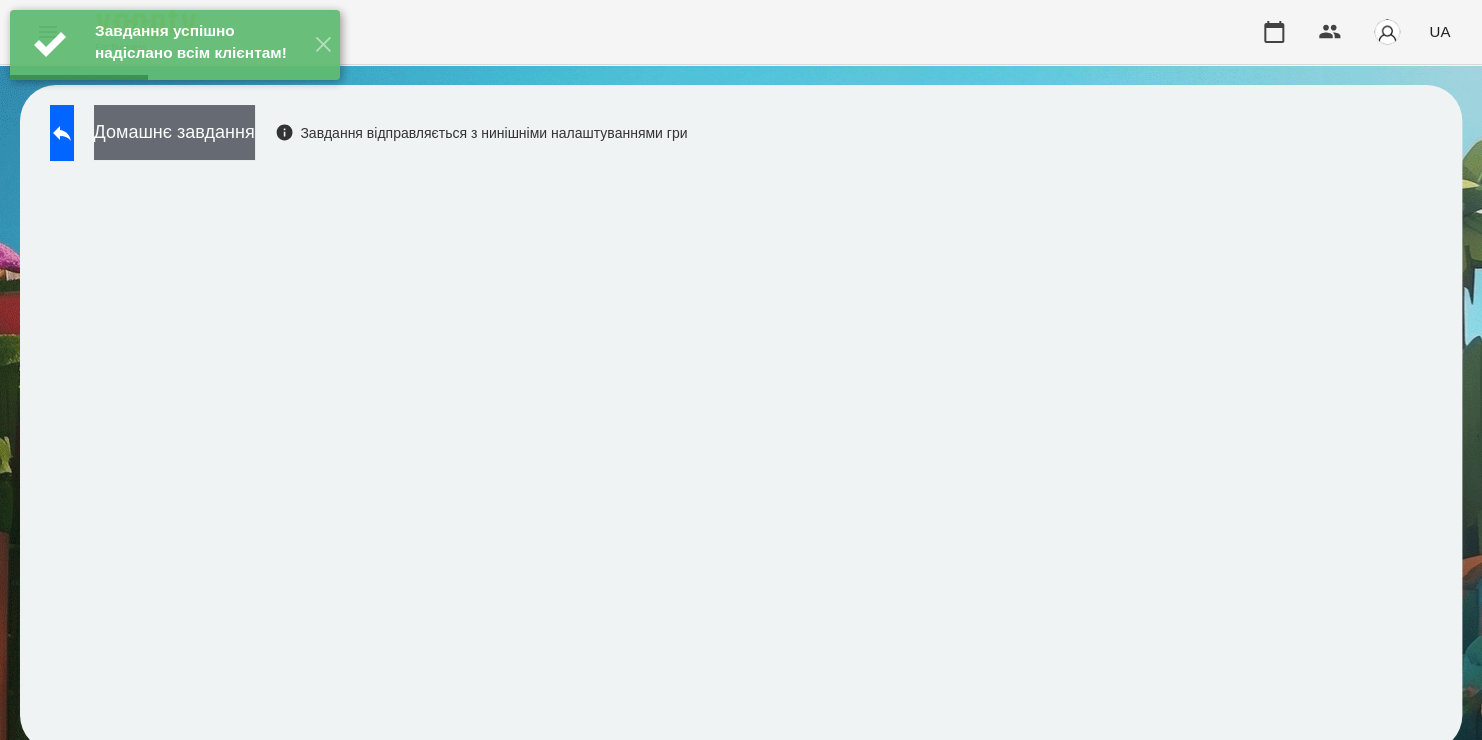 click on "Домашнє завдання" at bounding box center (174, 132) 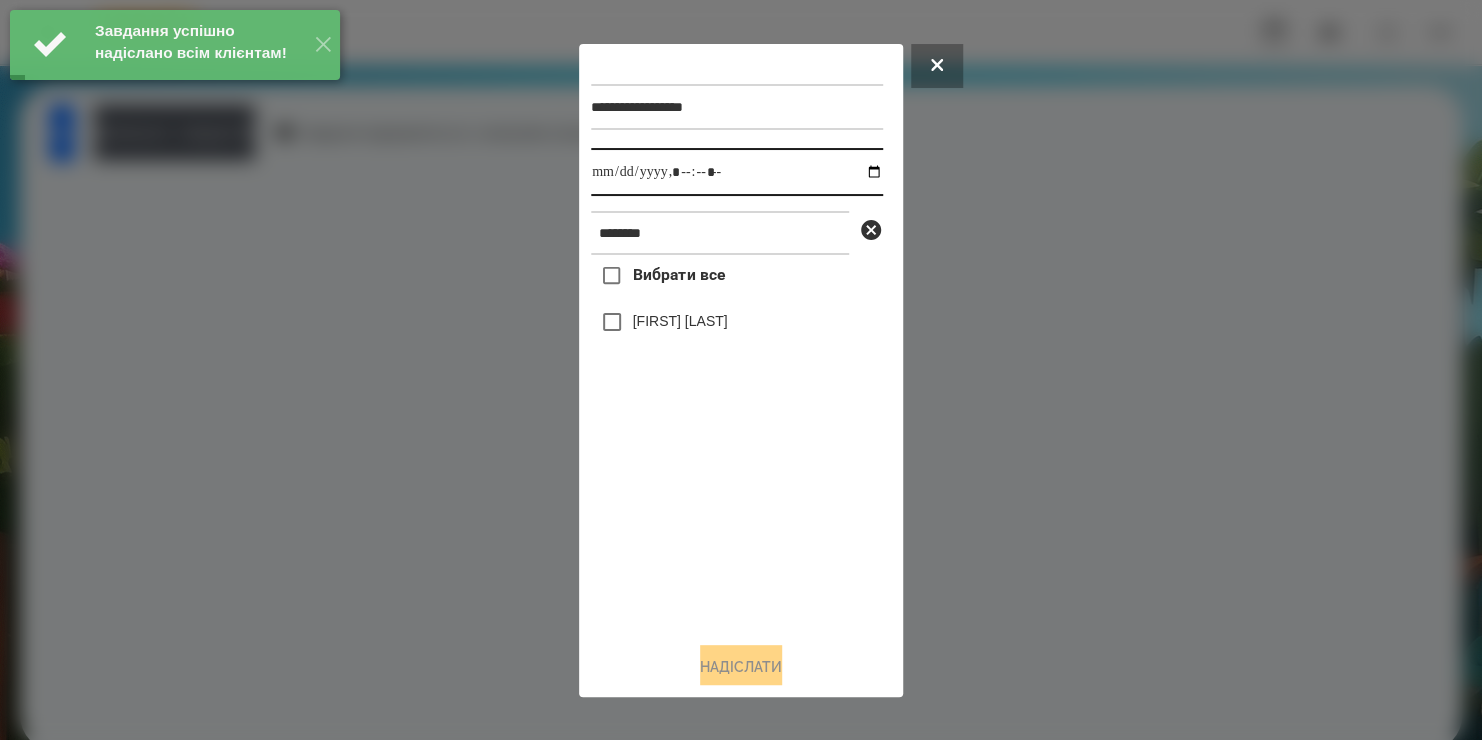 click at bounding box center (737, 172) 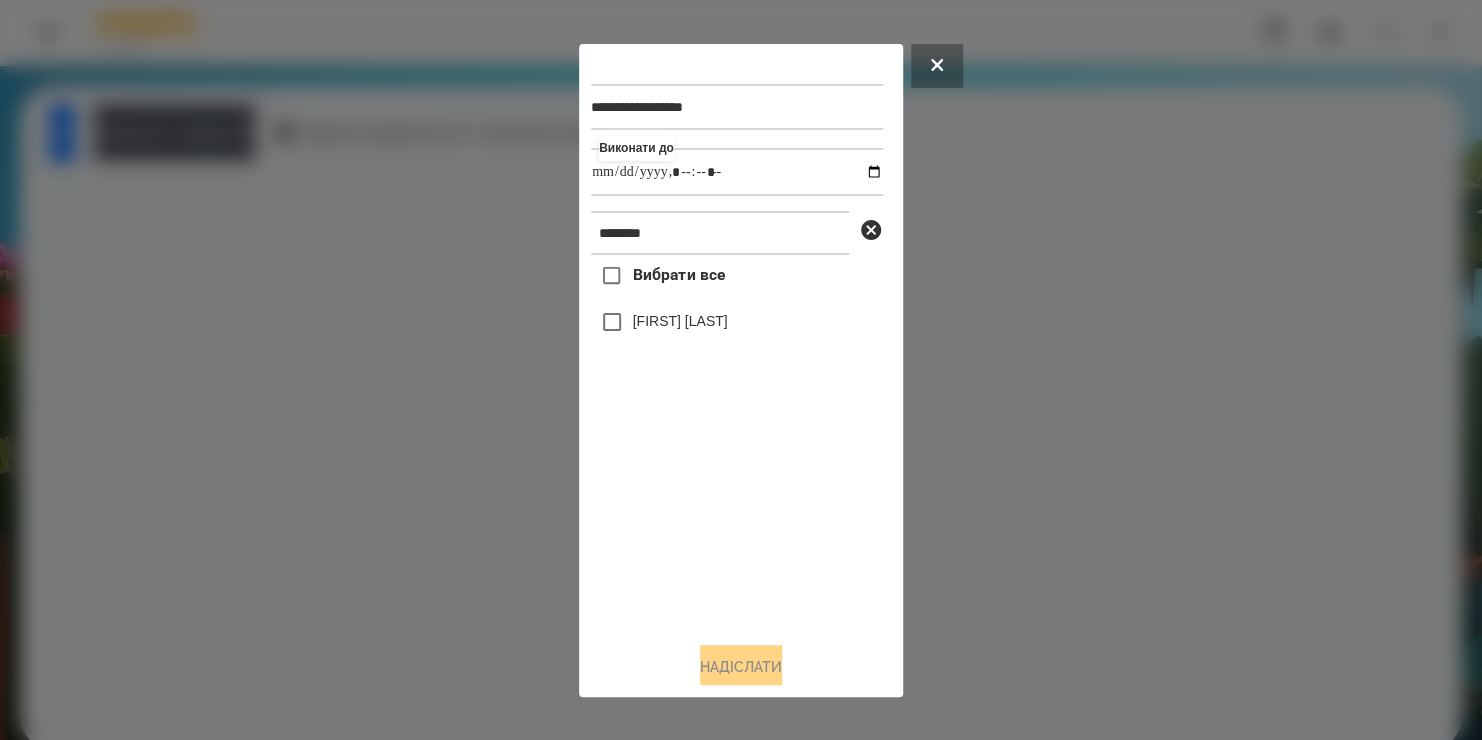 type on "**********" 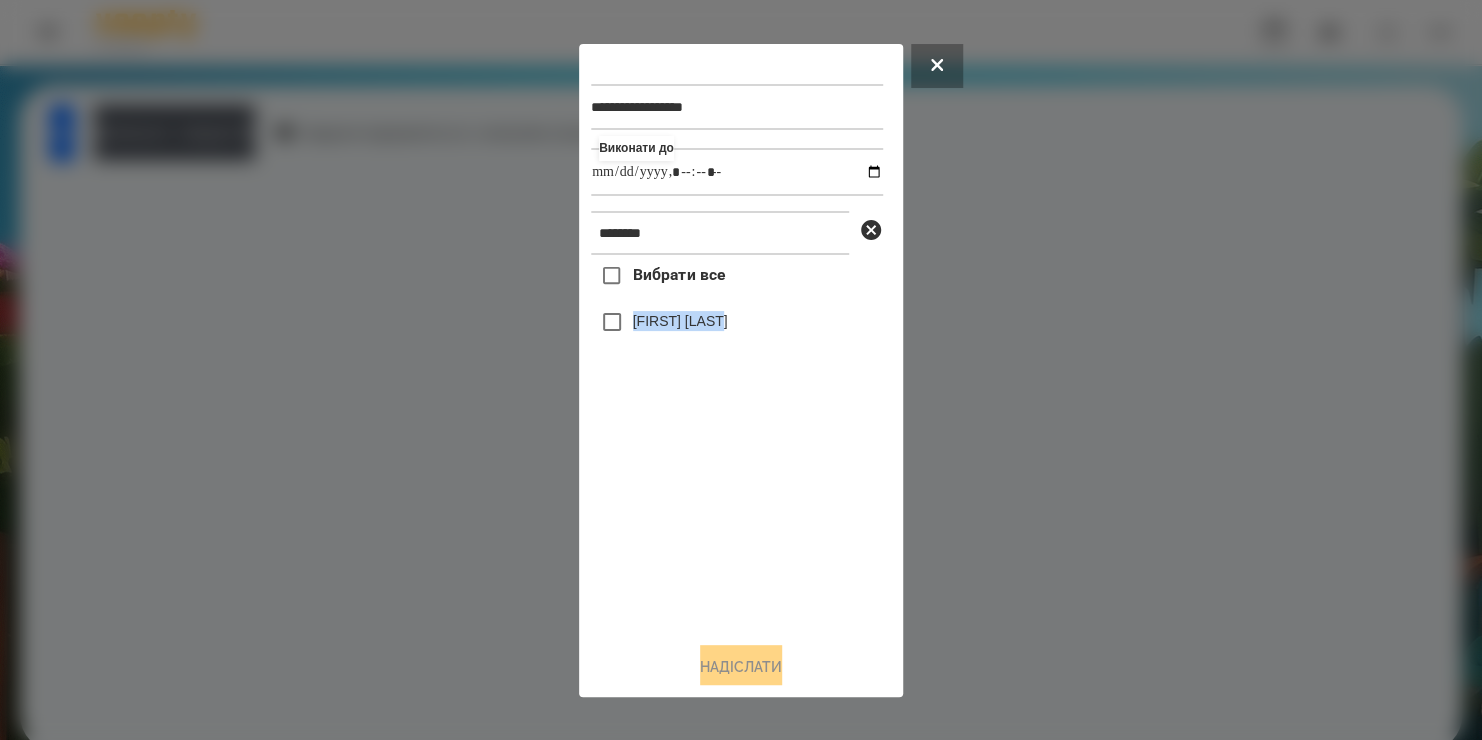 click on "Вибрати все [FIRST] [LAST]" at bounding box center [737, 440] 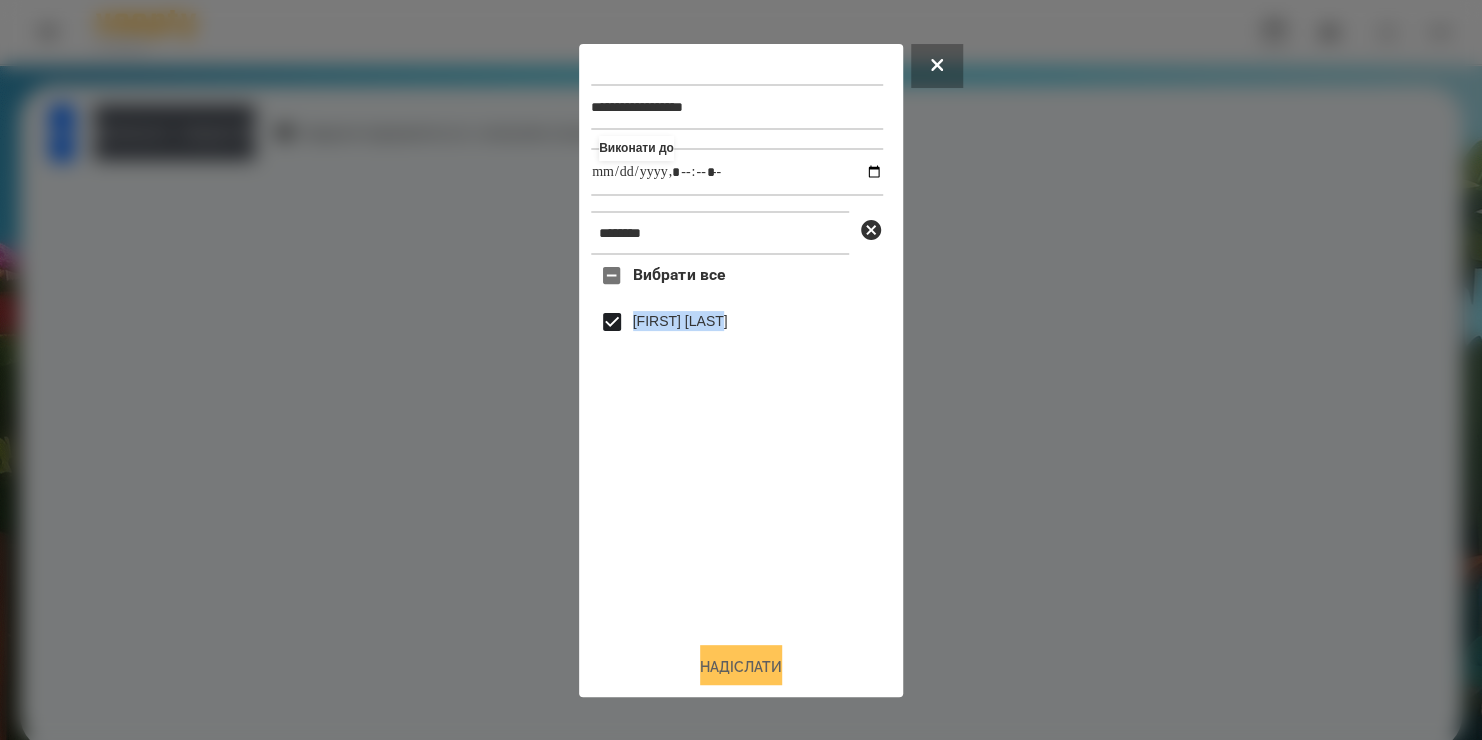 click on "Надіслати" at bounding box center [741, 667] 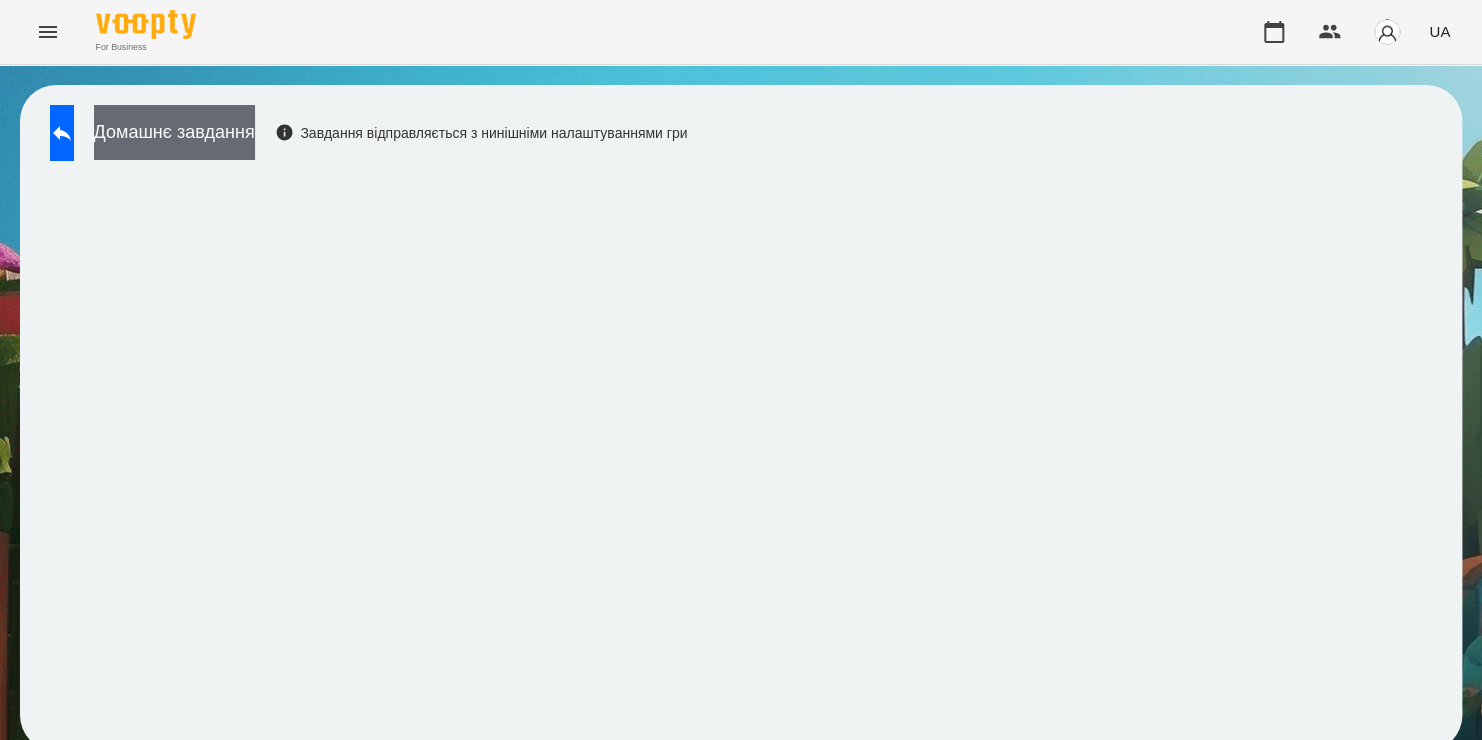 click on "Домашнє завдання" at bounding box center (174, 132) 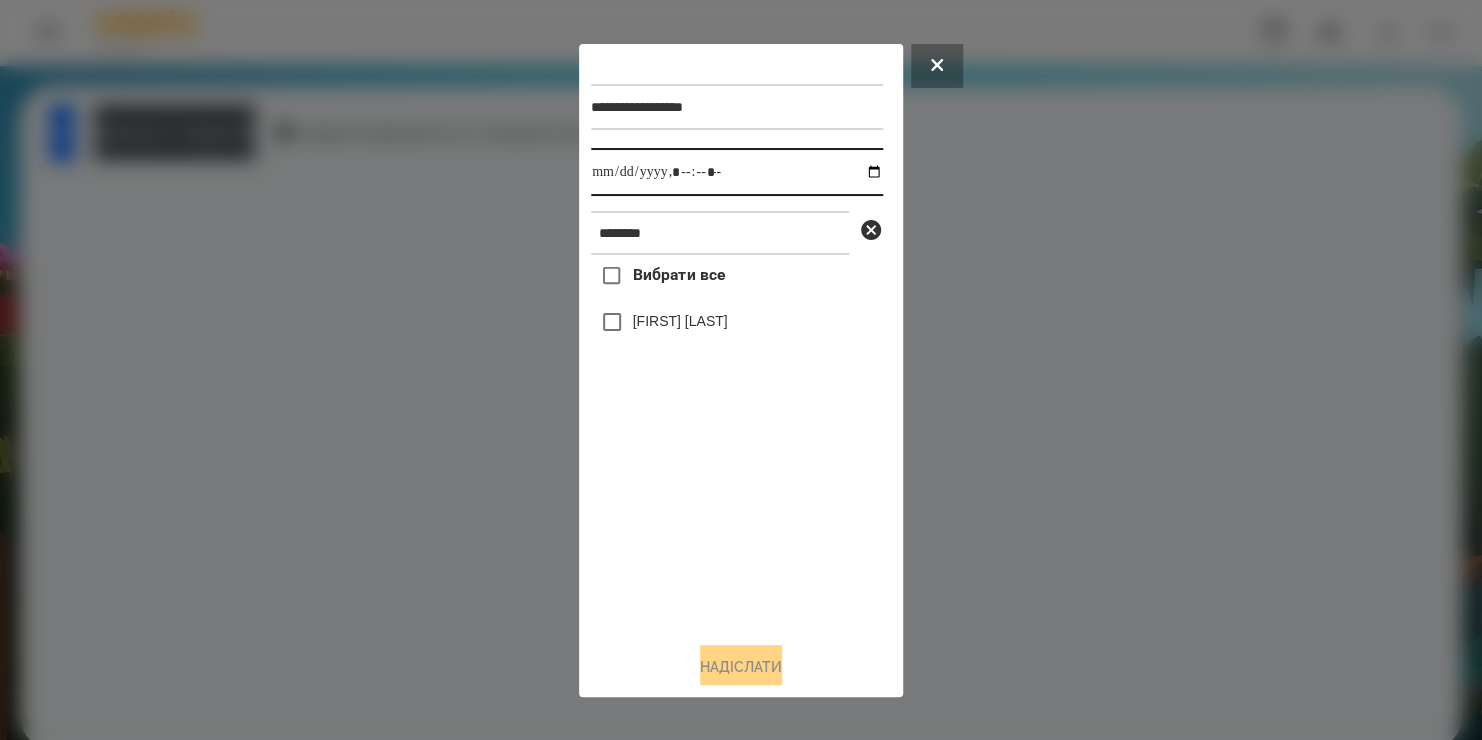 click at bounding box center [737, 172] 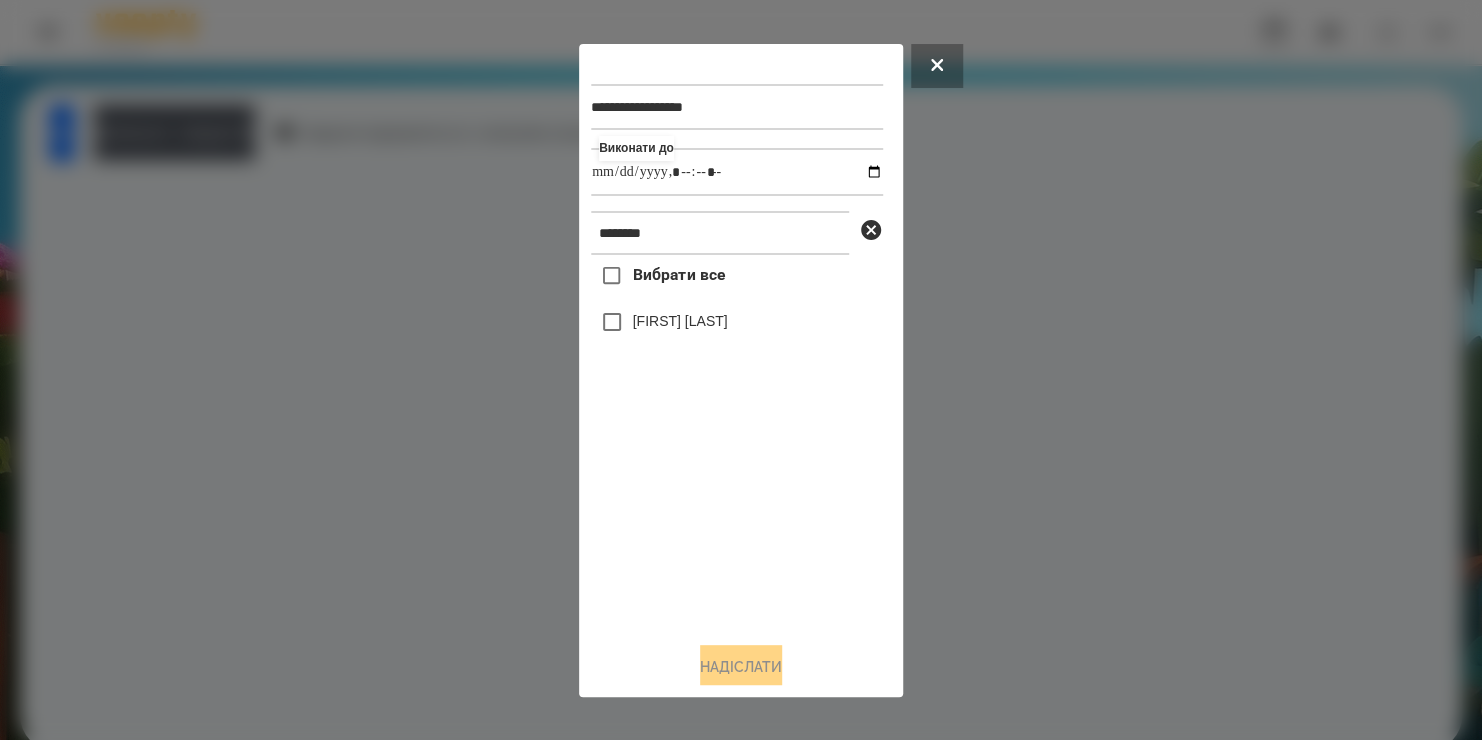 type on "**********" 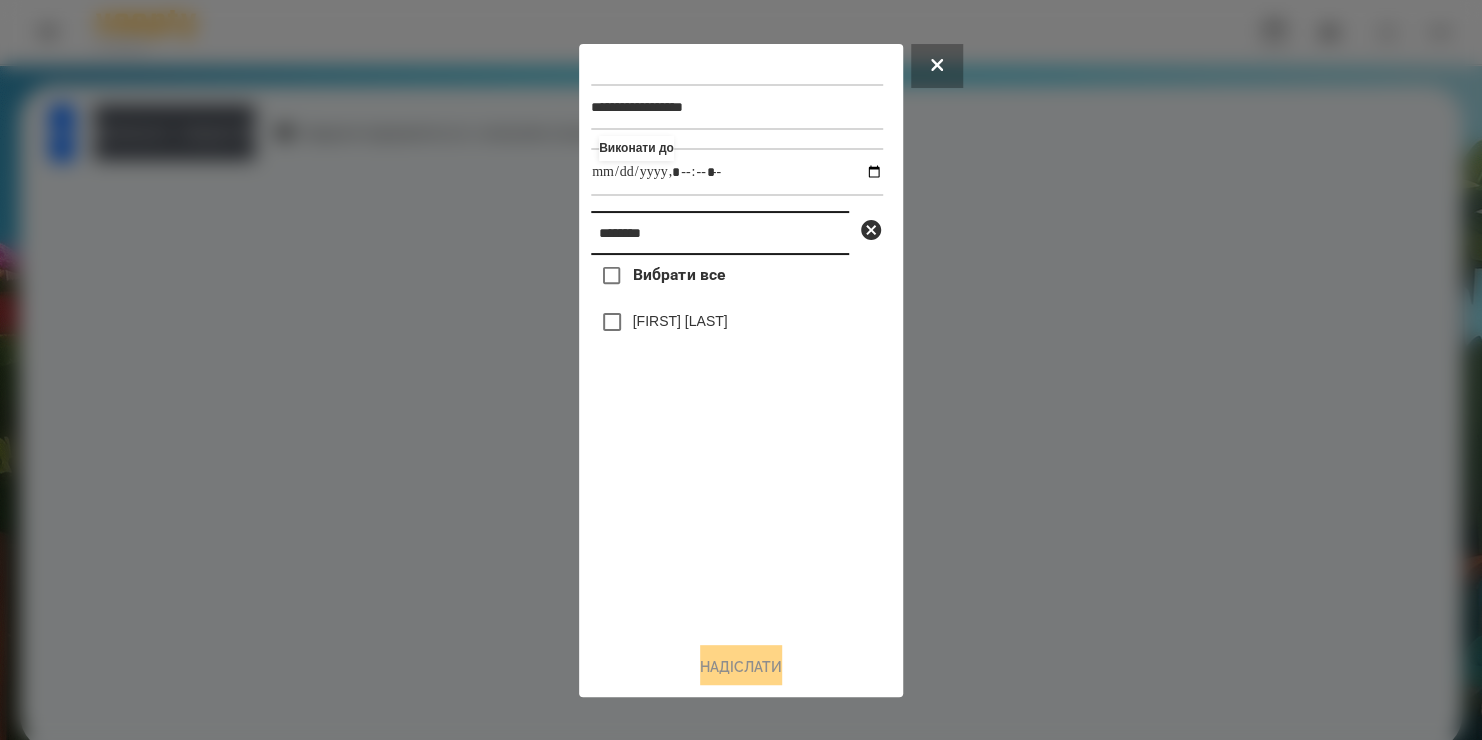 drag, startPoint x: 680, startPoint y: 260, endPoint x: 569, endPoint y: 286, distance: 114.00439 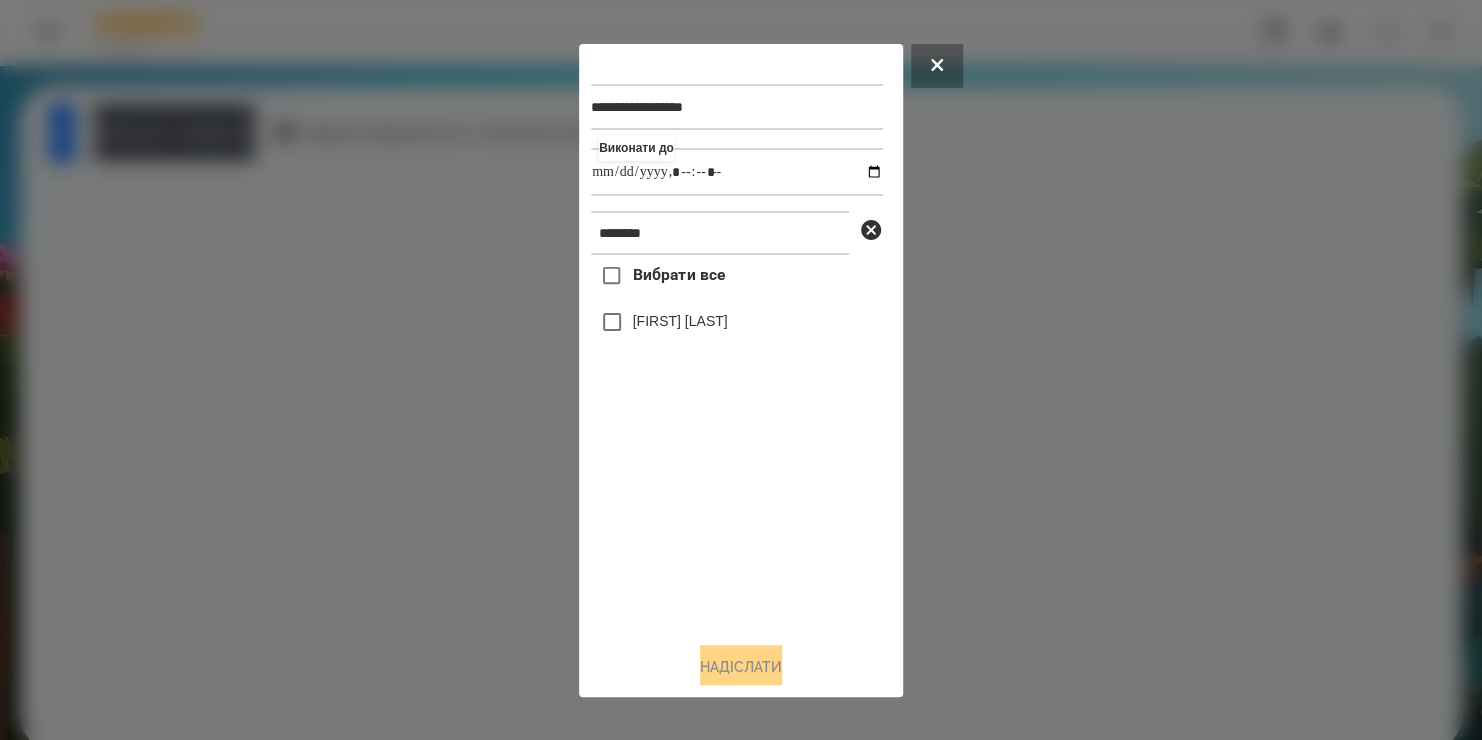 click at bounding box center (741, 370) 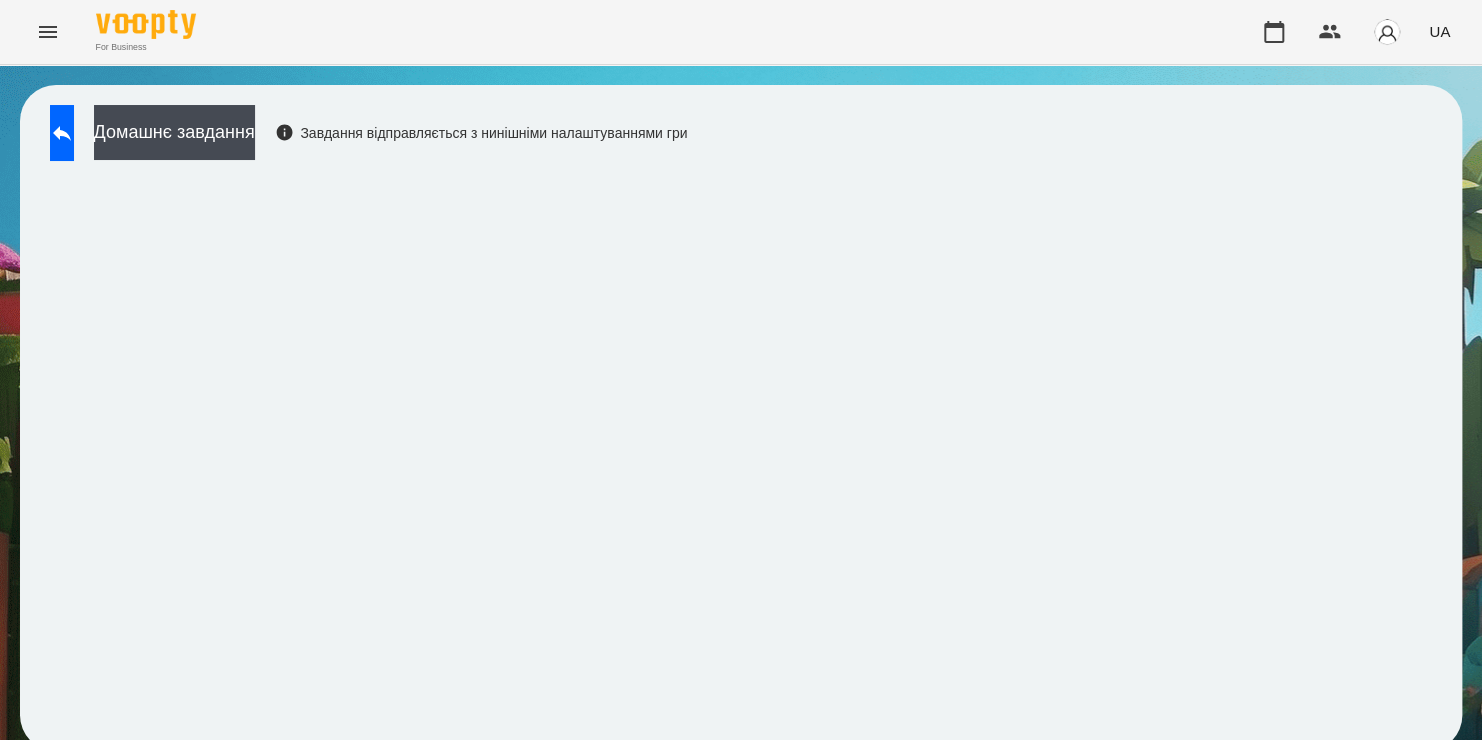 type 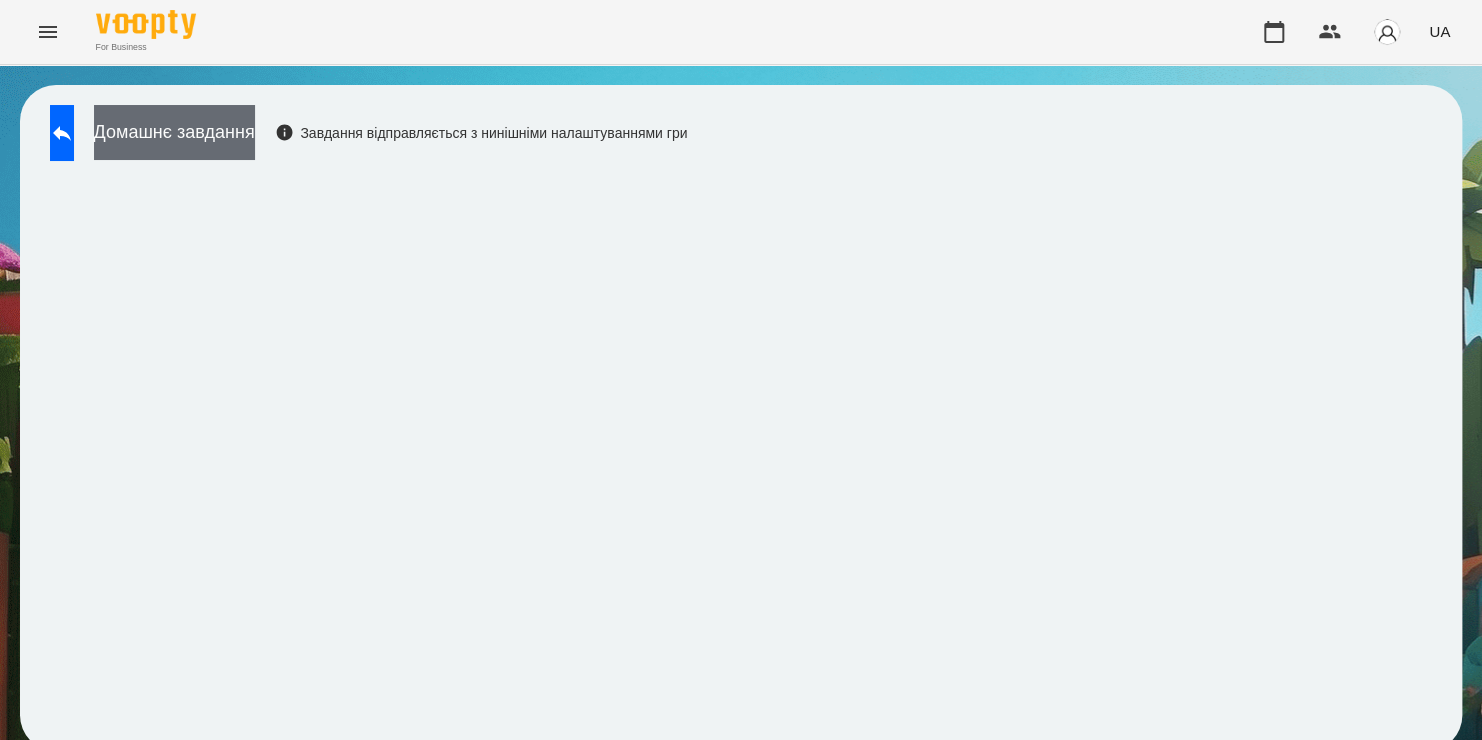 click on "Домашнє завдання" at bounding box center (174, 132) 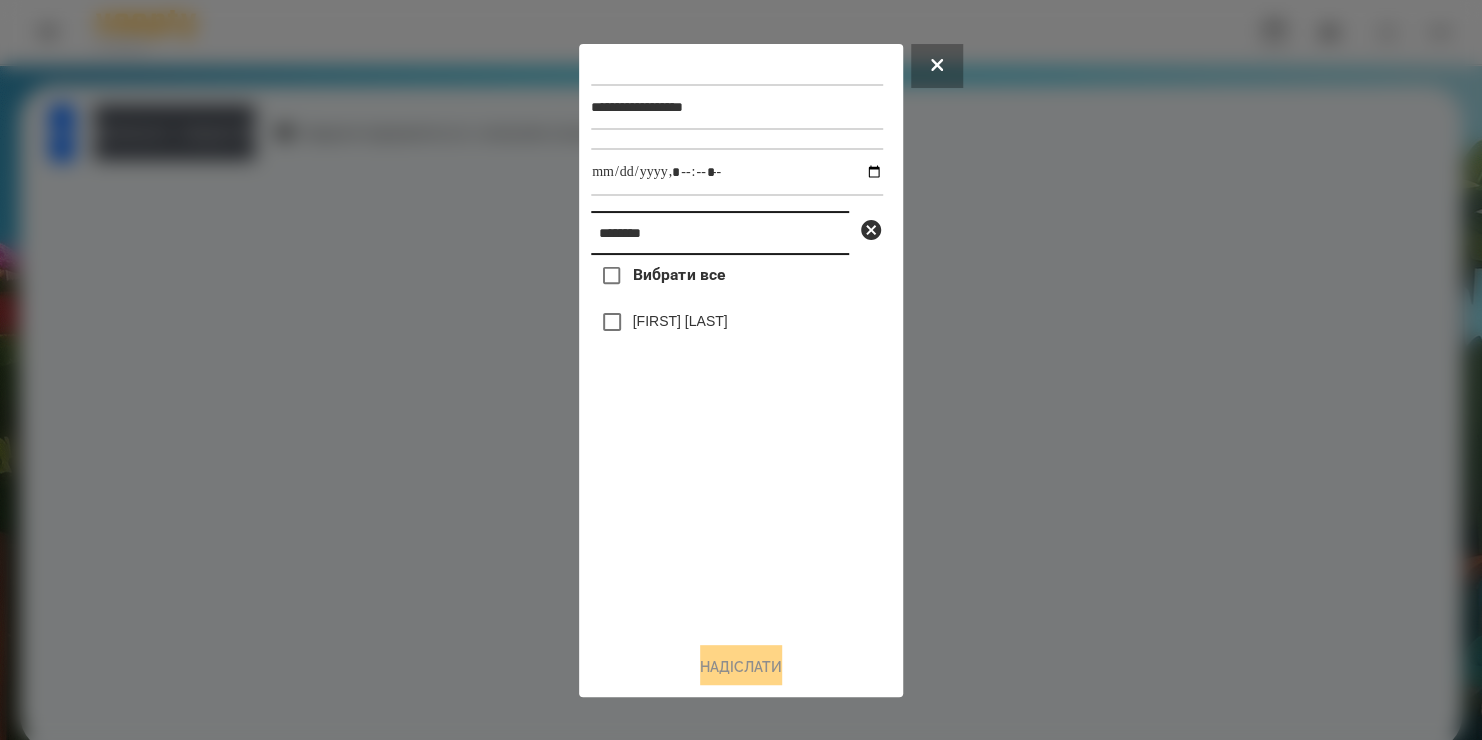 drag, startPoint x: 692, startPoint y: 240, endPoint x: 379, endPoint y: 313, distance: 321.40005 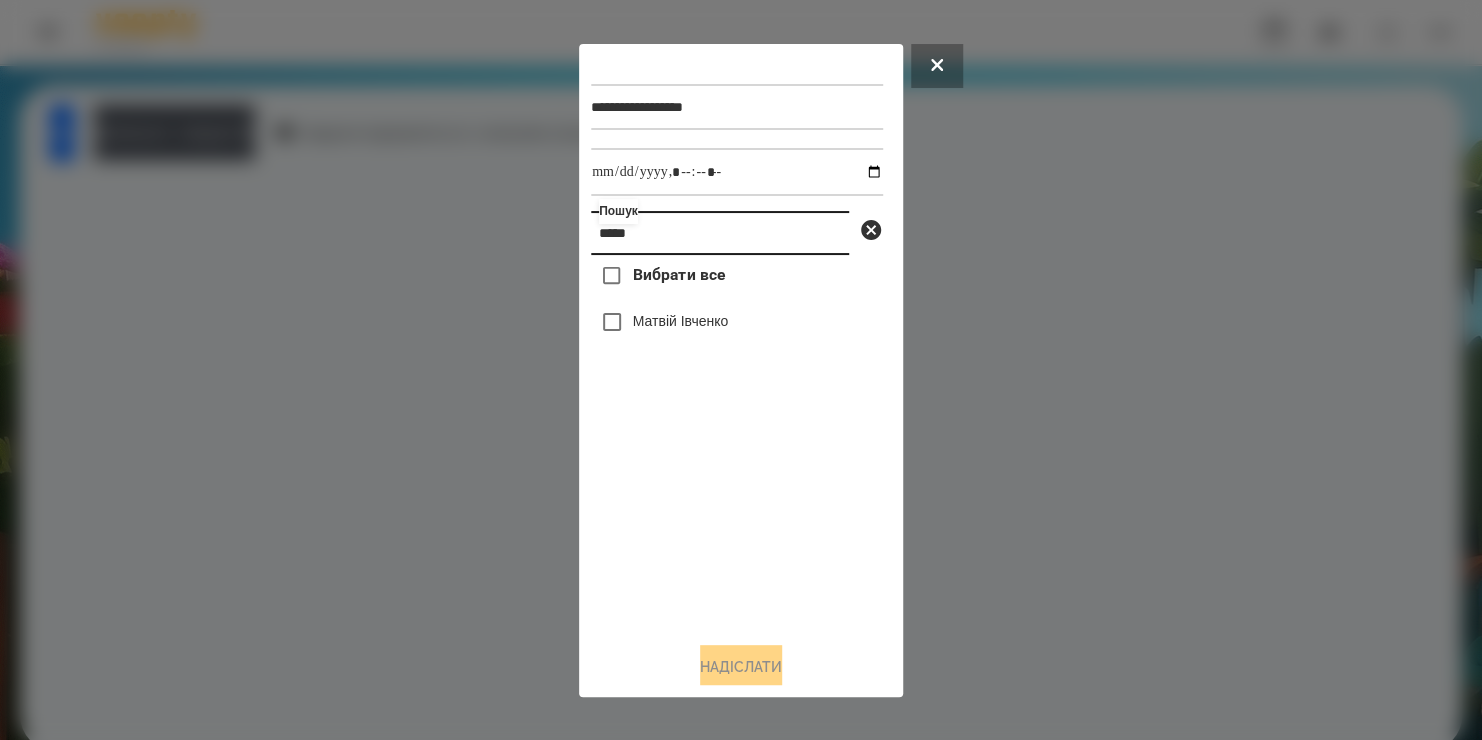 type on "*****" 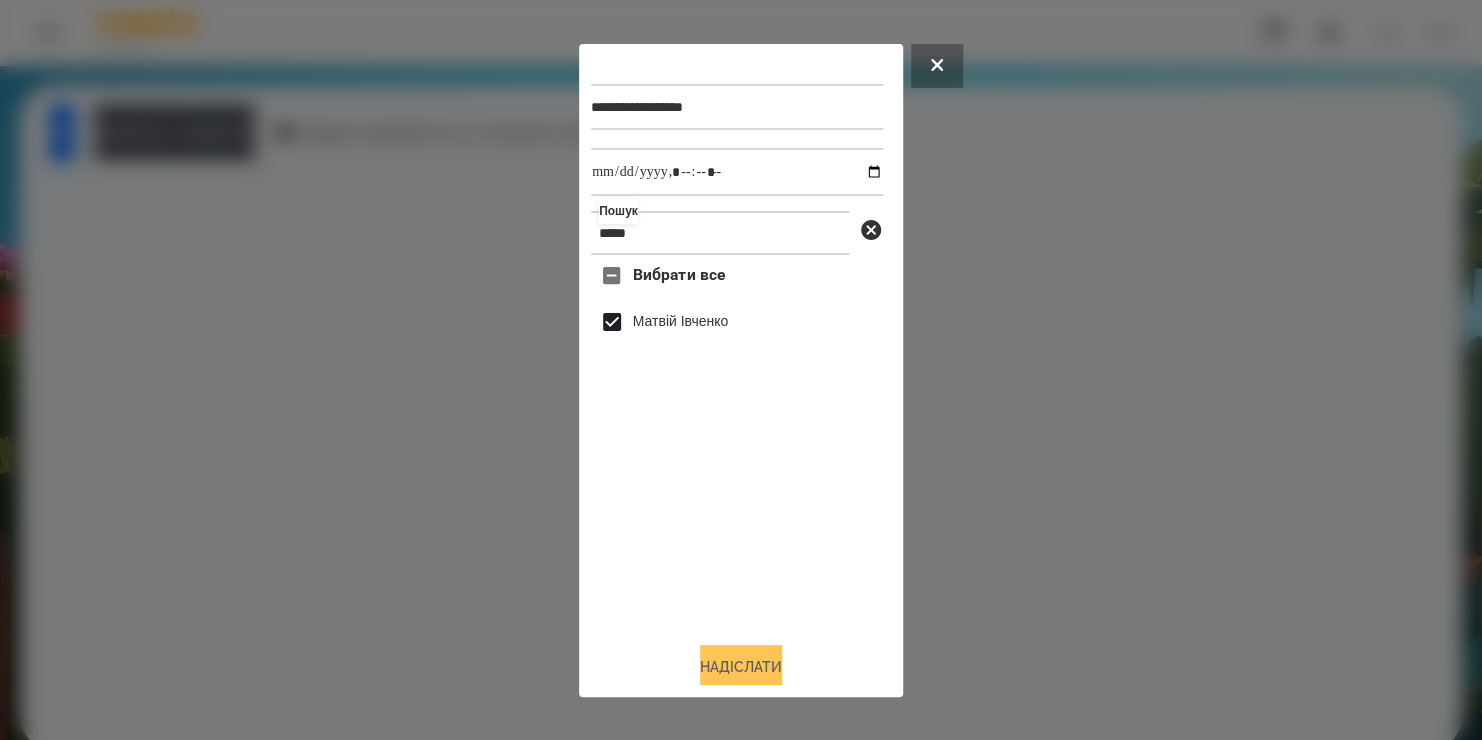 click on "Надіслати" at bounding box center [741, 667] 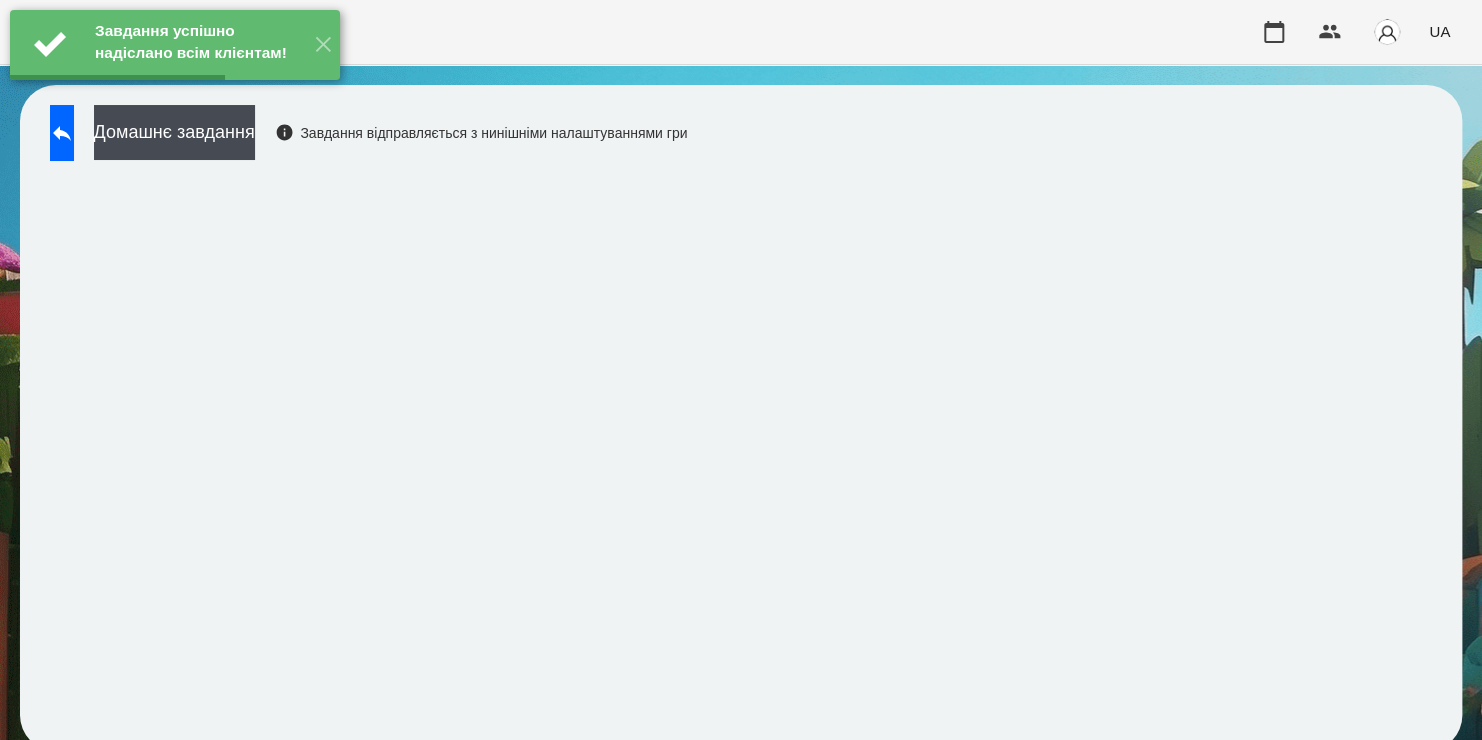 click on "Домашнє завдання" at bounding box center [174, 132] 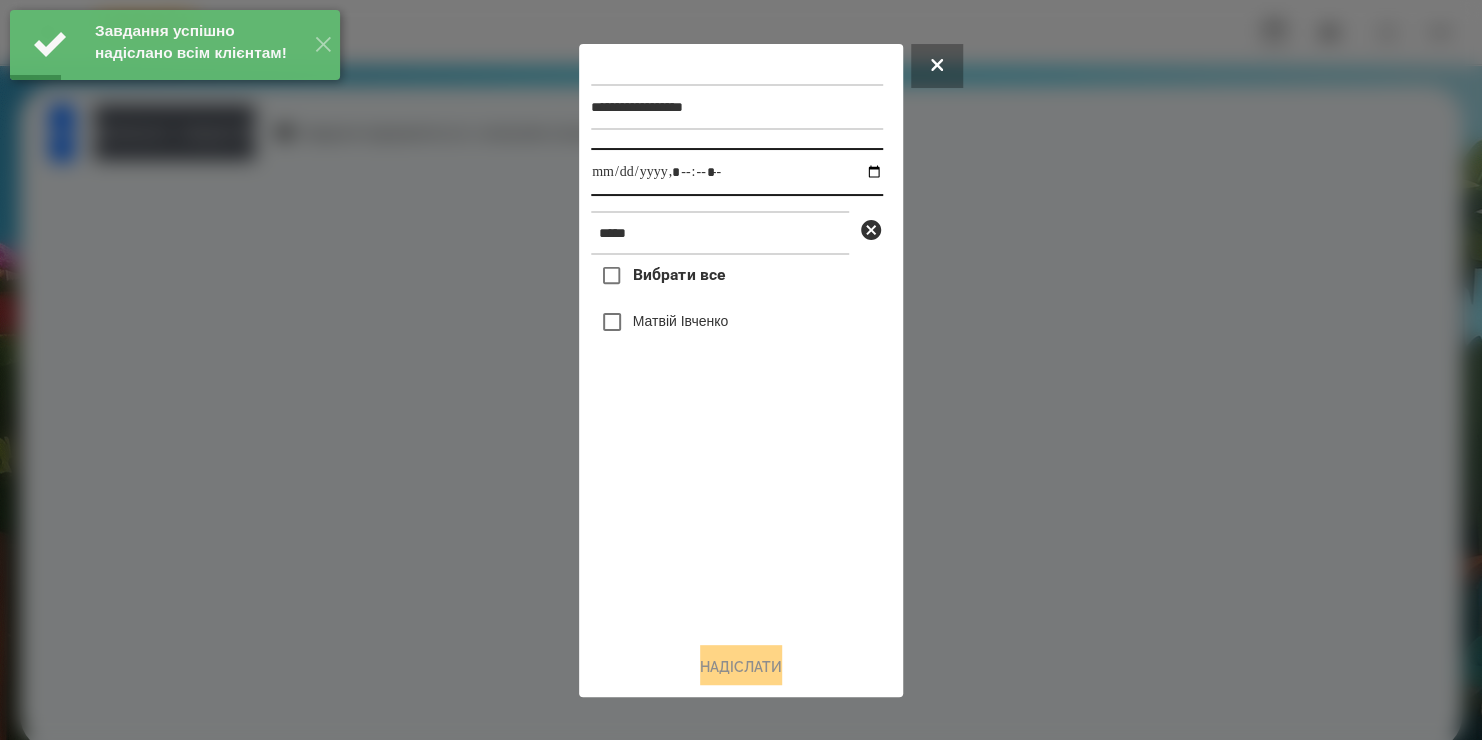 click at bounding box center (737, 172) 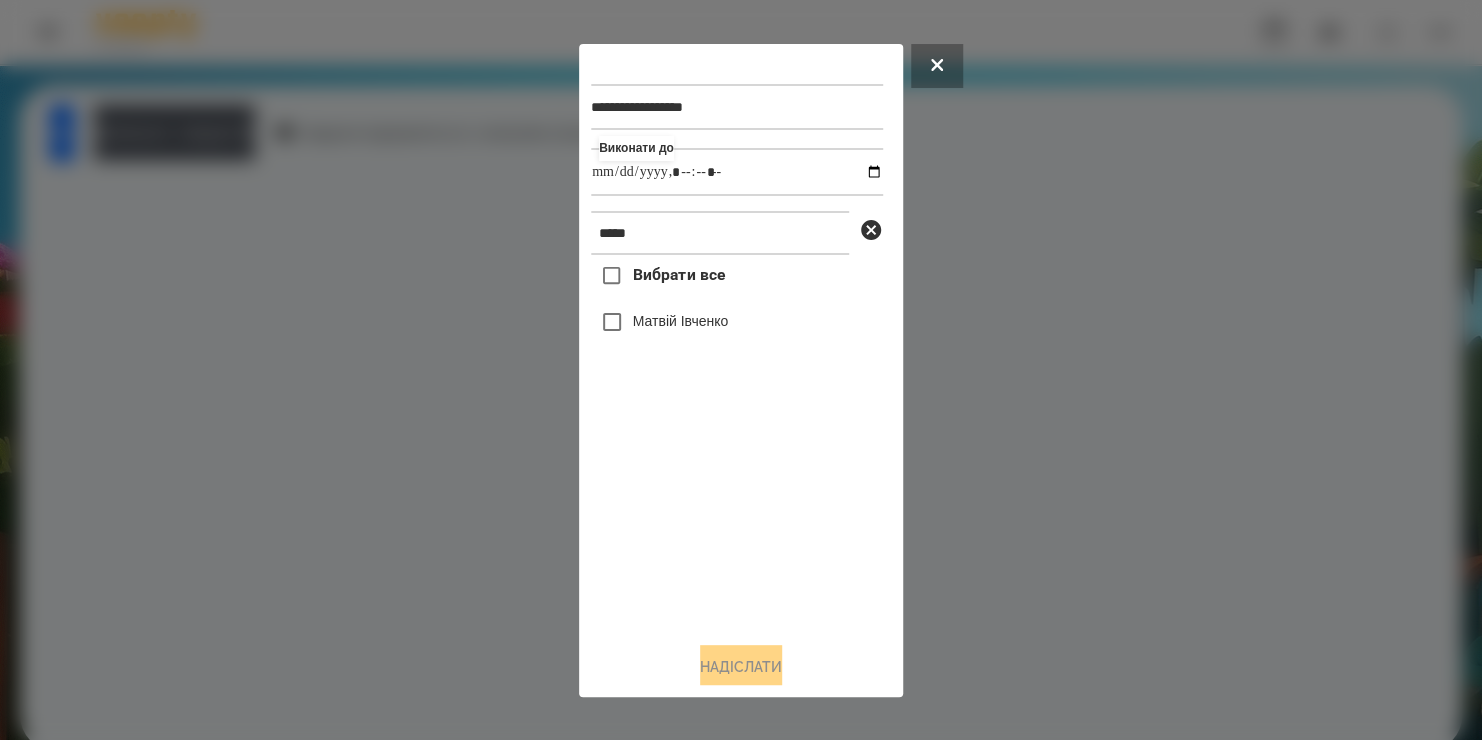 type on "**********" 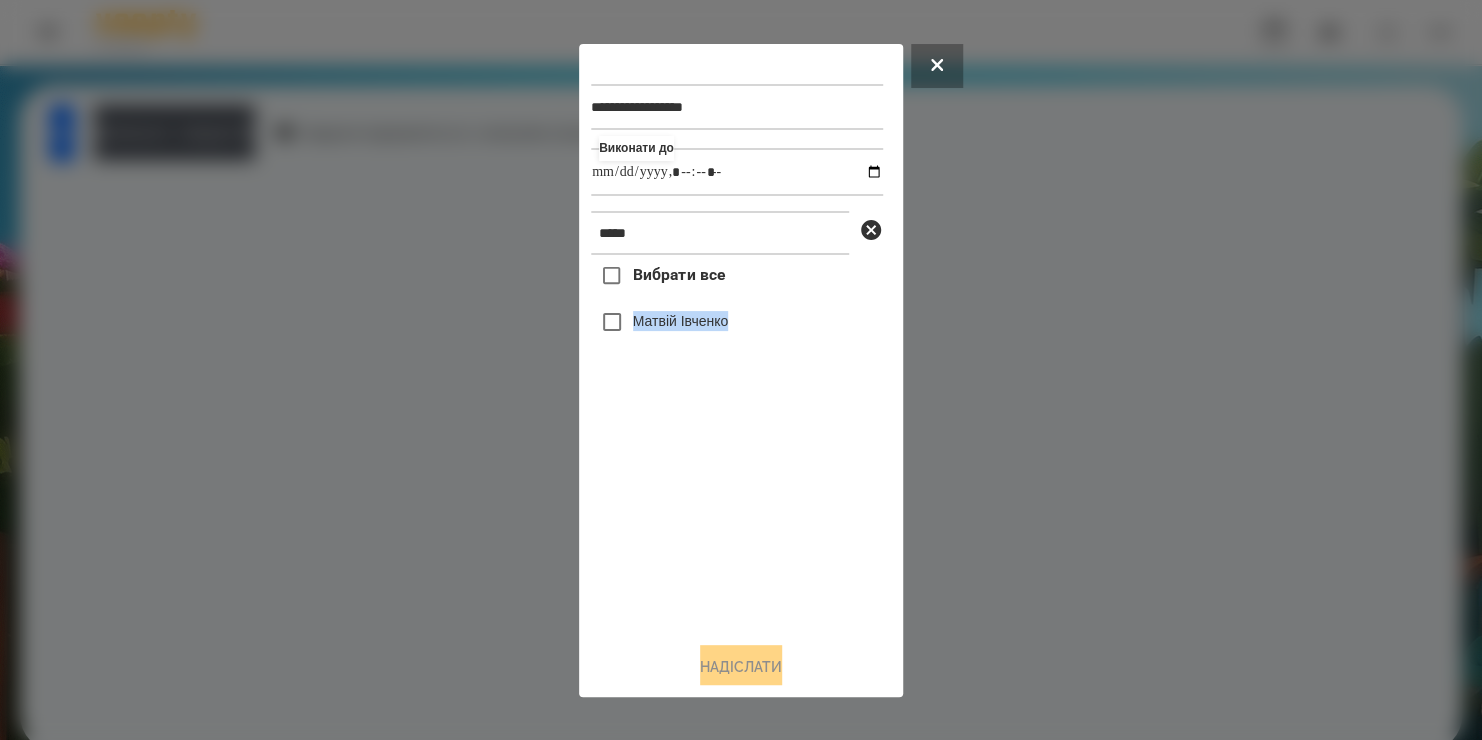 click on "Вибрати все [FIRST] [LAST]" at bounding box center (737, 440) 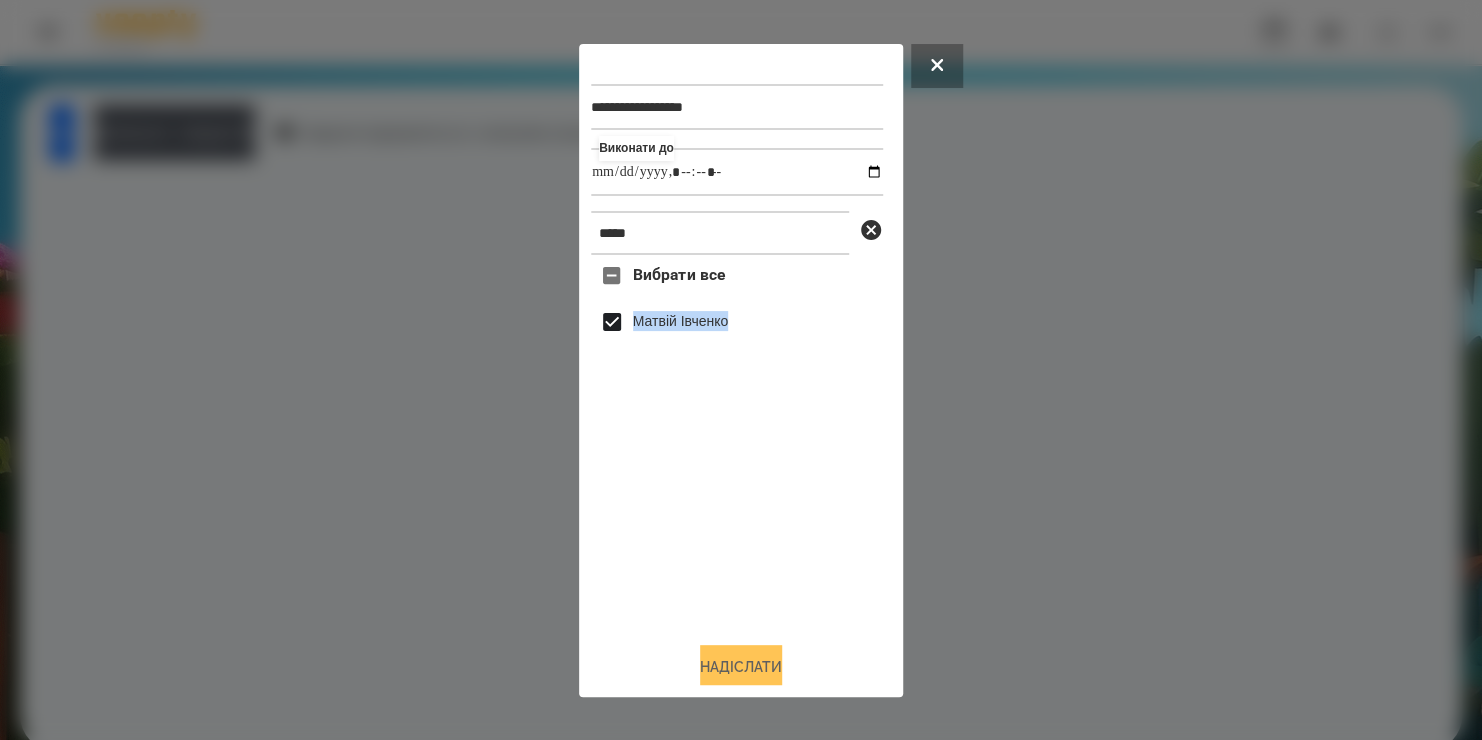 click on "Надіслати" at bounding box center (741, 667) 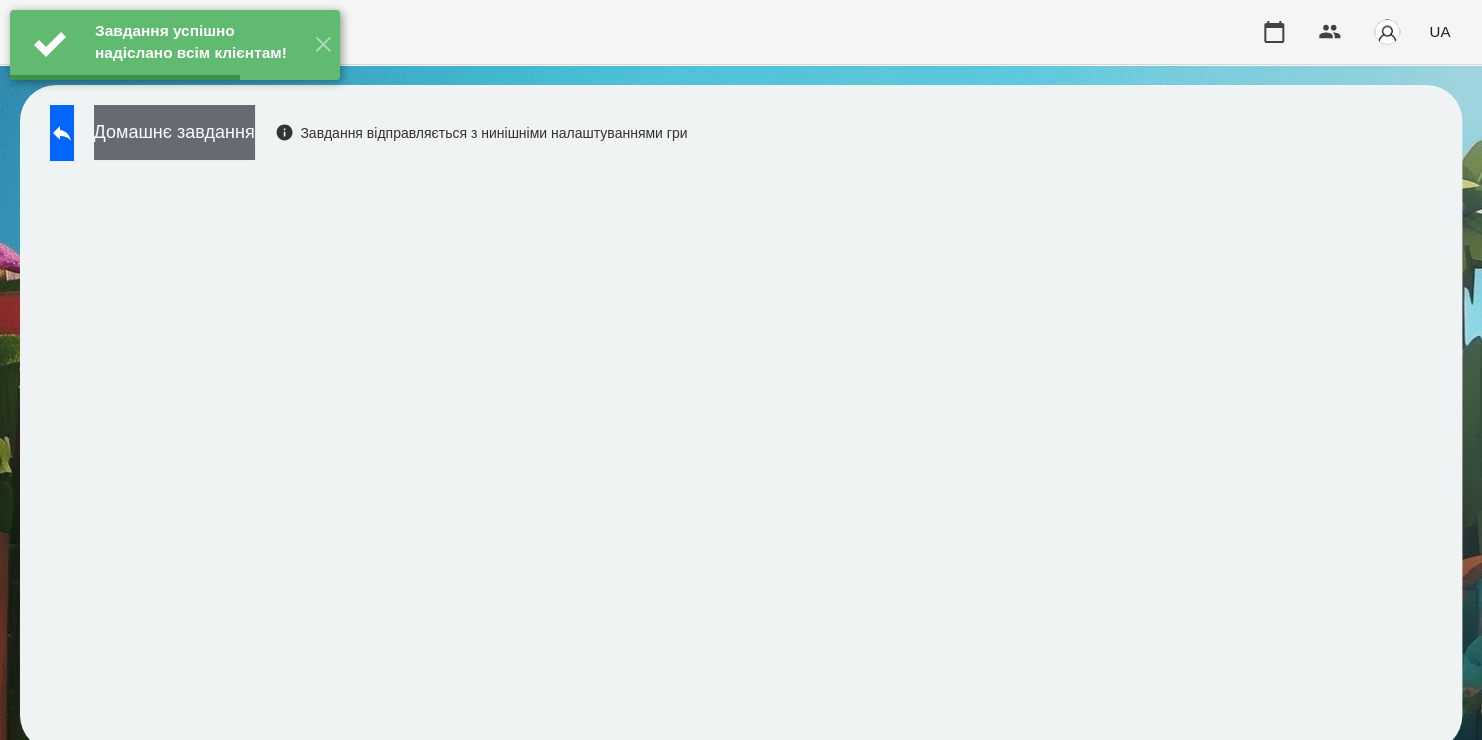 click on "Домашнє завдання" at bounding box center [174, 132] 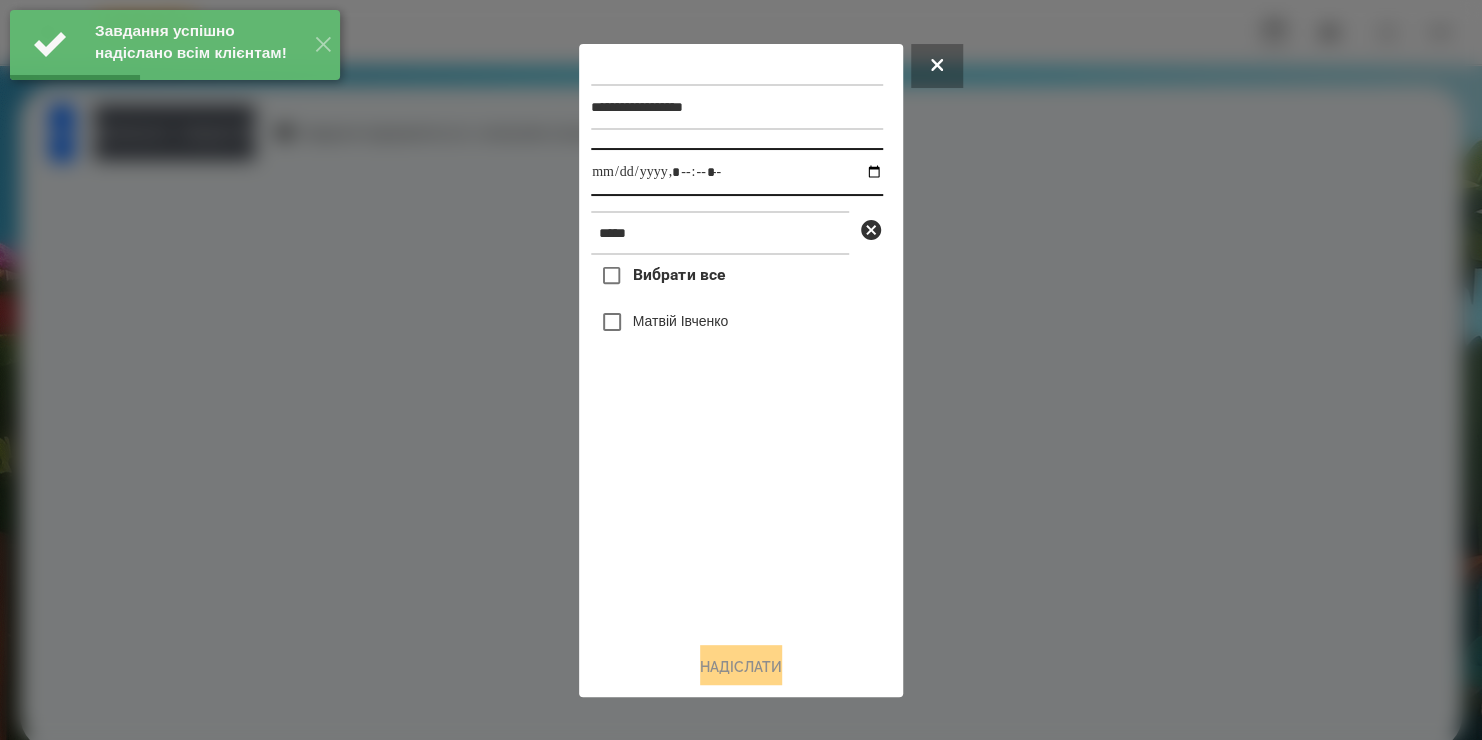 click at bounding box center (737, 172) 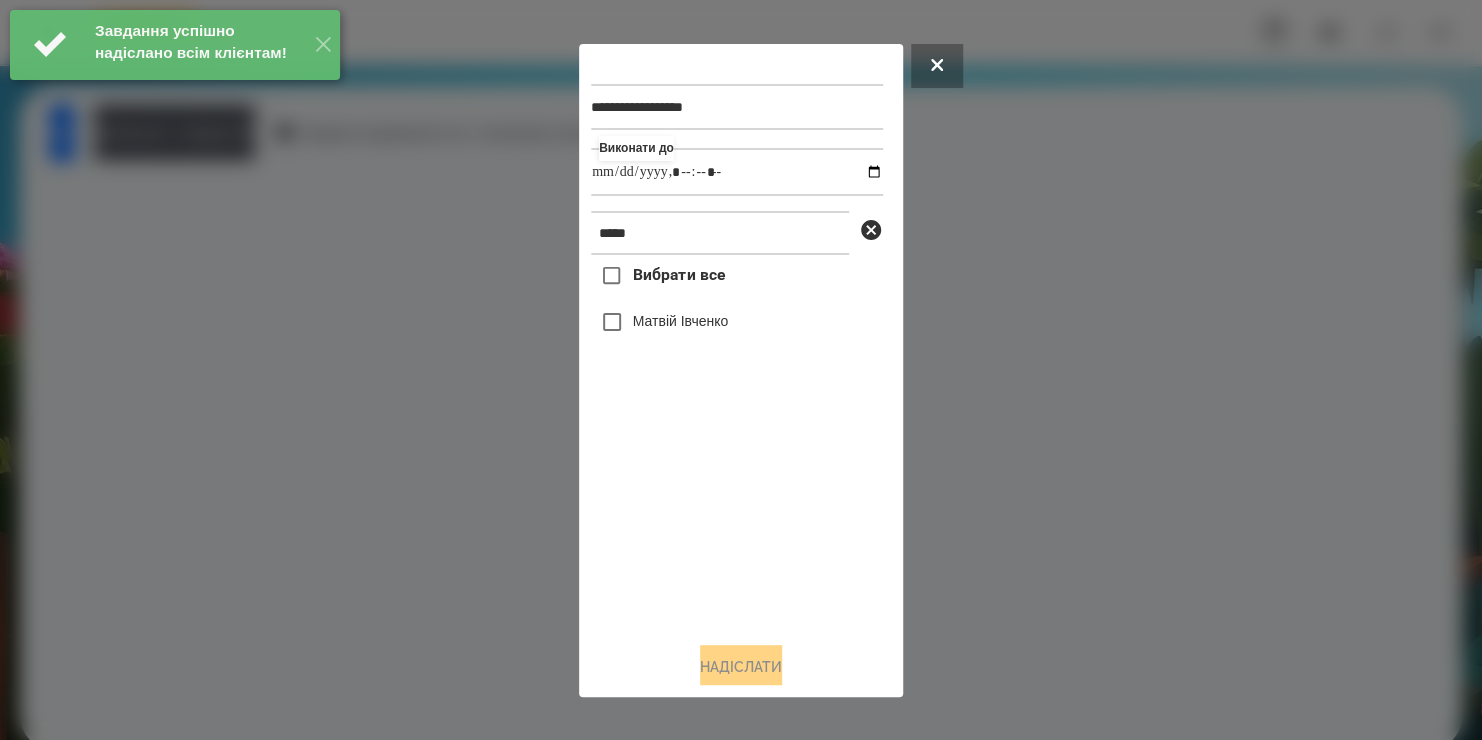type on "**********" 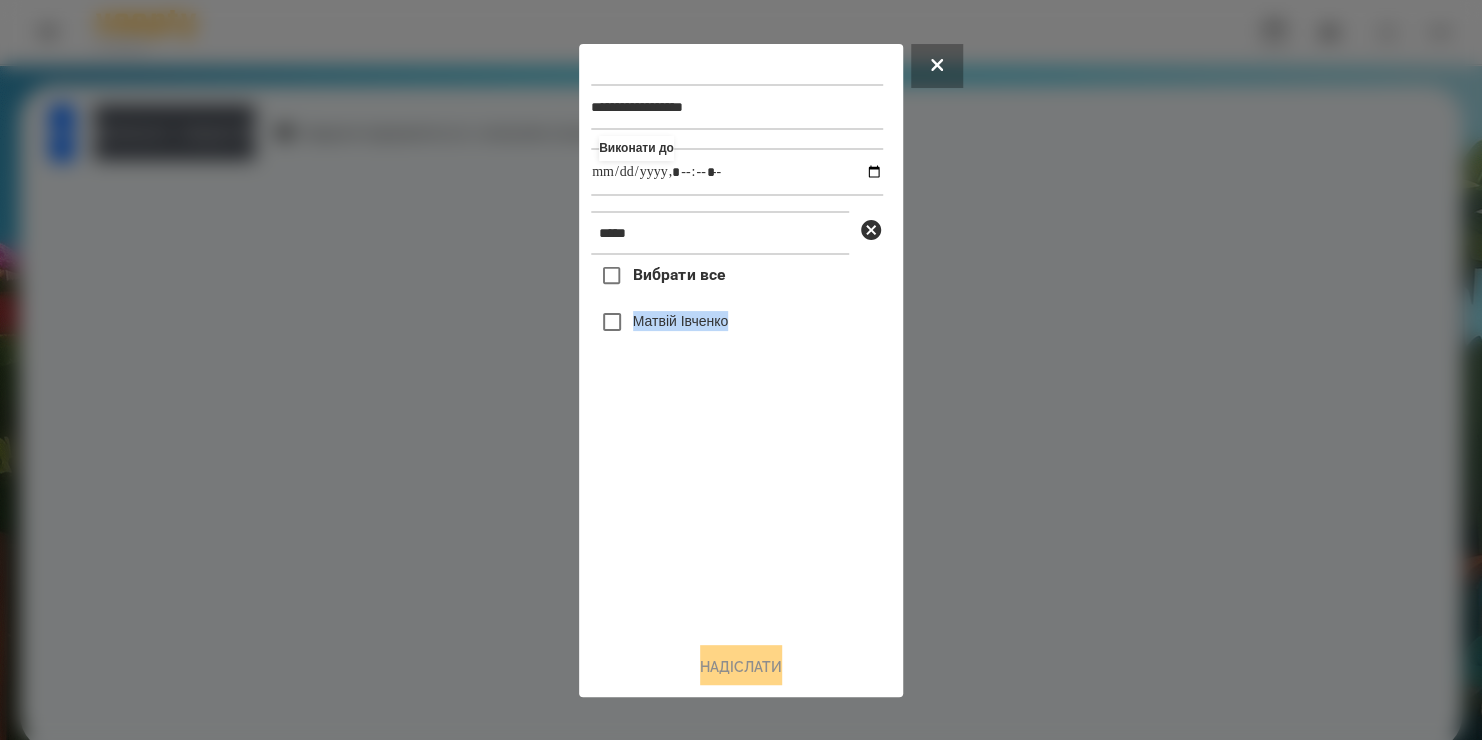 click on "Вибрати все [FIRST] [LAST]" at bounding box center [737, 440] 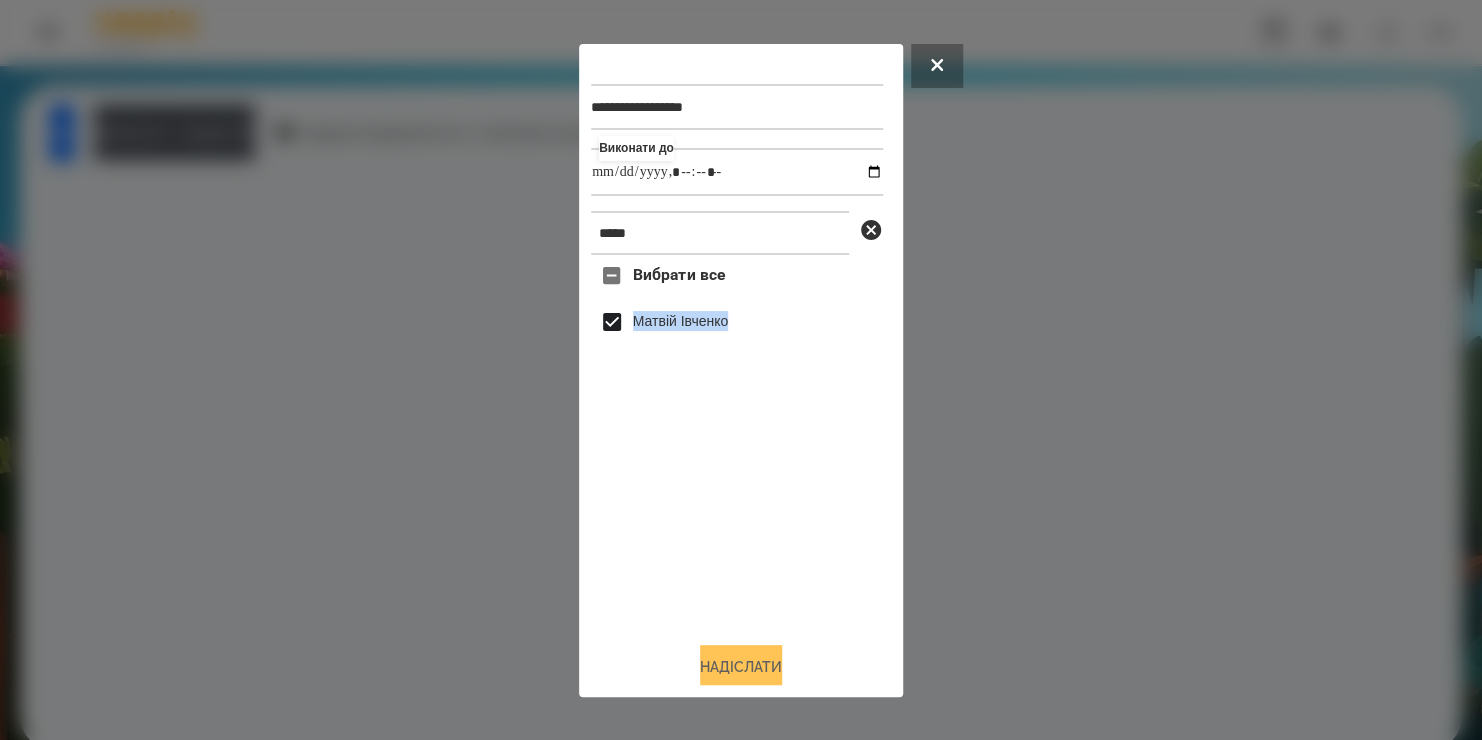 click on "Надіслати" at bounding box center (741, 667) 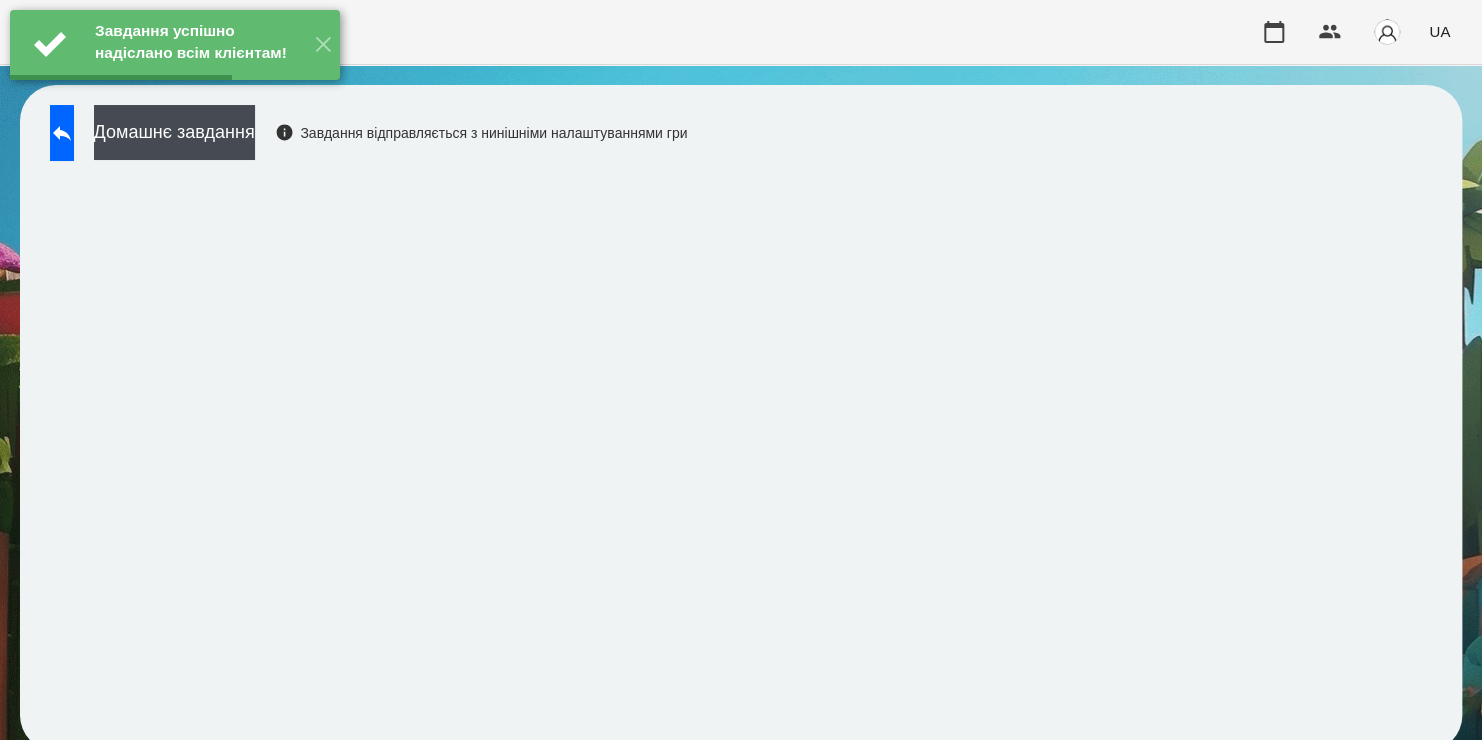 click on "Домашнє завдання" at bounding box center [174, 132] 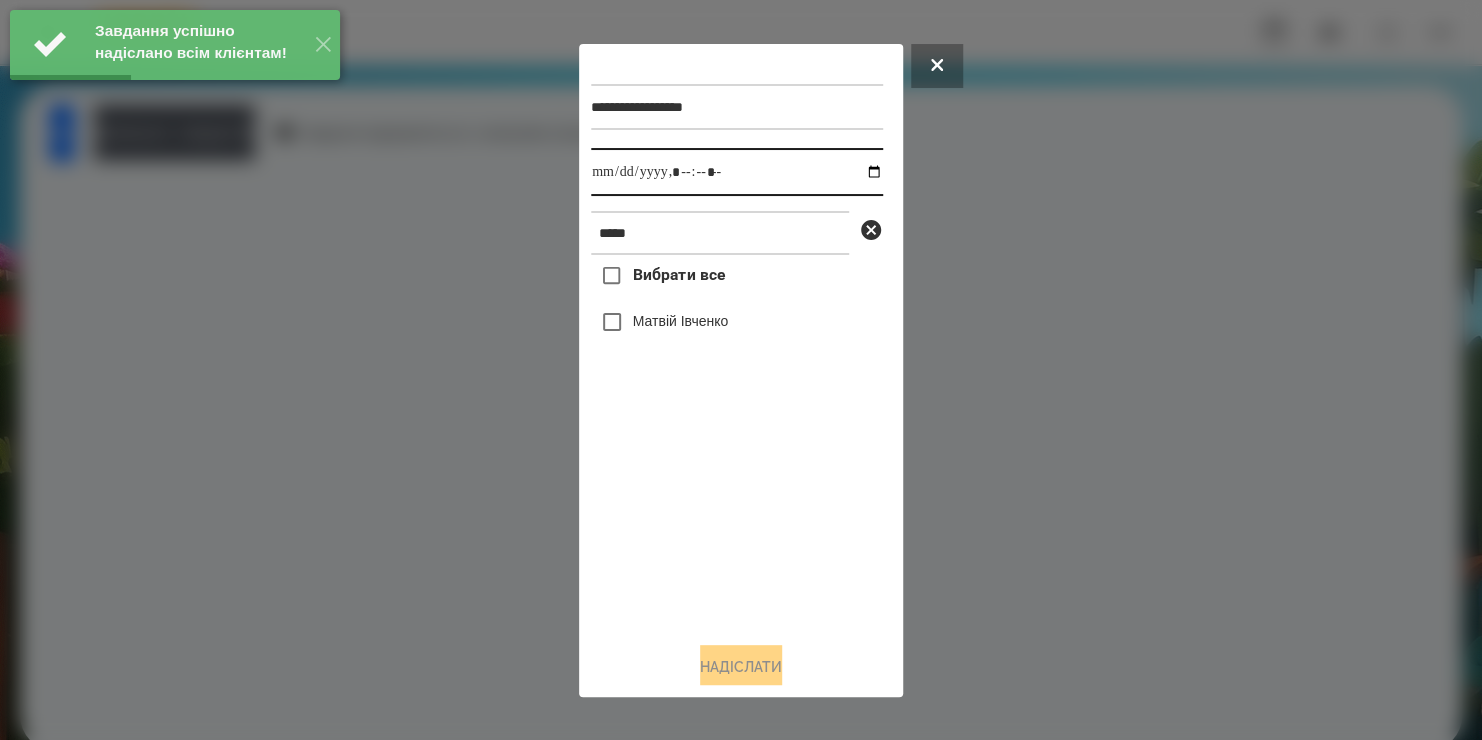 click at bounding box center [737, 172] 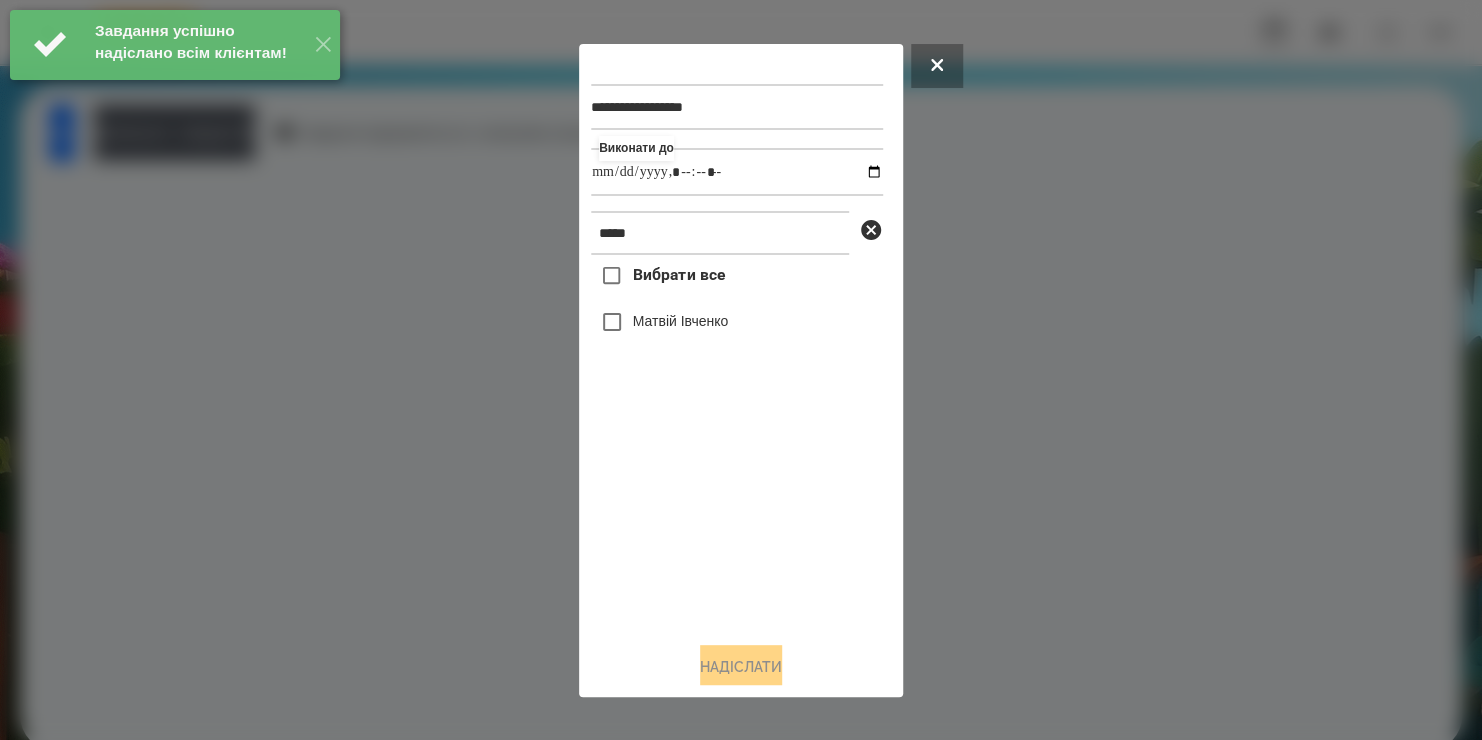 type on "**********" 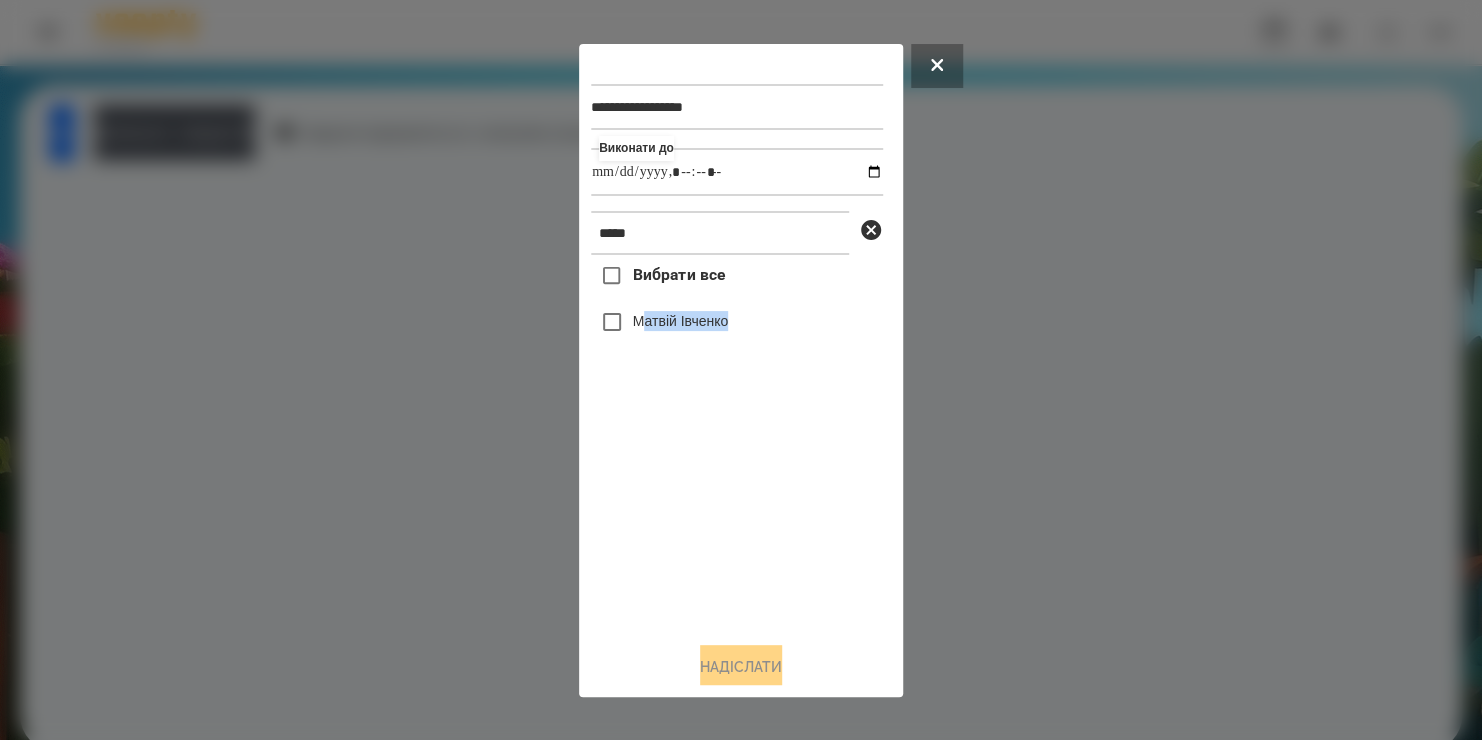 drag, startPoint x: 722, startPoint y: 588, endPoint x: 642, endPoint y: 333, distance: 267.25455 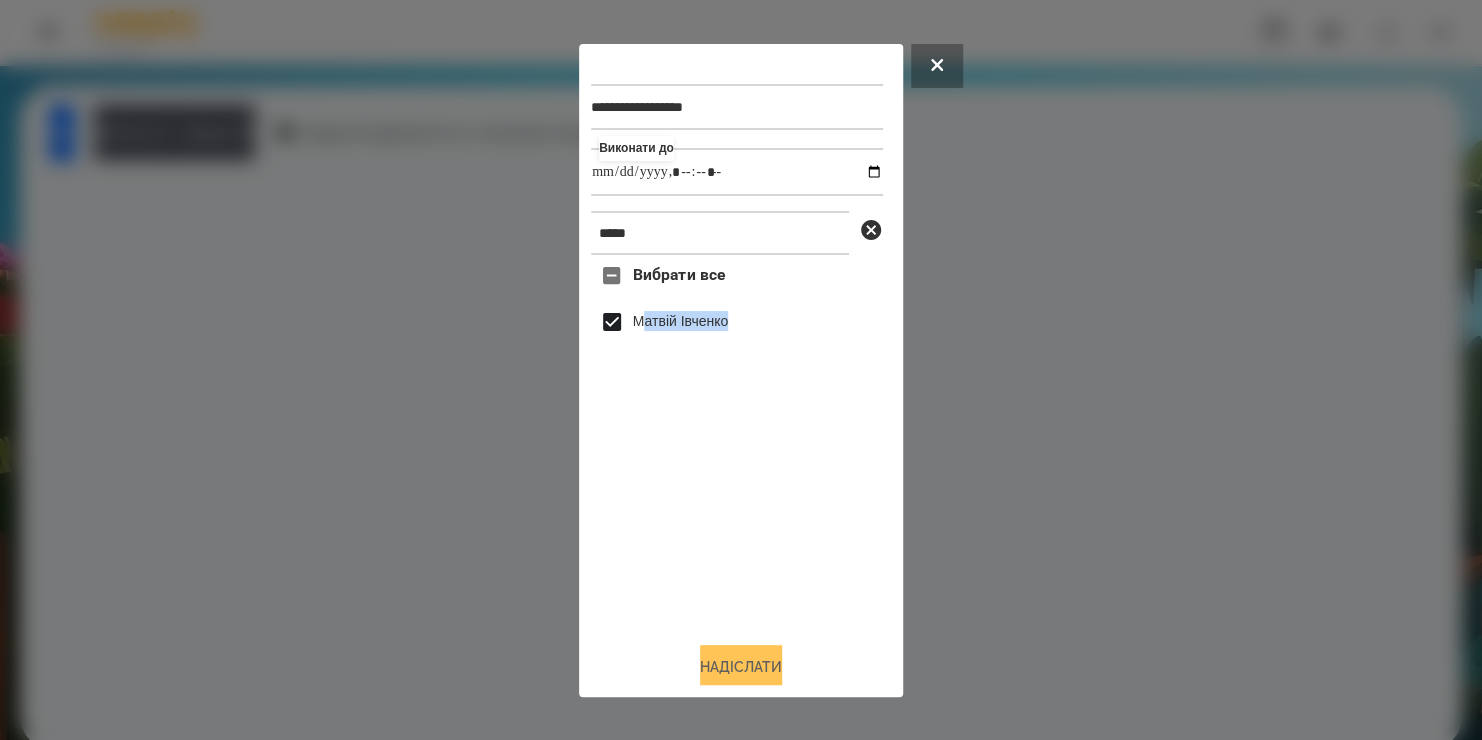 click on "Надіслати" at bounding box center (741, 667) 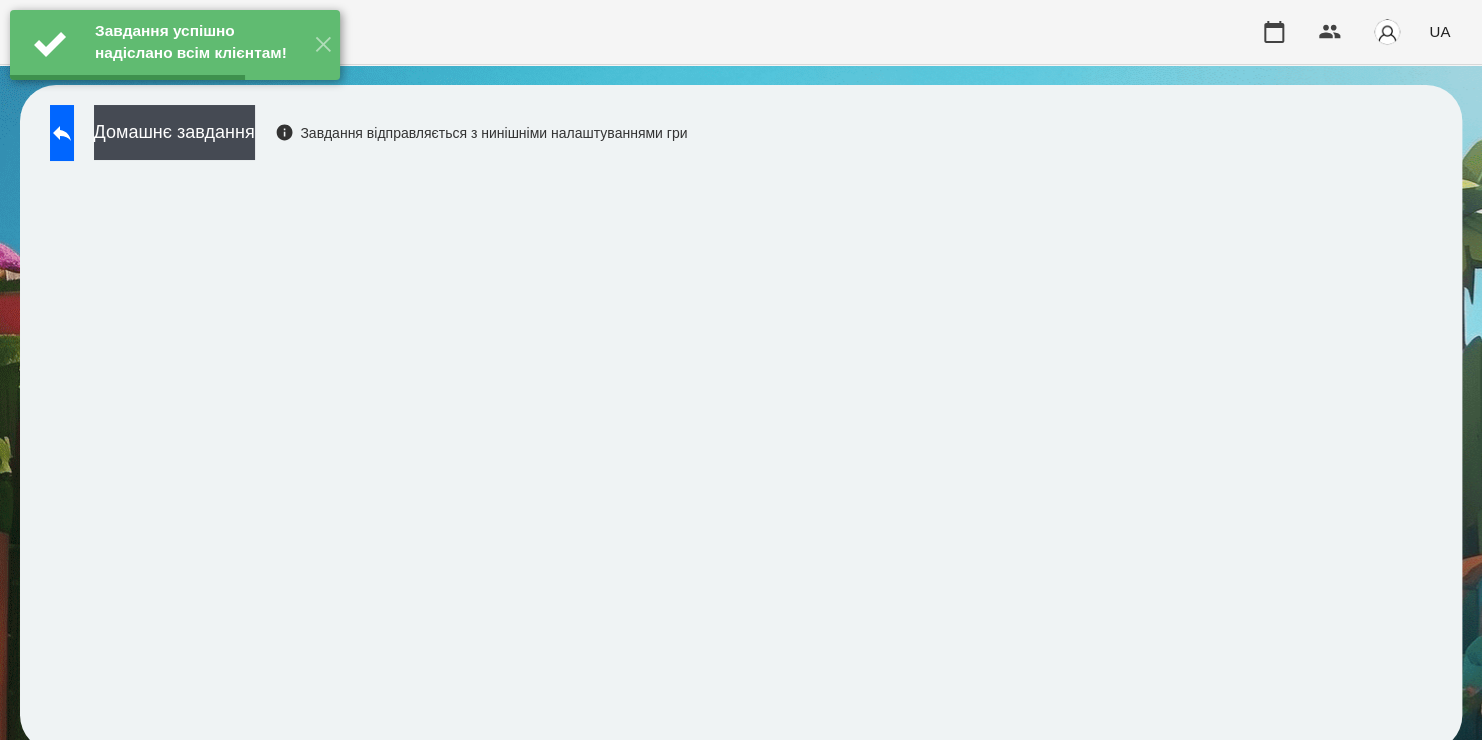 click on "Домашнє завдання" at bounding box center (174, 132) 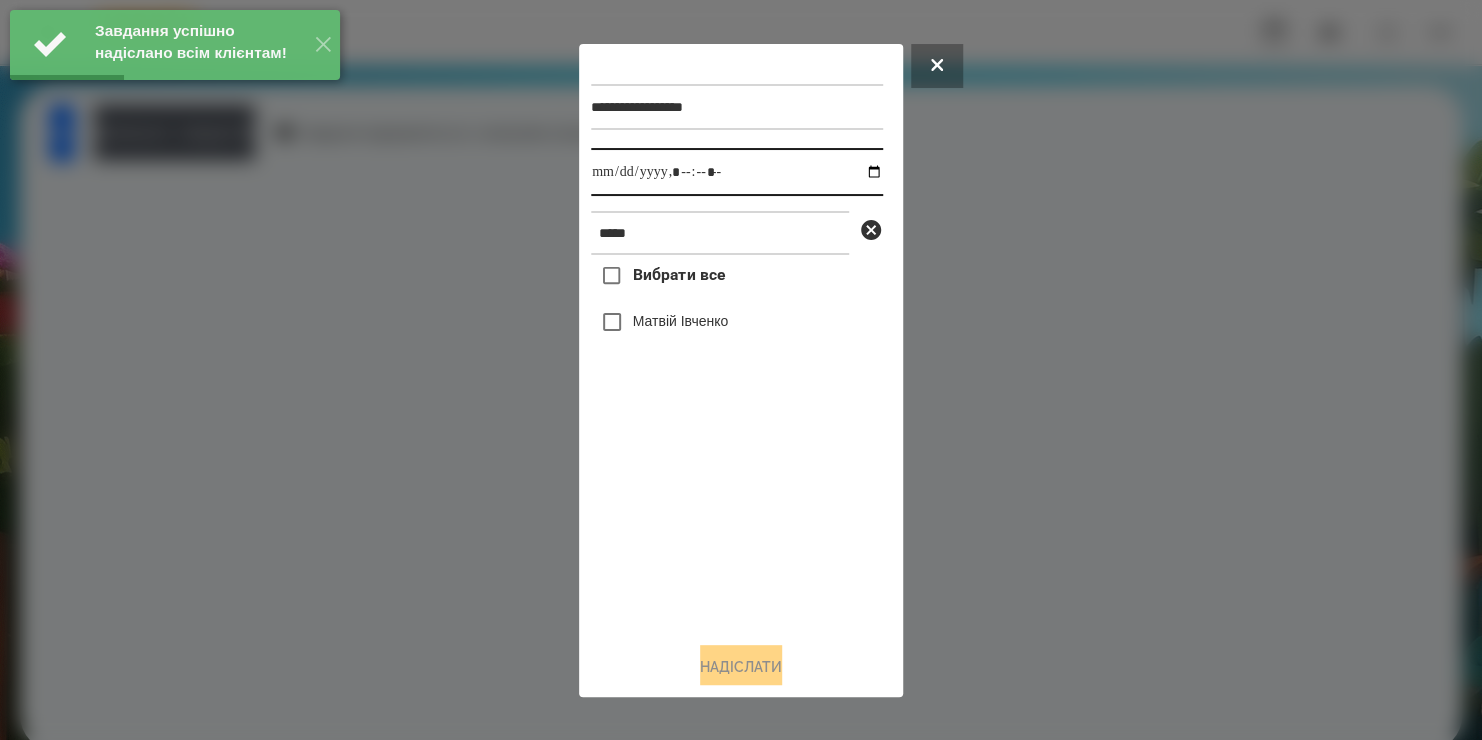 click at bounding box center [737, 172] 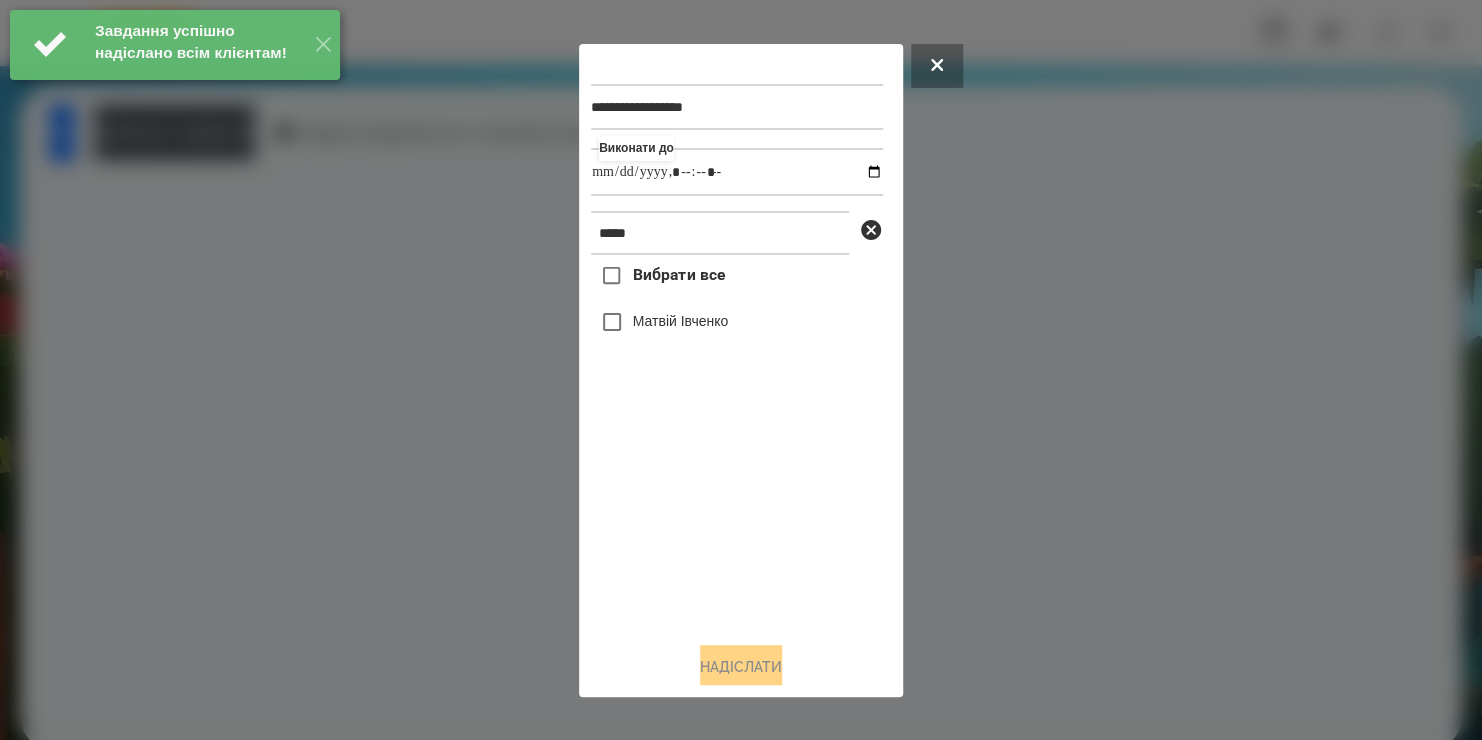 type on "**********" 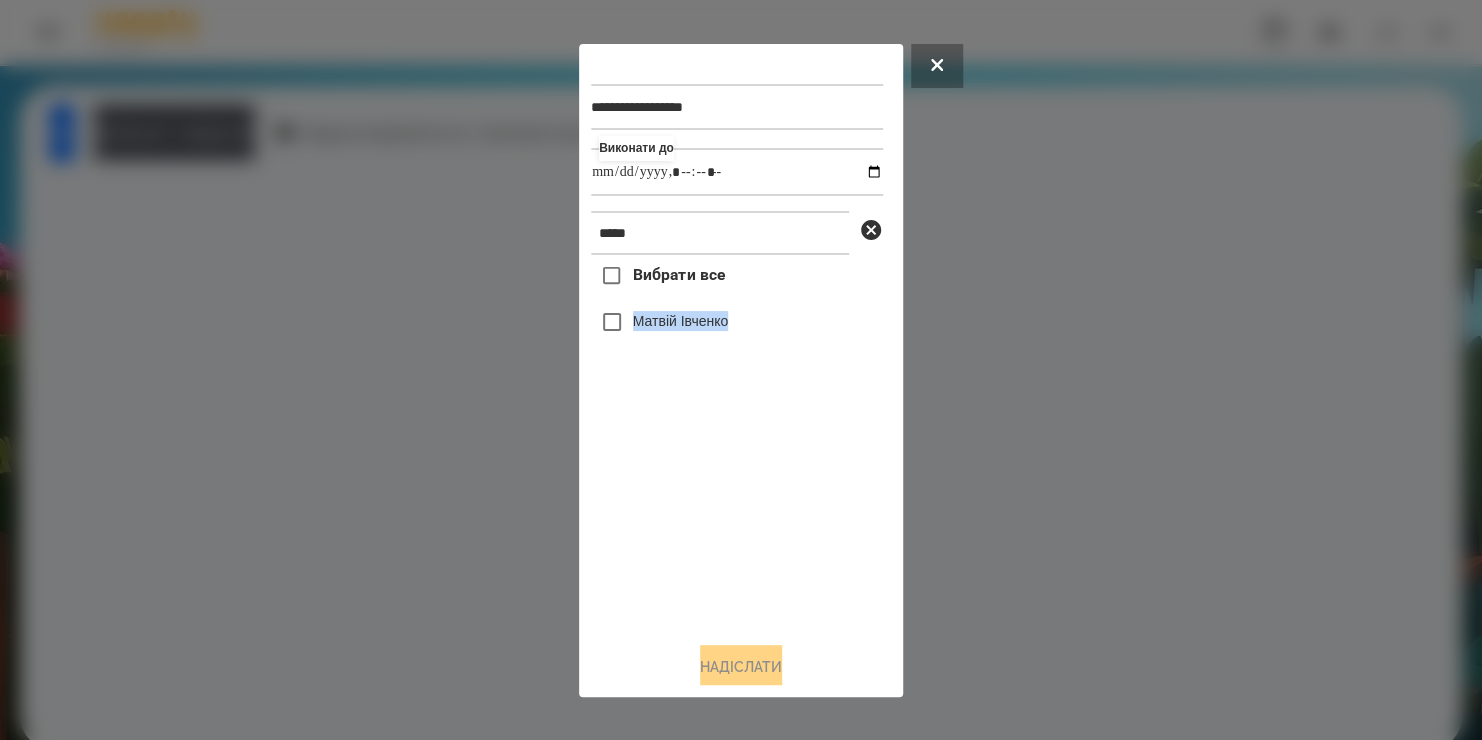 click on "Вибрати все [FIRST] [LAST]" at bounding box center [737, 440] 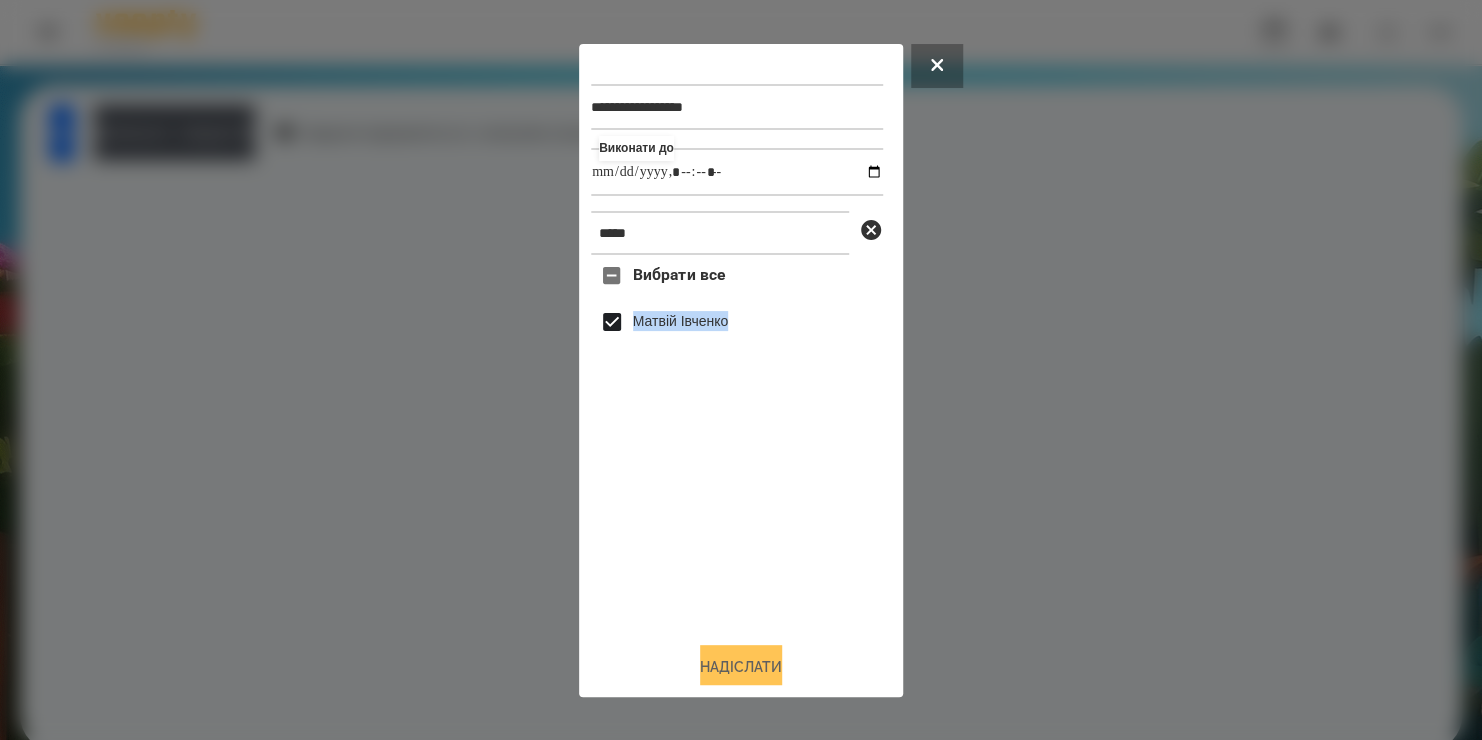 click on "Надіслати" at bounding box center [741, 667] 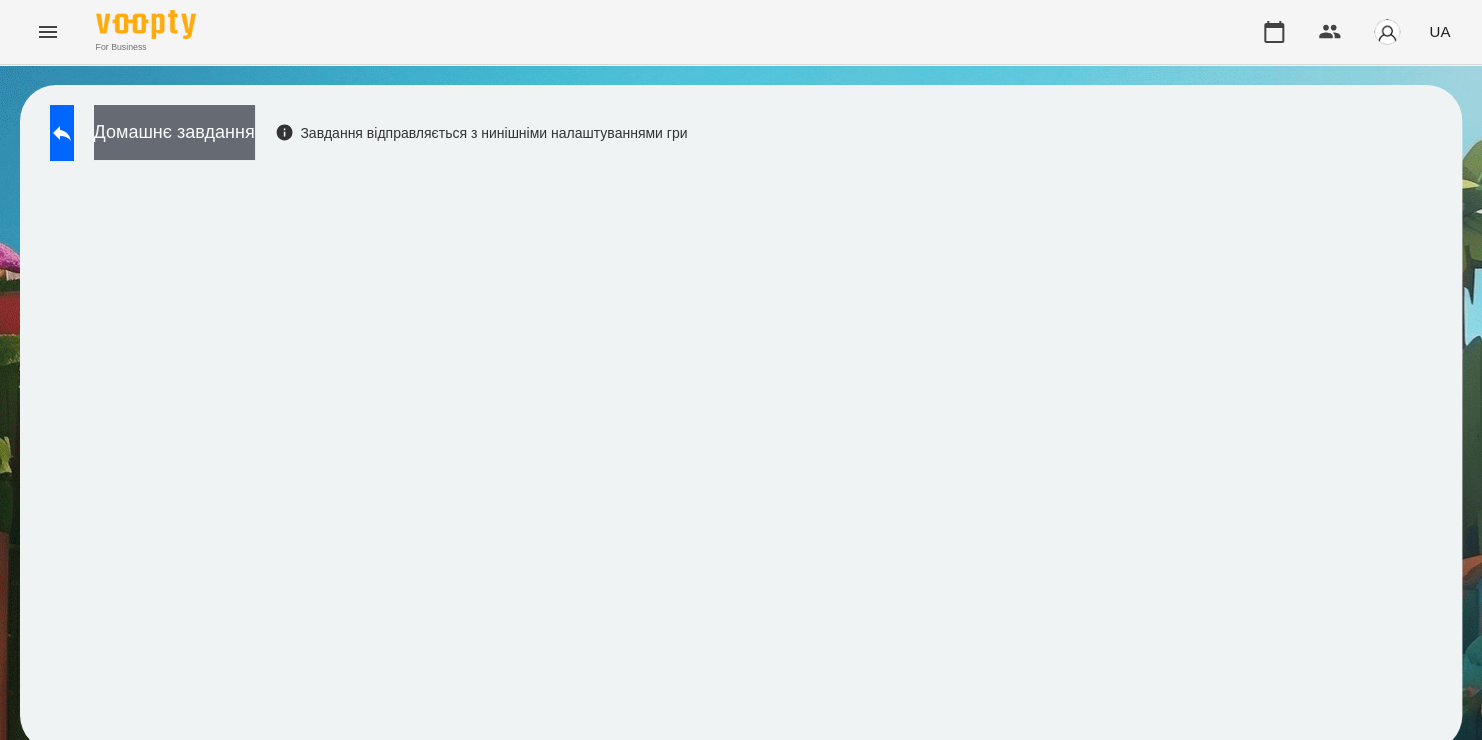 click on "Домашнє завдання" at bounding box center (174, 132) 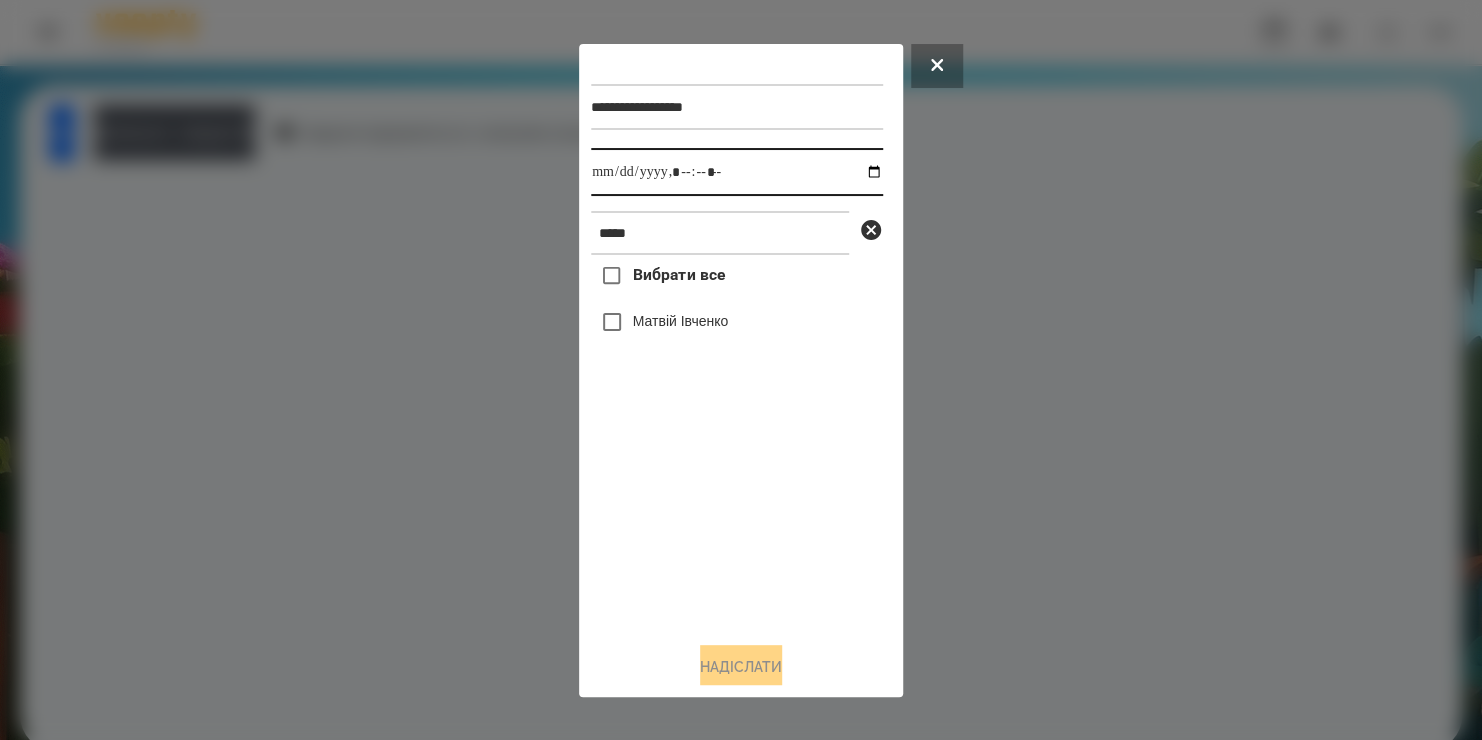 click at bounding box center [737, 172] 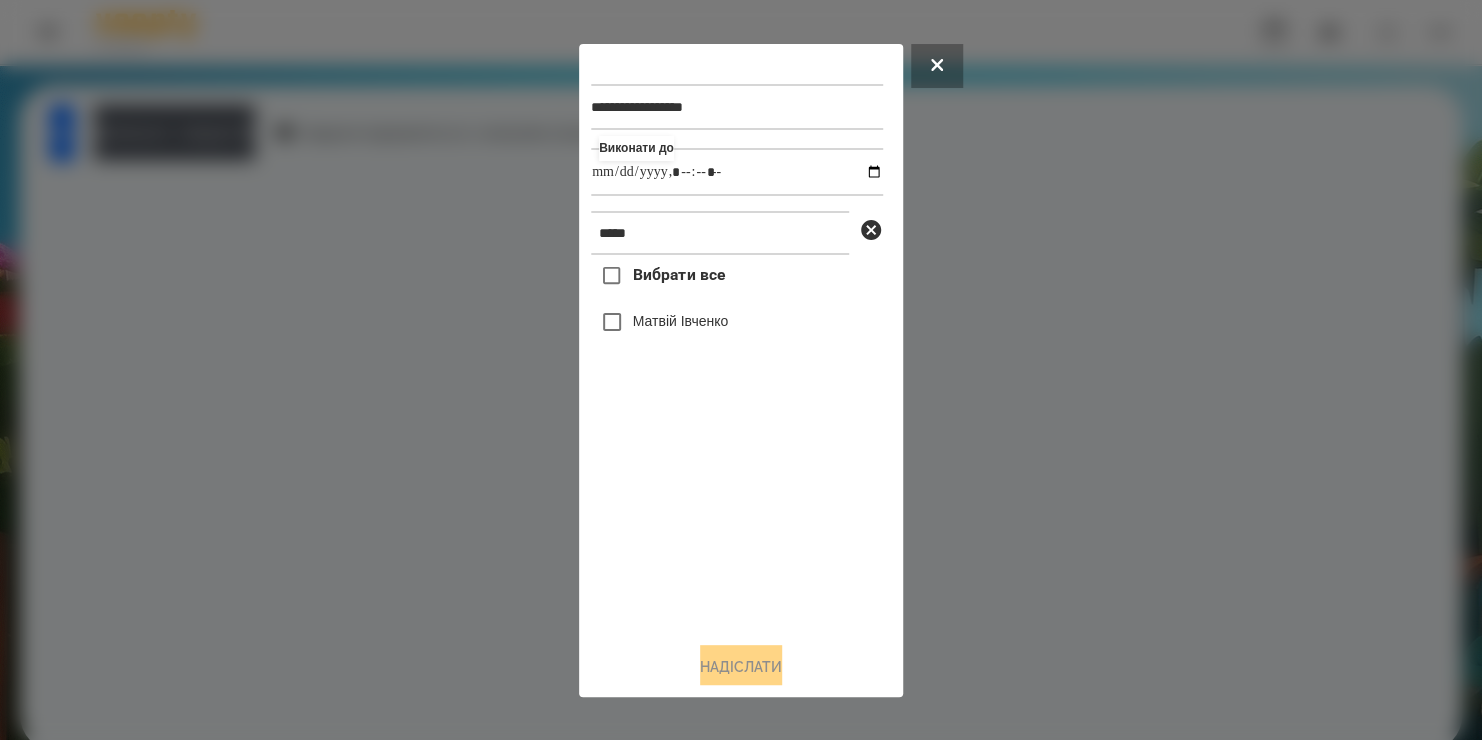 type on "**********" 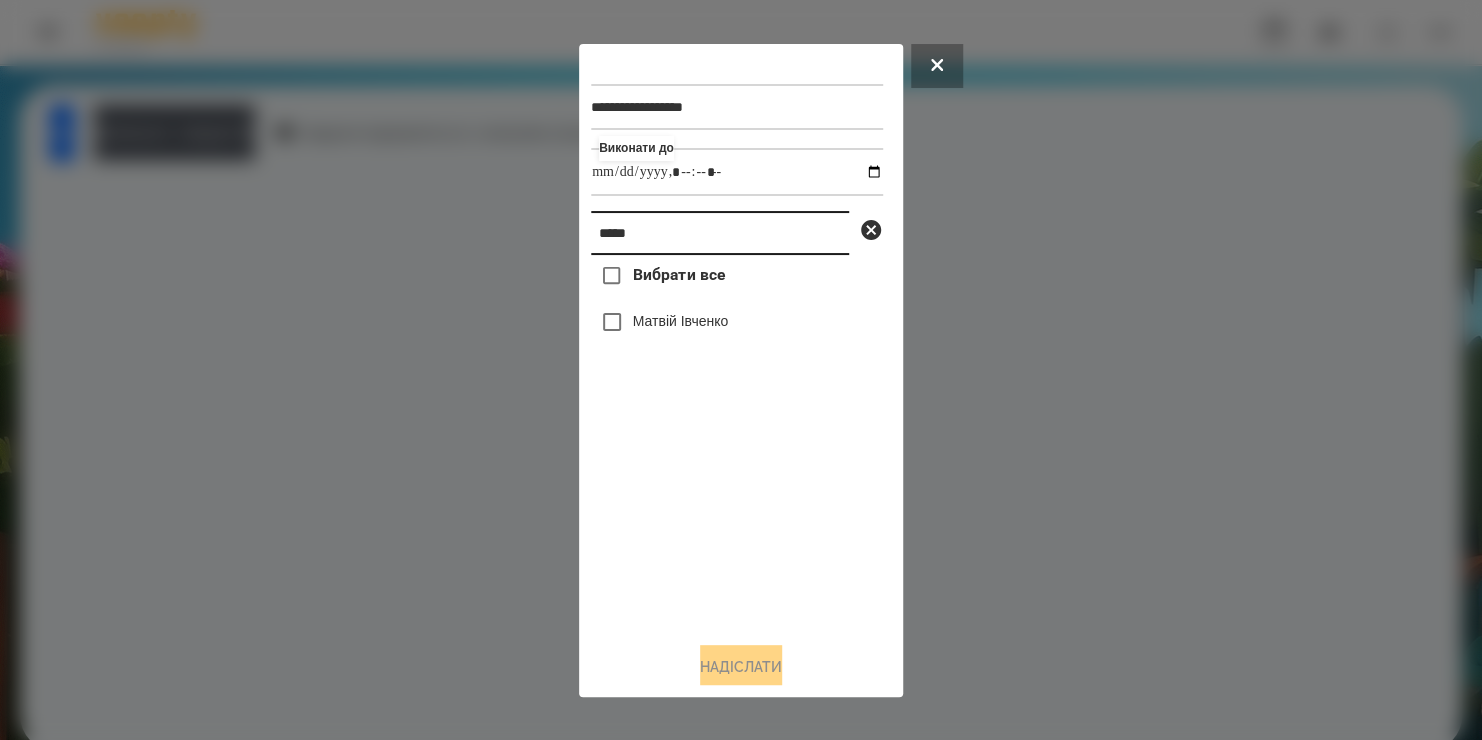 drag, startPoint x: 667, startPoint y: 240, endPoint x: 187, endPoint y: 438, distance: 519.2341 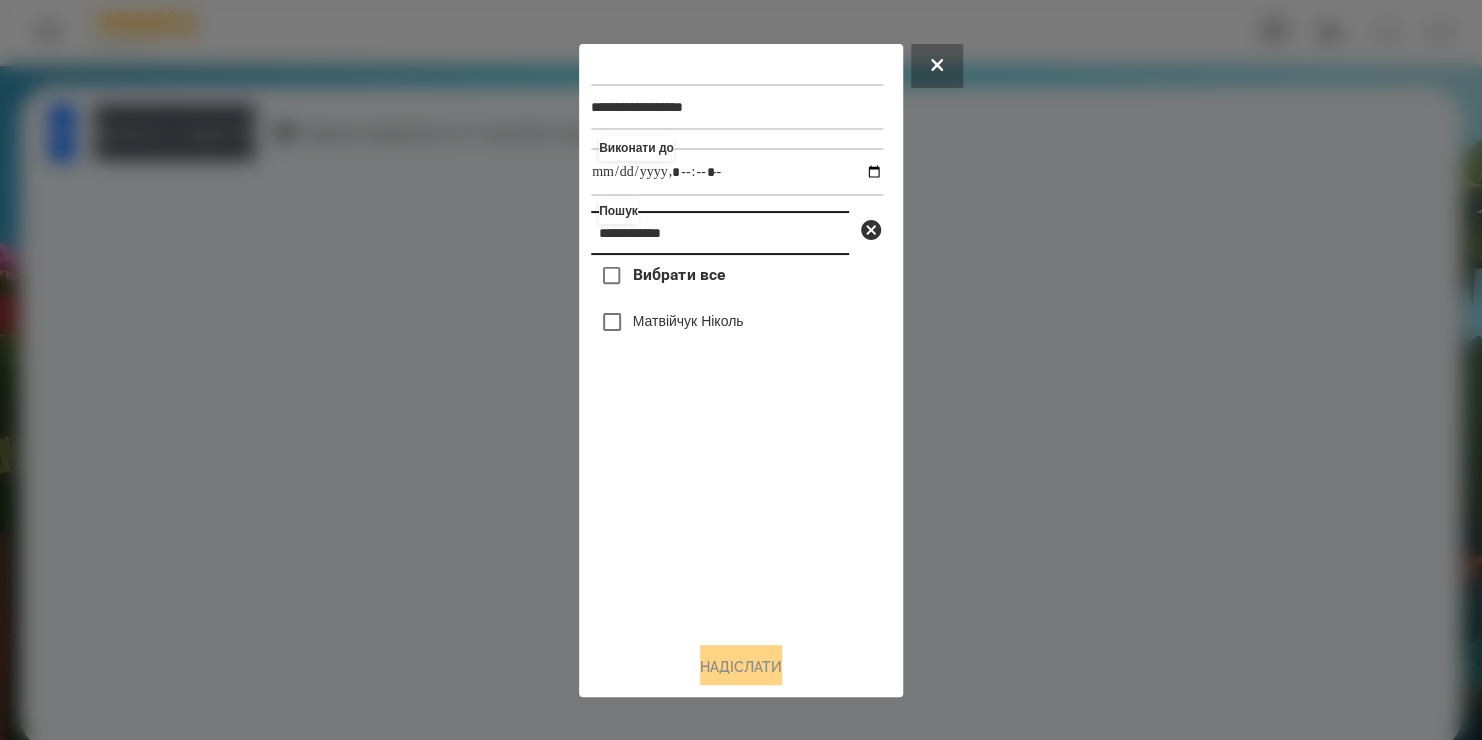 type on "**********" 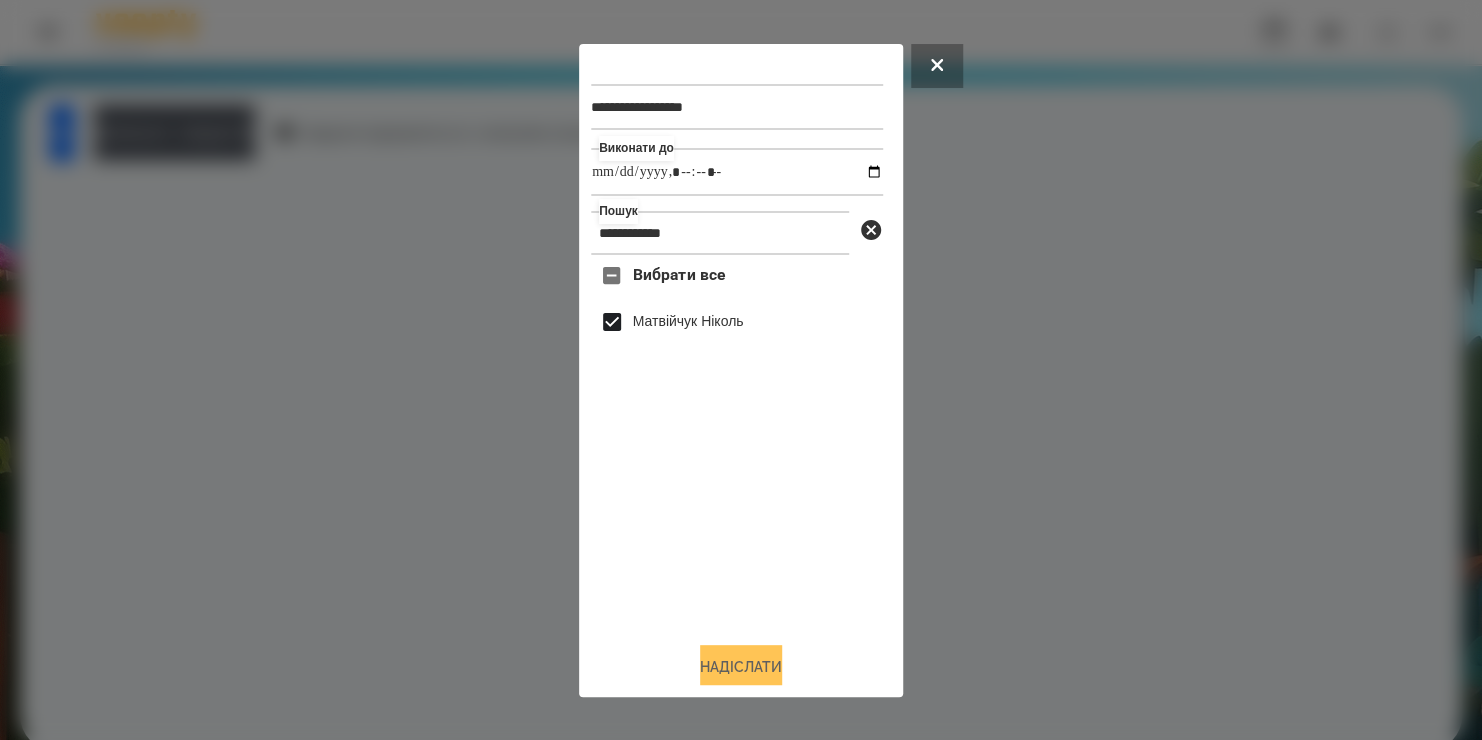 click on "Надіслати" at bounding box center (741, 667) 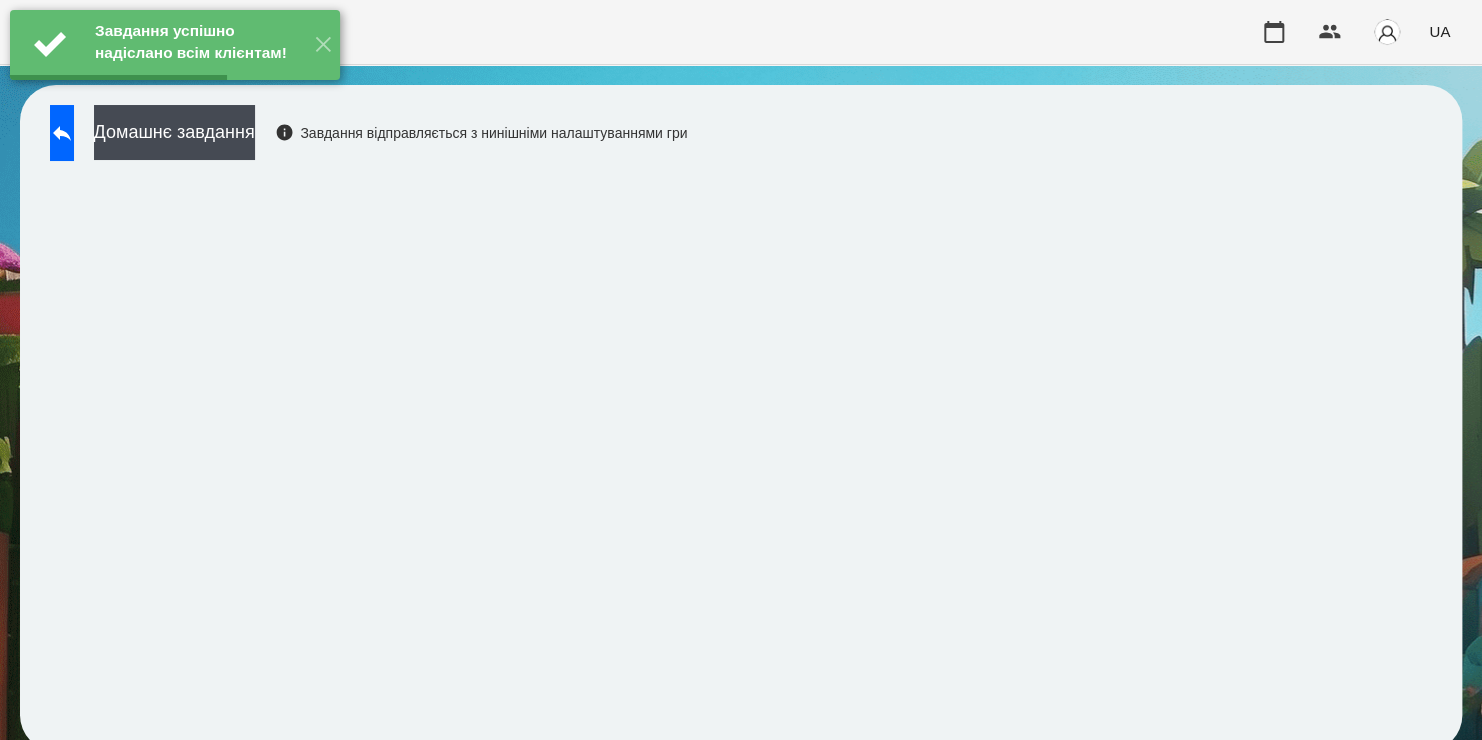 click on "Домашнє завдання" at bounding box center [174, 132] 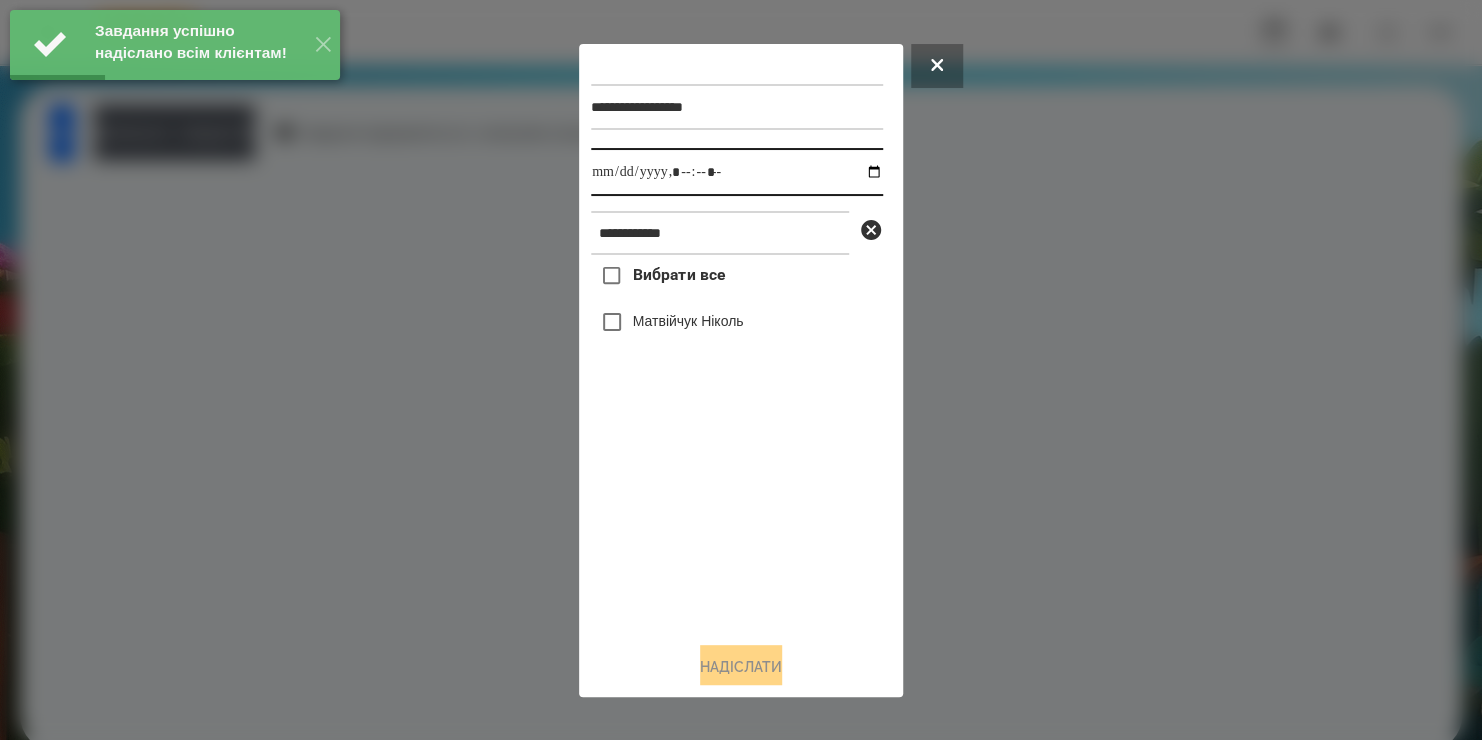click at bounding box center [737, 172] 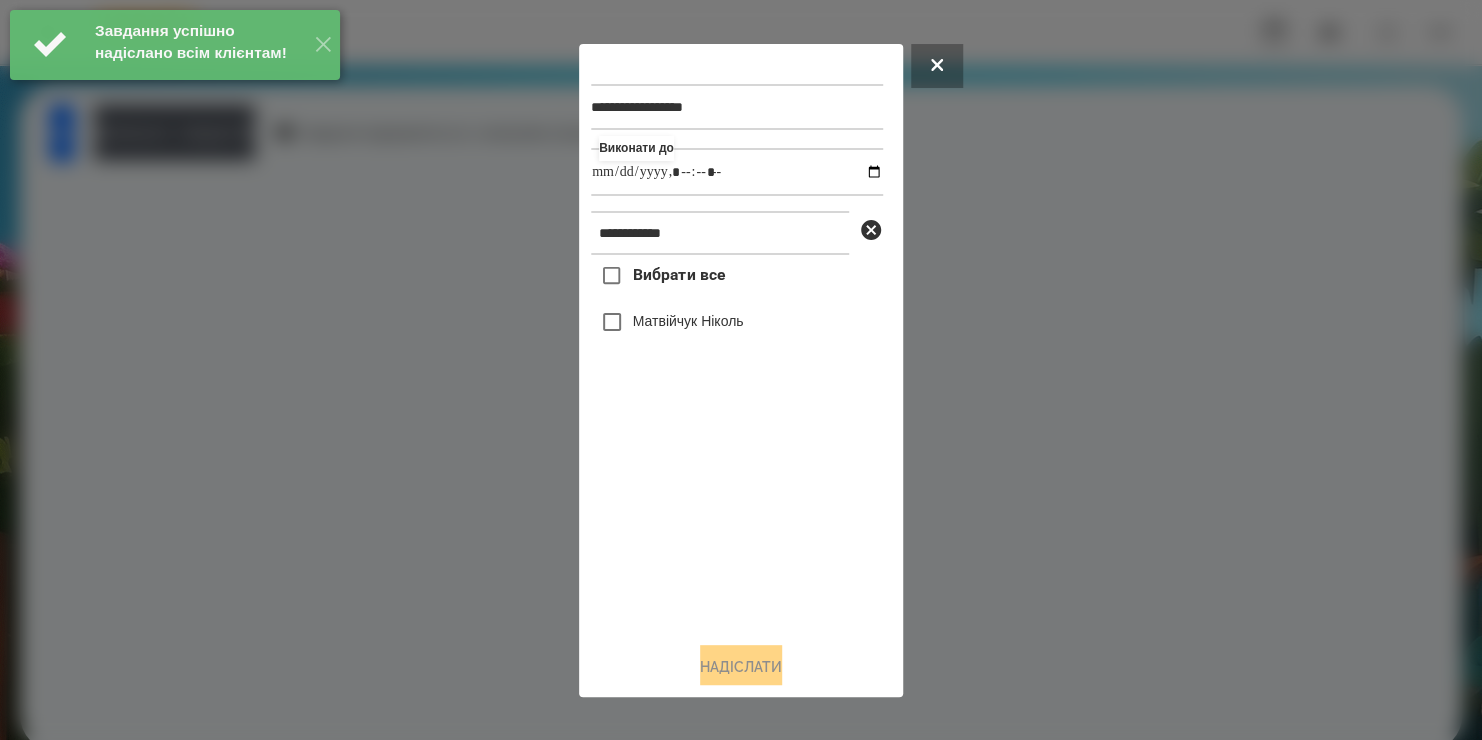 type on "**********" 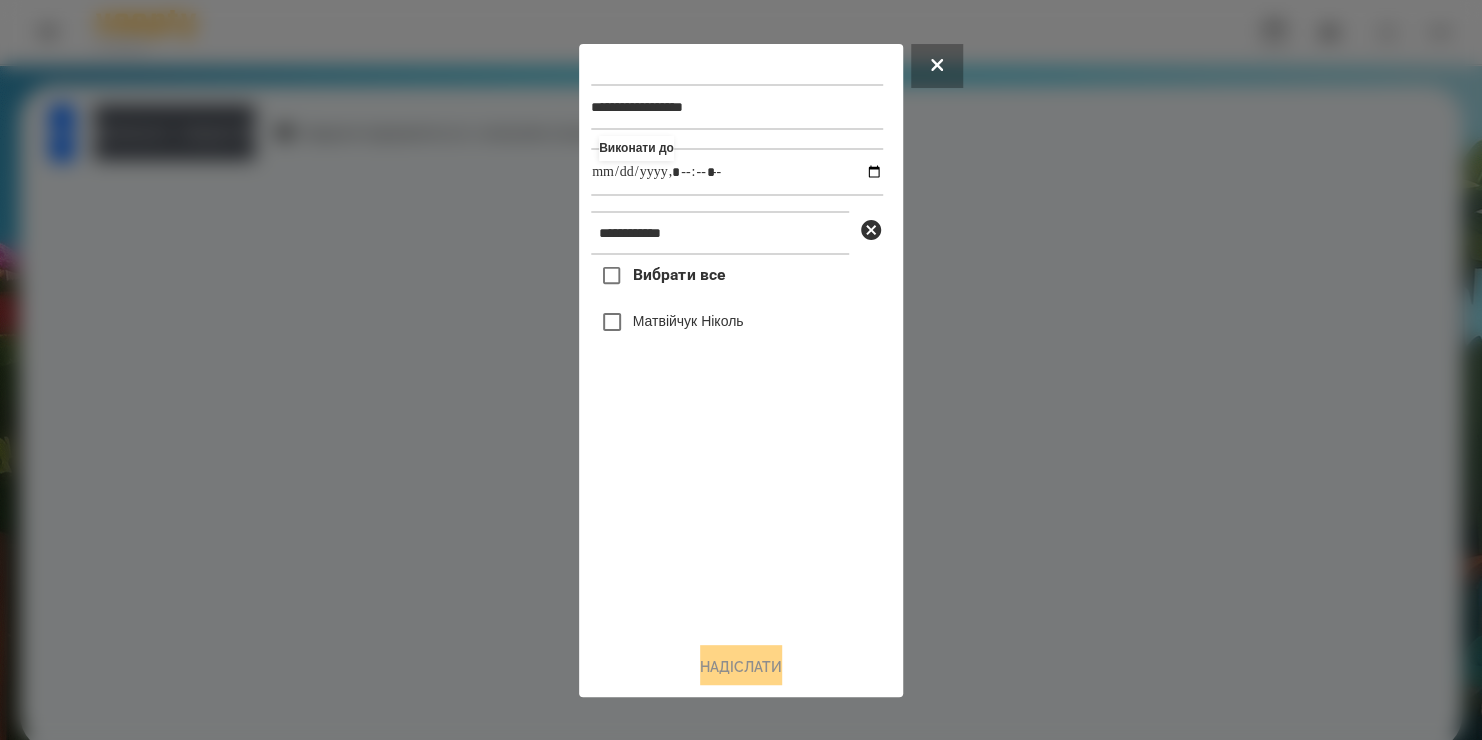click on "Вибрати все [LAST] [FIRST]" at bounding box center (737, 440) 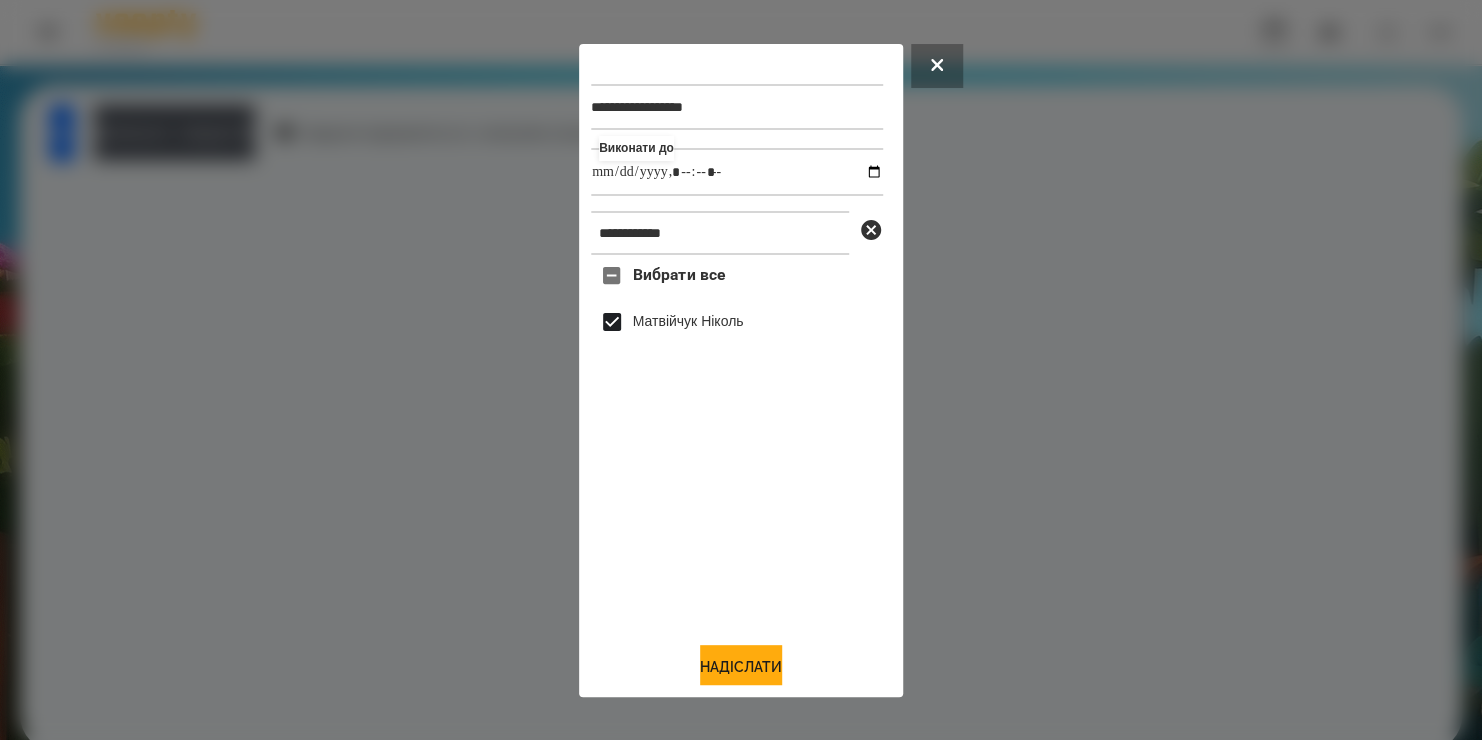click on "**********" at bounding box center (741, 370) 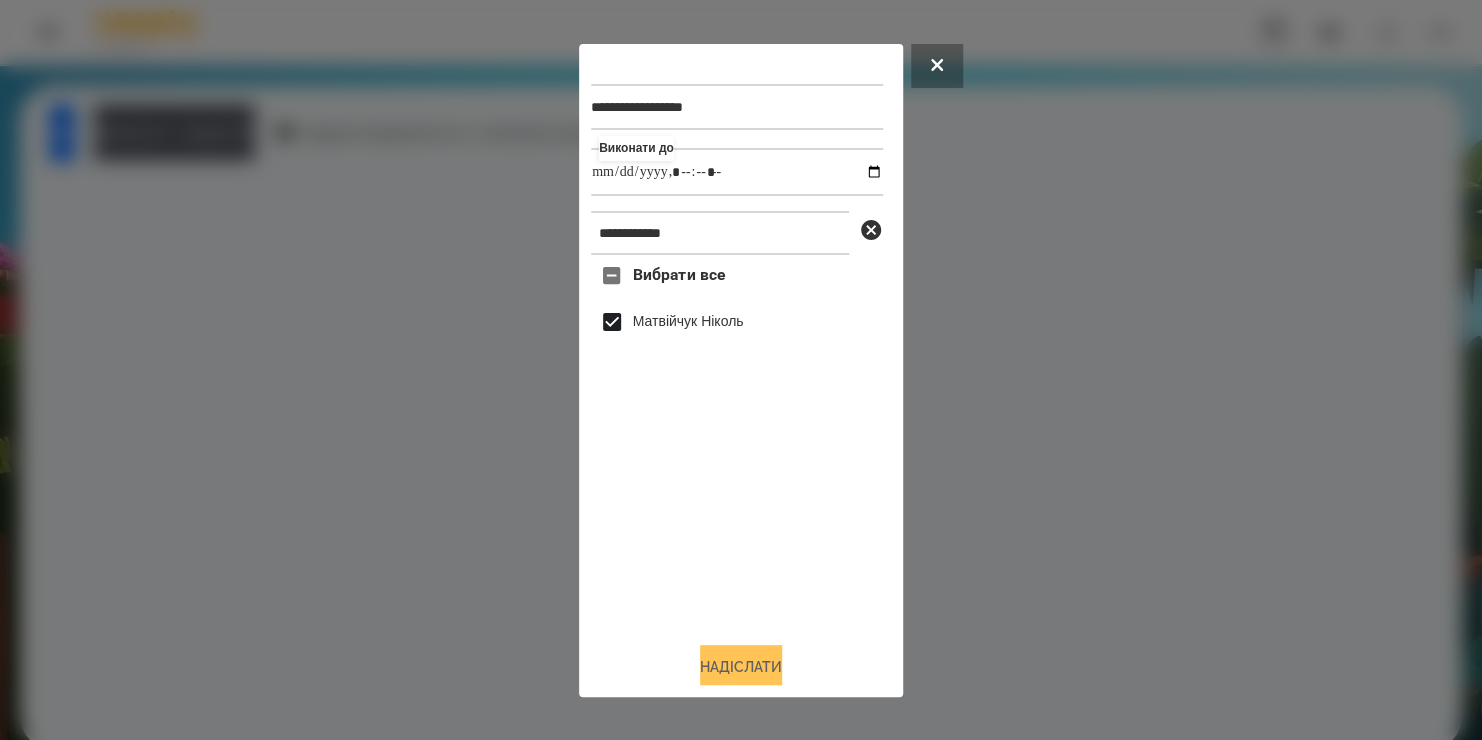 click on "Надіслати" at bounding box center [741, 667] 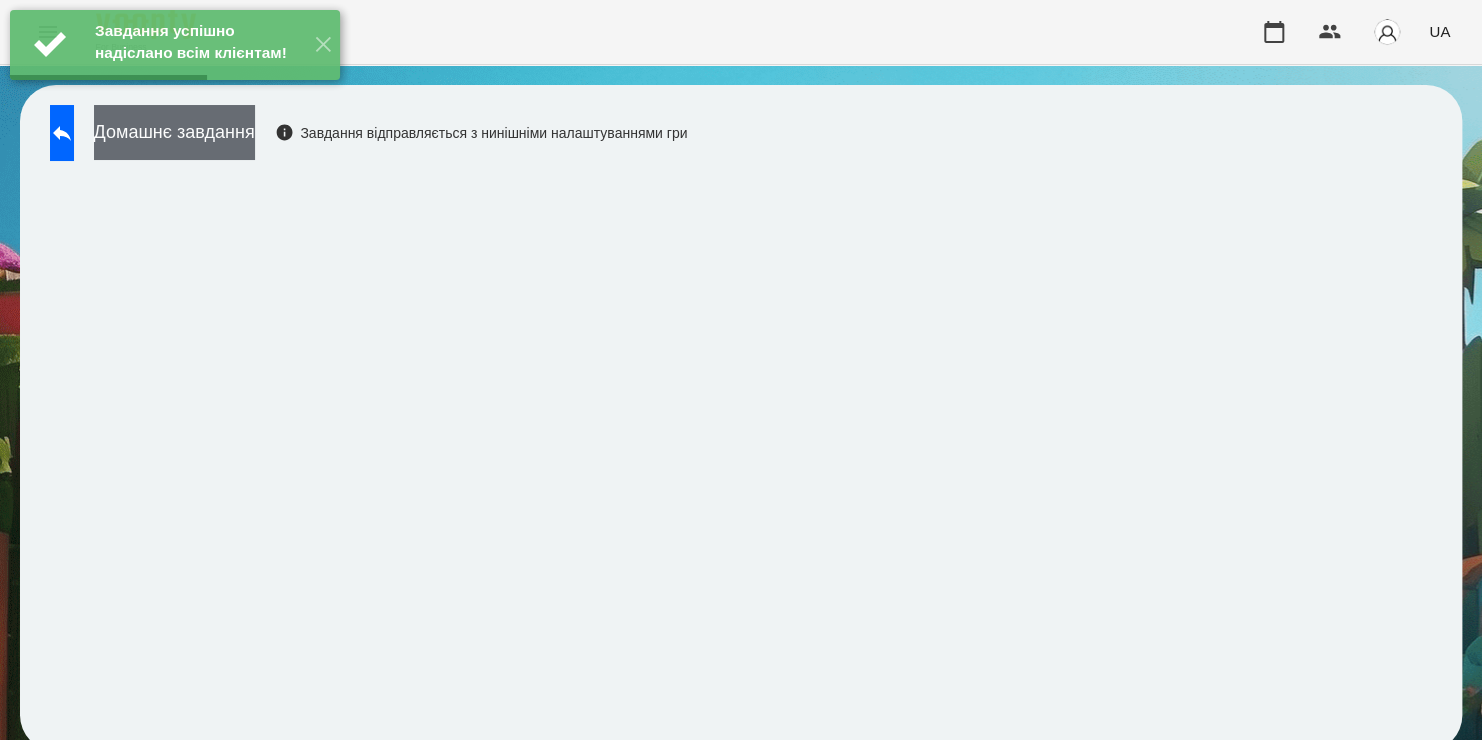 click on "Домашнє завдання" at bounding box center [174, 132] 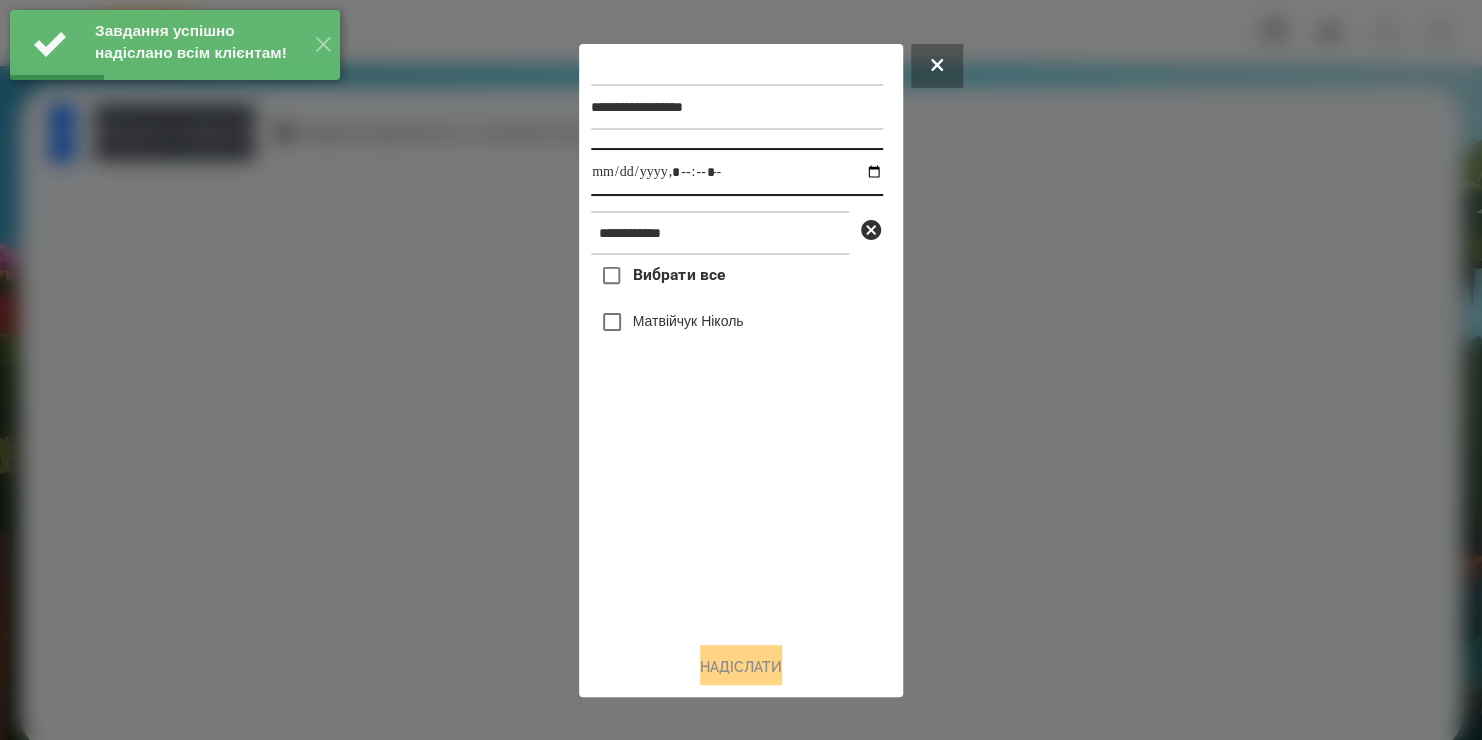click at bounding box center (737, 172) 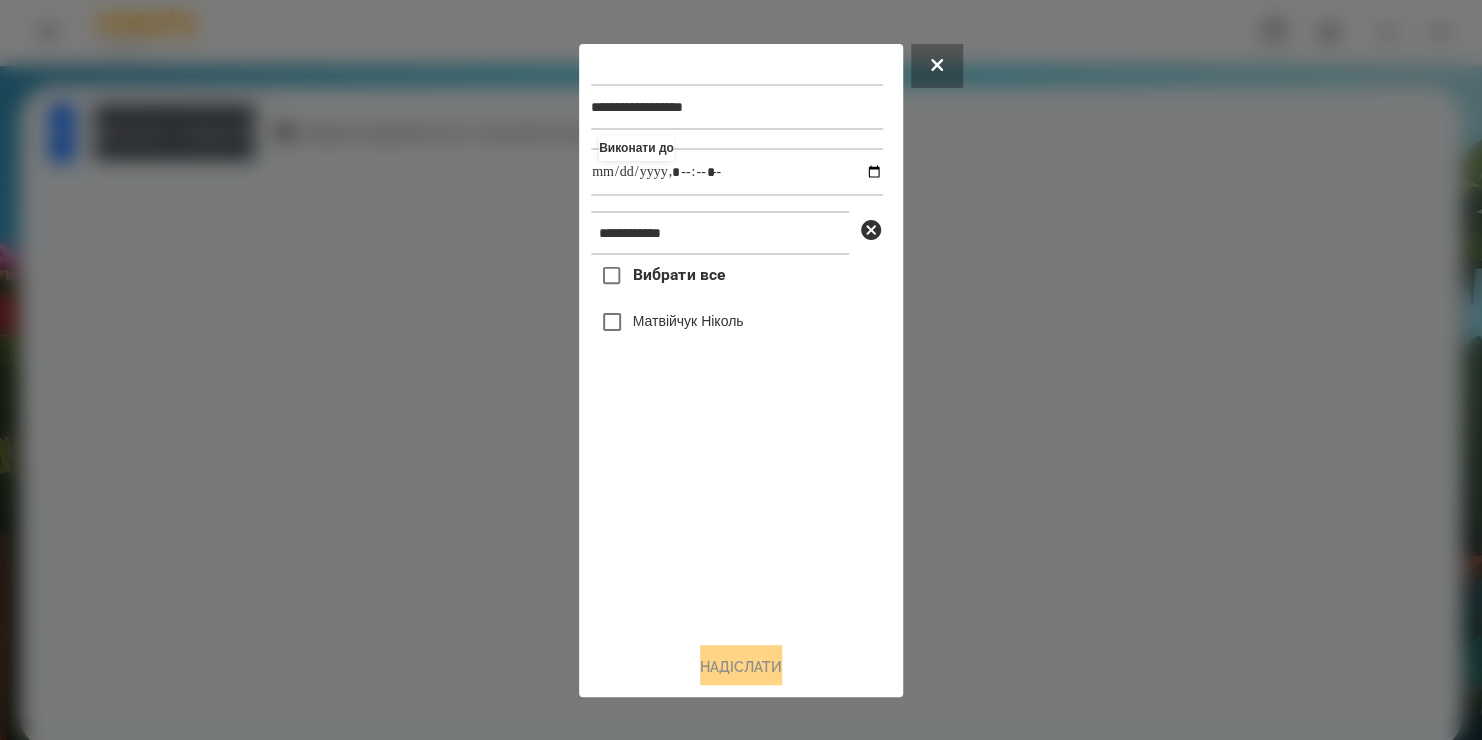 type on "**********" 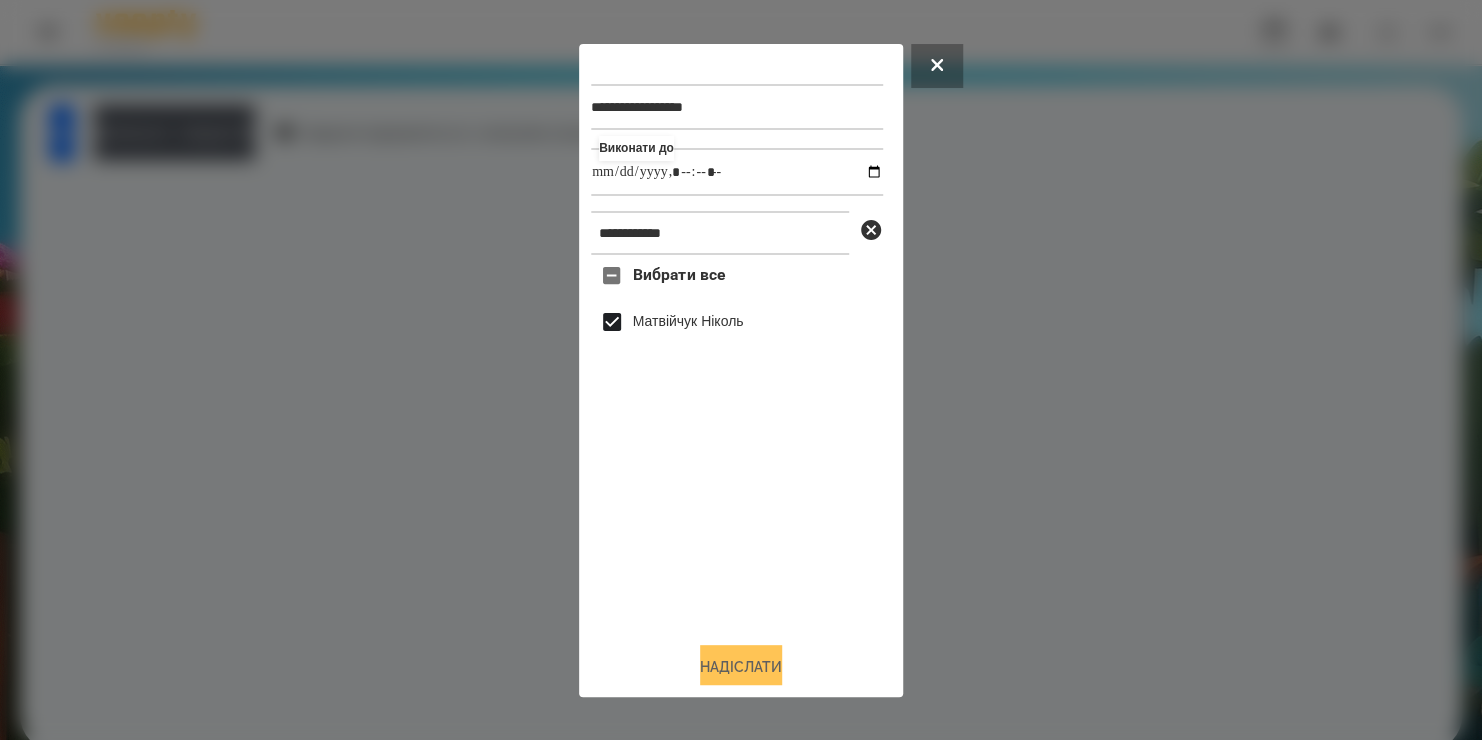 click on "Надіслати" at bounding box center [741, 667] 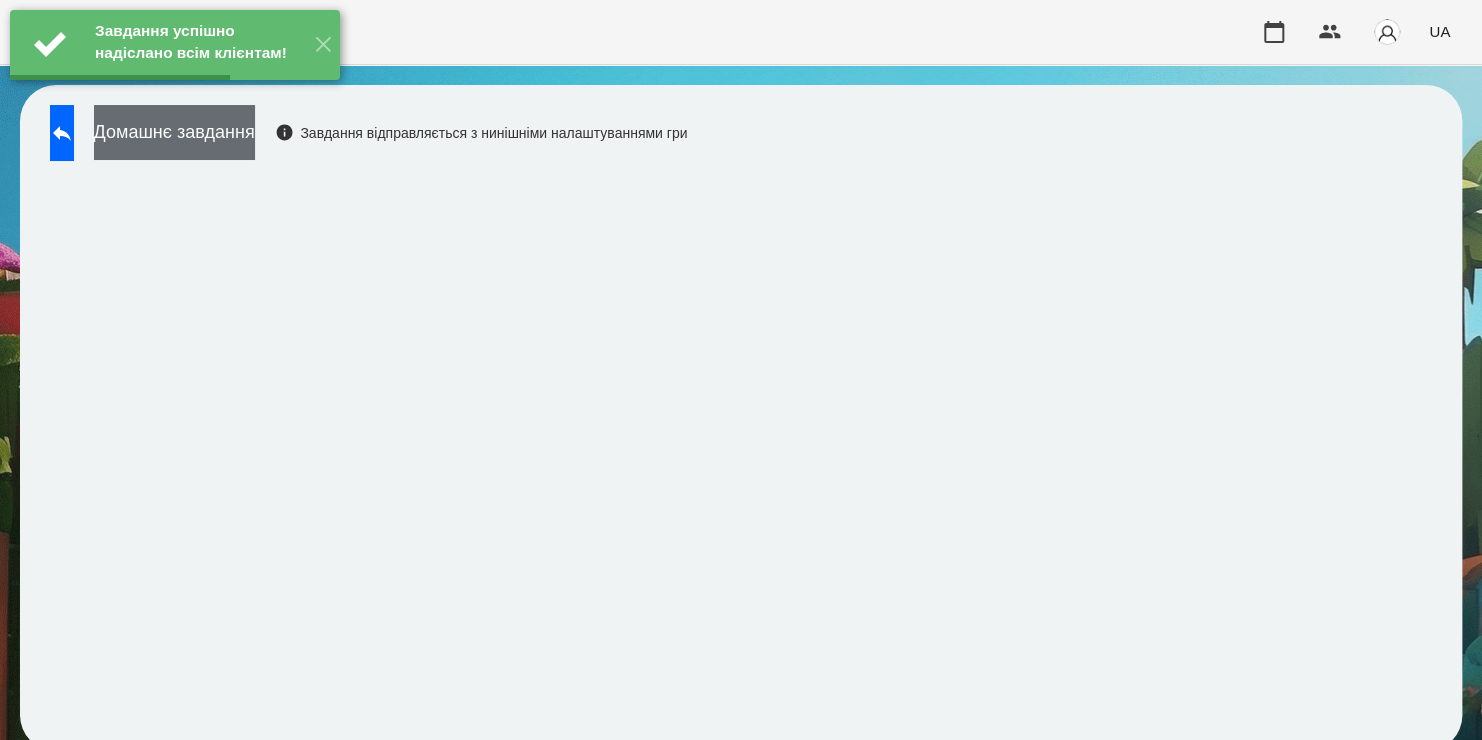 click on "Домашнє завдання" at bounding box center (174, 132) 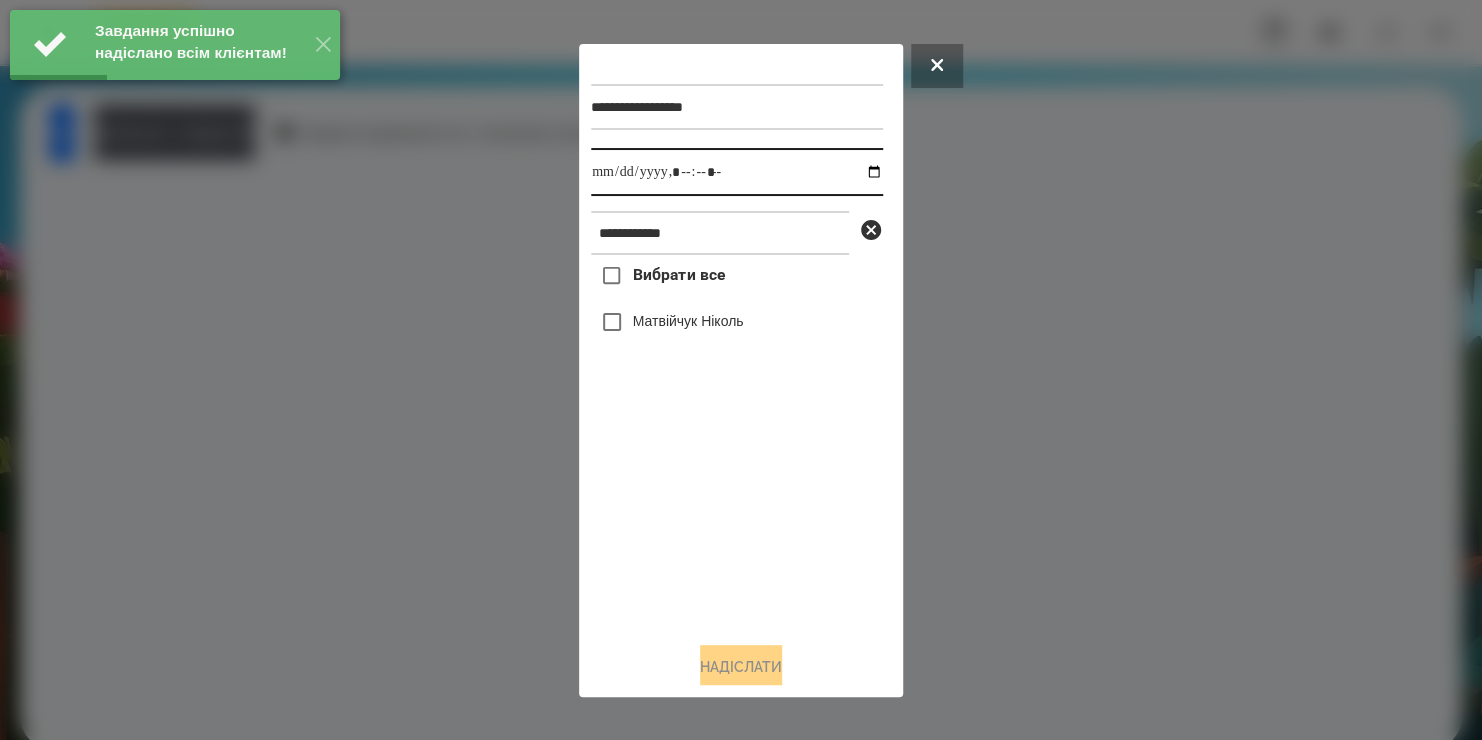click at bounding box center [737, 172] 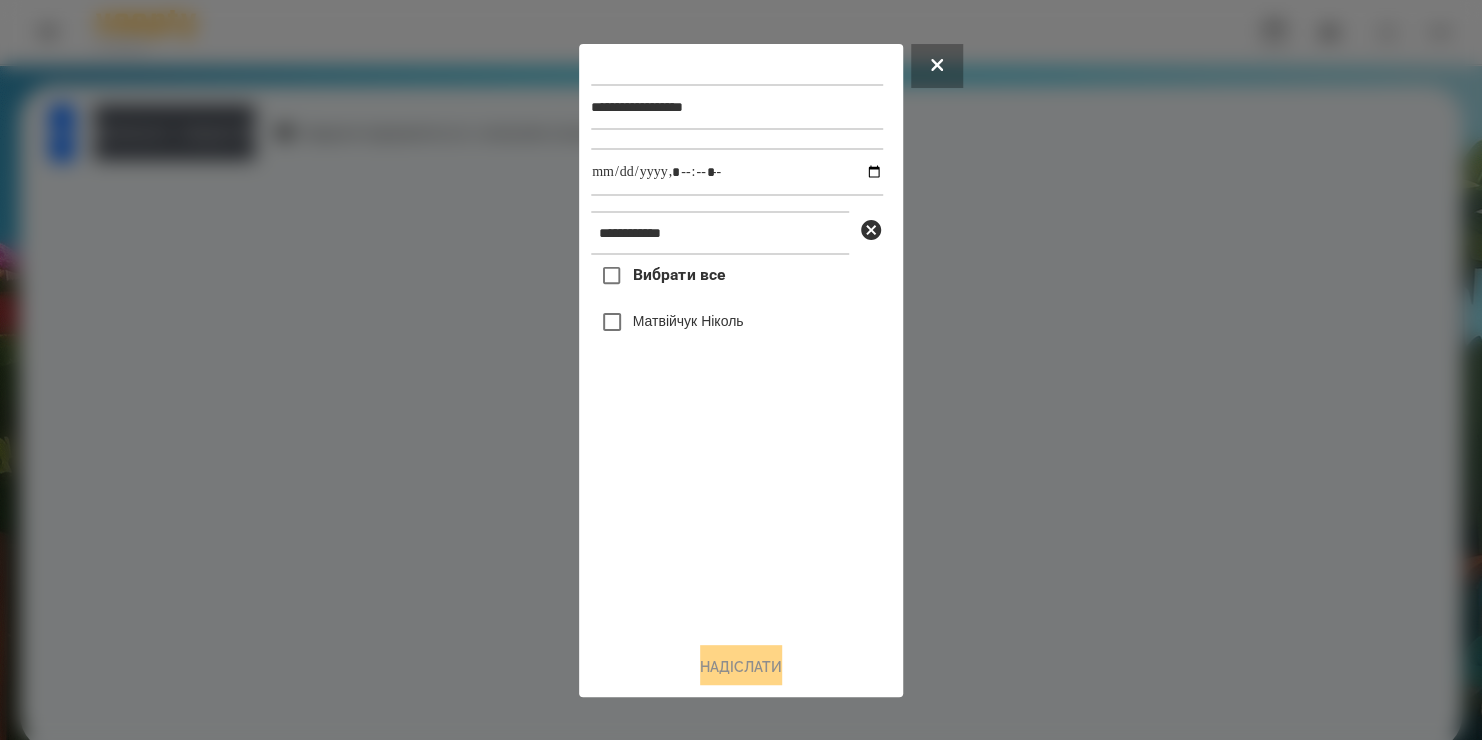 click on "Вибрати все [LAST] [FIRST]" at bounding box center [737, 440] 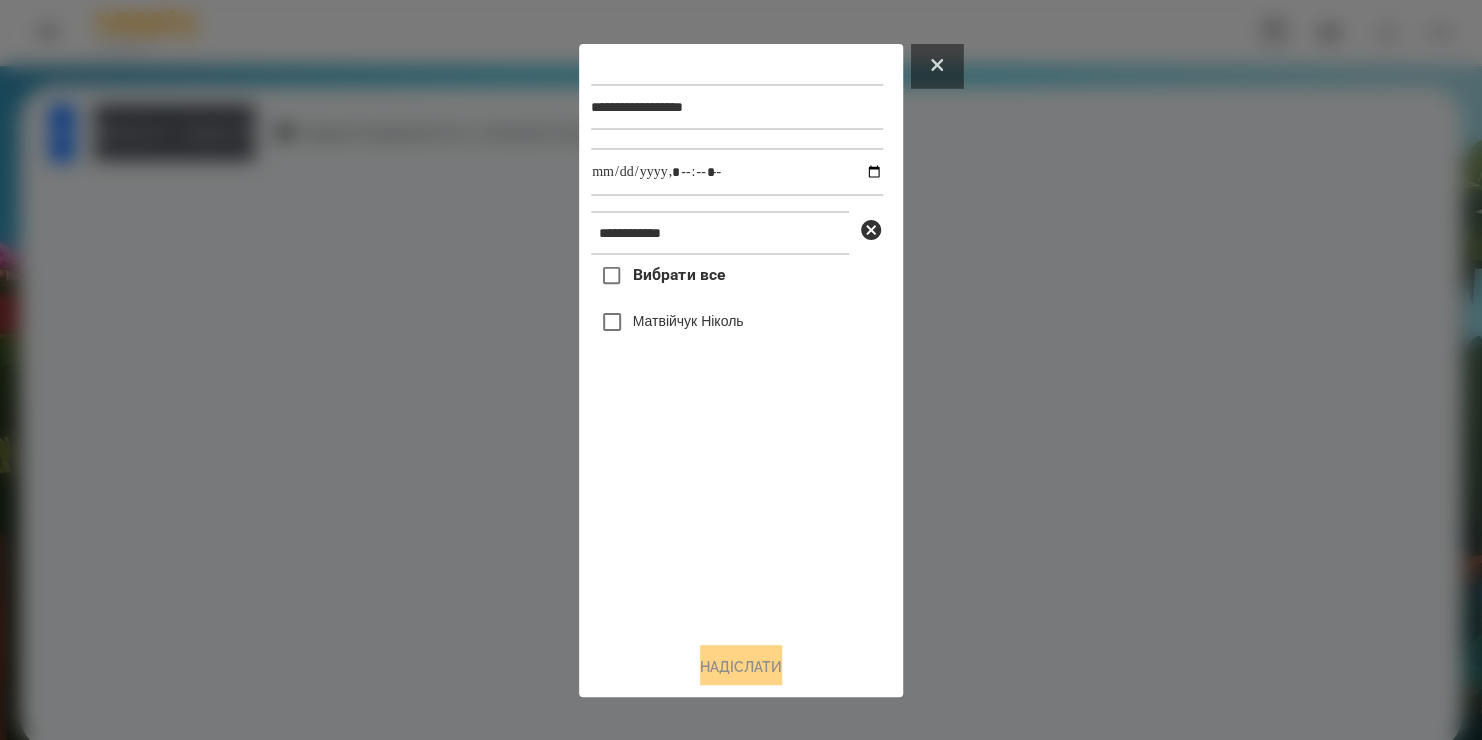 click at bounding box center [937, 66] 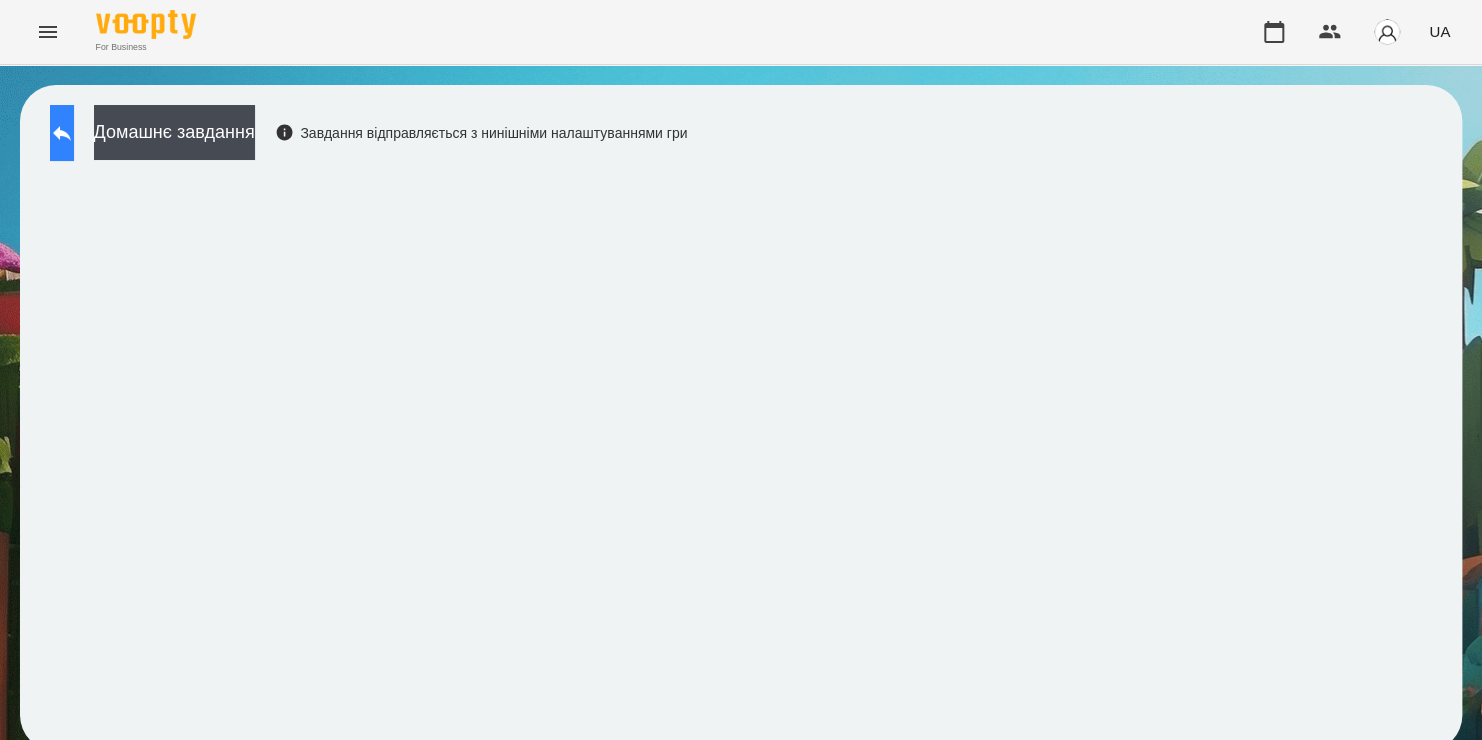 click 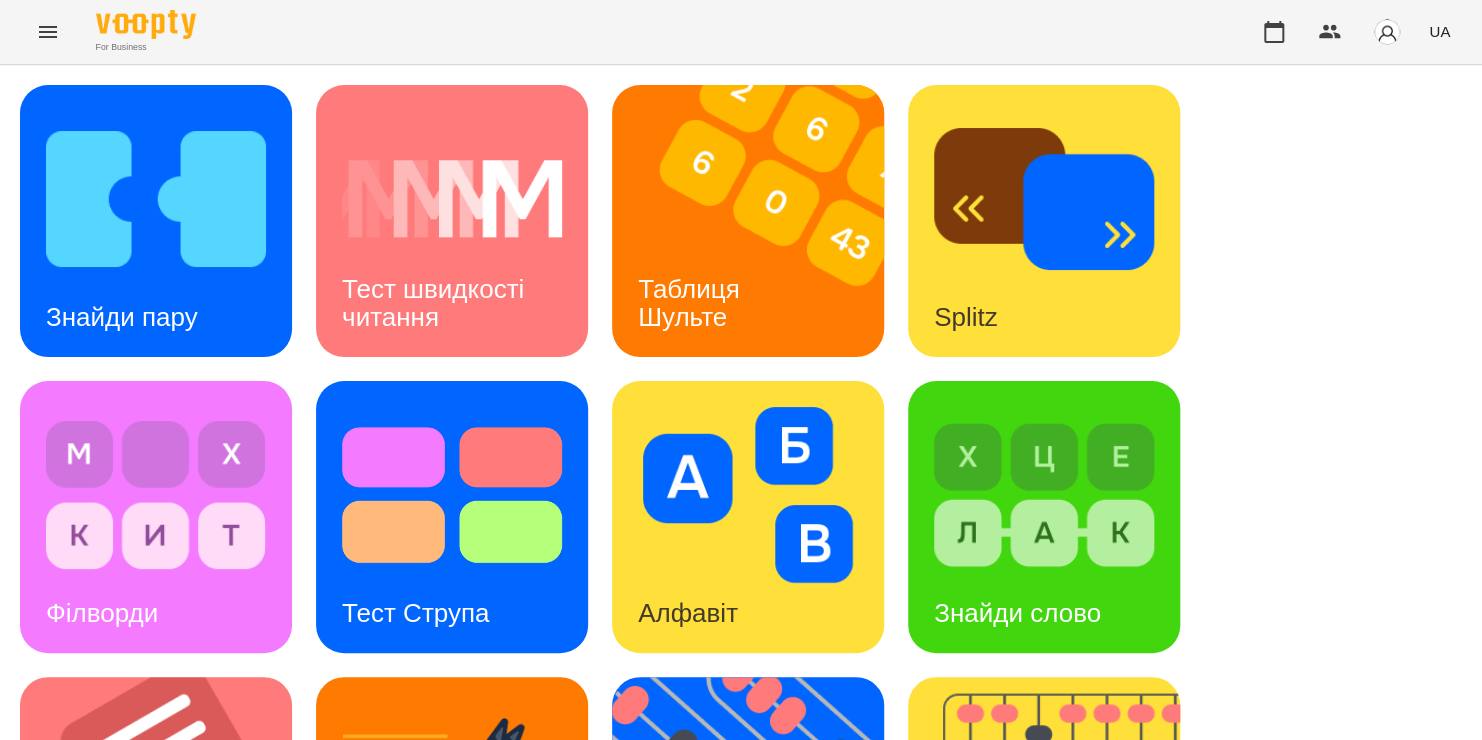 scroll, scrollTop: 820, scrollLeft: 0, axis: vertical 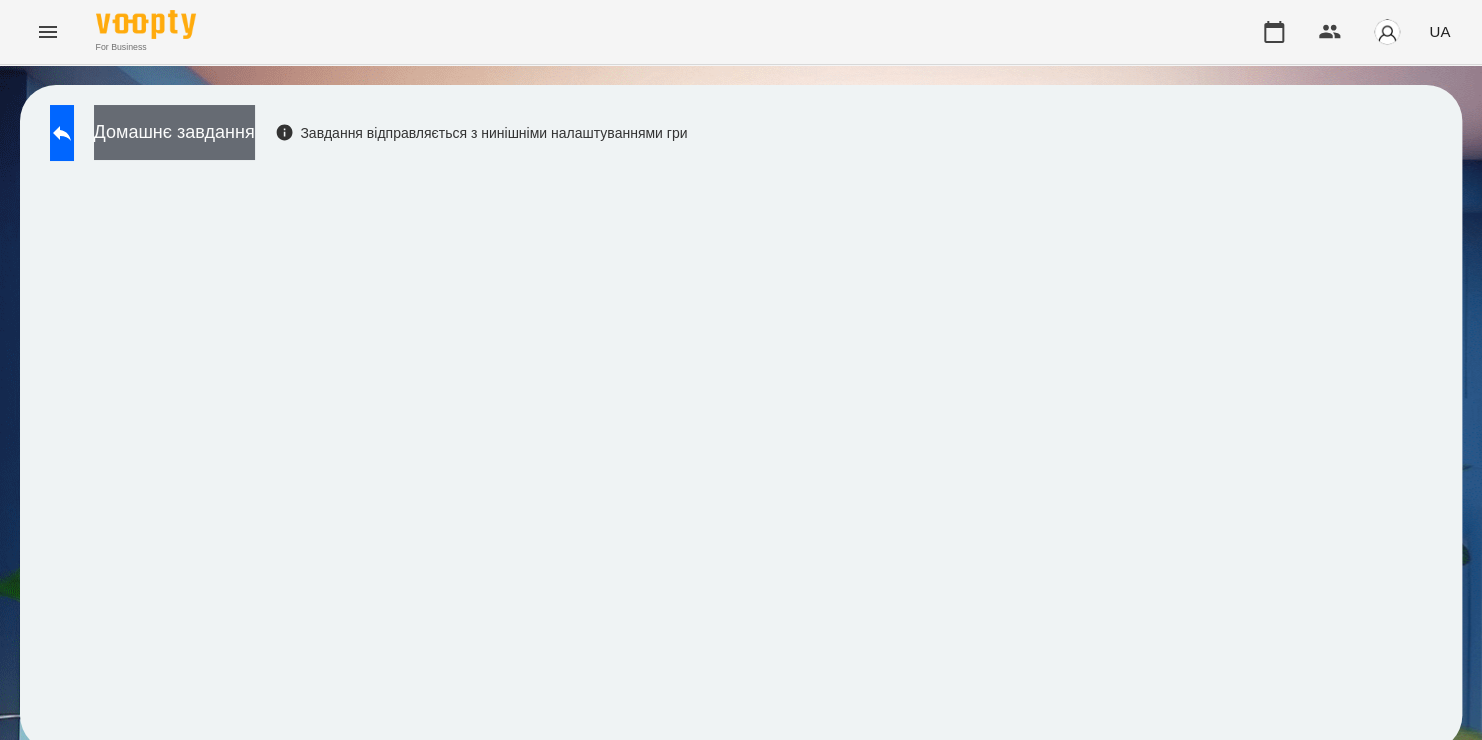click on "Домашнє завдання" at bounding box center (174, 132) 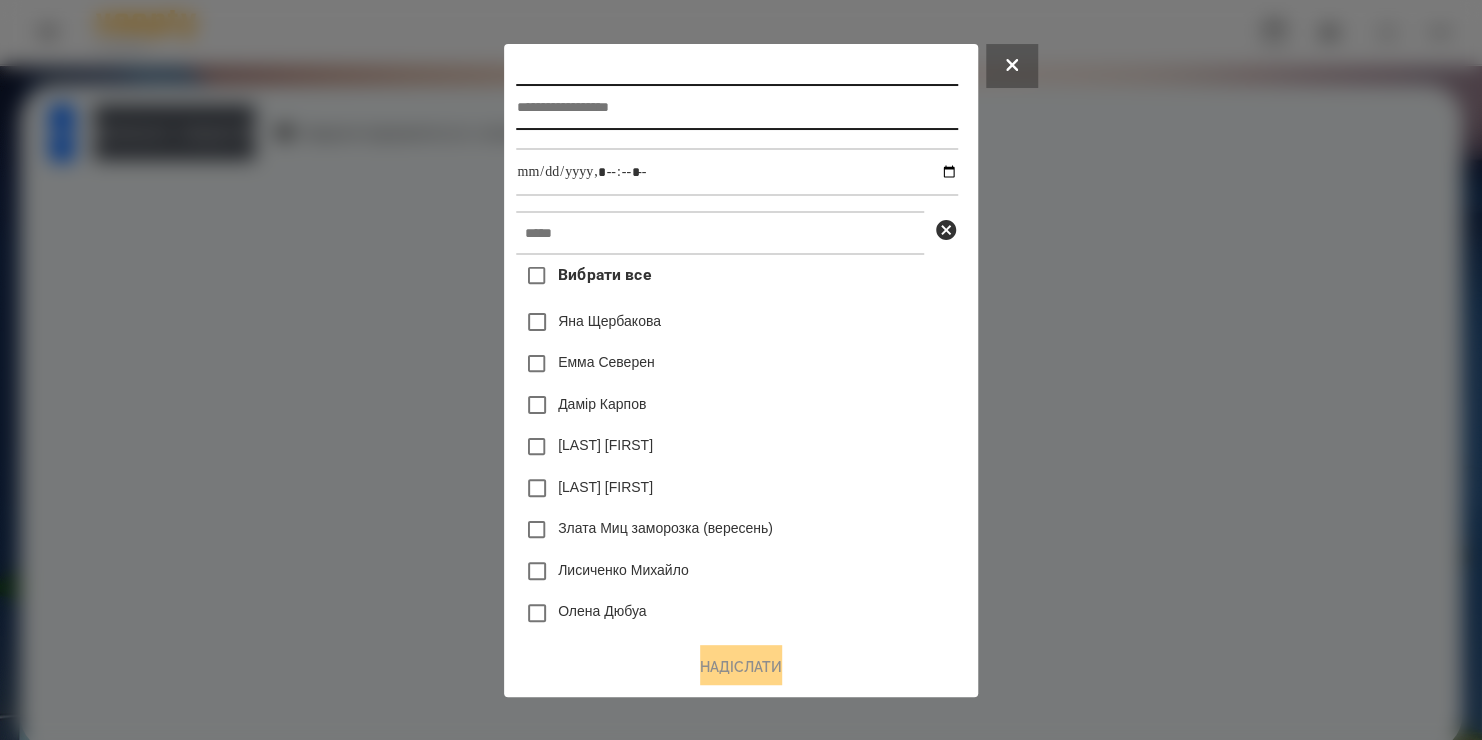 click at bounding box center [736, 107] 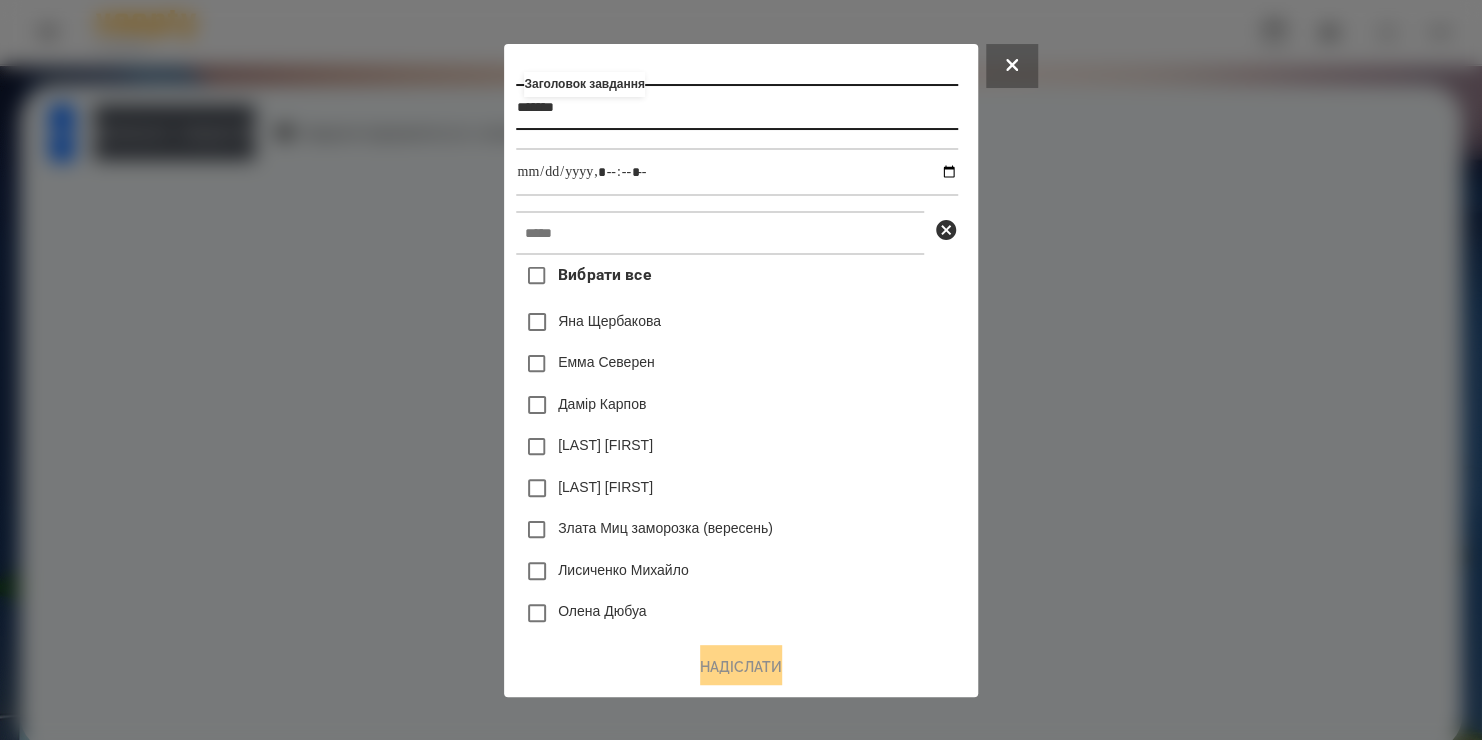 type on "*******" 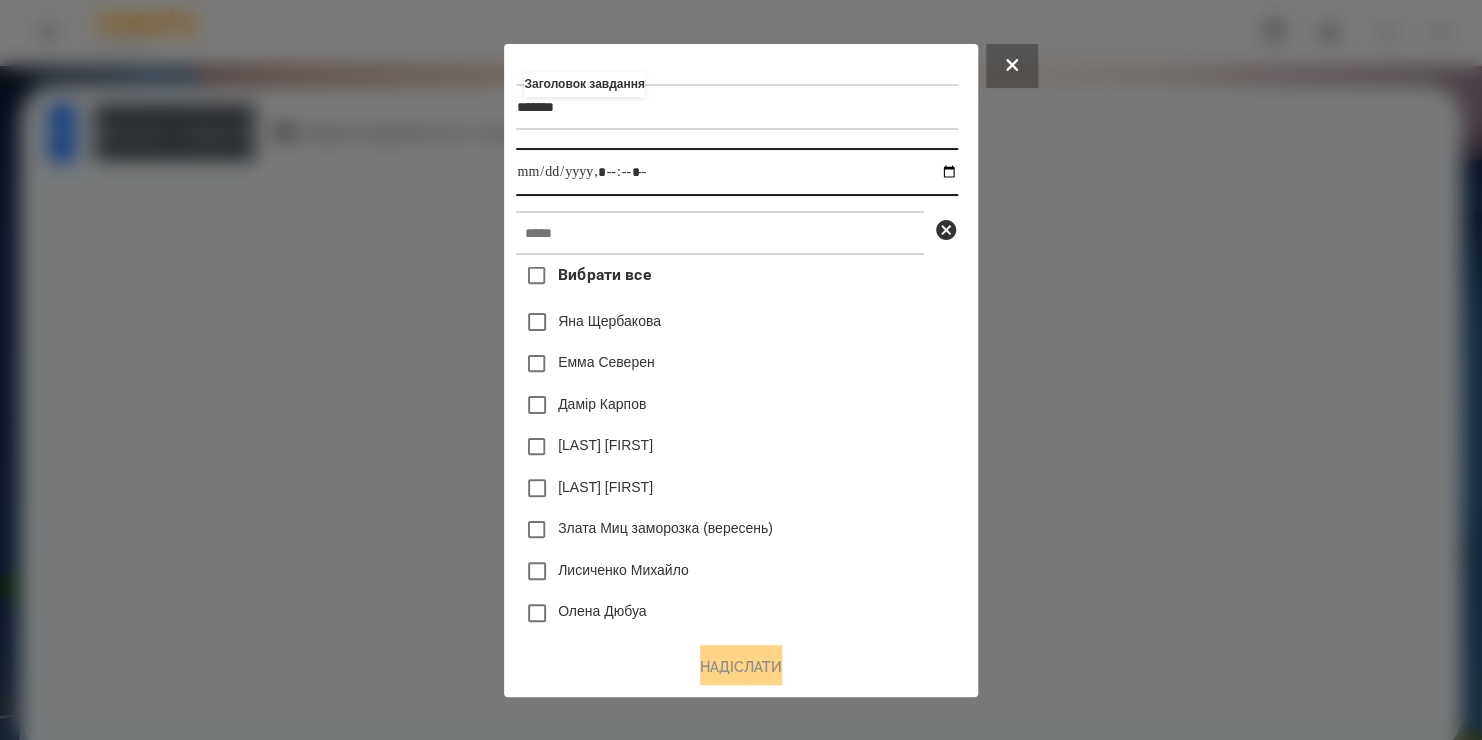 click at bounding box center [736, 172] 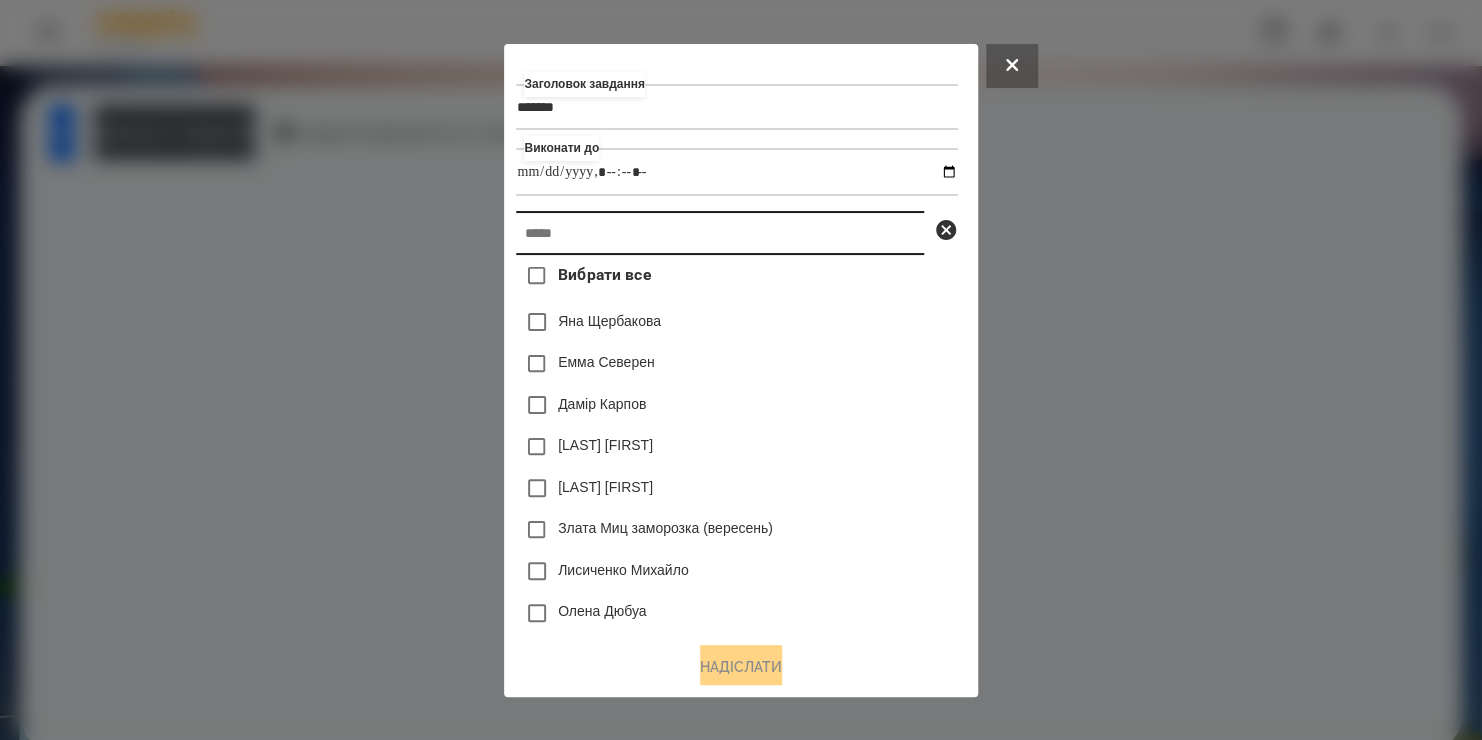 type on "**********" 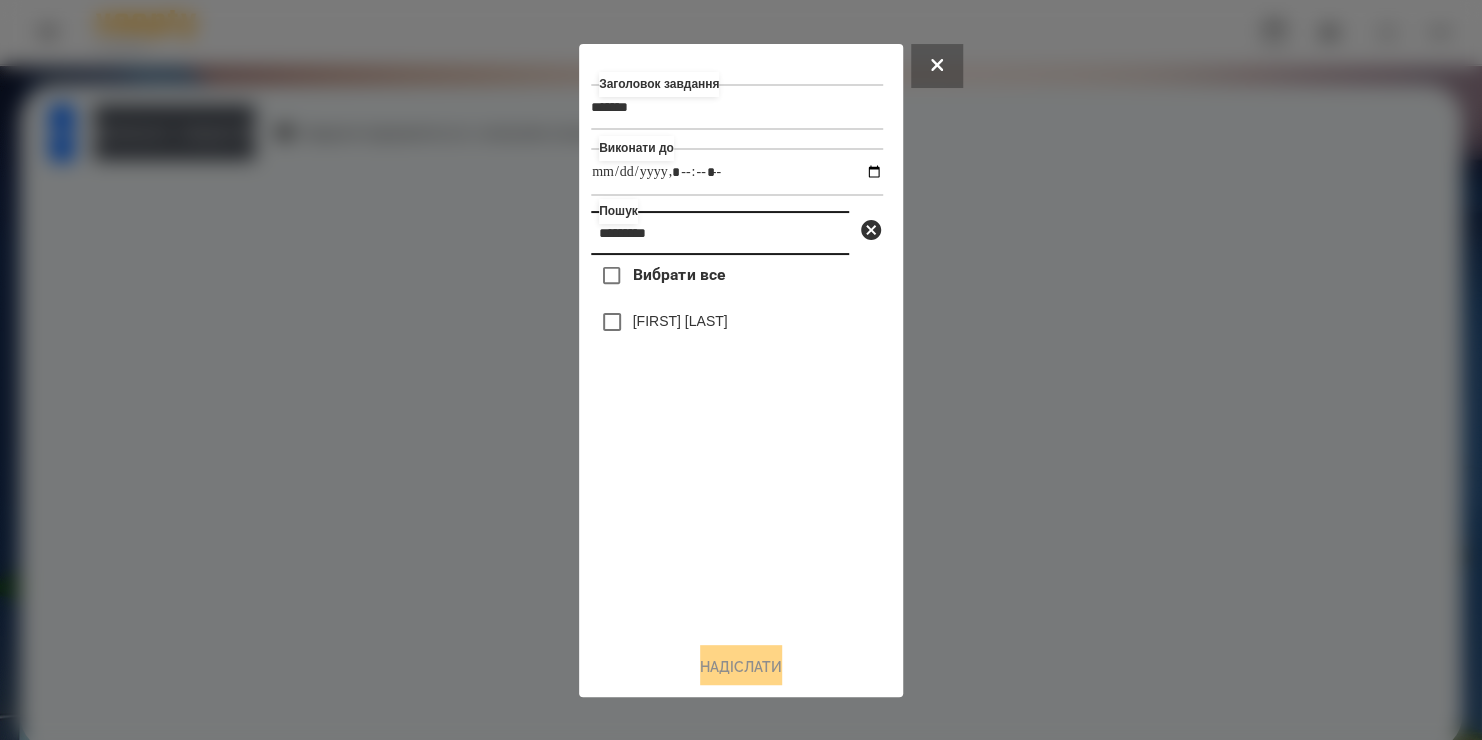type on "*********" 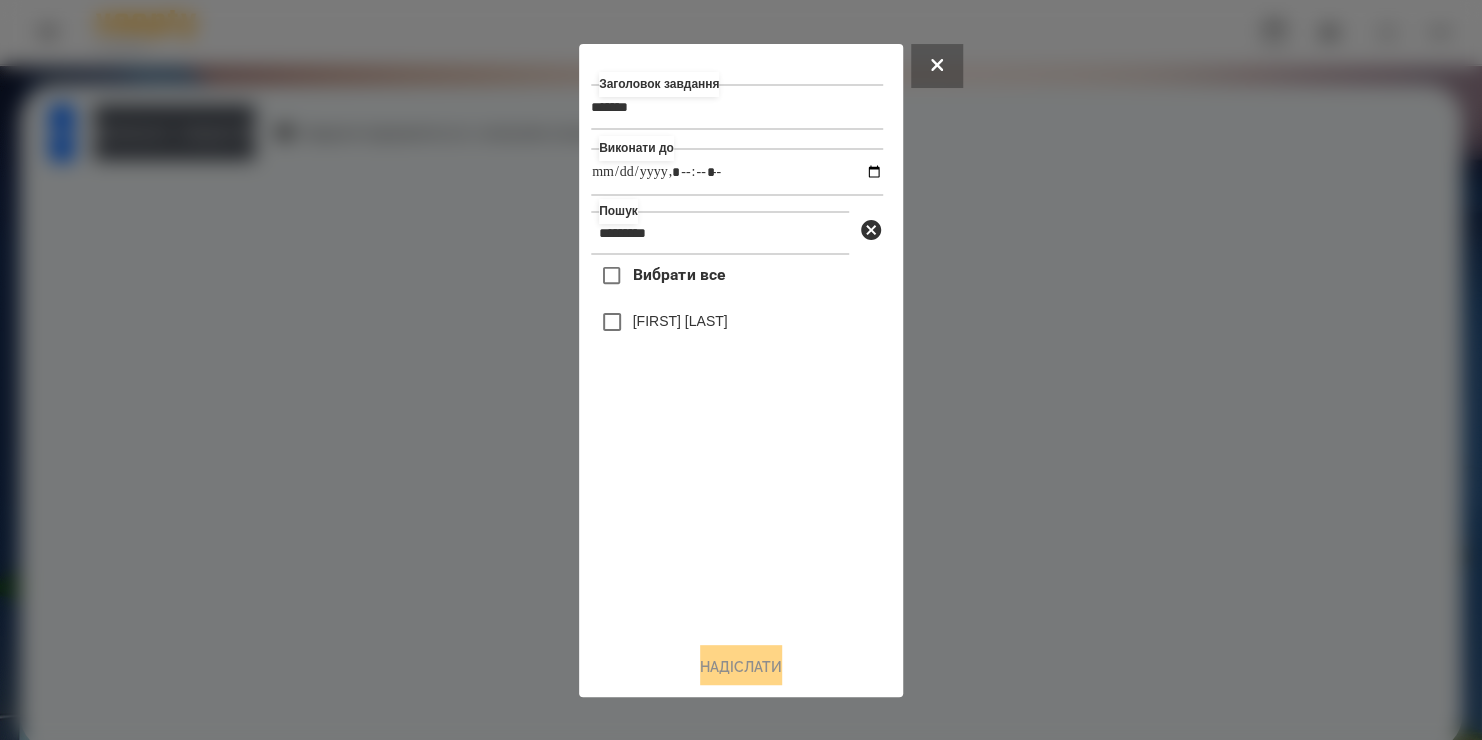 click on "[FIRST] [LAST]" at bounding box center (680, 321) 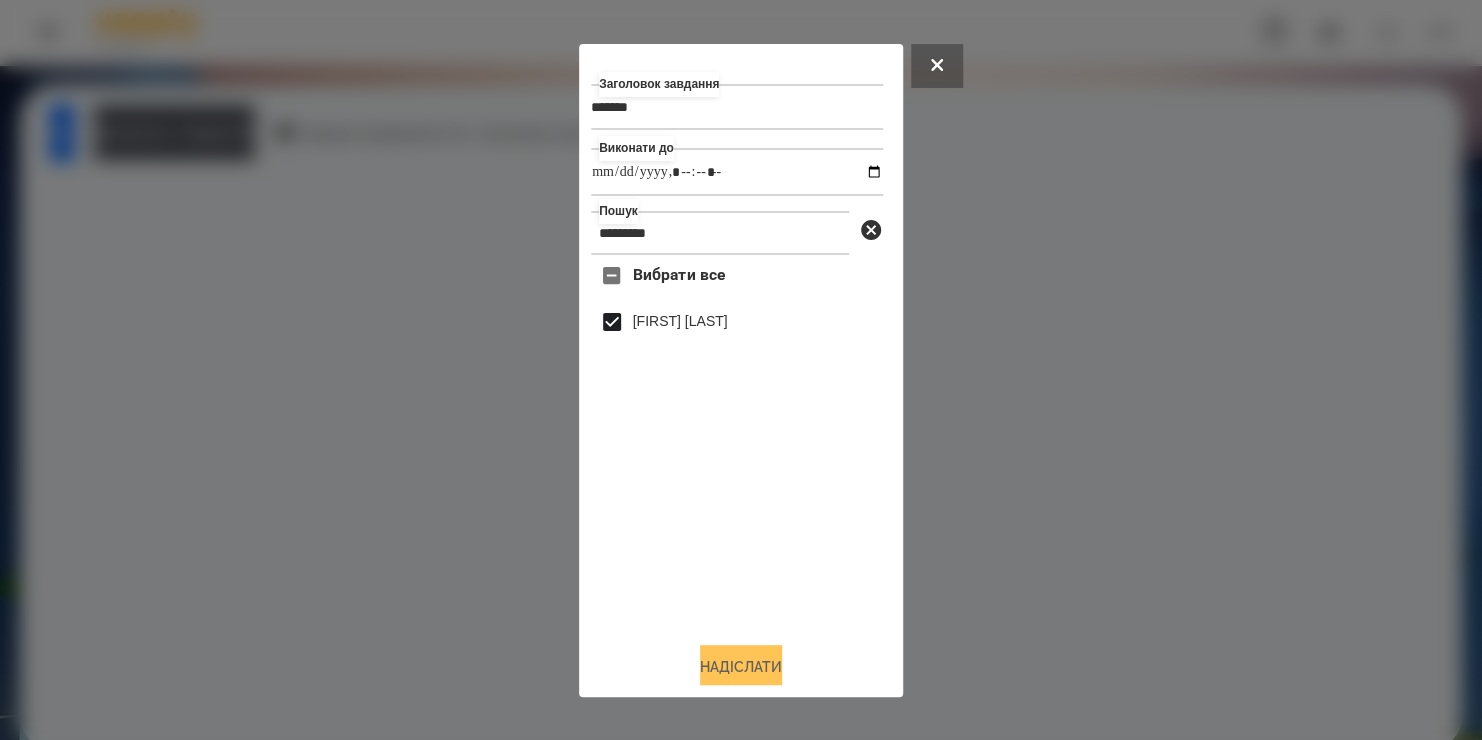 click on "Надіслати" at bounding box center [741, 667] 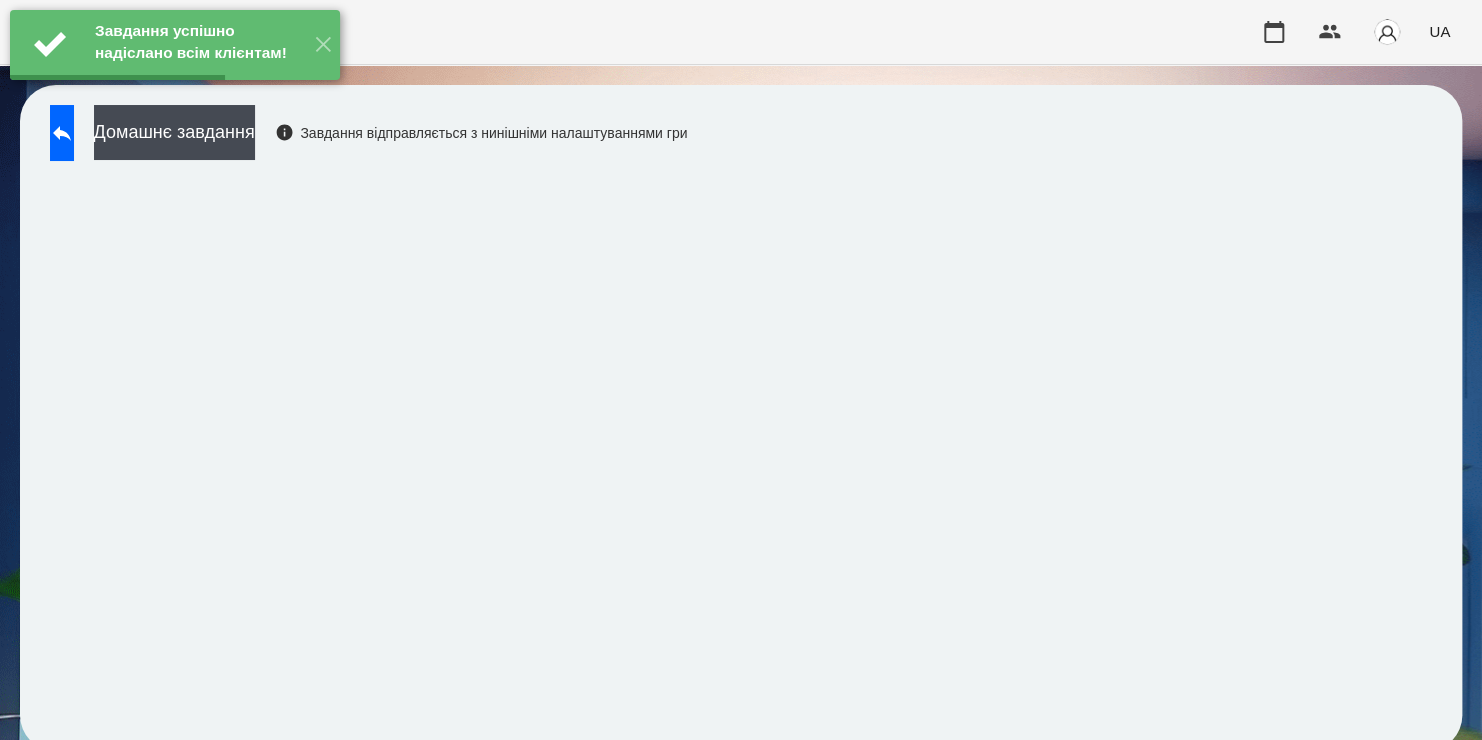 click on "Домашнє завдання" at bounding box center (174, 132) 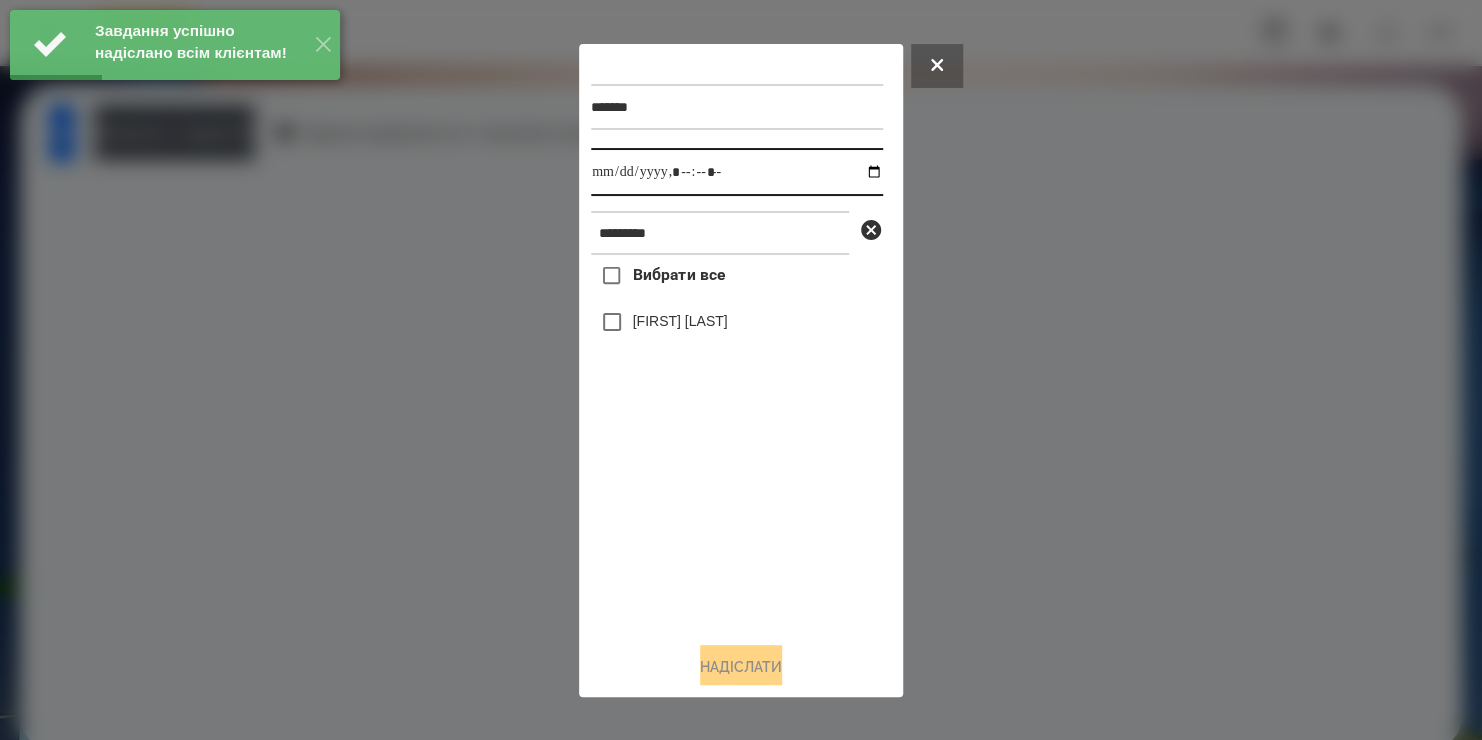 click at bounding box center [737, 172] 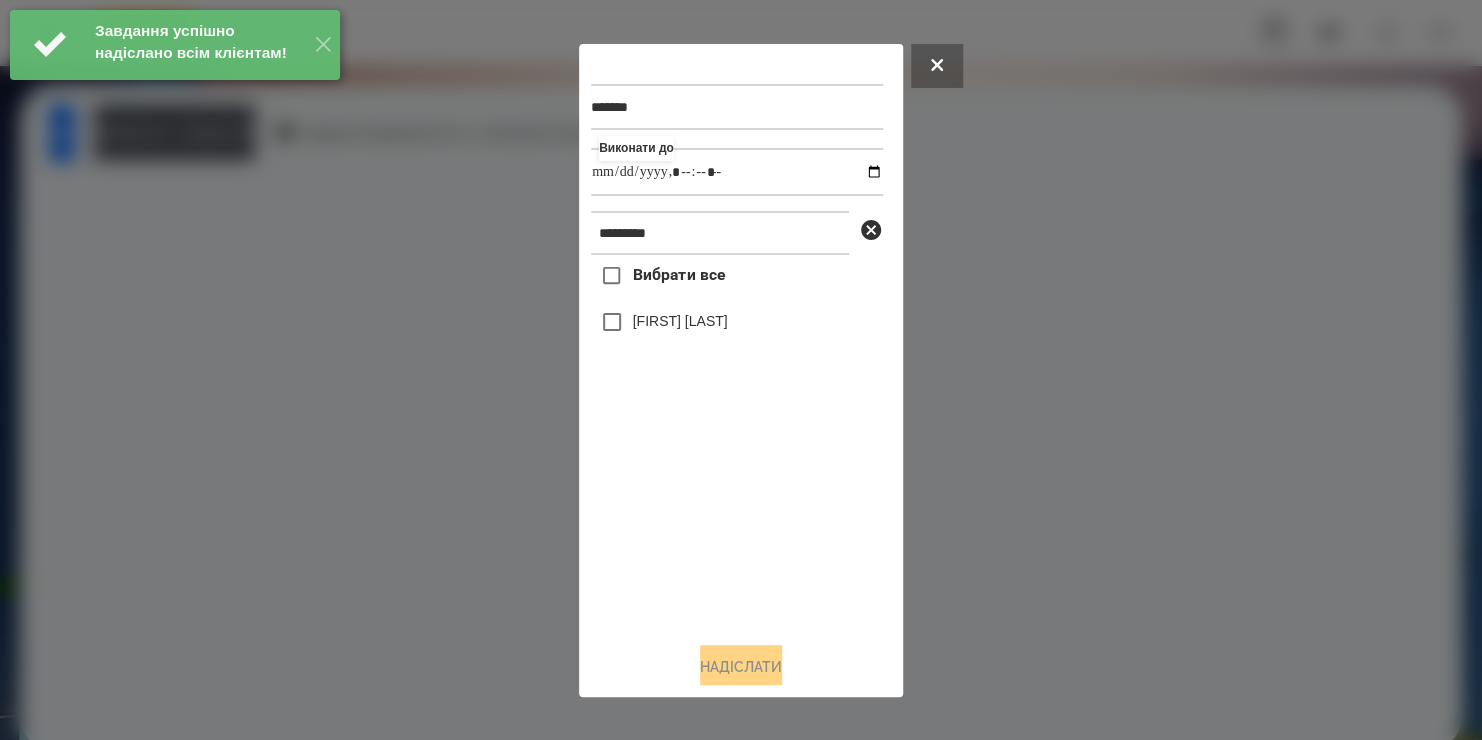 type on "**********" 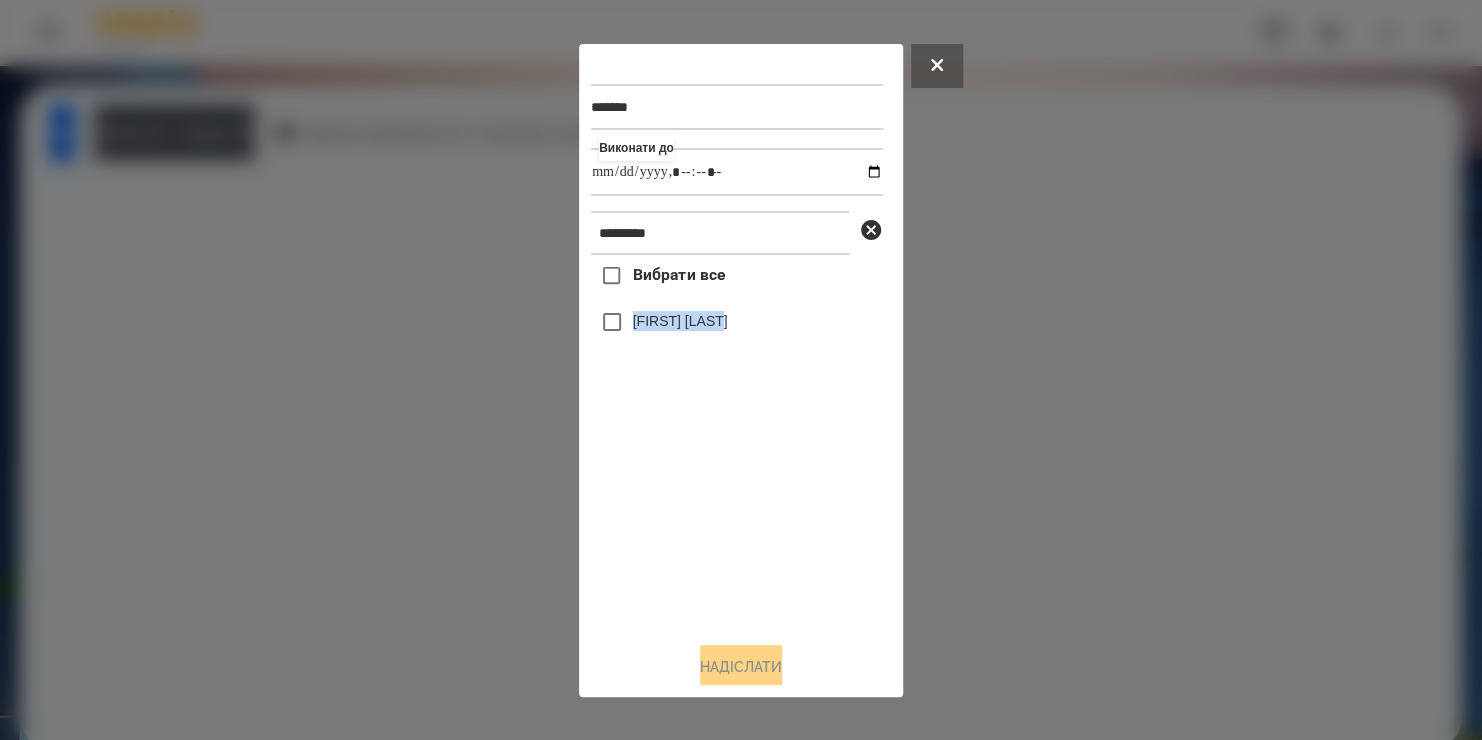 click on "Вибрати все [FIRST] [LAST]" at bounding box center [737, 440] 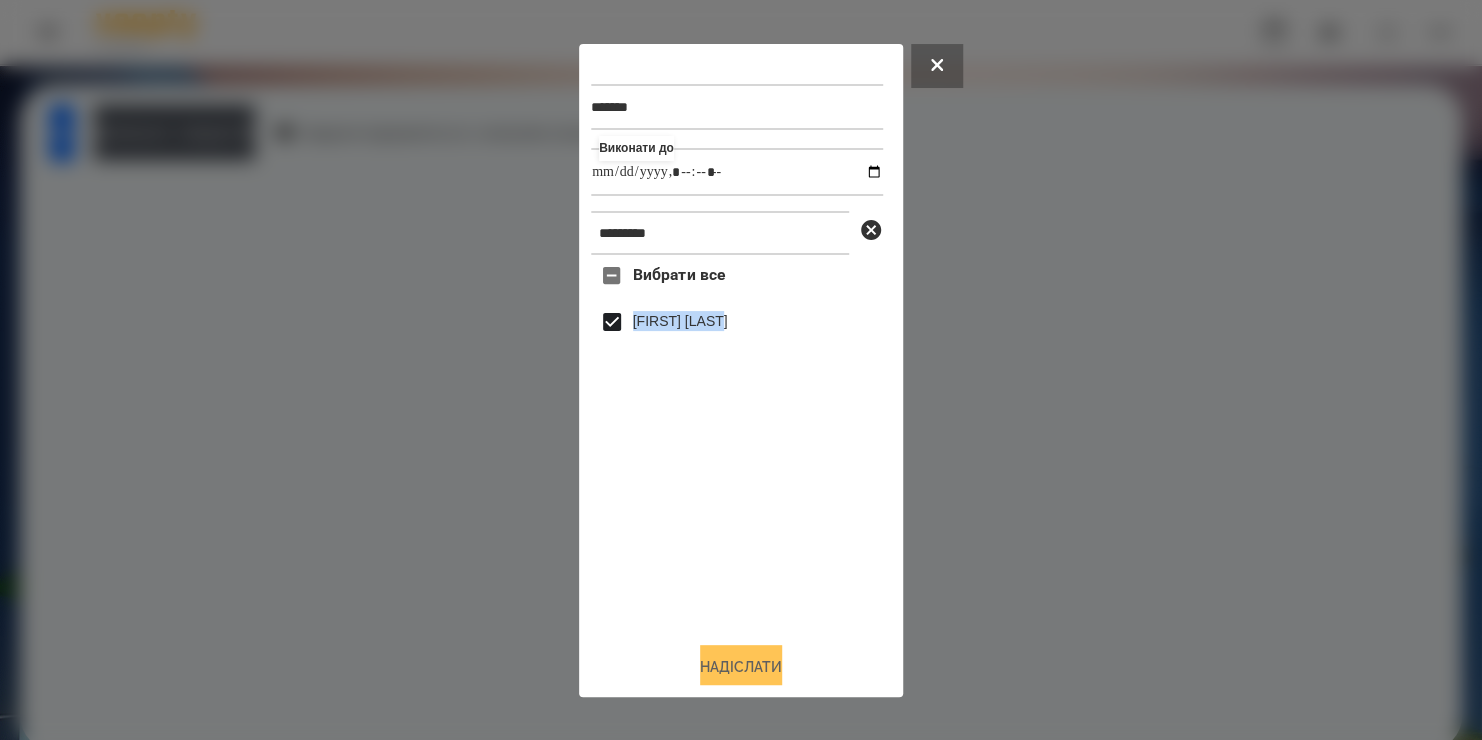 click on "Надіслати" at bounding box center (741, 667) 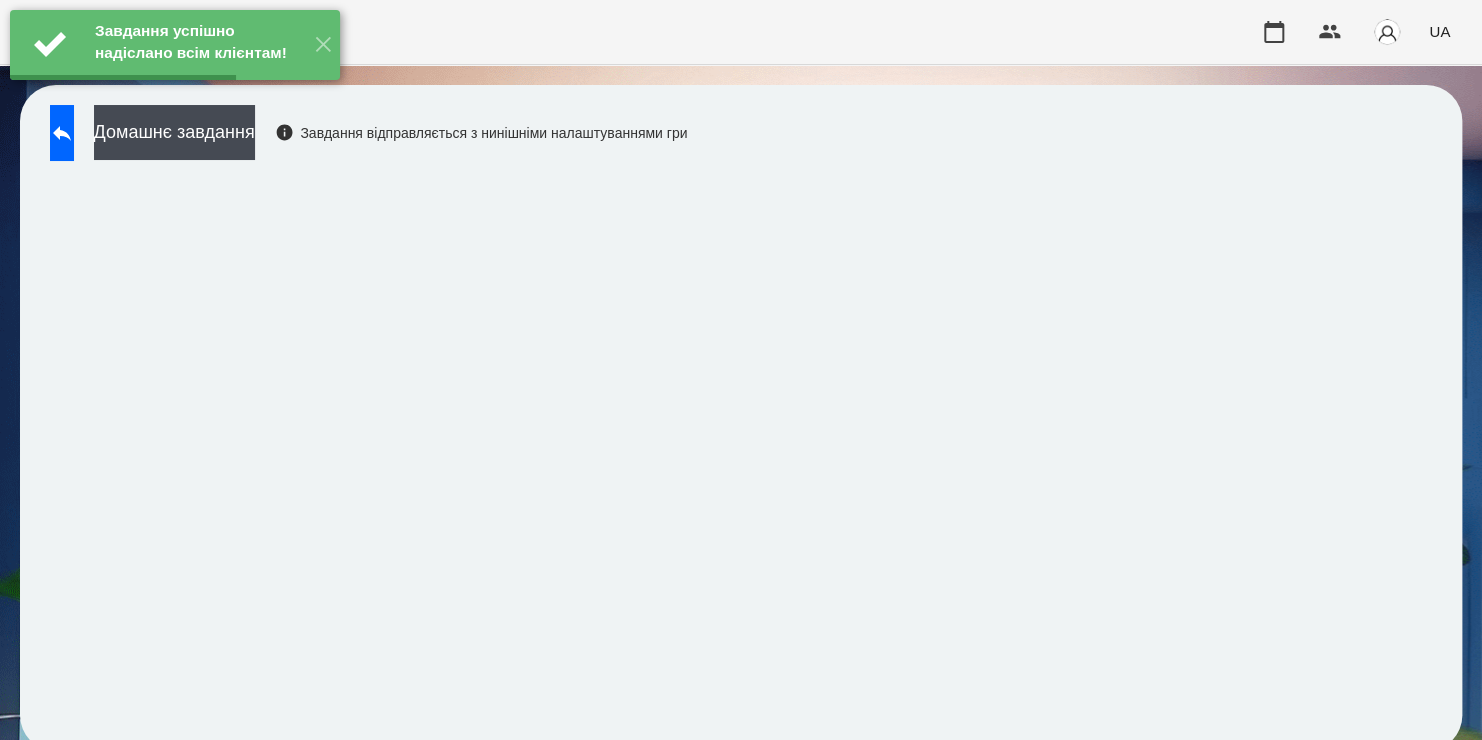 click on "Домашнє завдання" at bounding box center [174, 132] 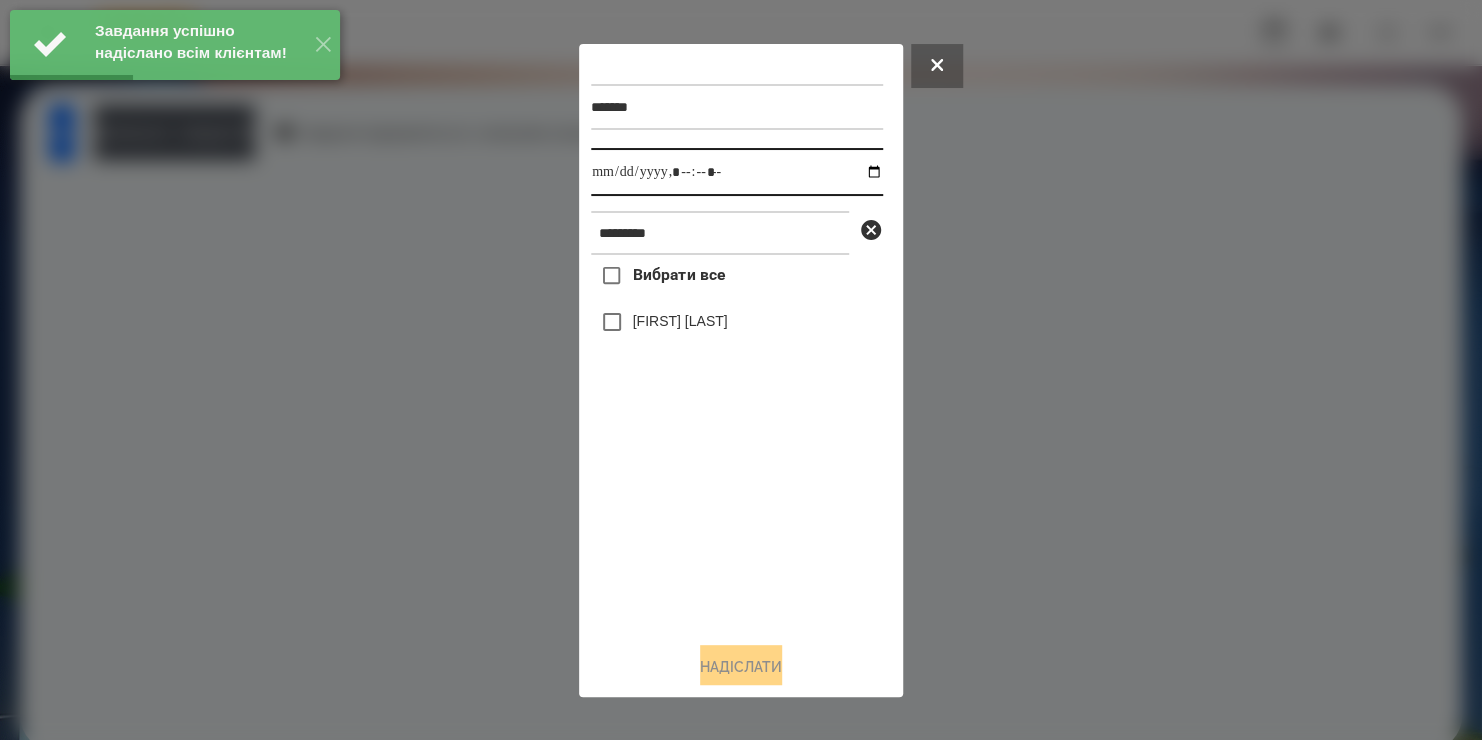 click at bounding box center [737, 172] 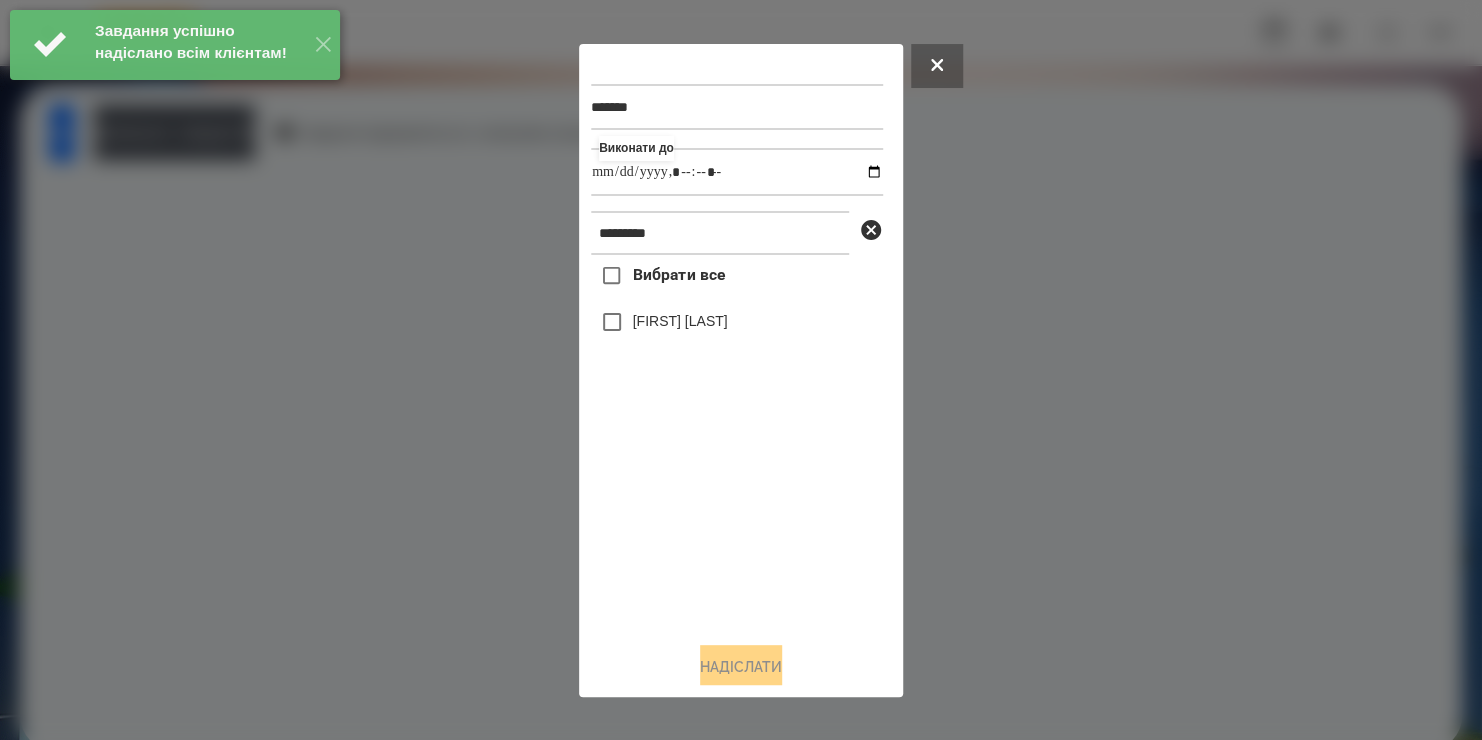 type on "**********" 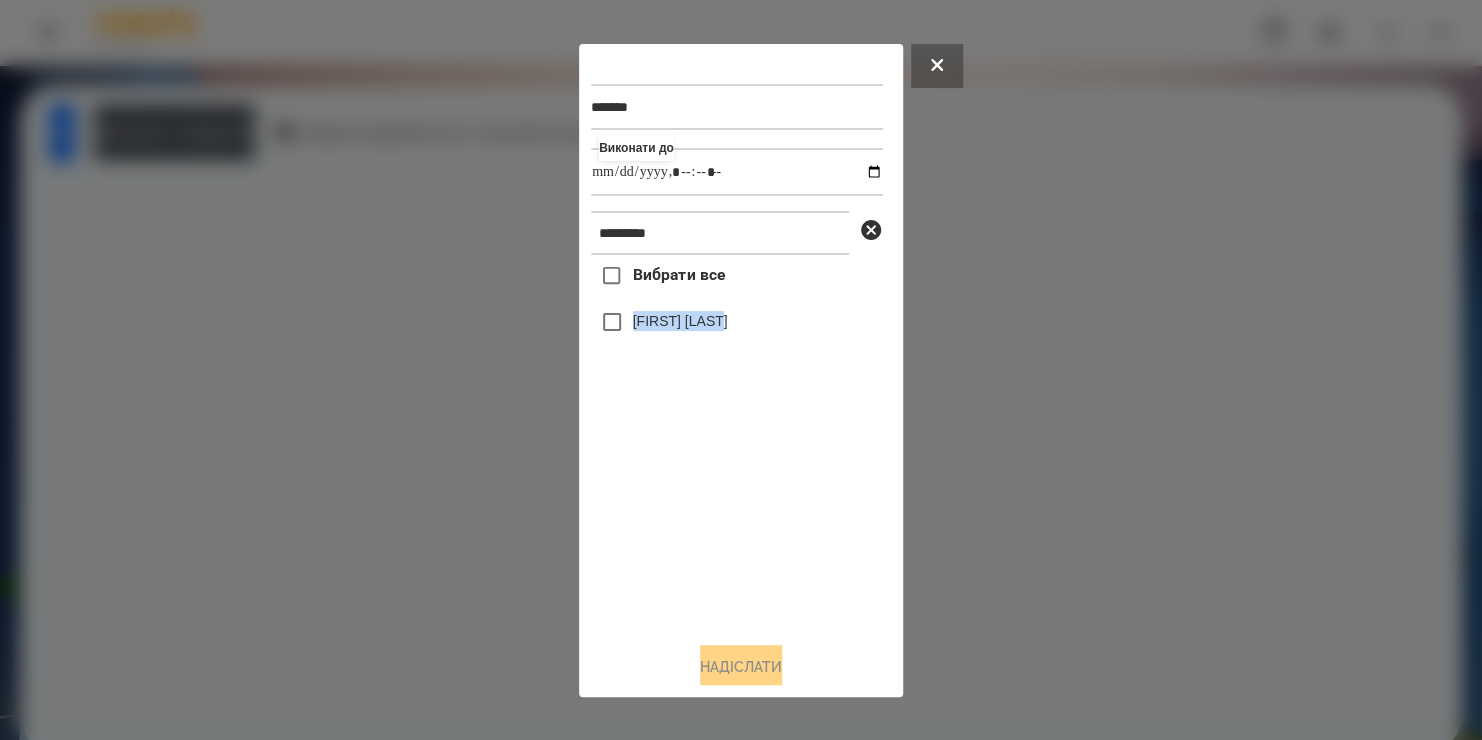 click on "Вибрати все [FIRST] [LAST]" at bounding box center [737, 440] 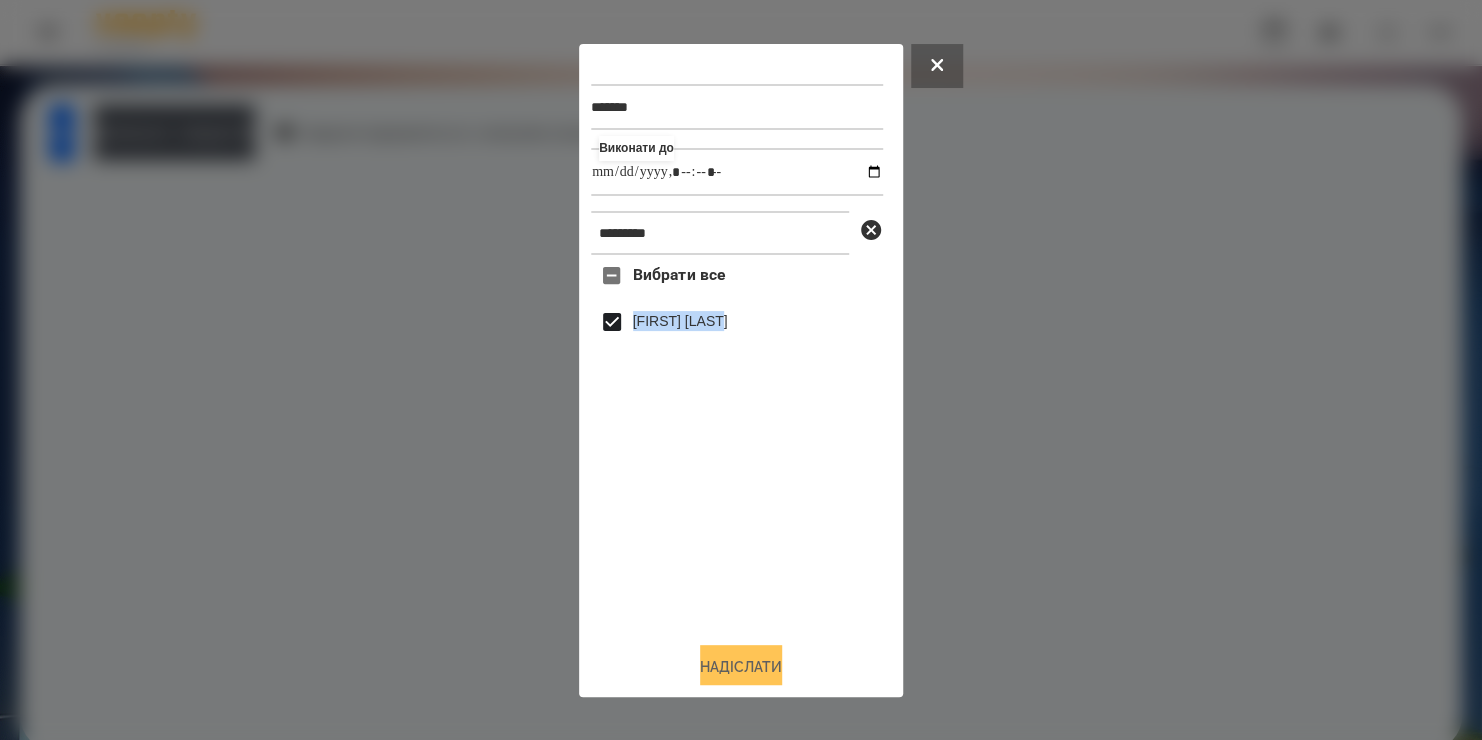 click on "Надіслати" at bounding box center [741, 667] 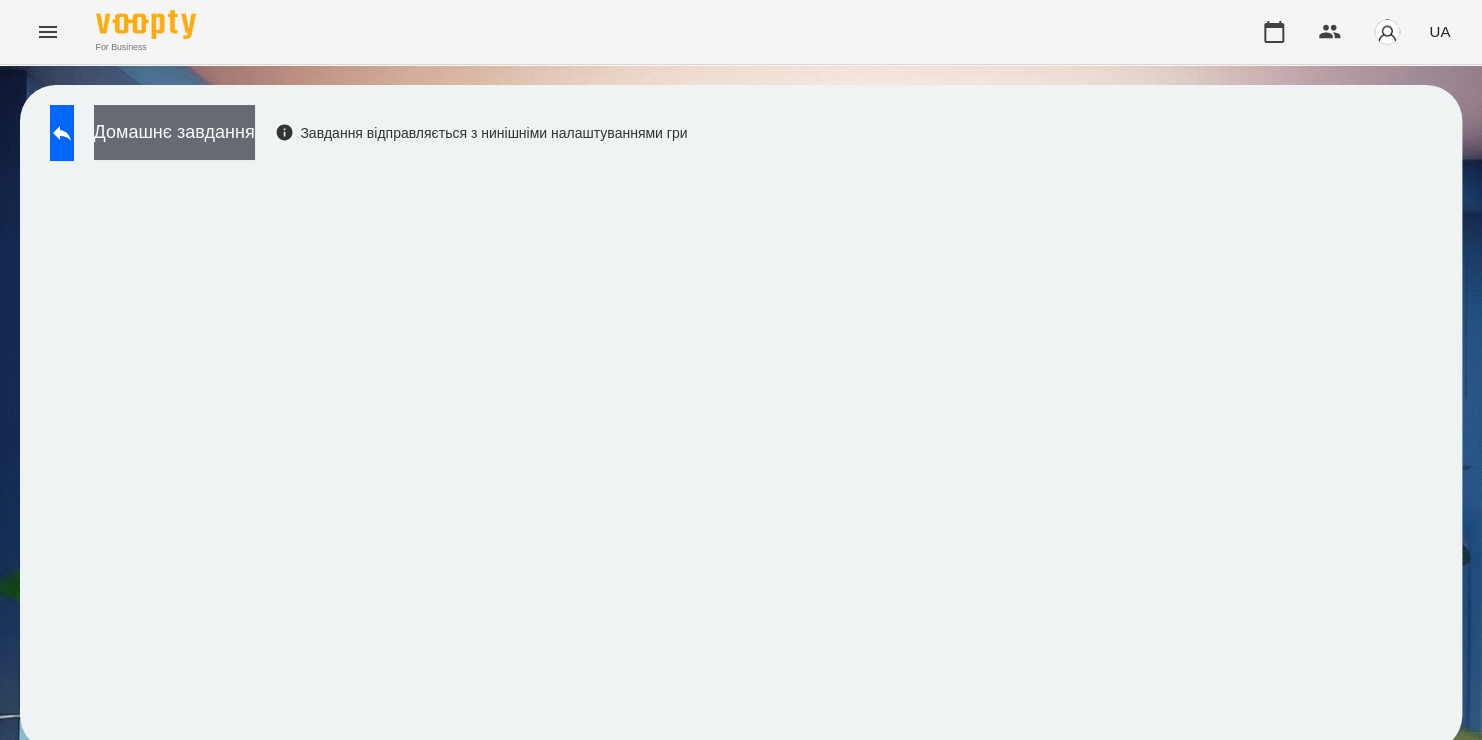 click on "Домашнє завдання" at bounding box center (174, 132) 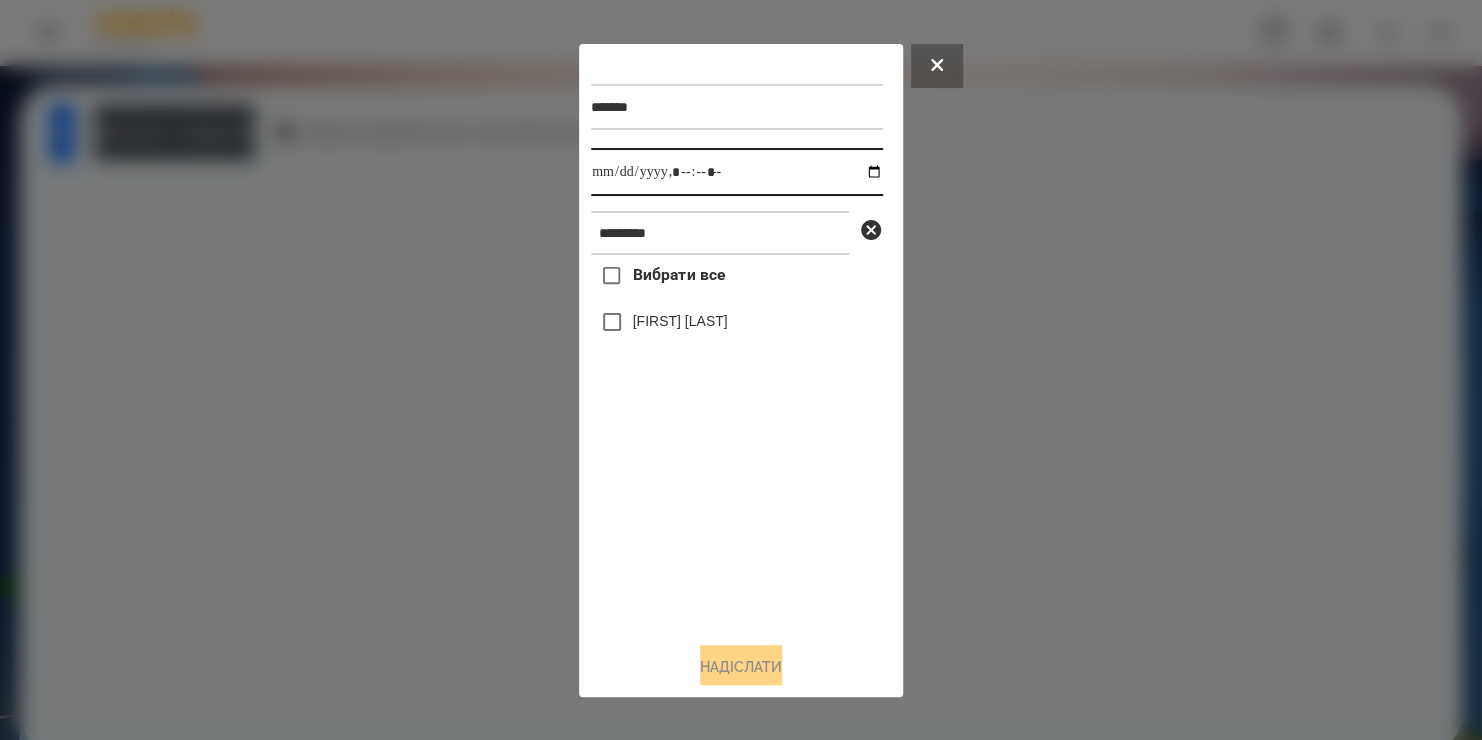 click at bounding box center [737, 172] 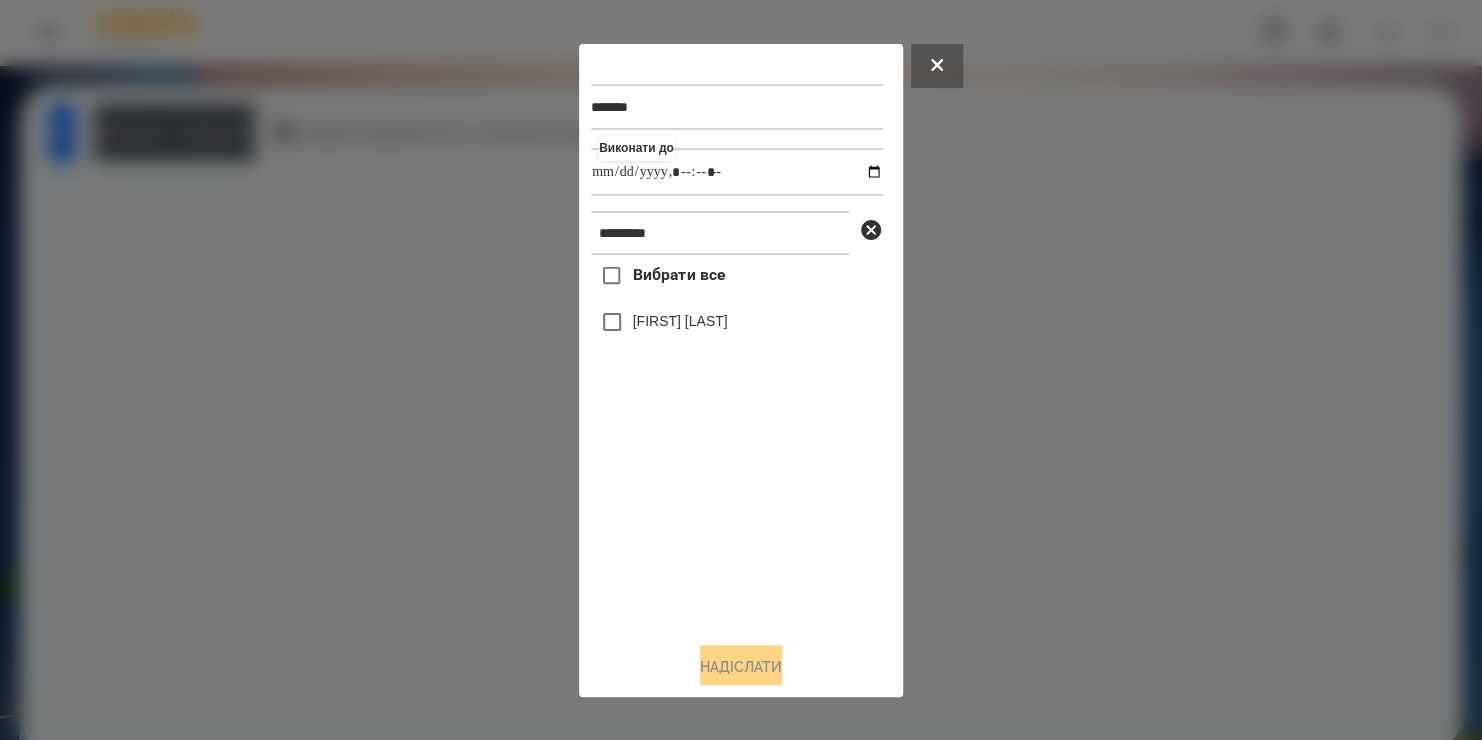 click on "Вибрати все [FIRST] [LAST]" at bounding box center (737, 440) 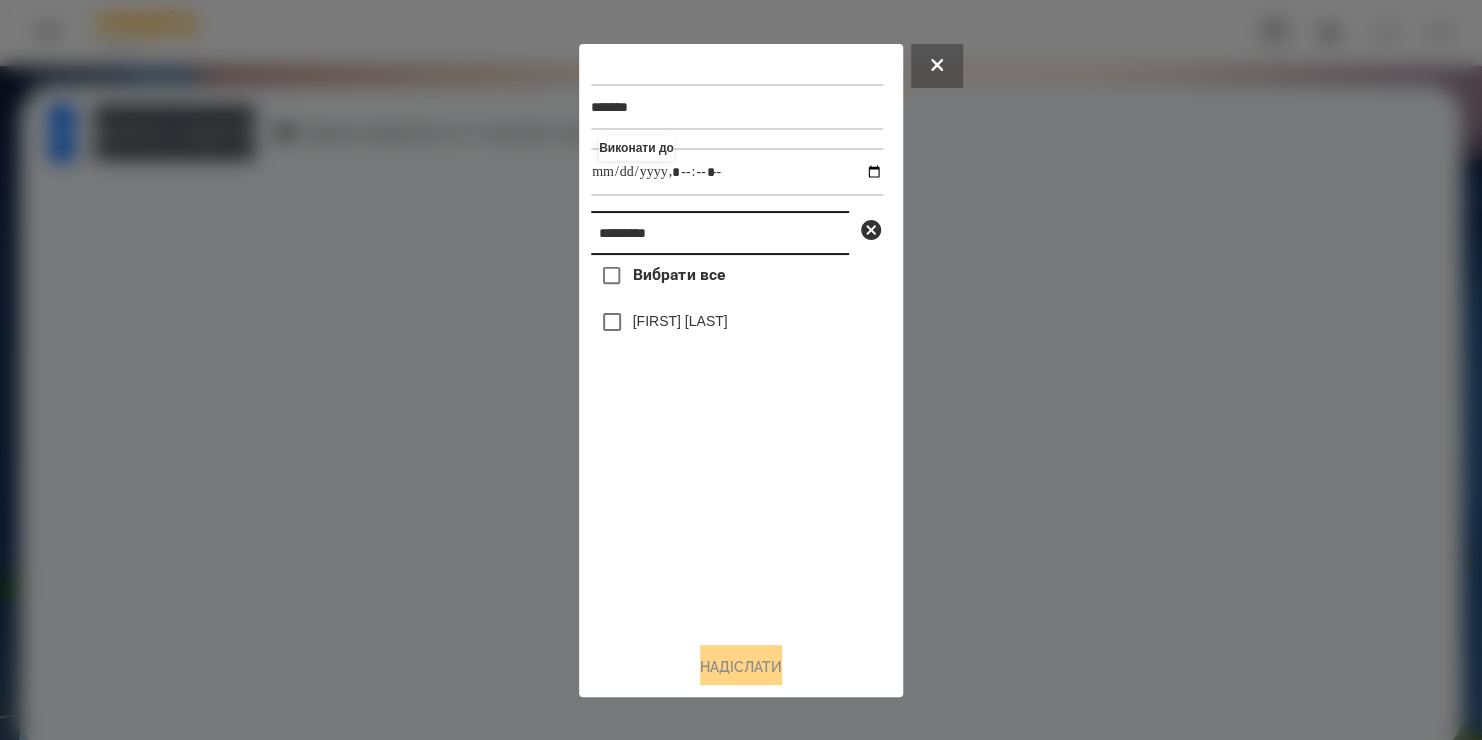 drag, startPoint x: 692, startPoint y: 232, endPoint x: 151, endPoint y: 384, distance: 561.9475 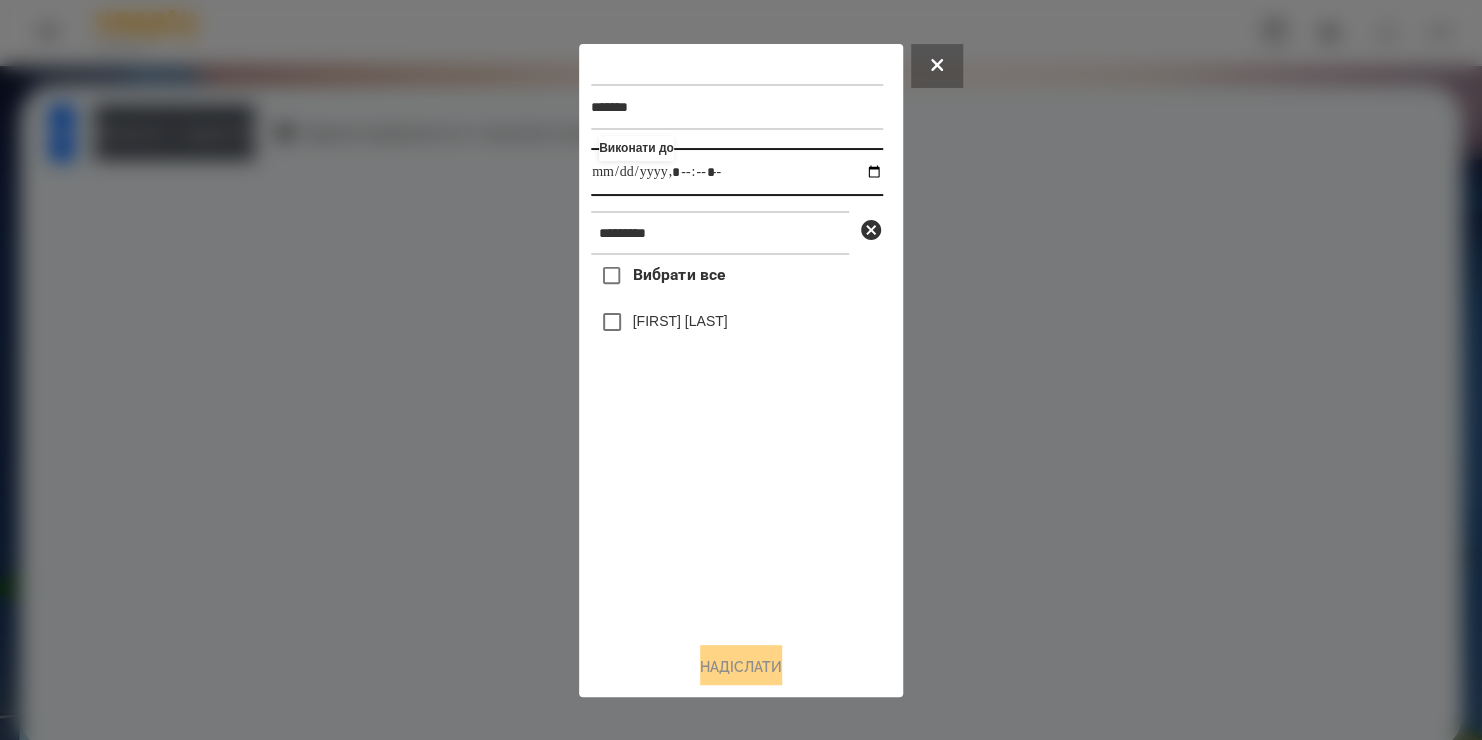 click at bounding box center (737, 172) 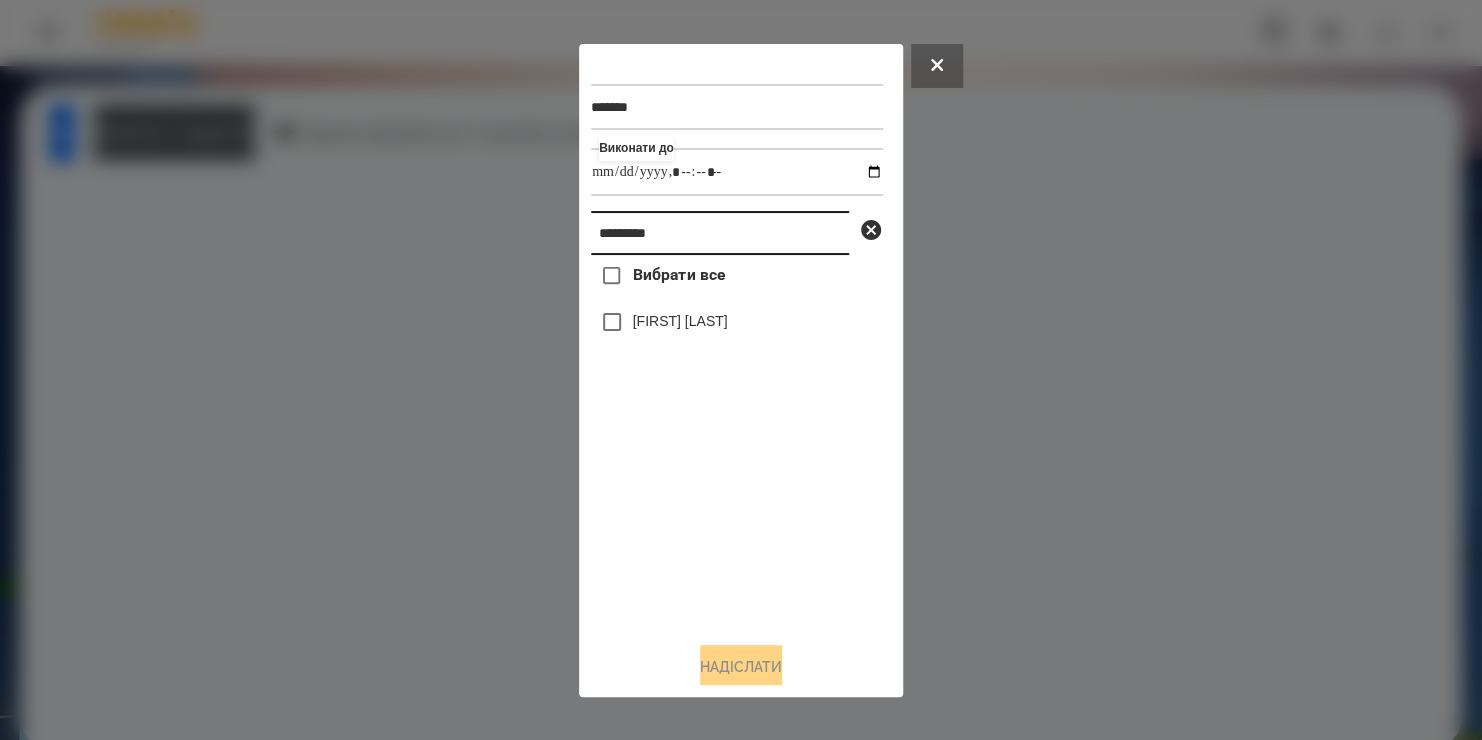 drag, startPoint x: 673, startPoint y: 242, endPoint x: 349, endPoint y: 310, distance: 331.0589 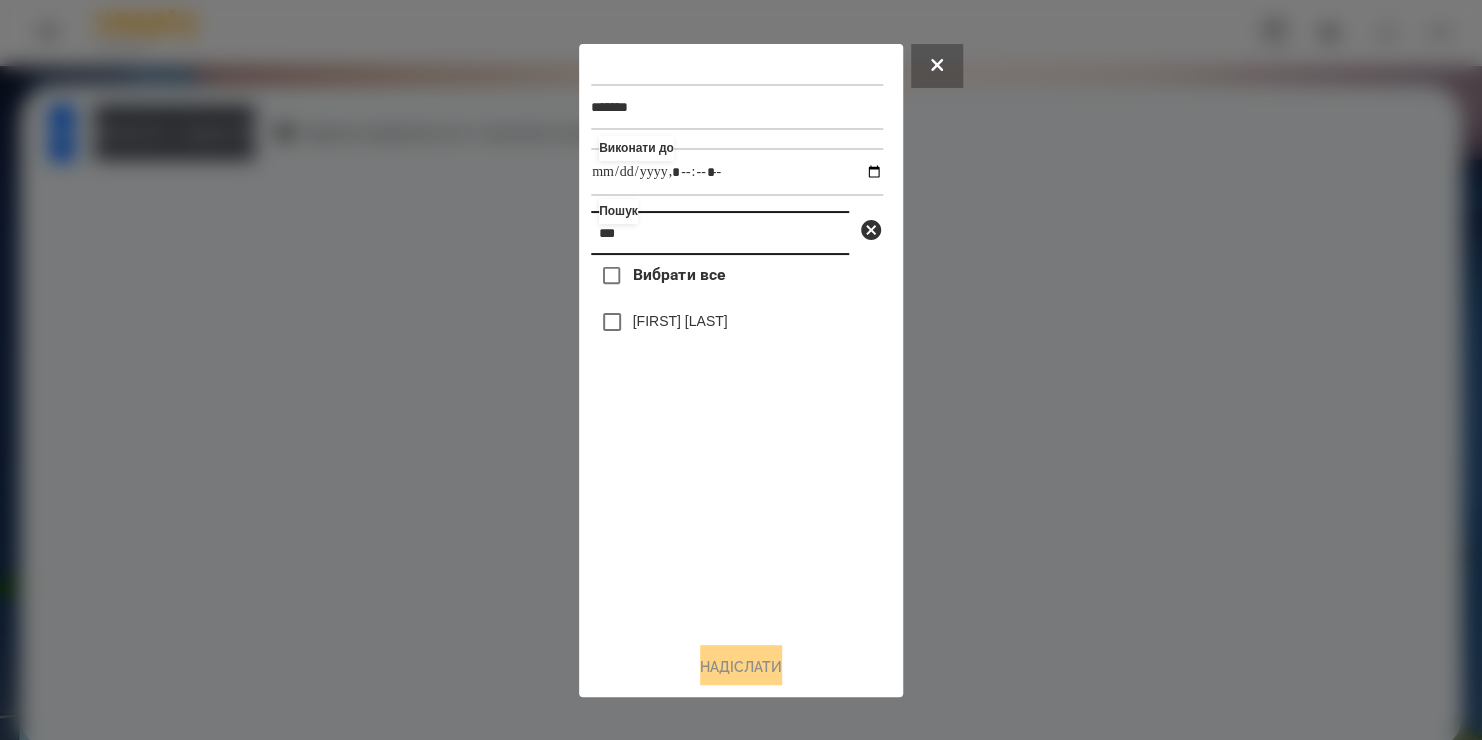 type on "***" 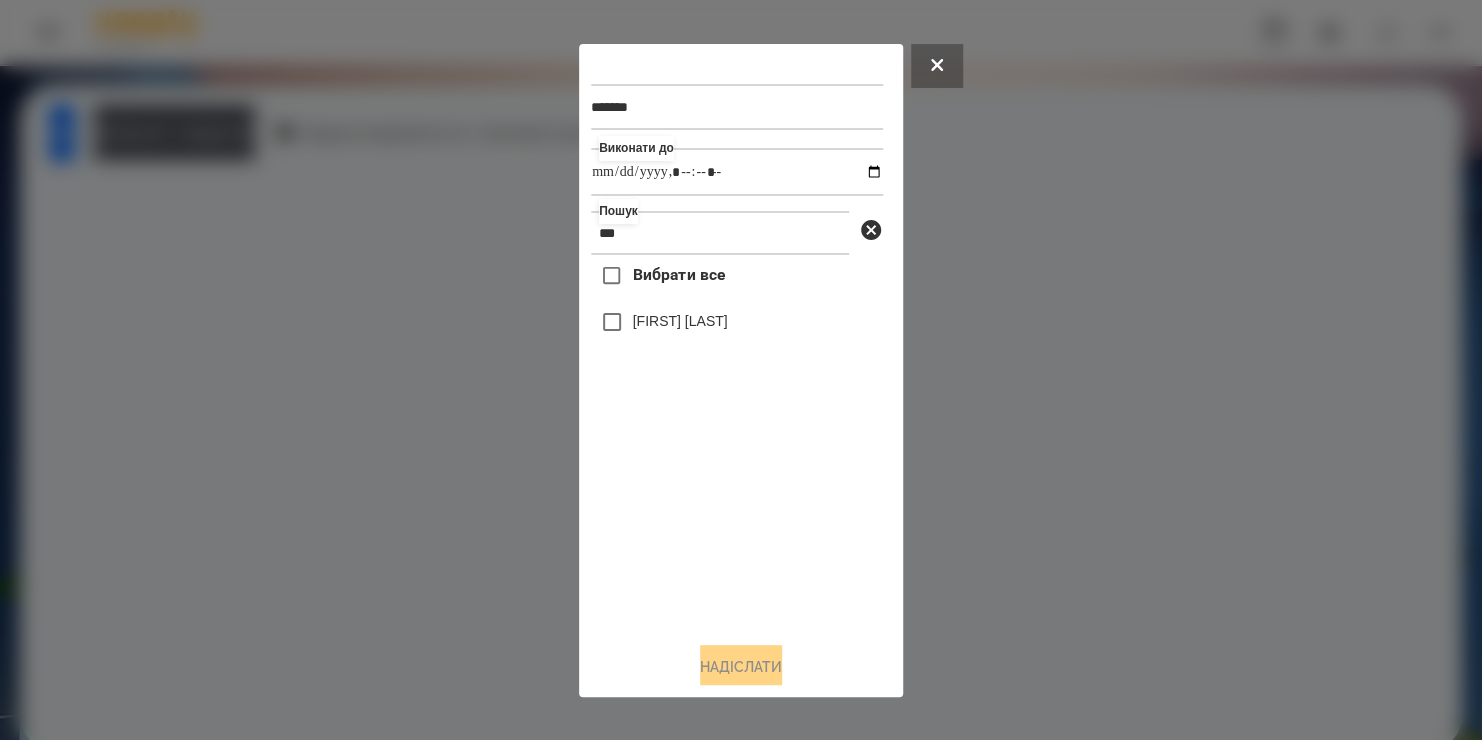 click on "[FIRST] [LAST]" at bounding box center (680, 321) 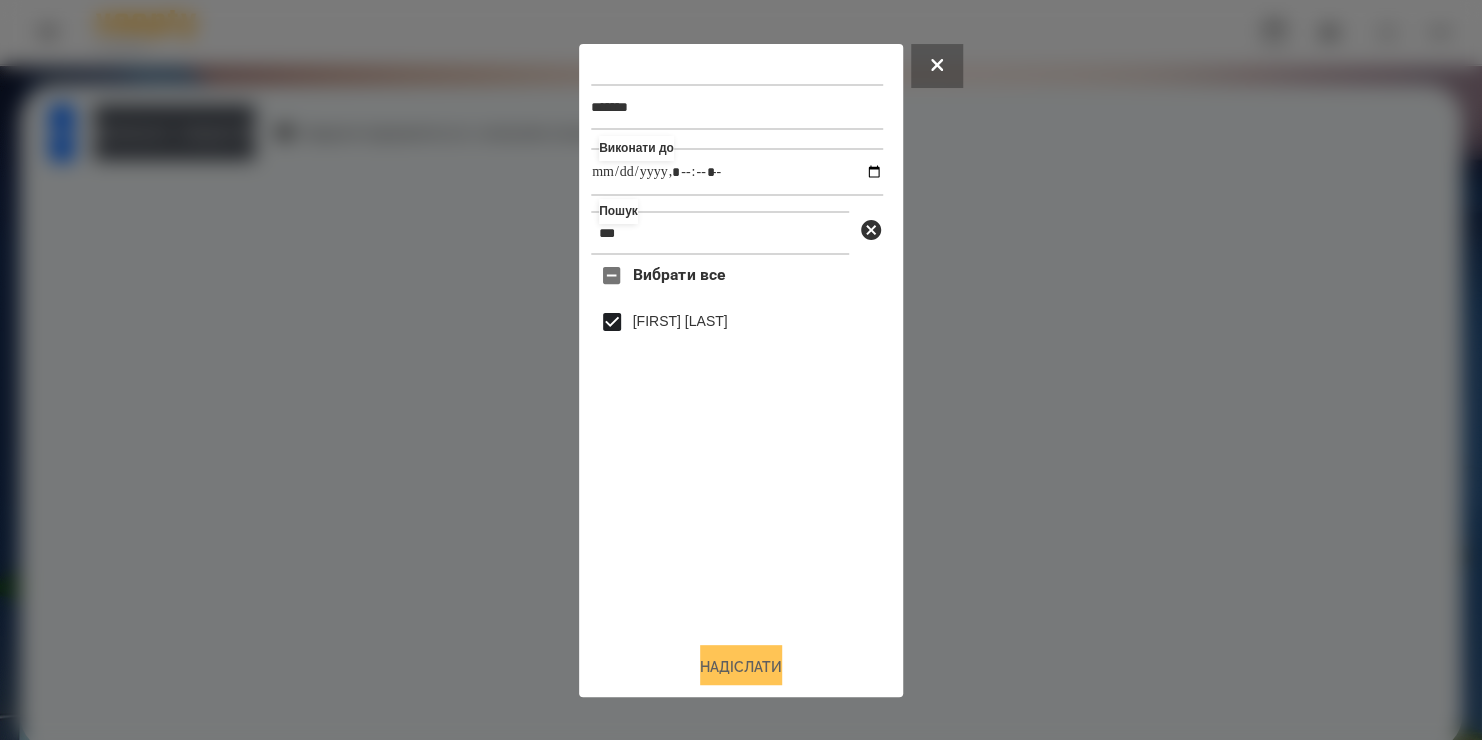 click on "Надіслати" at bounding box center [741, 667] 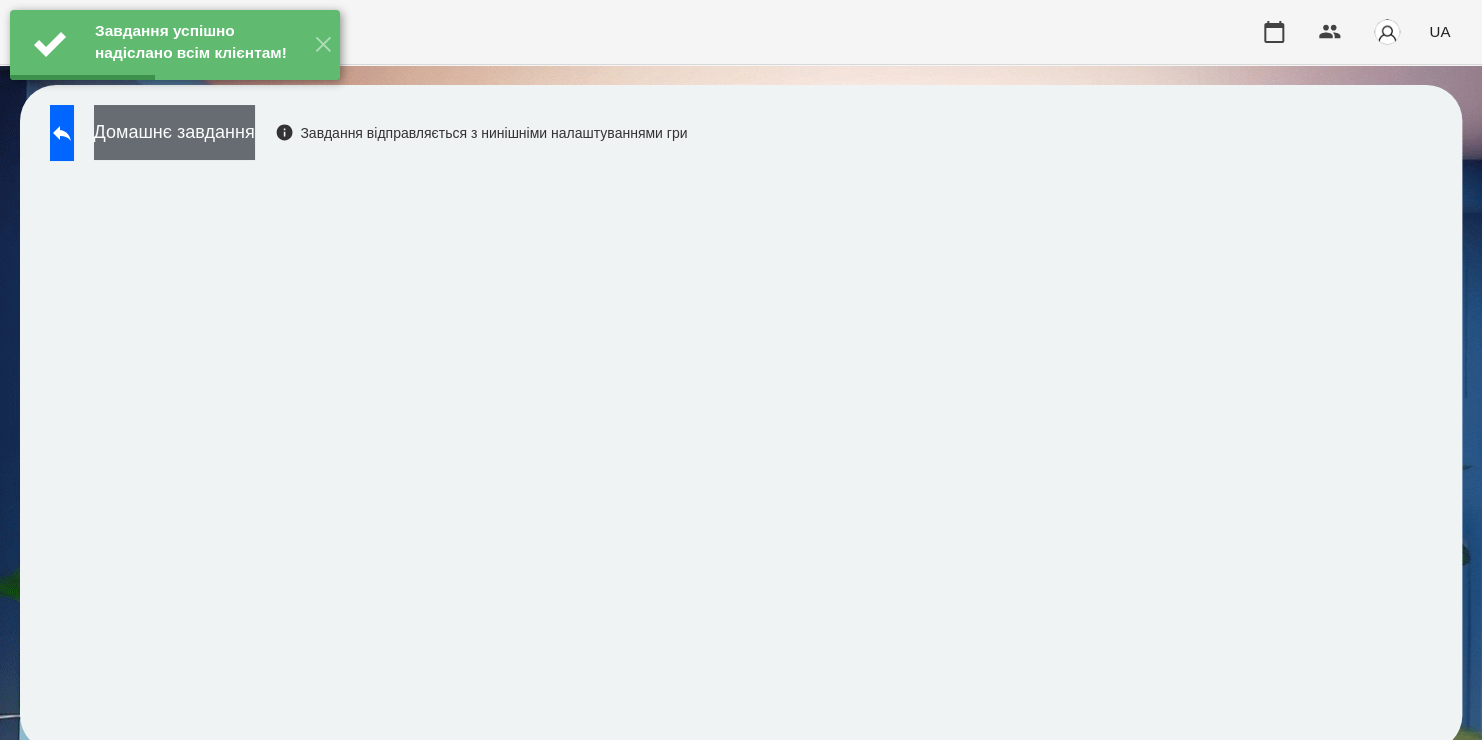 click on "Домашнє завдання" at bounding box center [174, 132] 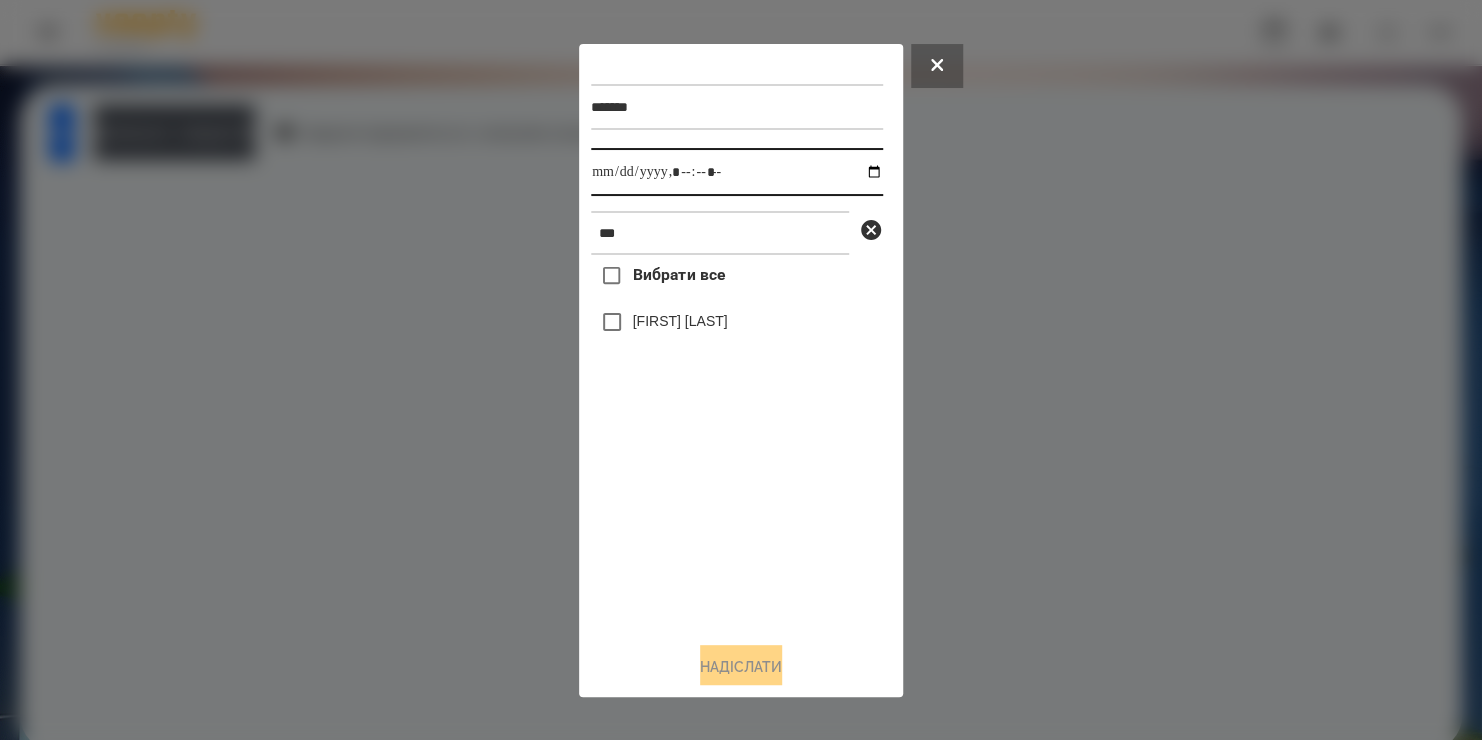 click at bounding box center [737, 172] 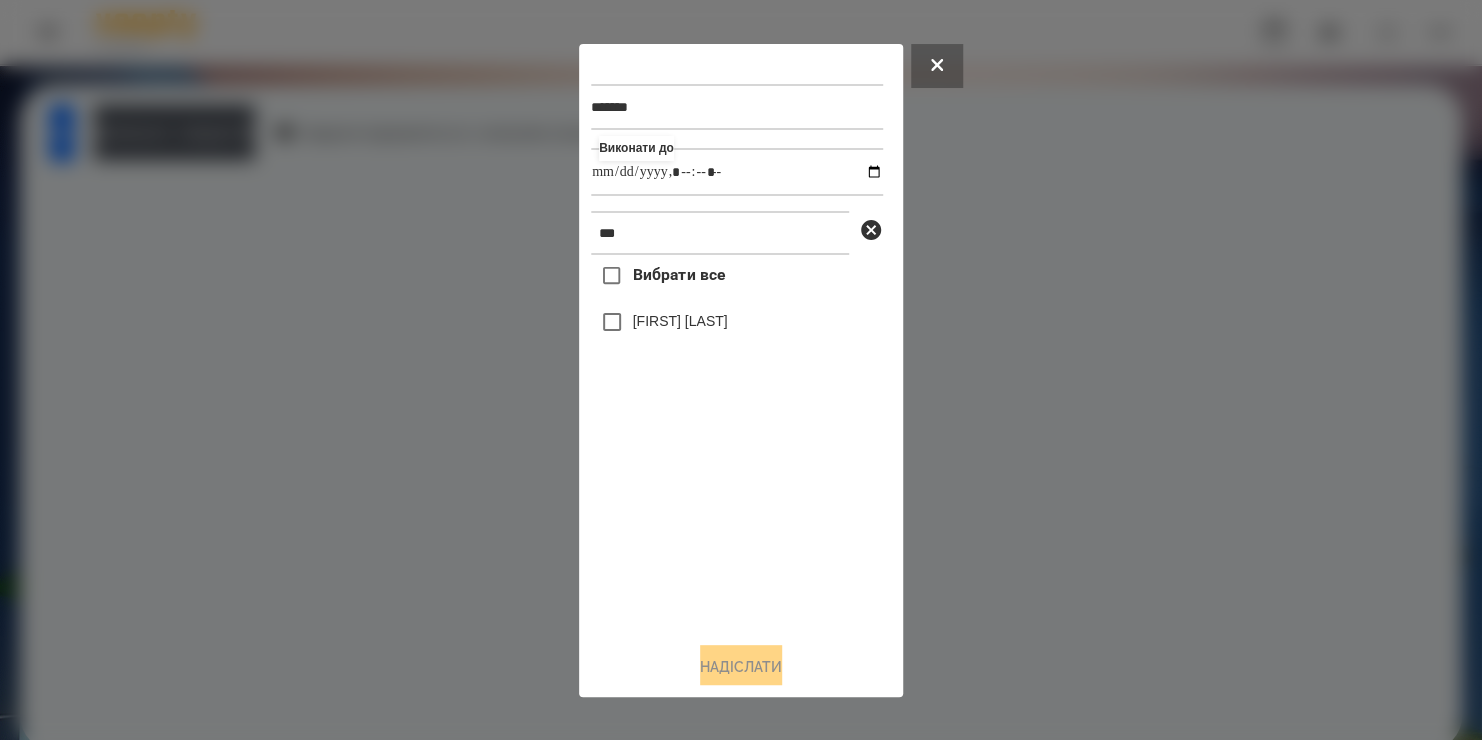type on "**********" 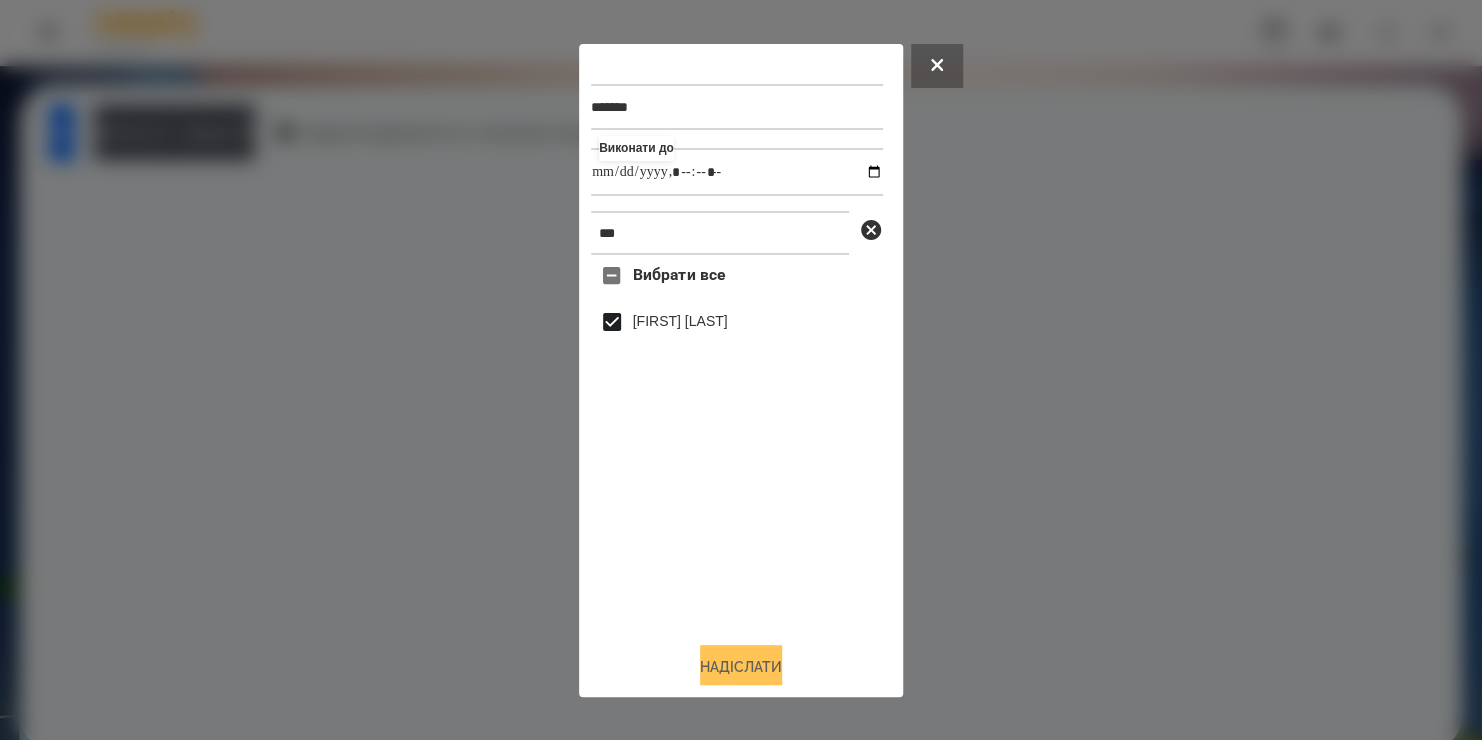 click on "Надіслати" at bounding box center [741, 667] 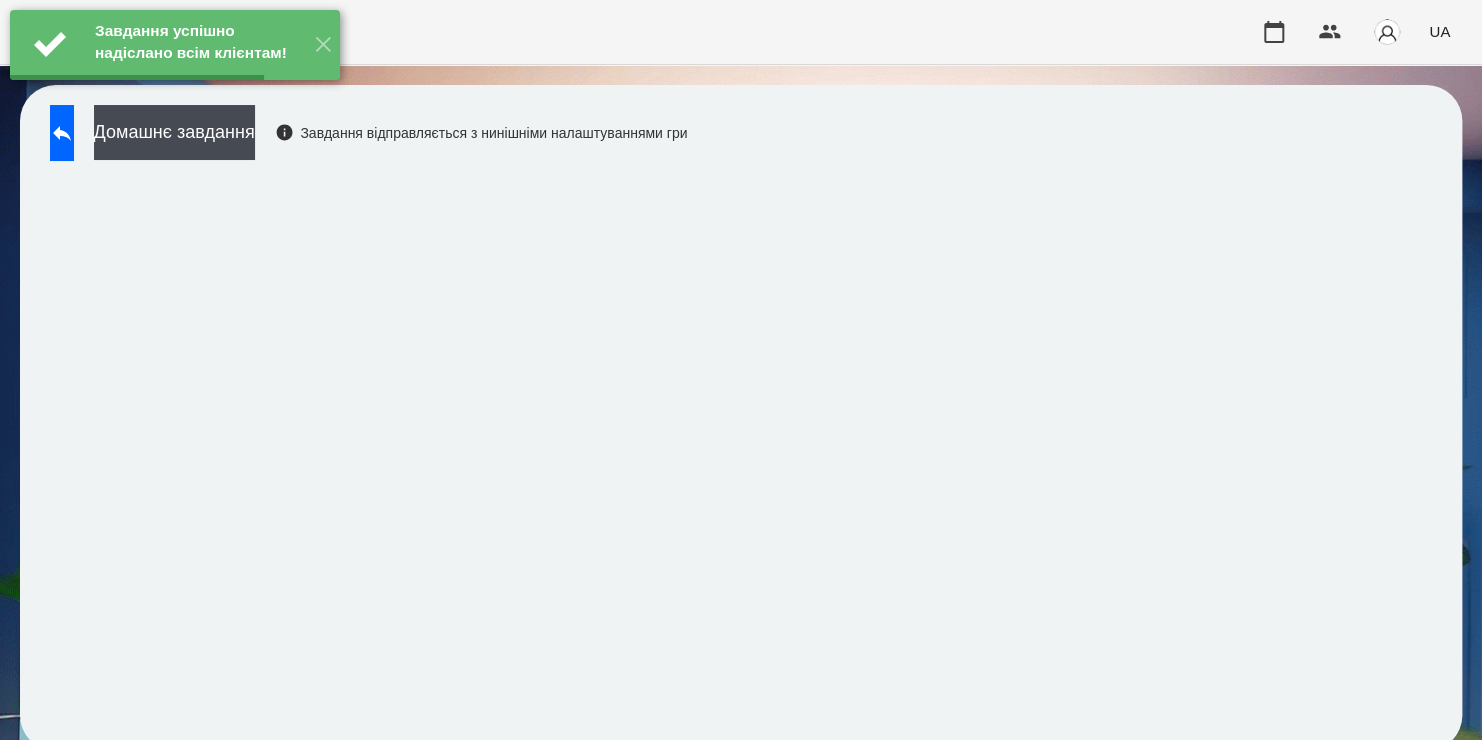 click on "Домашнє завдання" at bounding box center [174, 132] 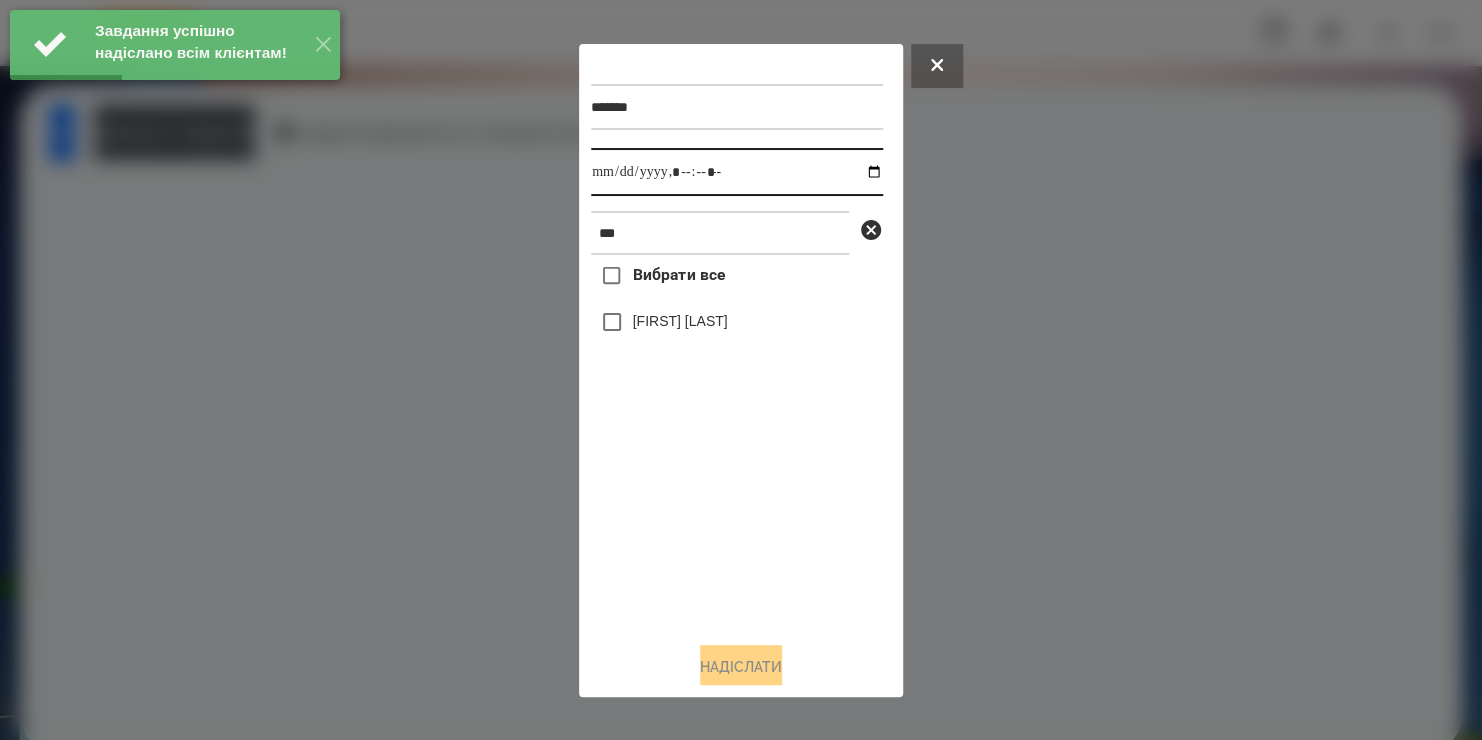 click at bounding box center [737, 172] 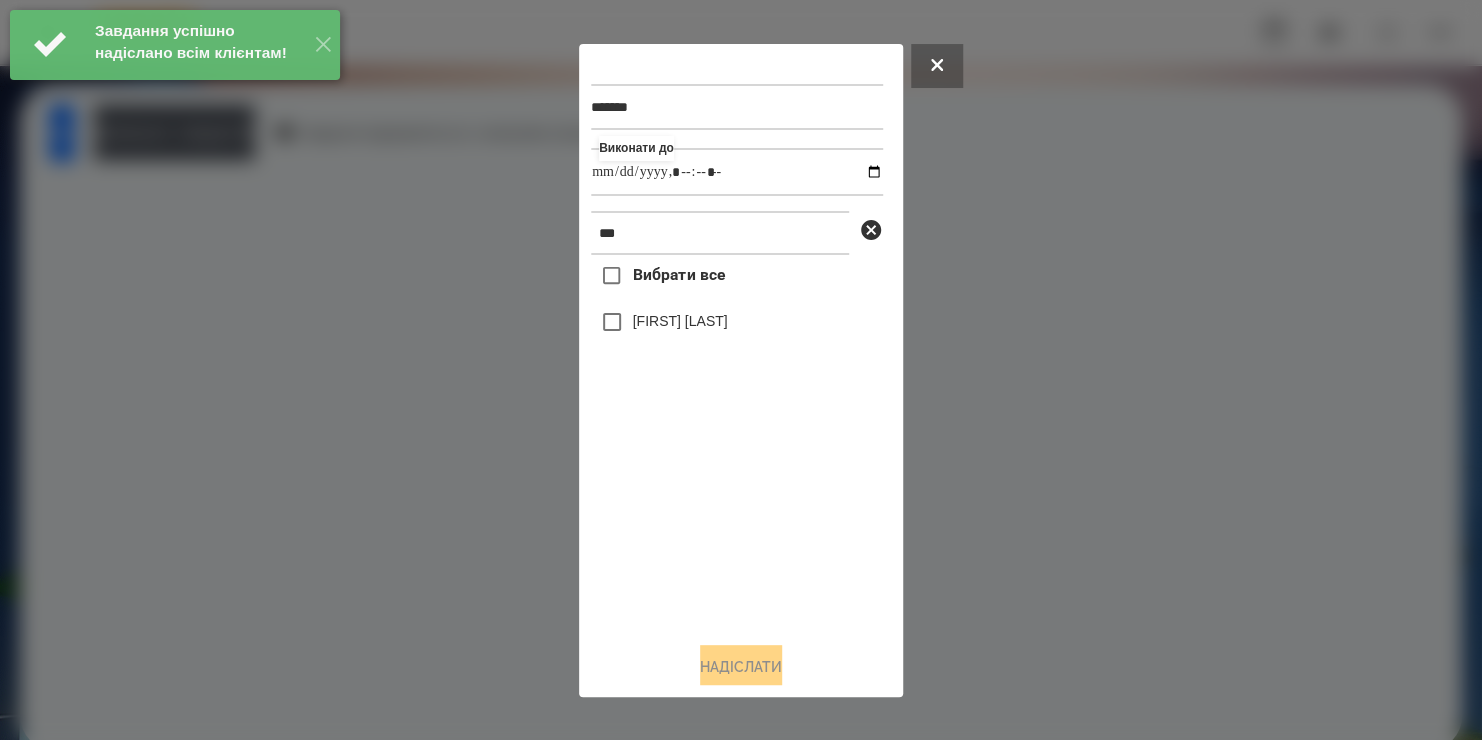 type on "**********" 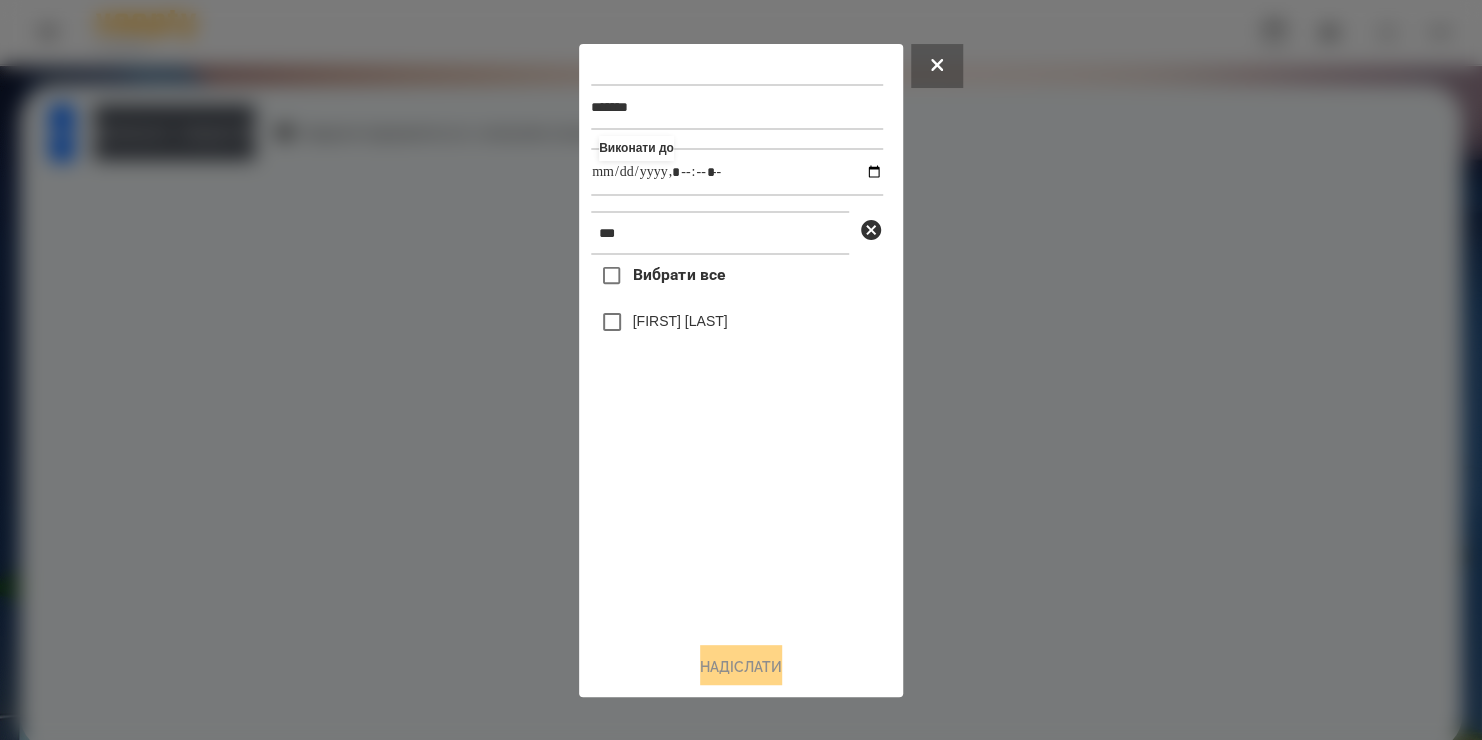 click on "Вибрати все [FIRST] [LAST]" at bounding box center [737, 440] 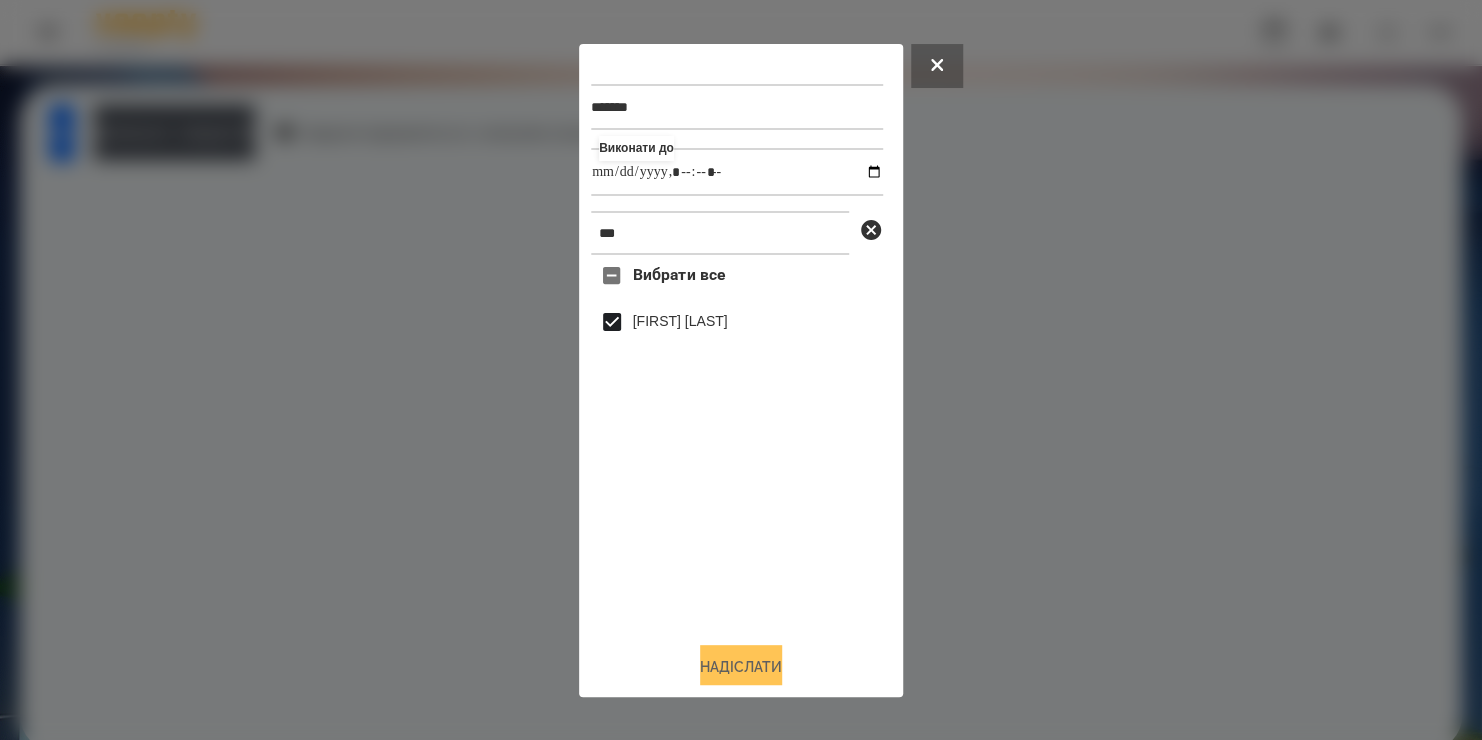 click on "Надіслати" at bounding box center (741, 667) 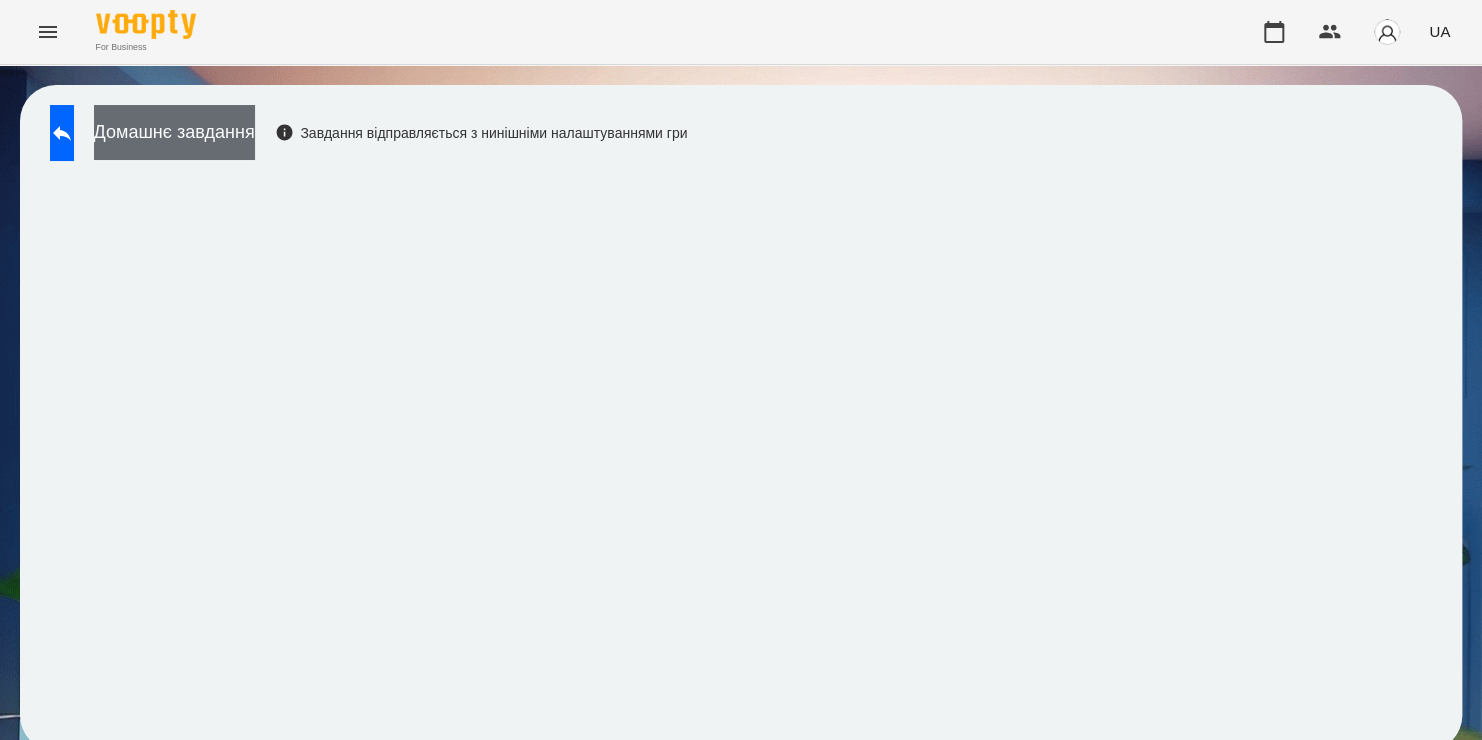 click on "Домашнє завдання" at bounding box center (174, 132) 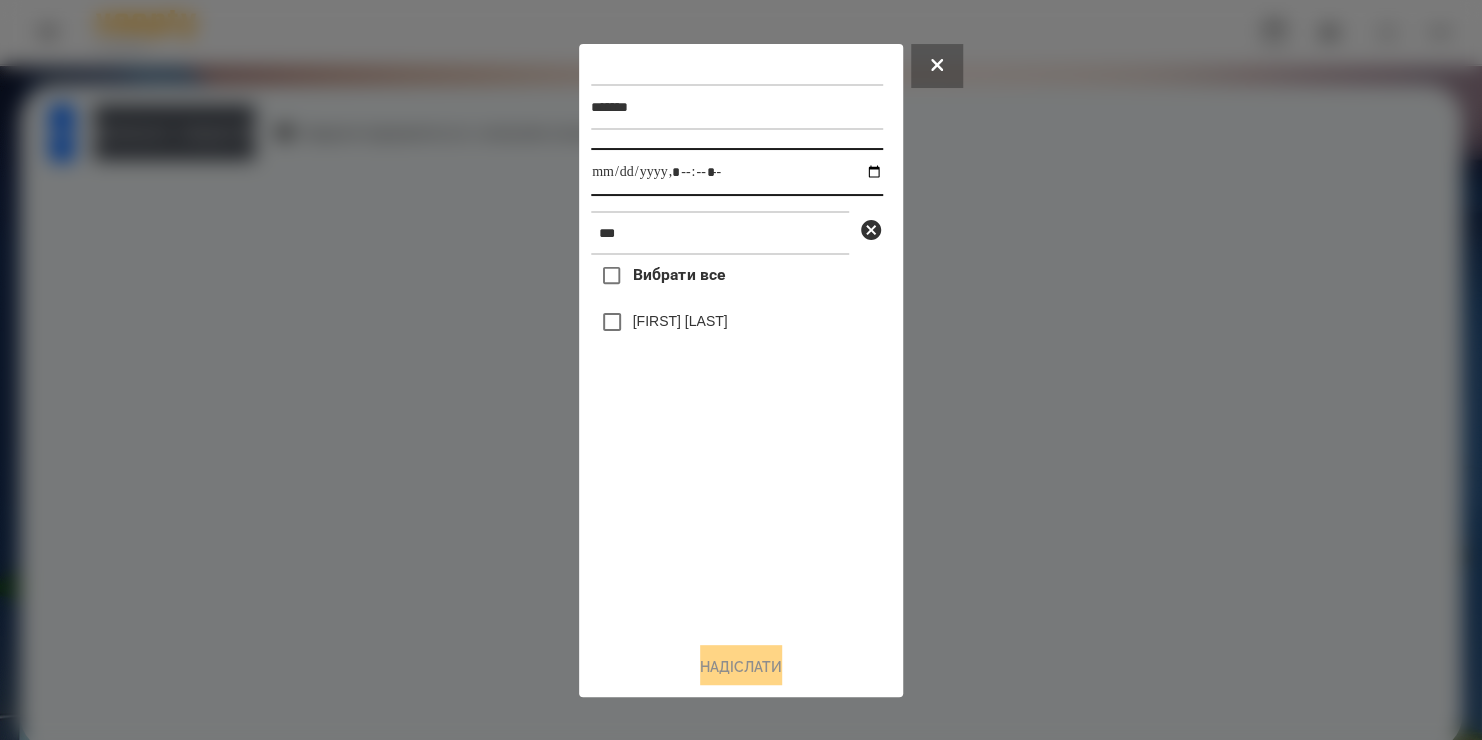 click at bounding box center [737, 172] 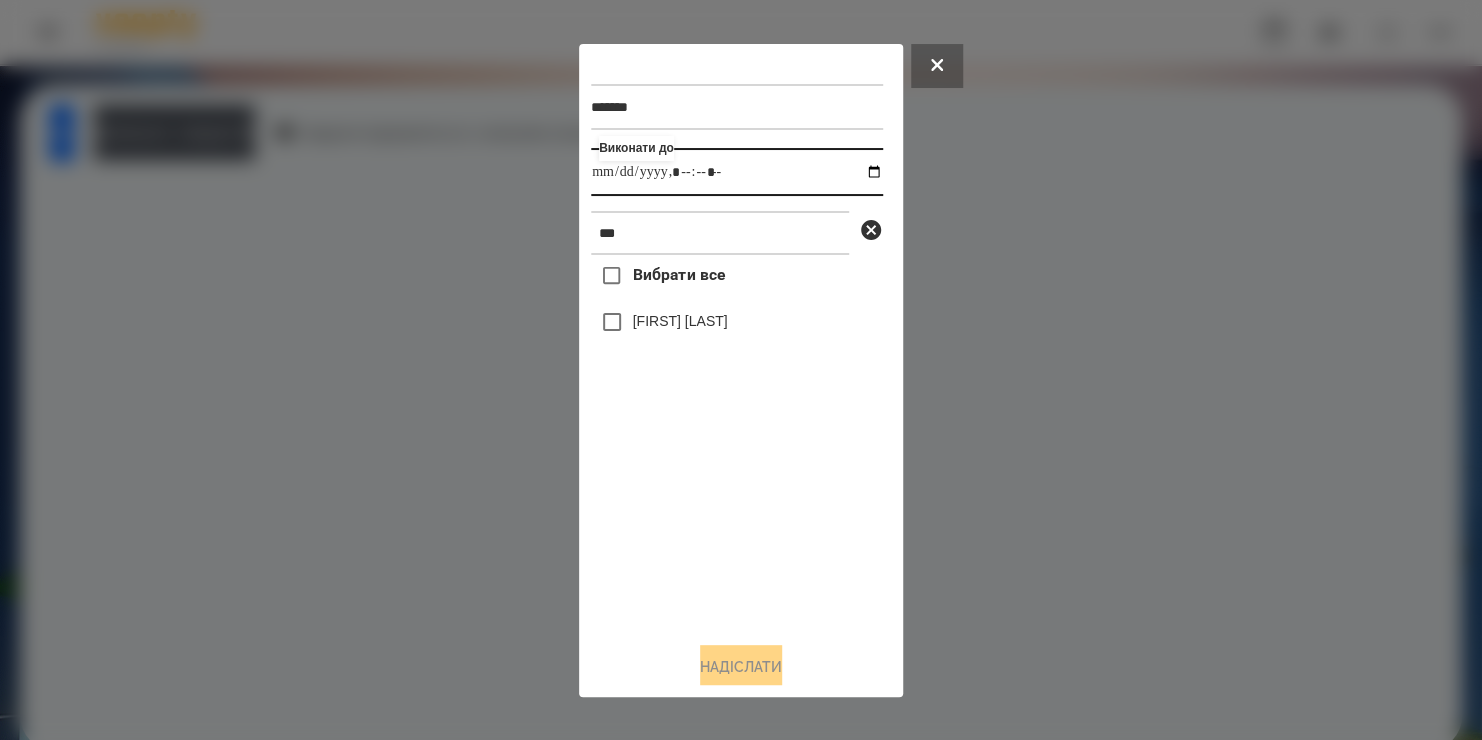click at bounding box center (737, 172) 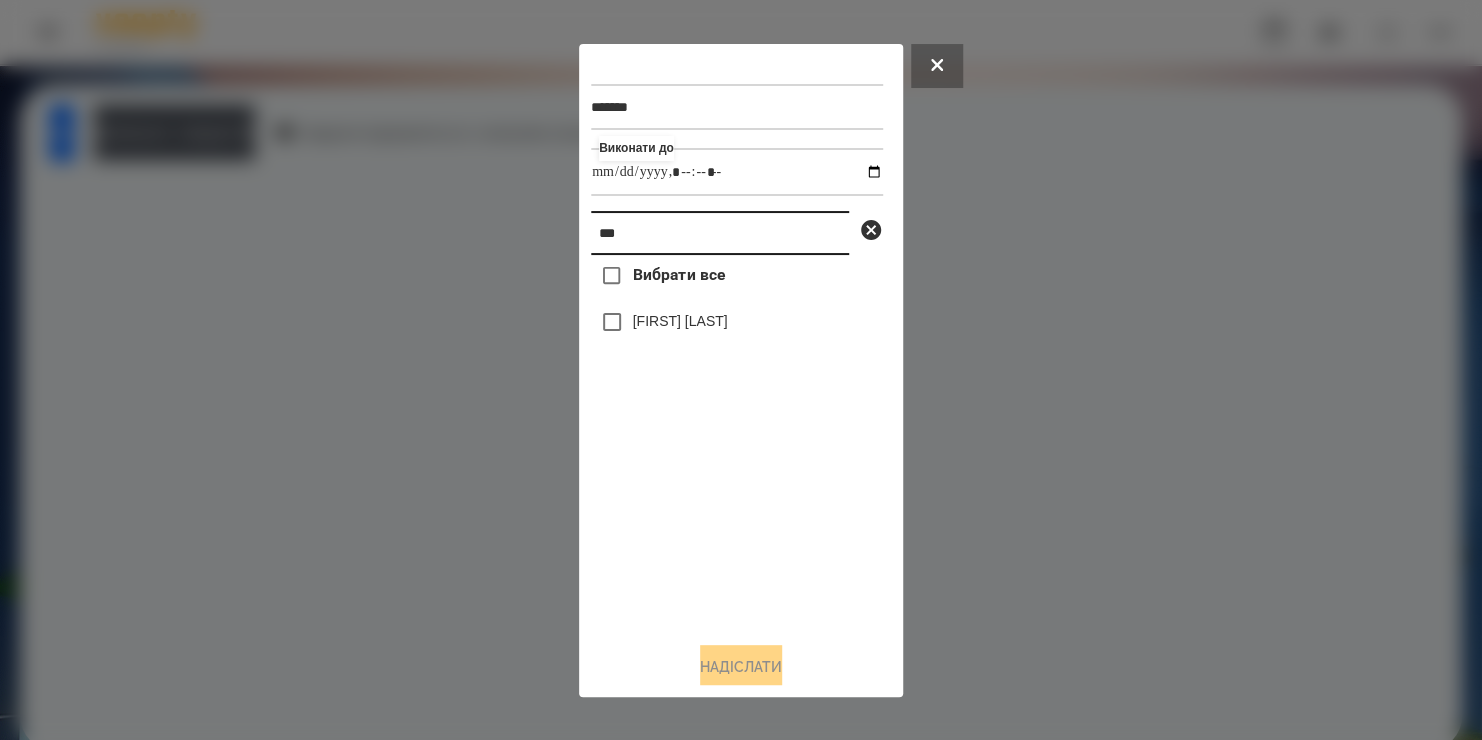 drag, startPoint x: 634, startPoint y: 245, endPoint x: 374, endPoint y: 300, distance: 265.75363 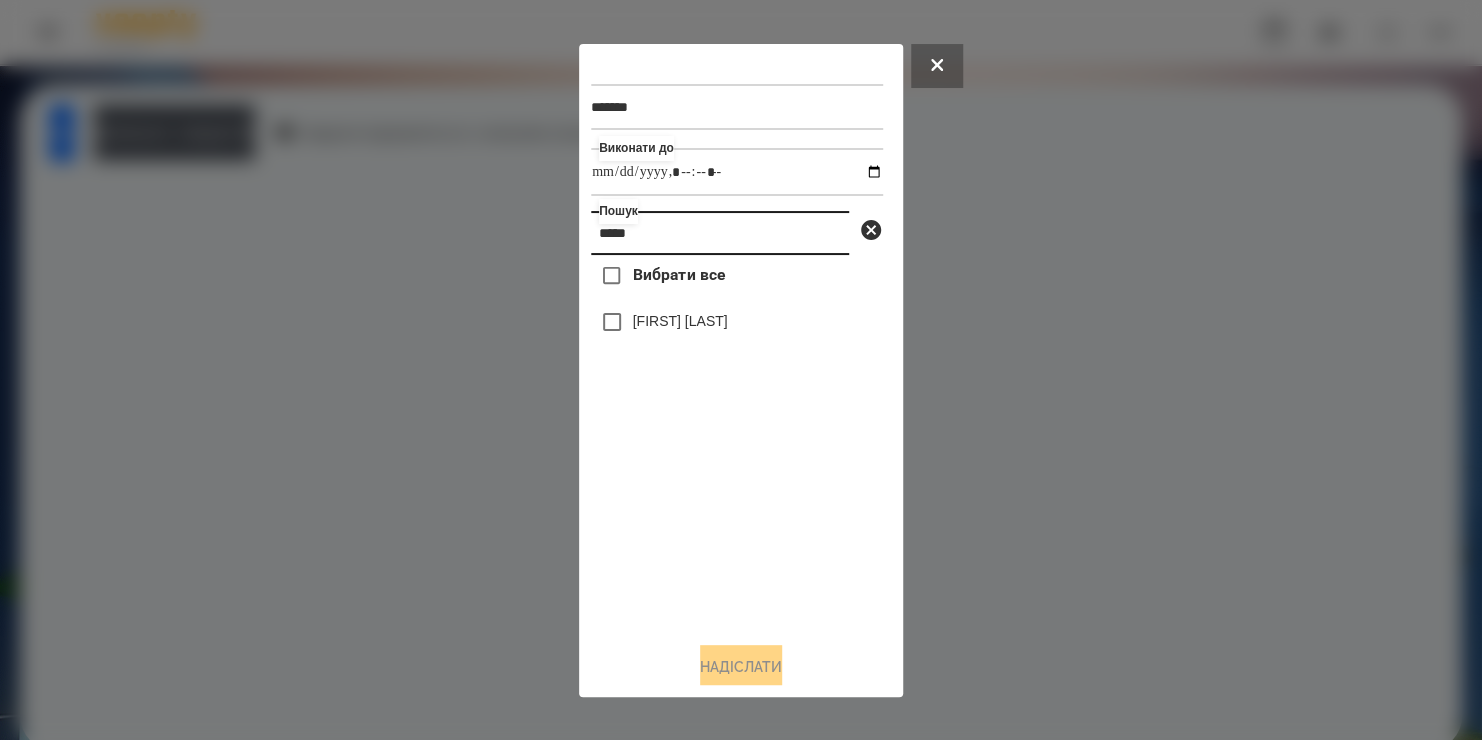 type on "*****" 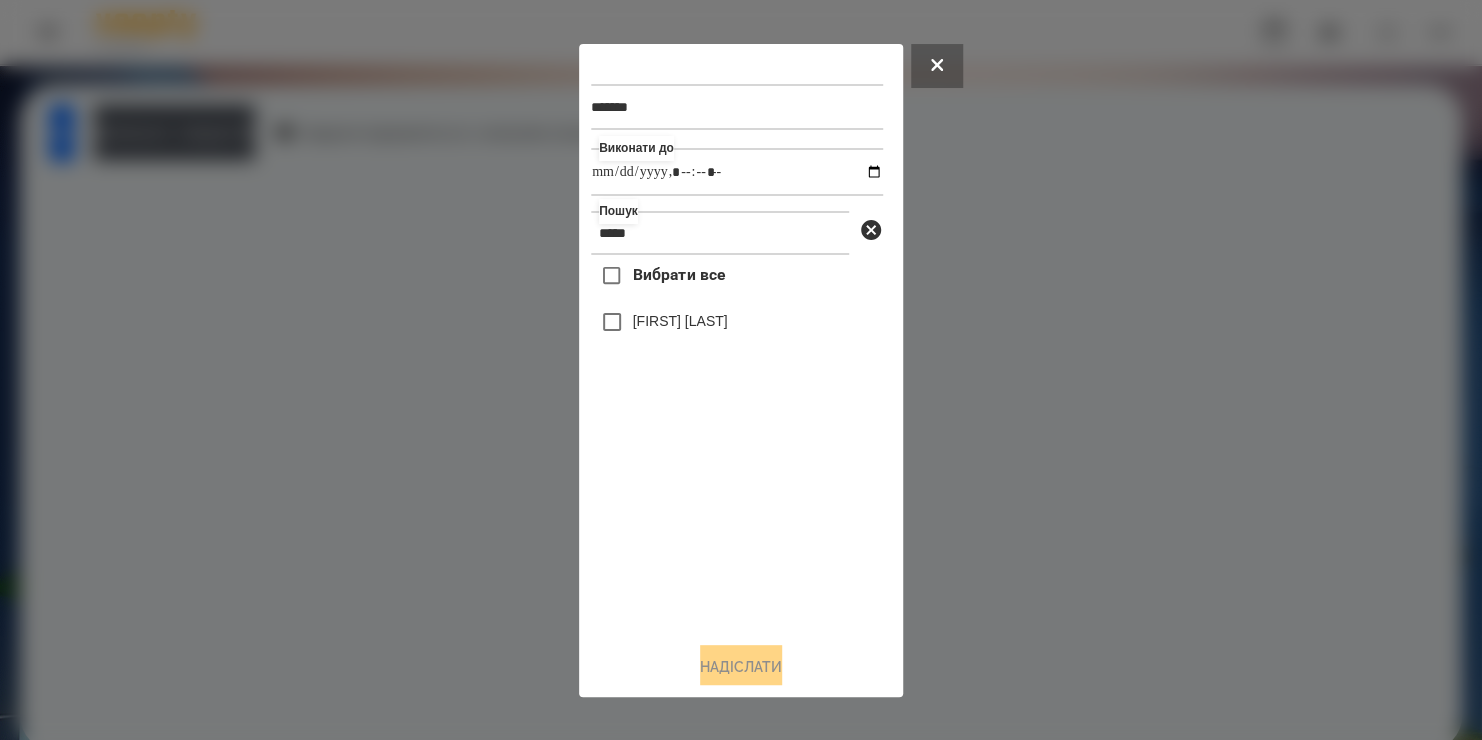 click on "[FIRST] [LAST]" at bounding box center [680, 321] 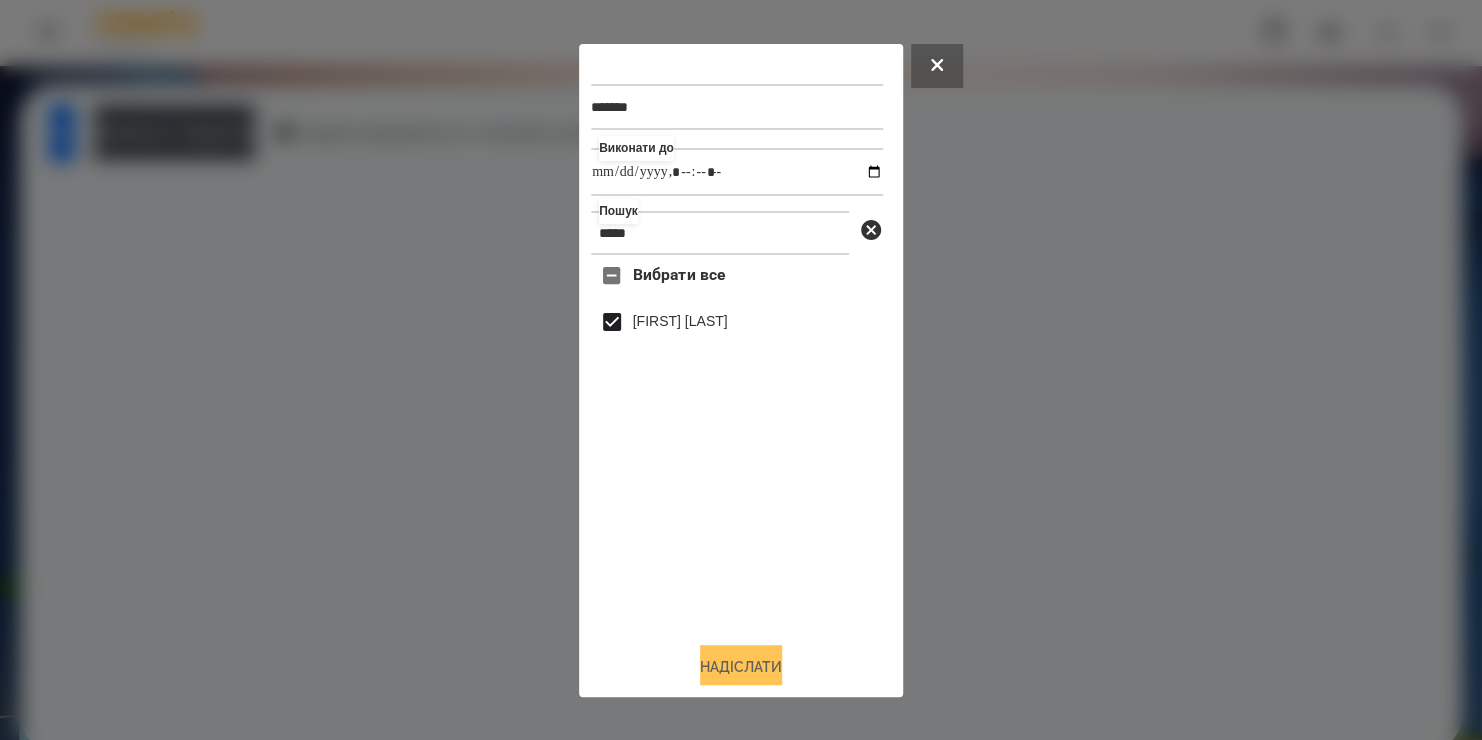 click on "Надіслати" at bounding box center [741, 667] 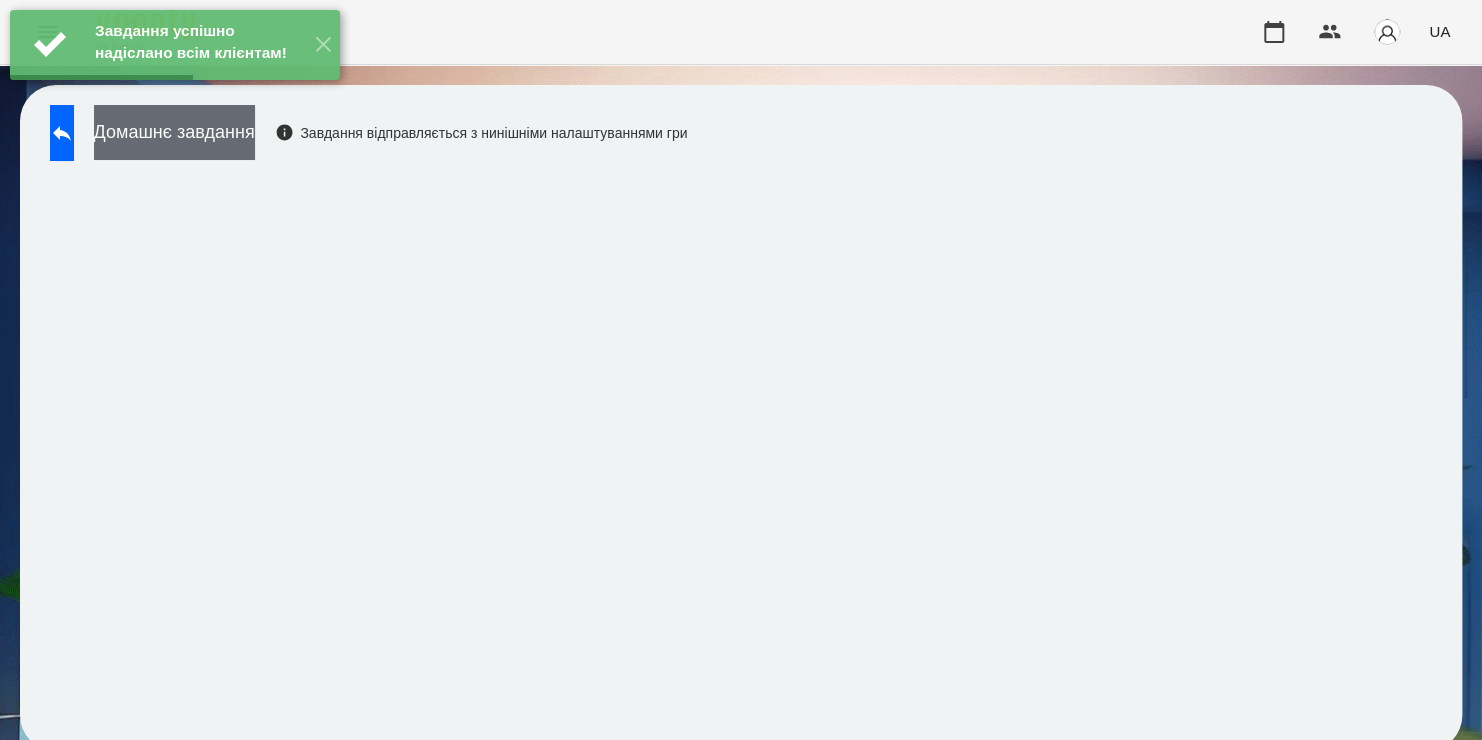 click on "Домашнє завдання" at bounding box center [174, 132] 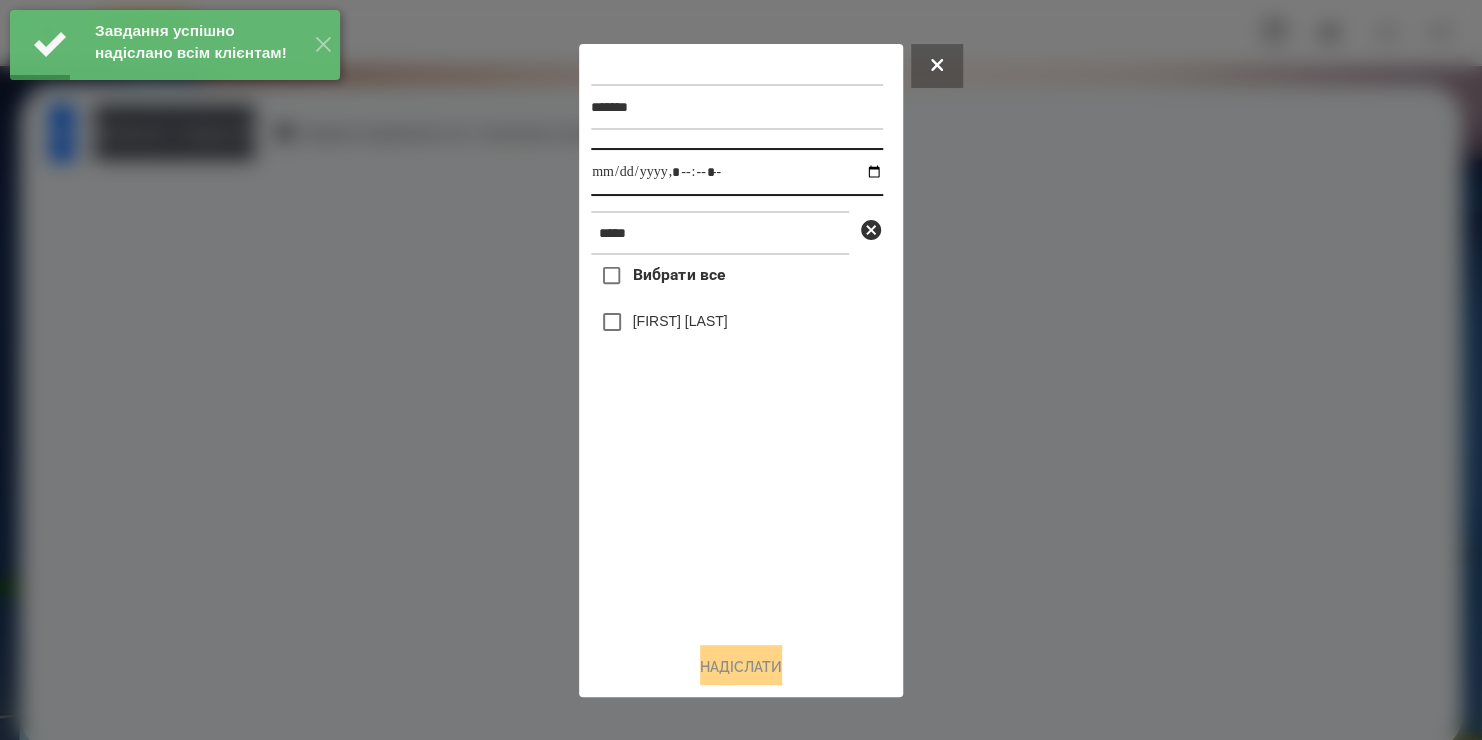click at bounding box center (737, 172) 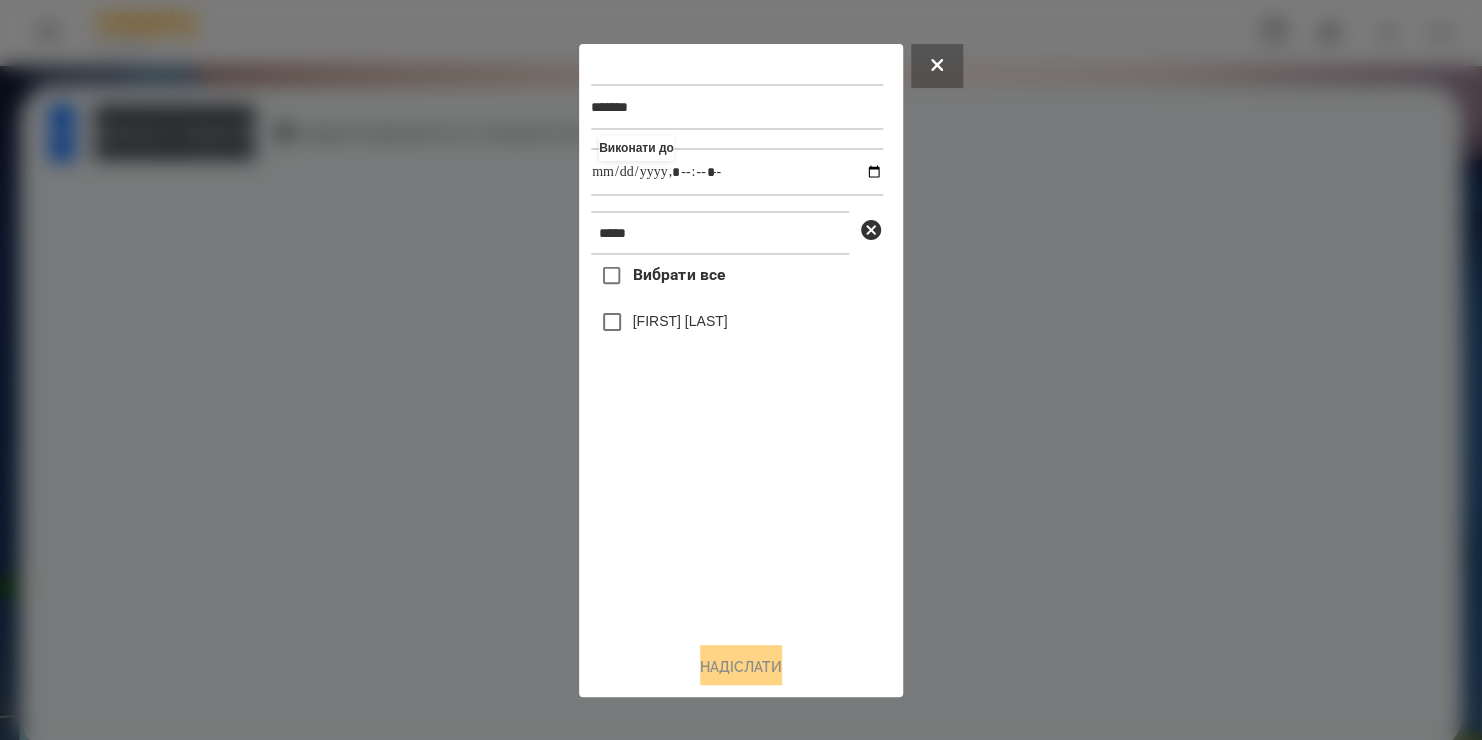 type on "**********" 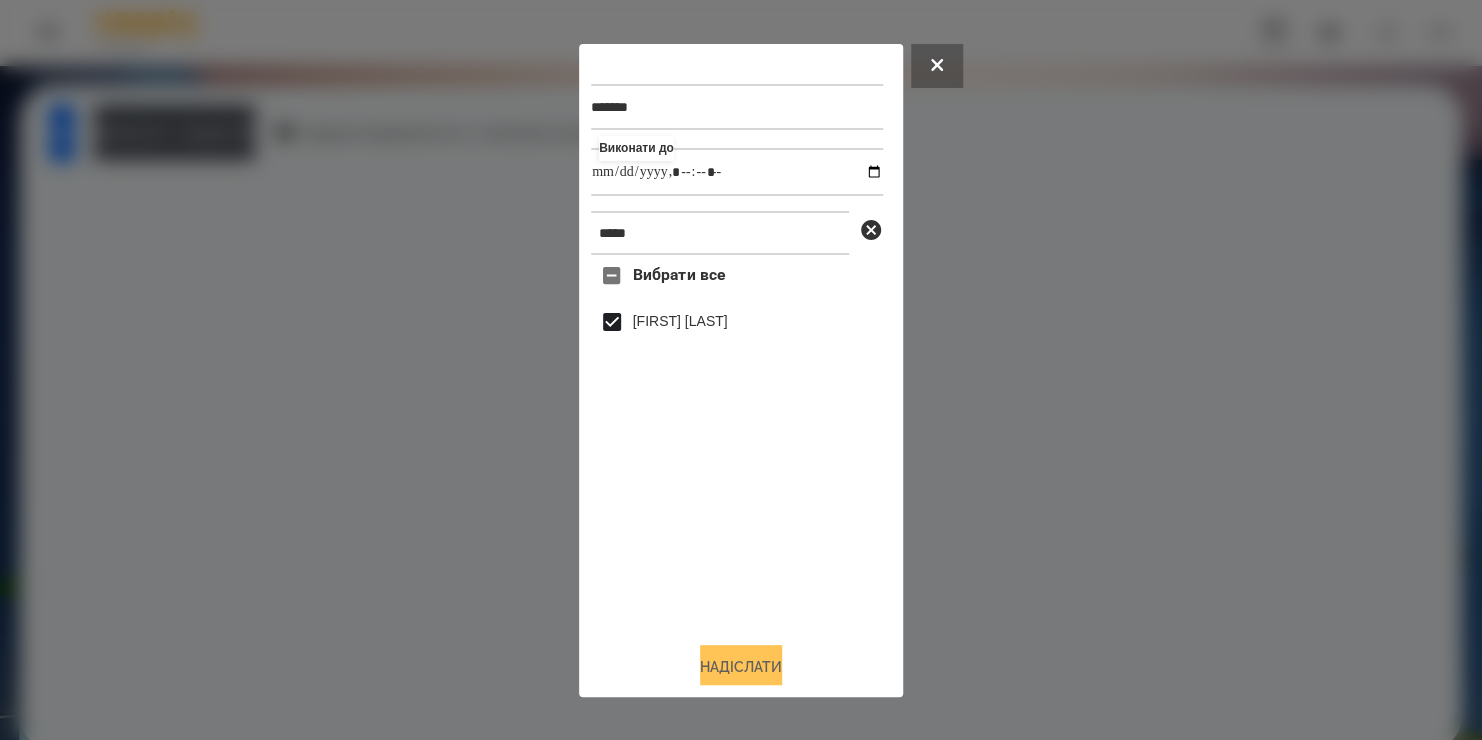 click on "Надіслати" at bounding box center (741, 667) 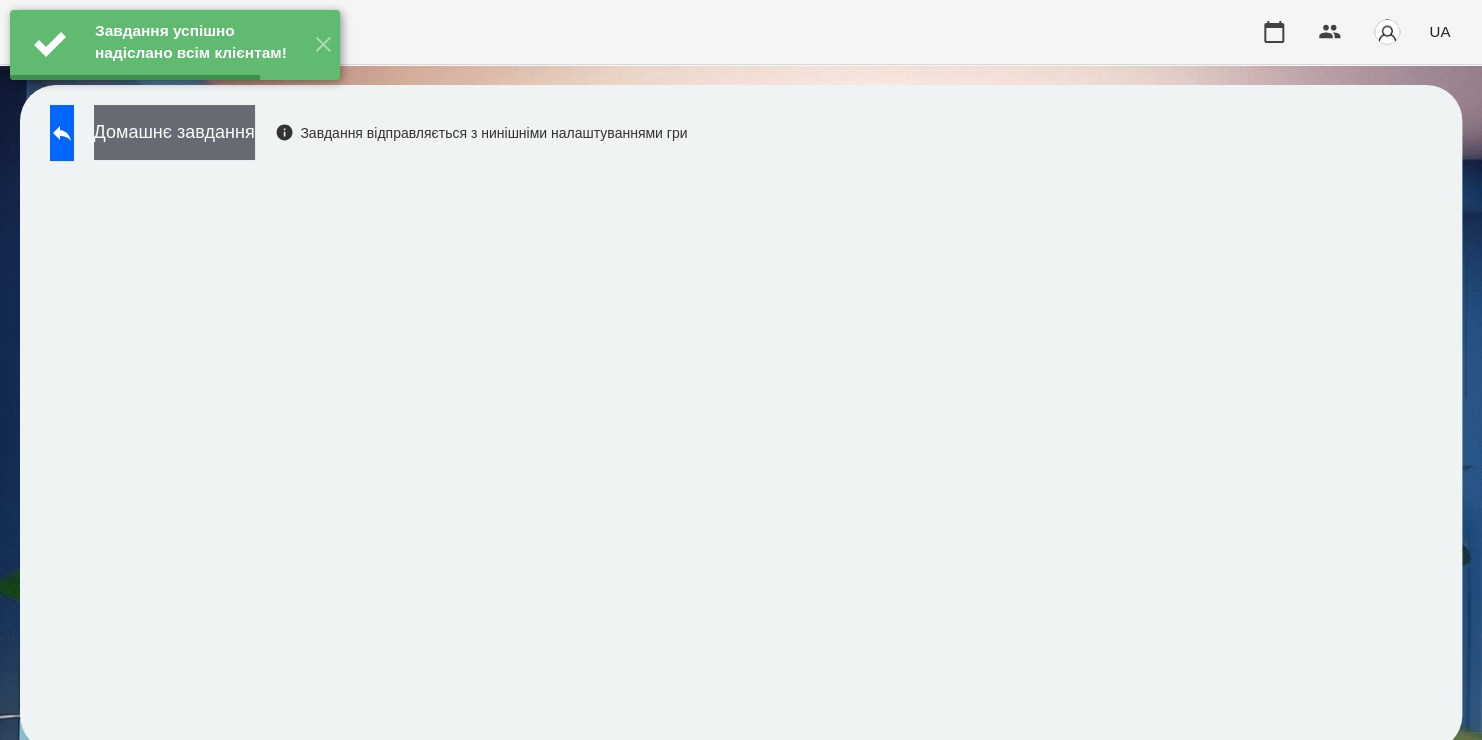 click on "Домашнє завдання" at bounding box center (174, 132) 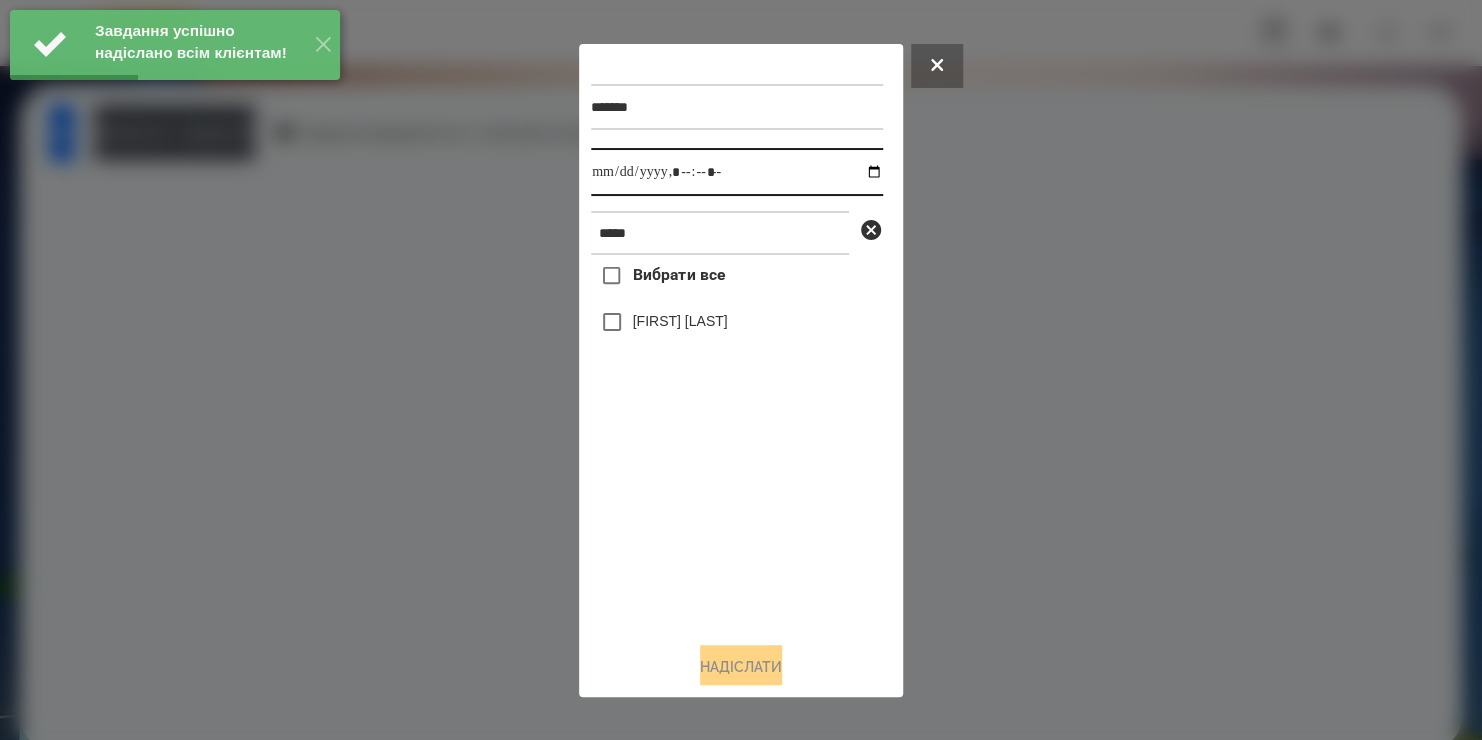 click at bounding box center [737, 172] 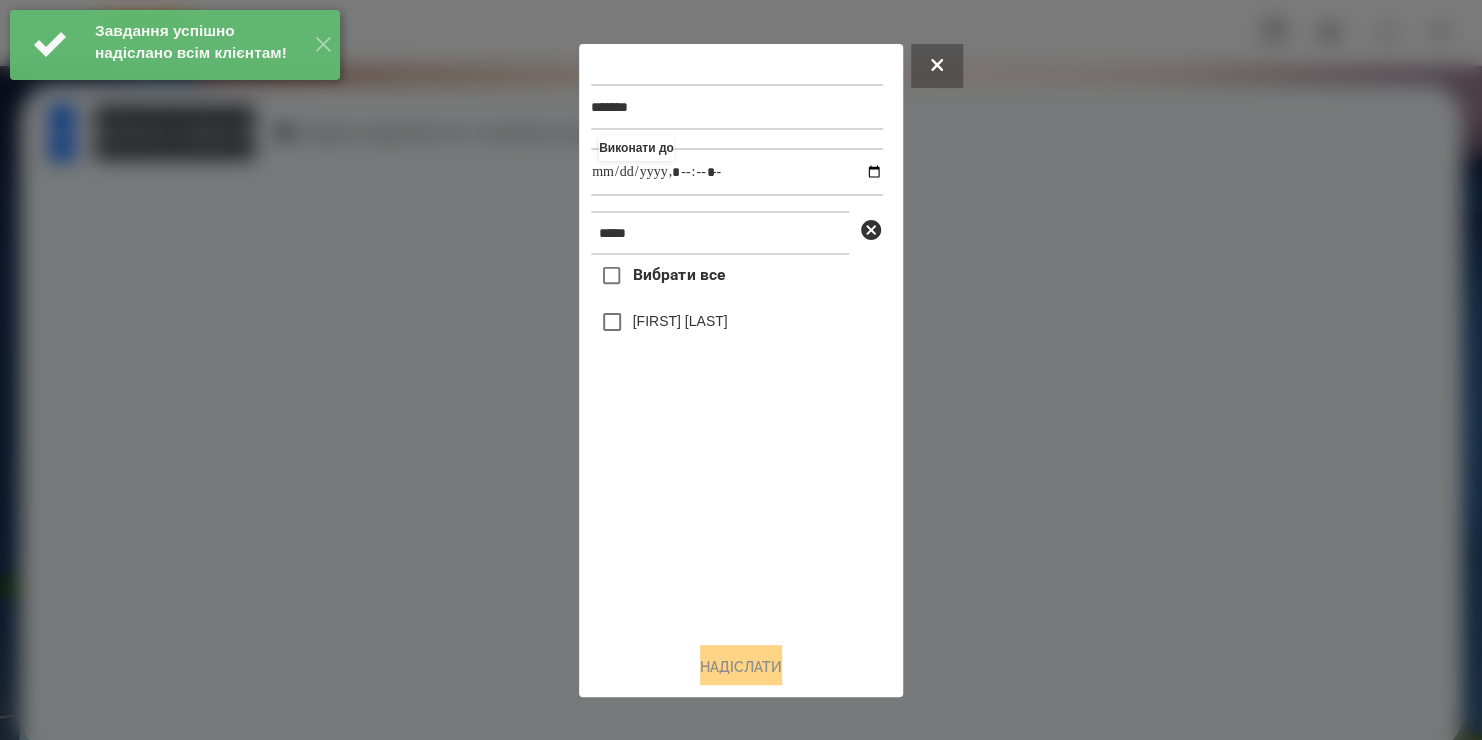type on "**********" 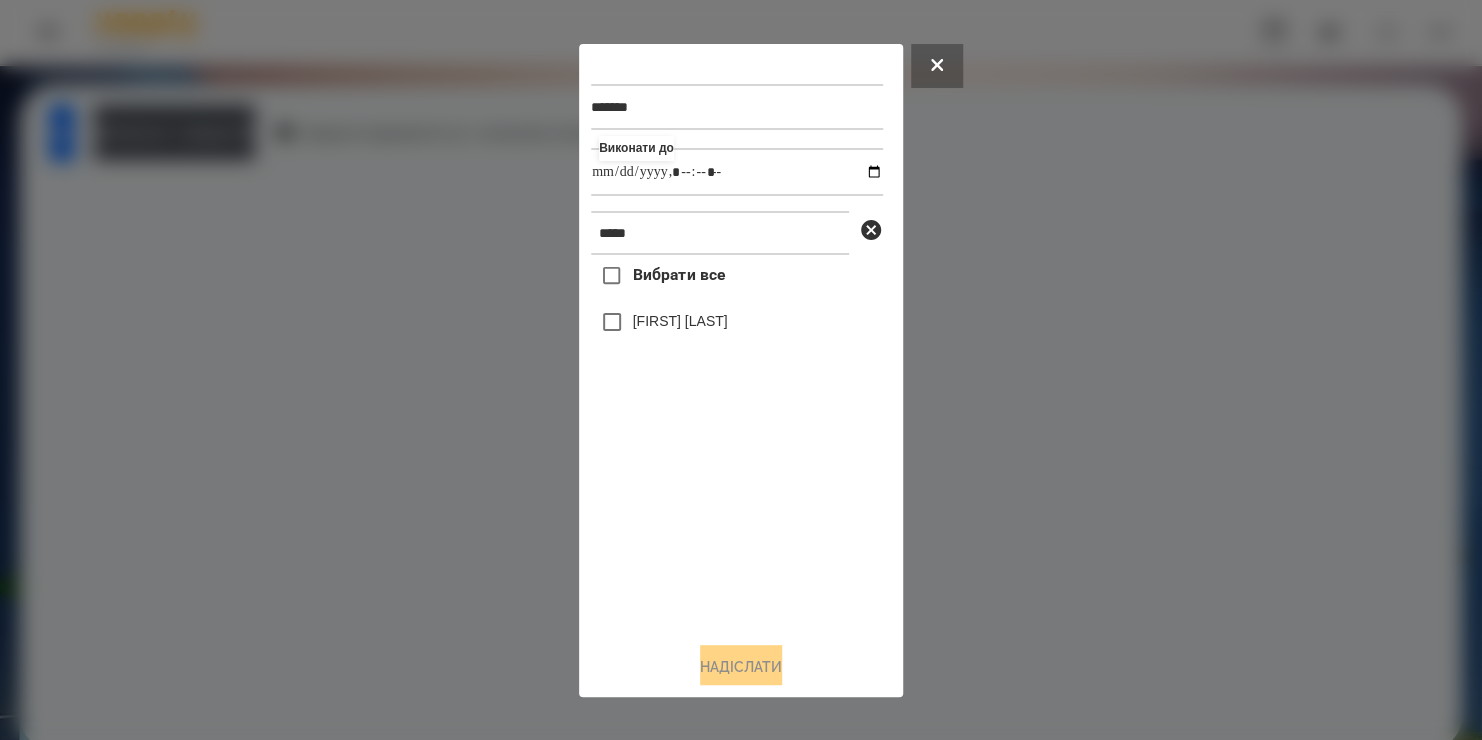 click on "Вибрати все [FIRST] [LAST]" at bounding box center [737, 440] 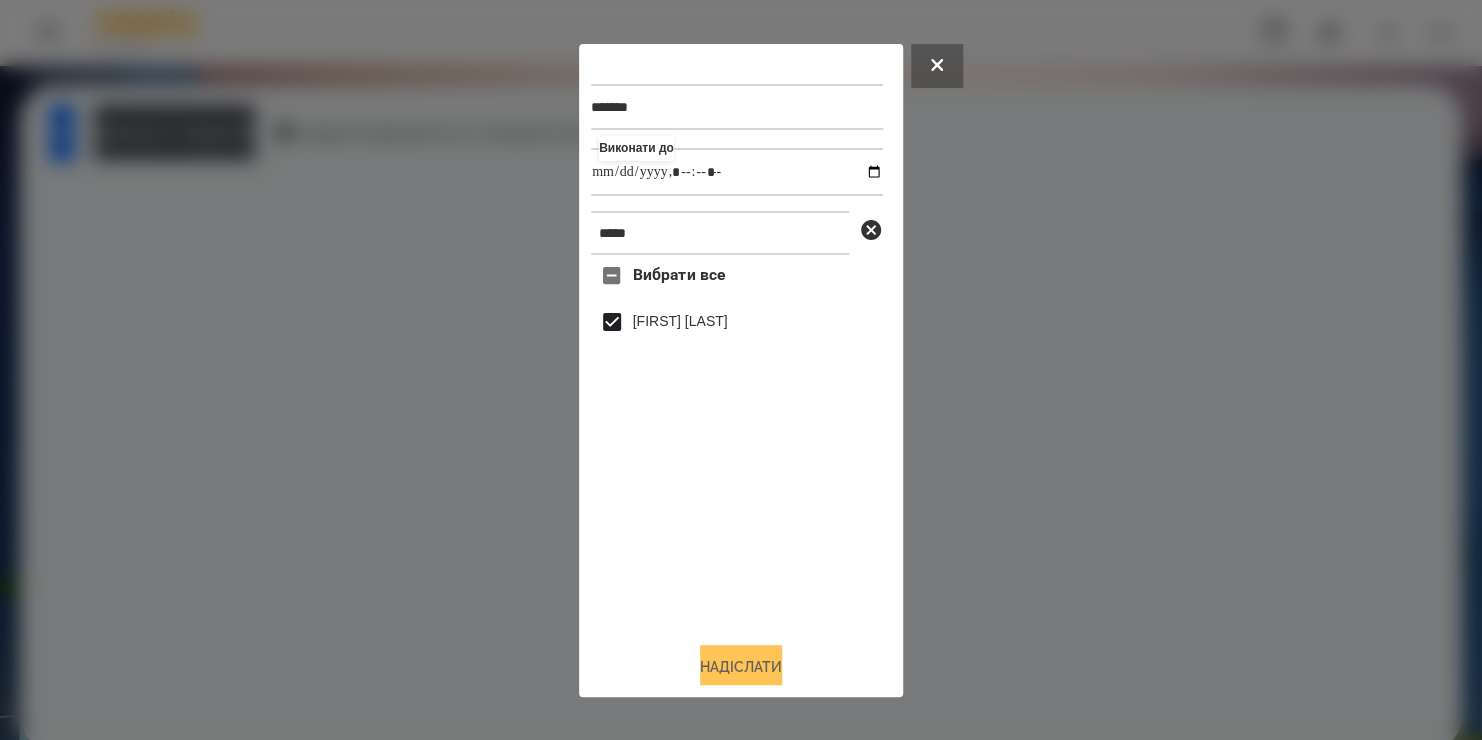 click on "Надіслати" at bounding box center (741, 667) 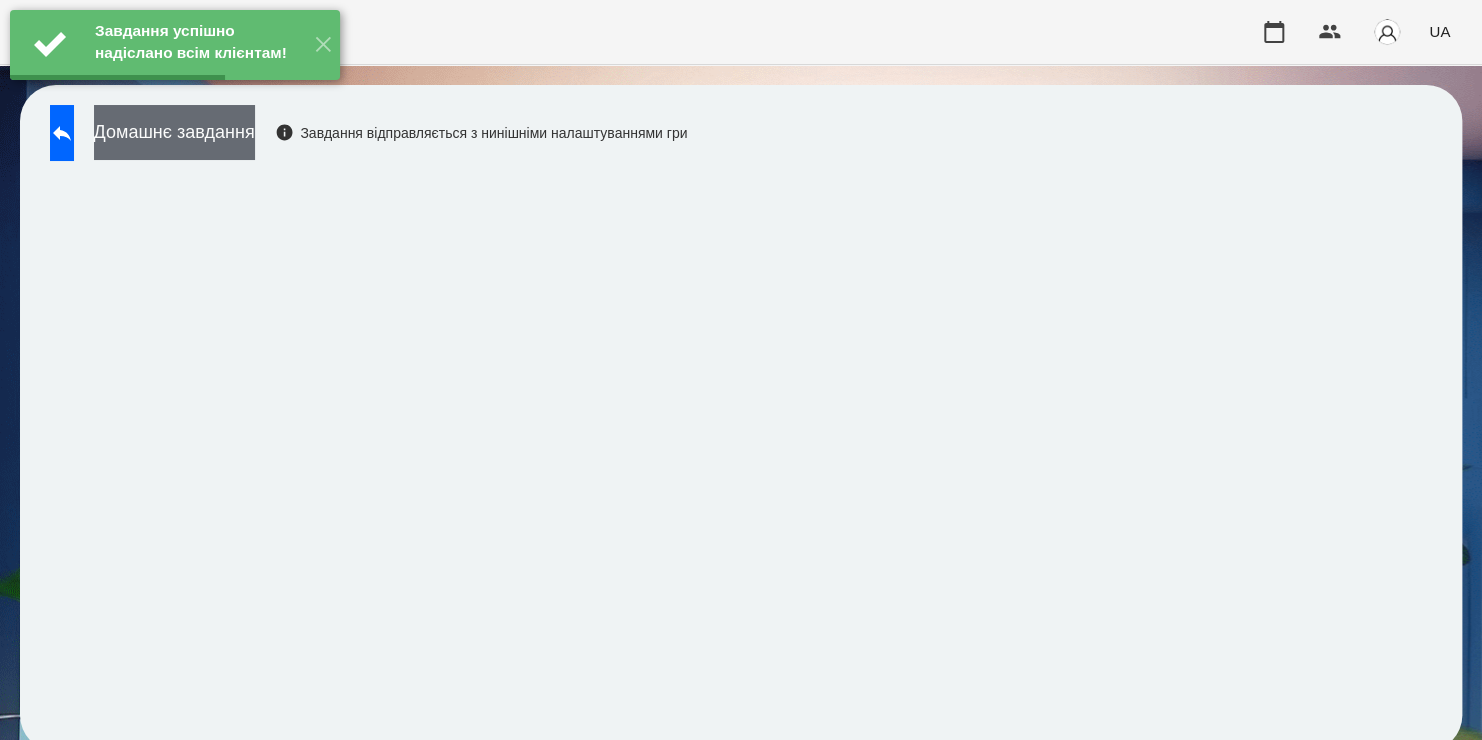 click on "Домашнє завдання" at bounding box center [174, 132] 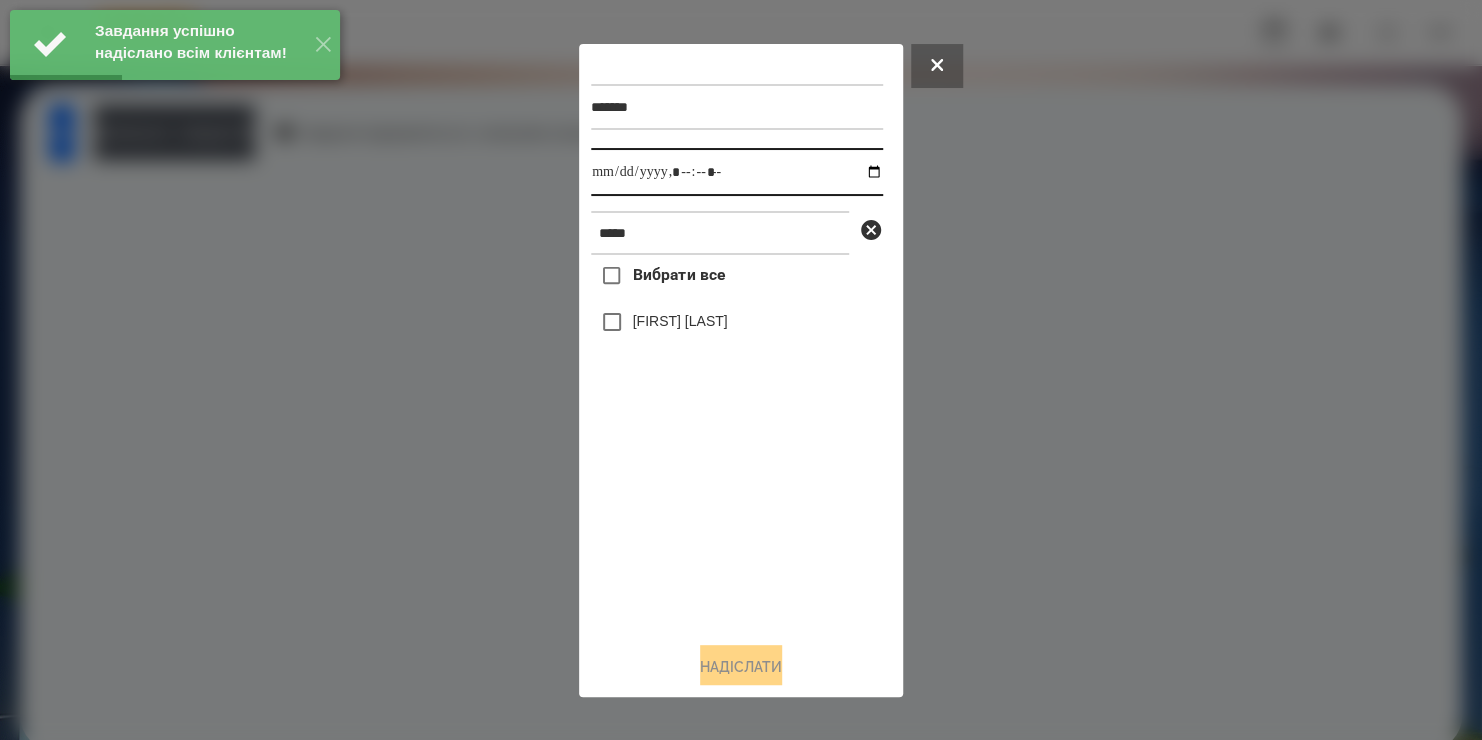 click at bounding box center [737, 172] 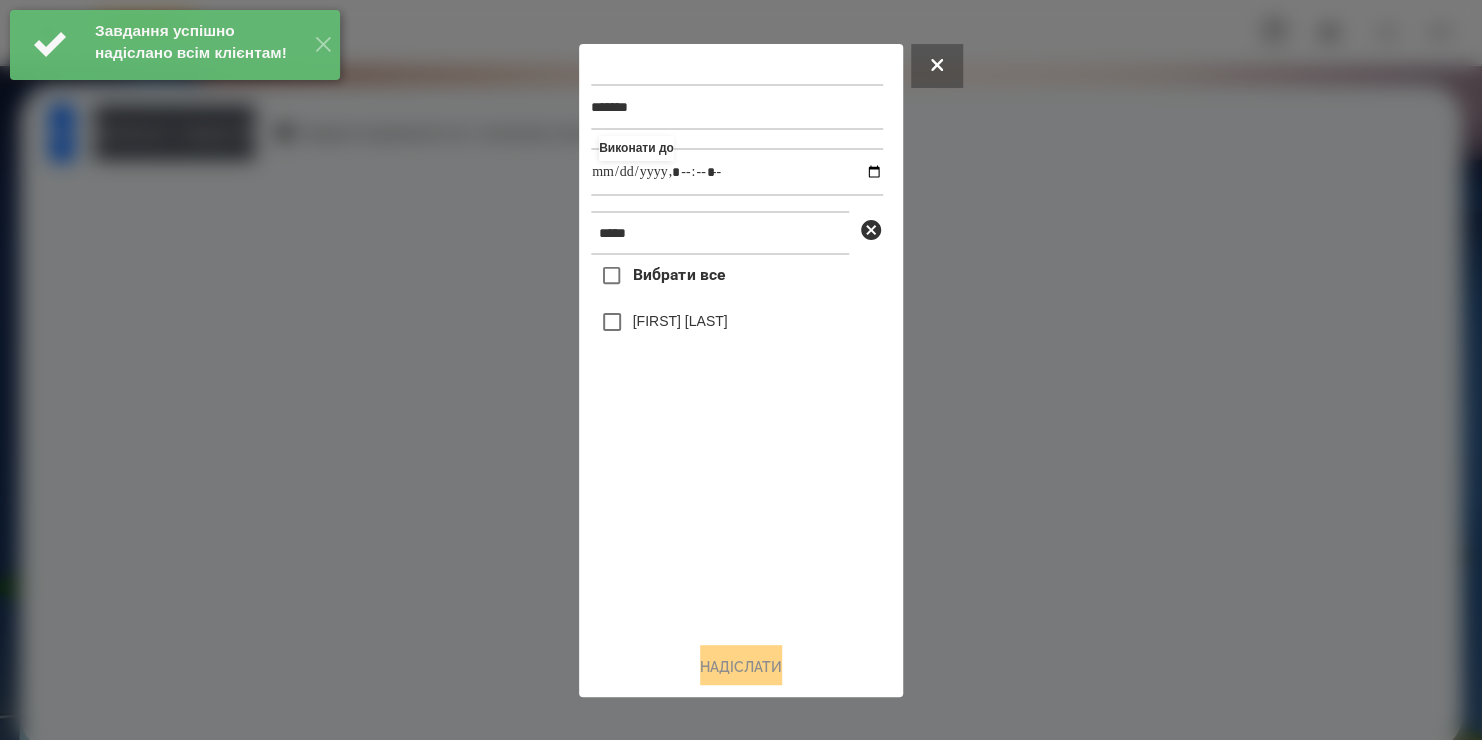 type on "**********" 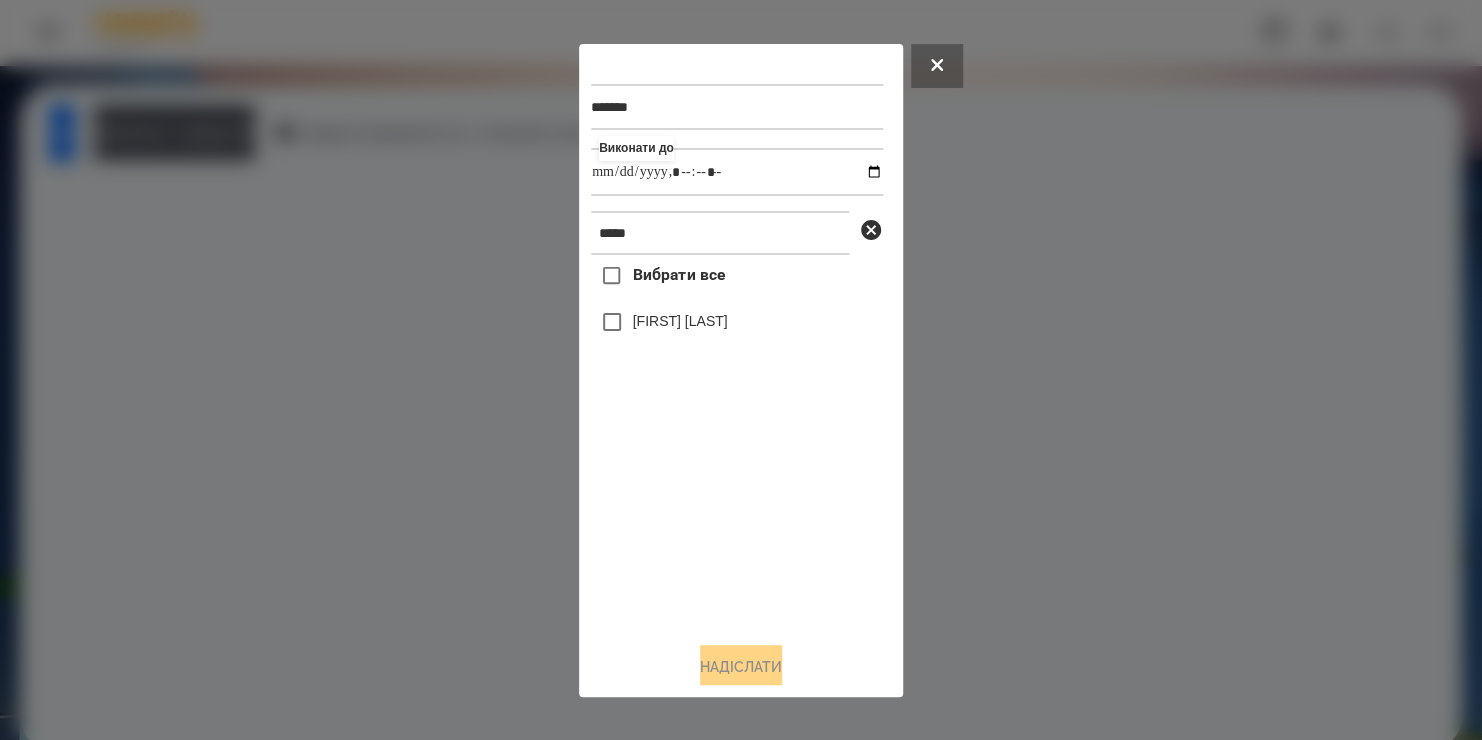 click on "Вибрати все [FIRST] [LAST]" at bounding box center [737, 440] 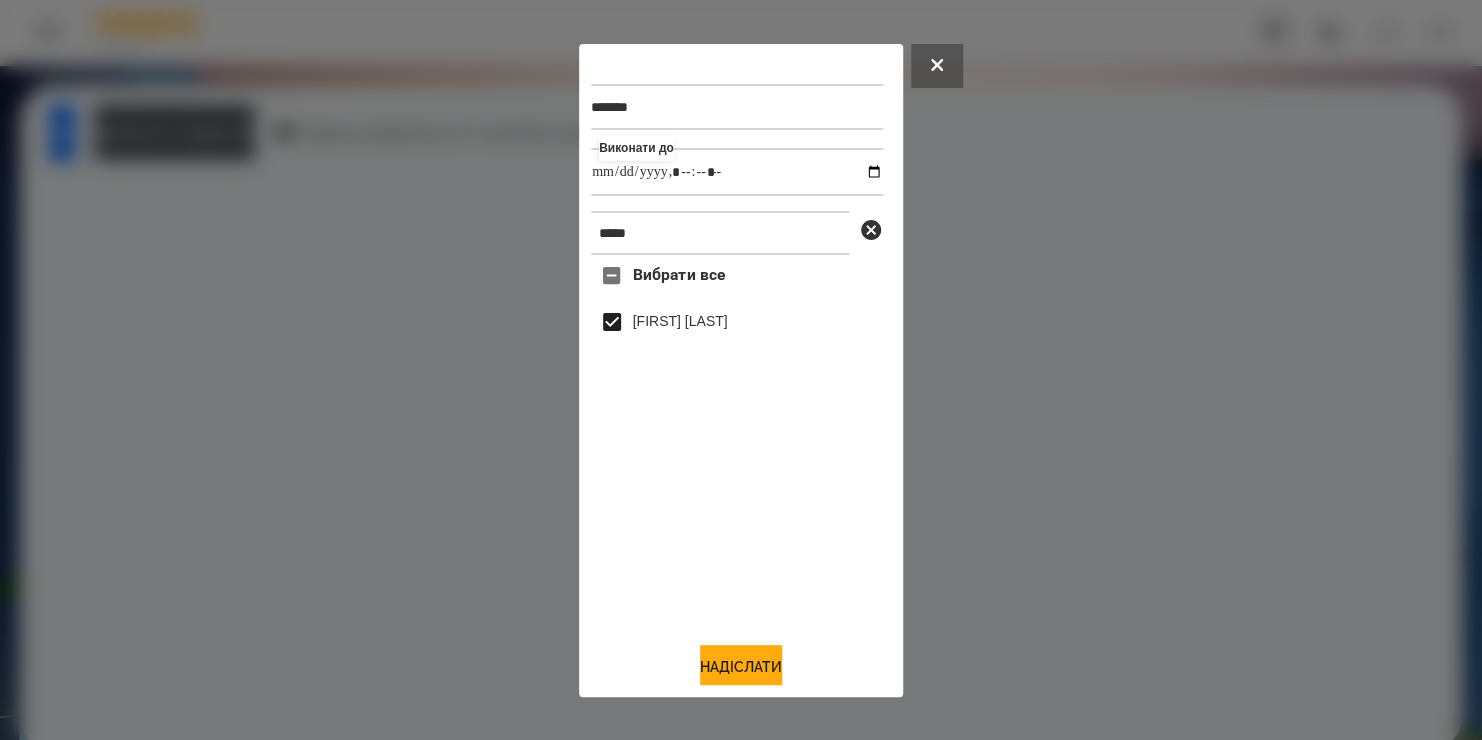drag, startPoint x: 717, startPoint y: 657, endPoint x: 434, endPoint y: 345, distance: 421.22797 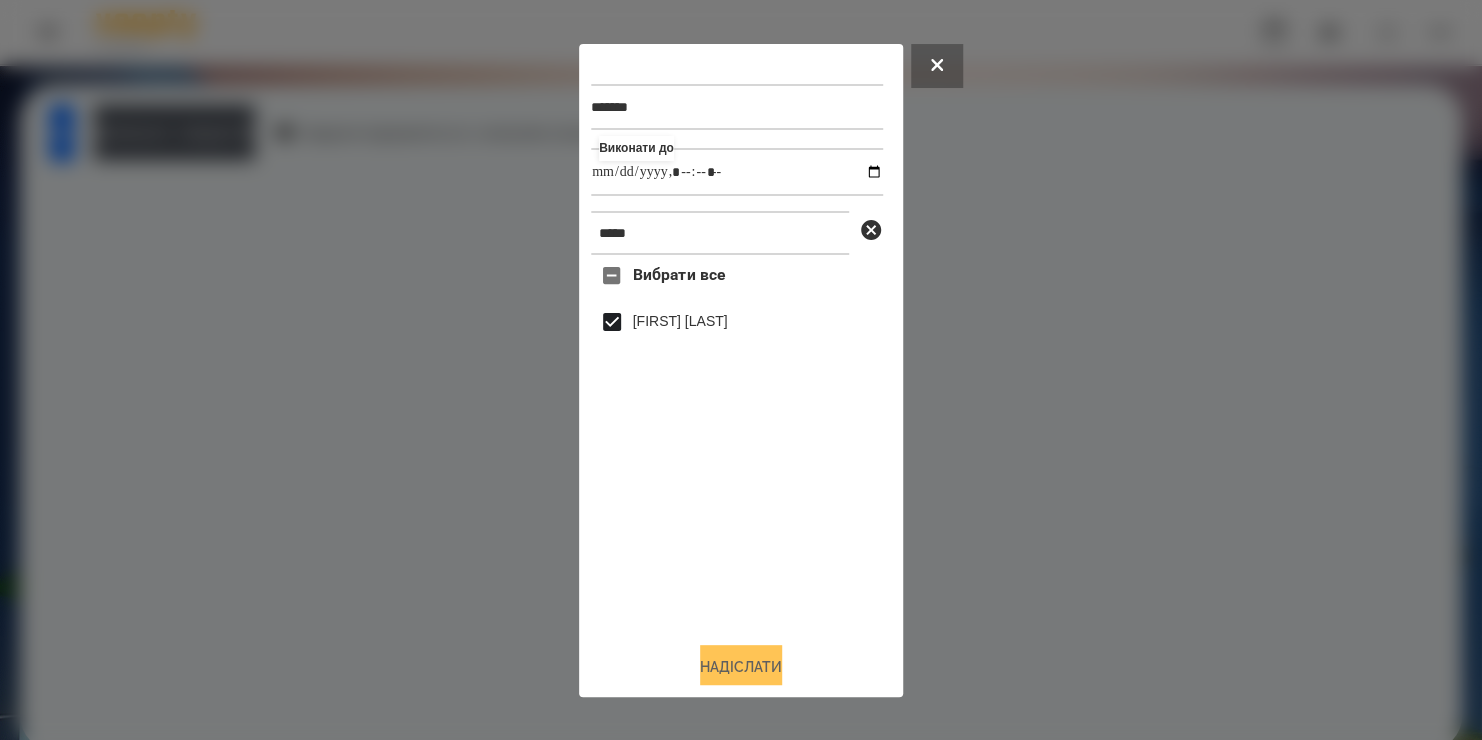 click on "Надіслати" at bounding box center [741, 667] 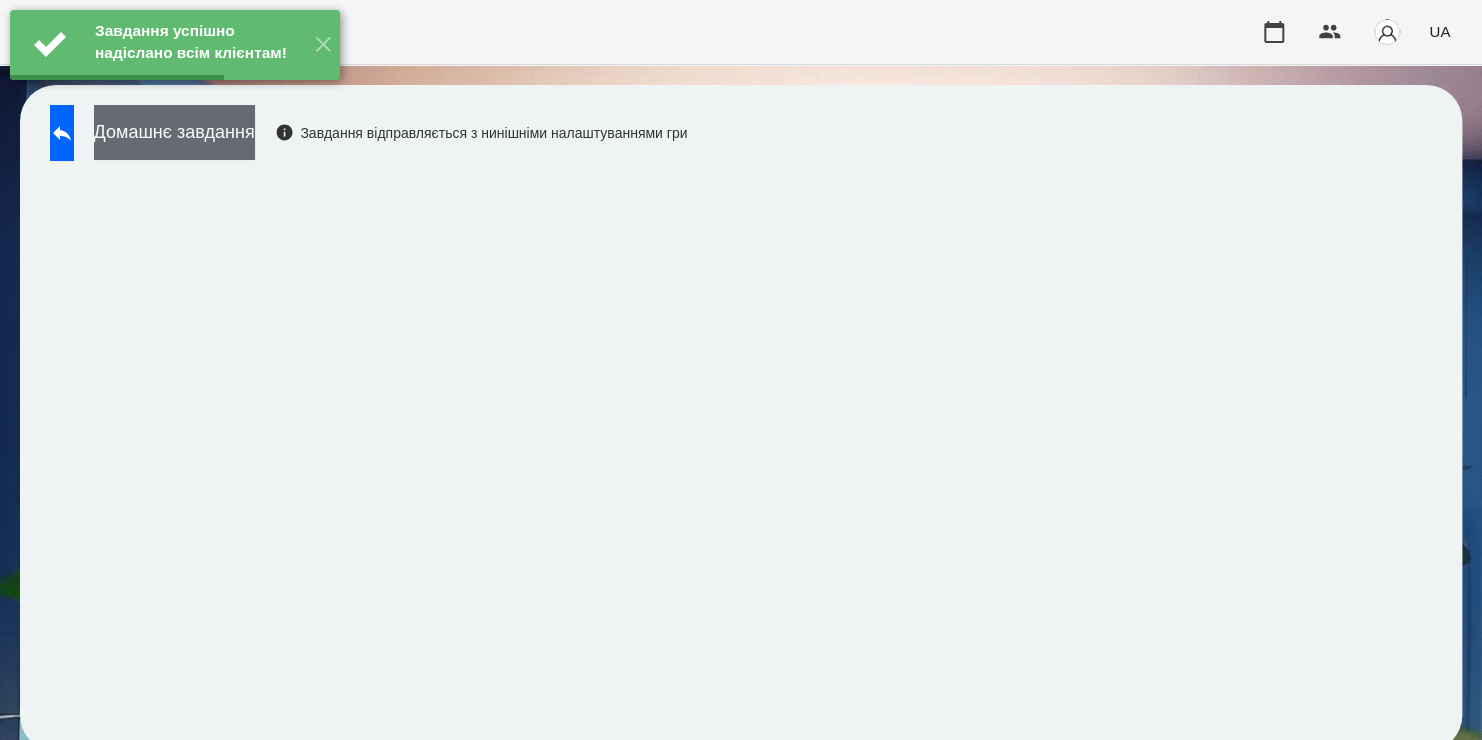 click on "Домашнє завдання" at bounding box center (174, 132) 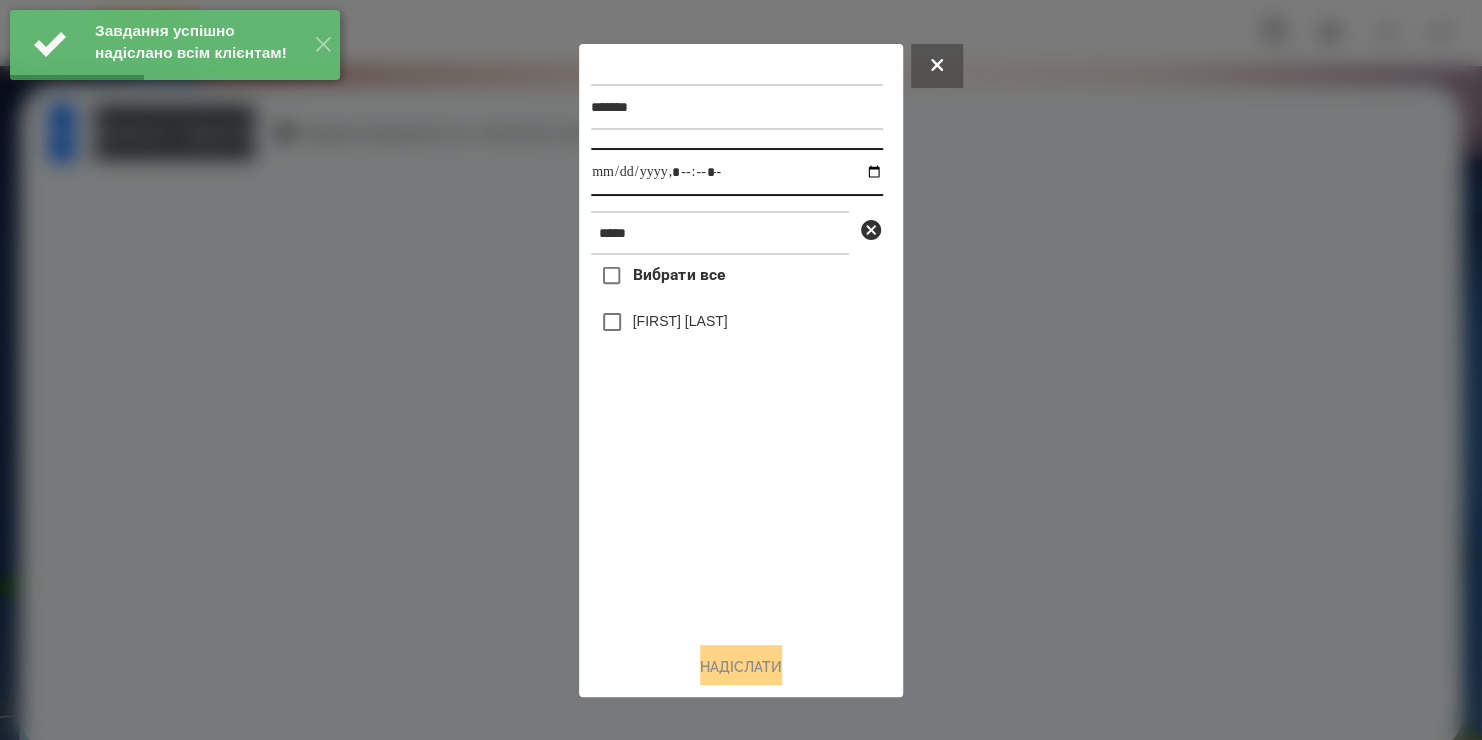 click at bounding box center [737, 172] 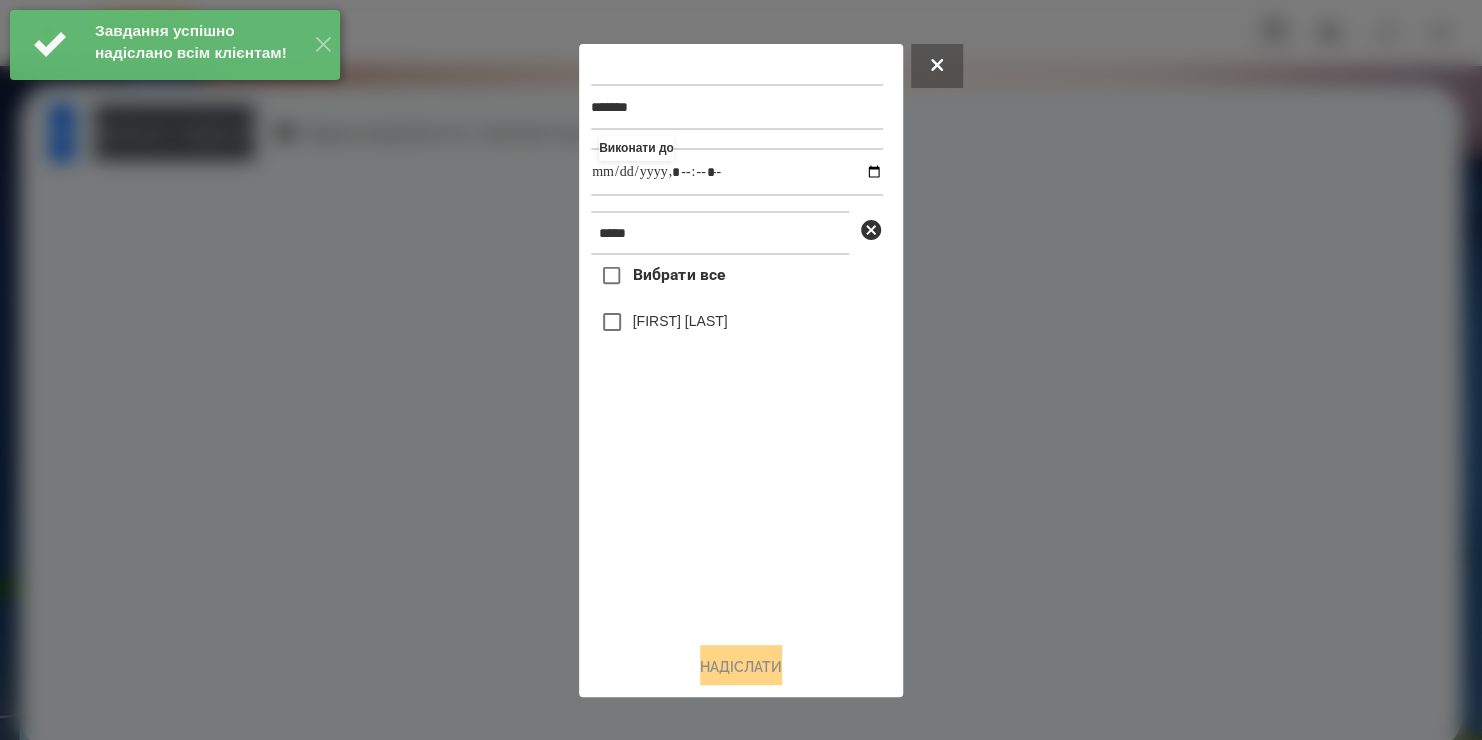 type on "**********" 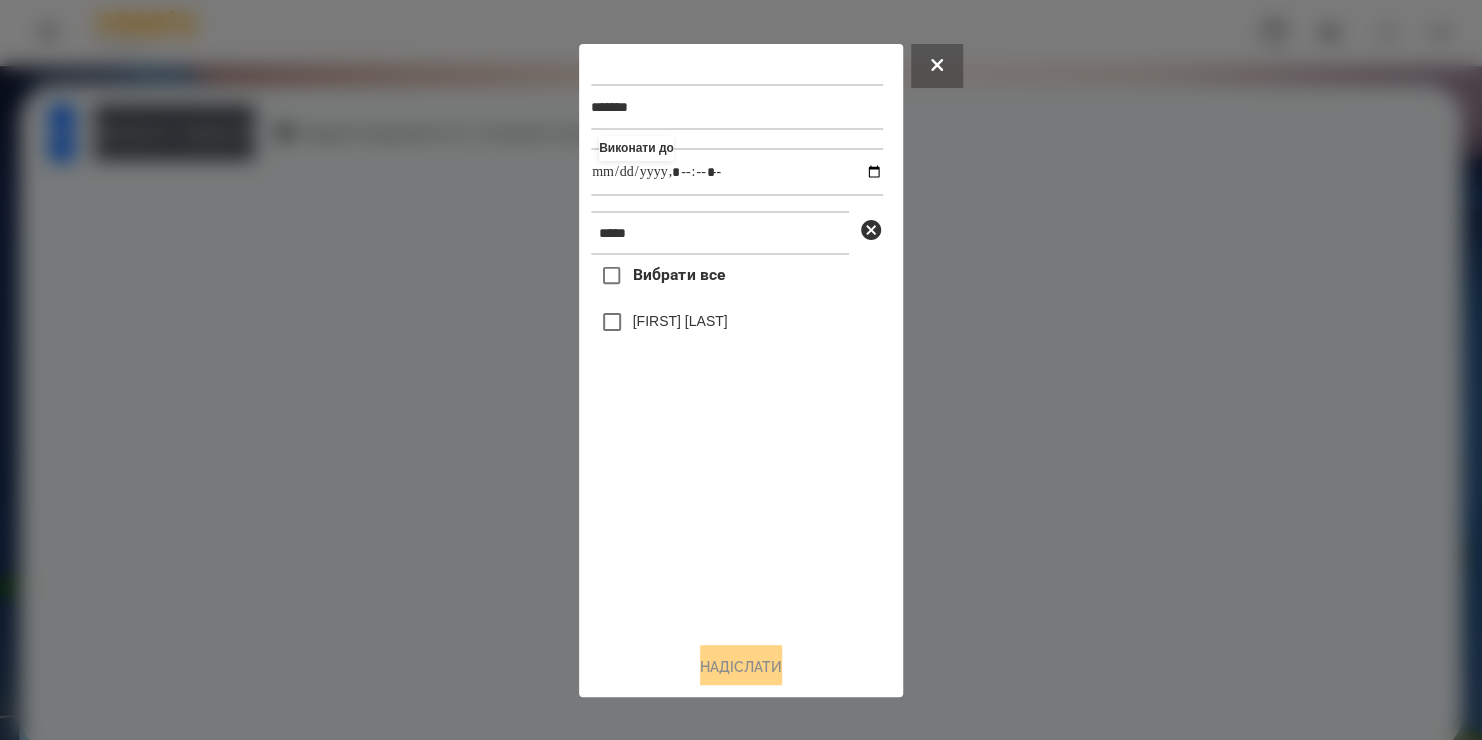 click on "Вибрати все [FIRST] [LAST]" at bounding box center (737, 440) 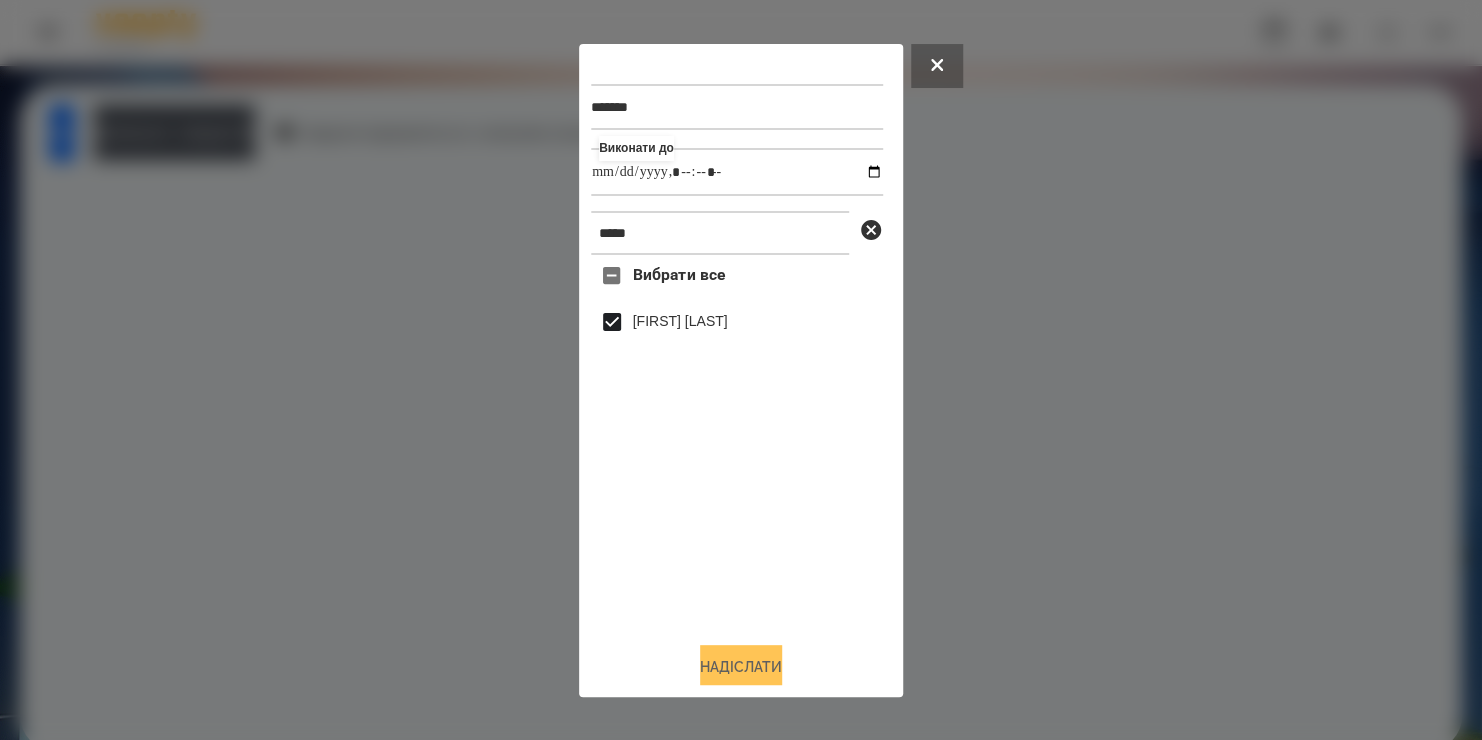 click on "Надіслати" at bounding box center (741, 667) 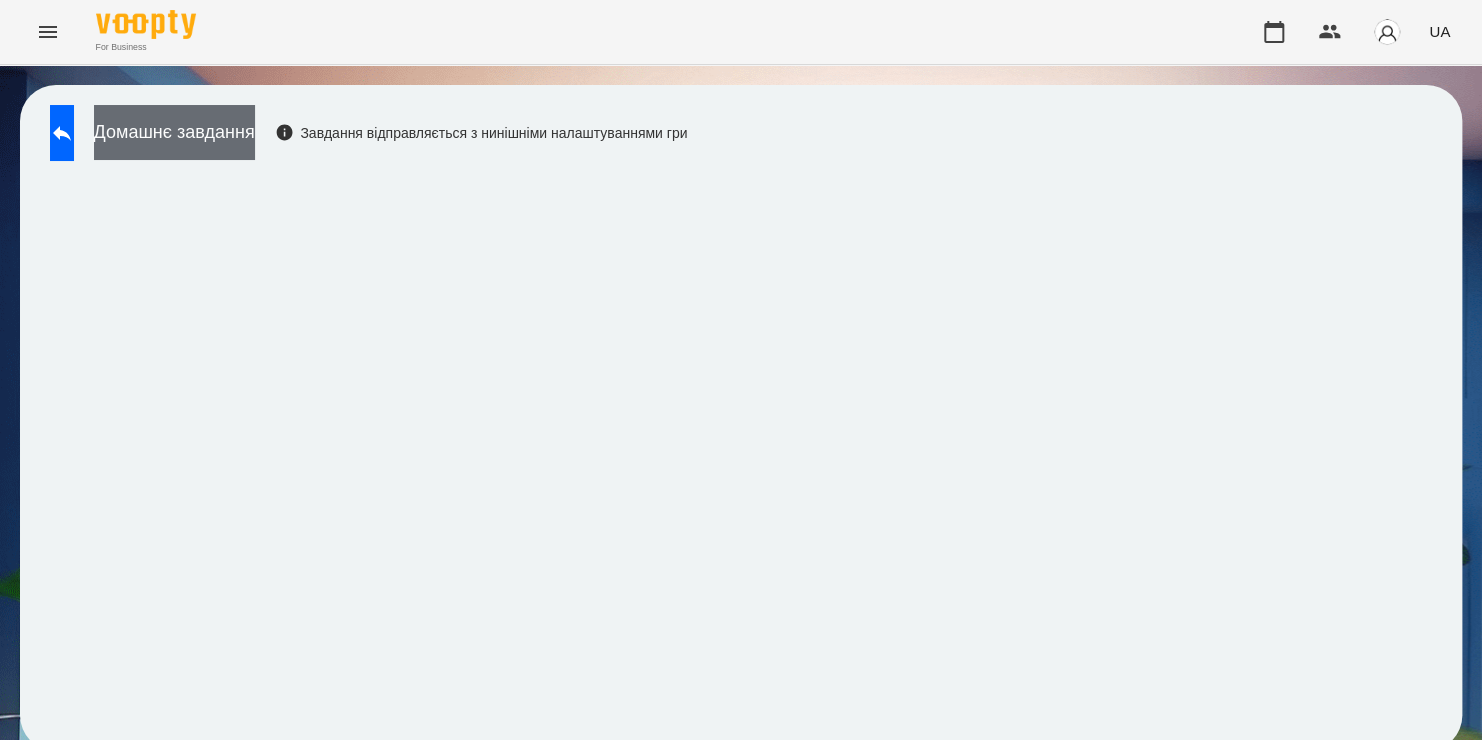 click on "Домашнє завдання" at bounding box center (174, 132) 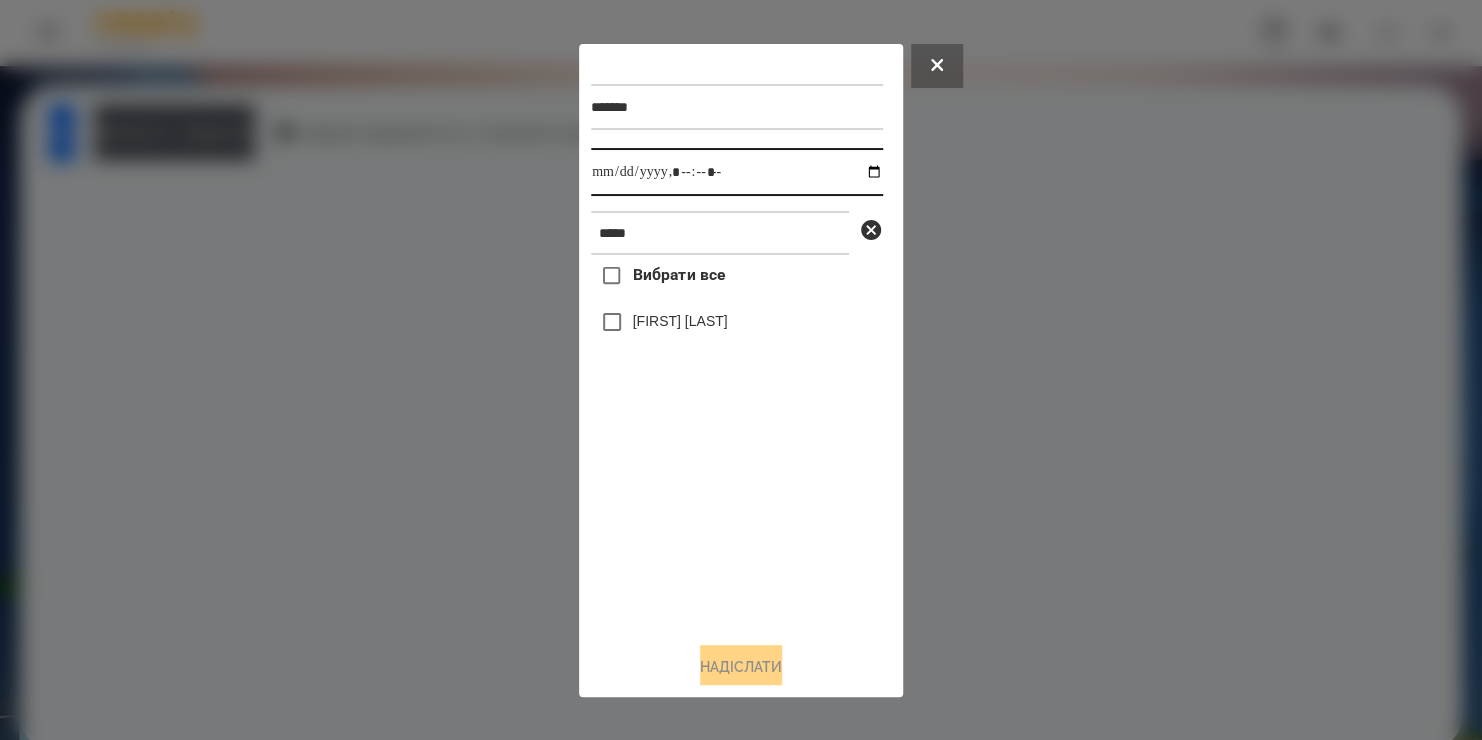 click at bounding box center (737, 172) 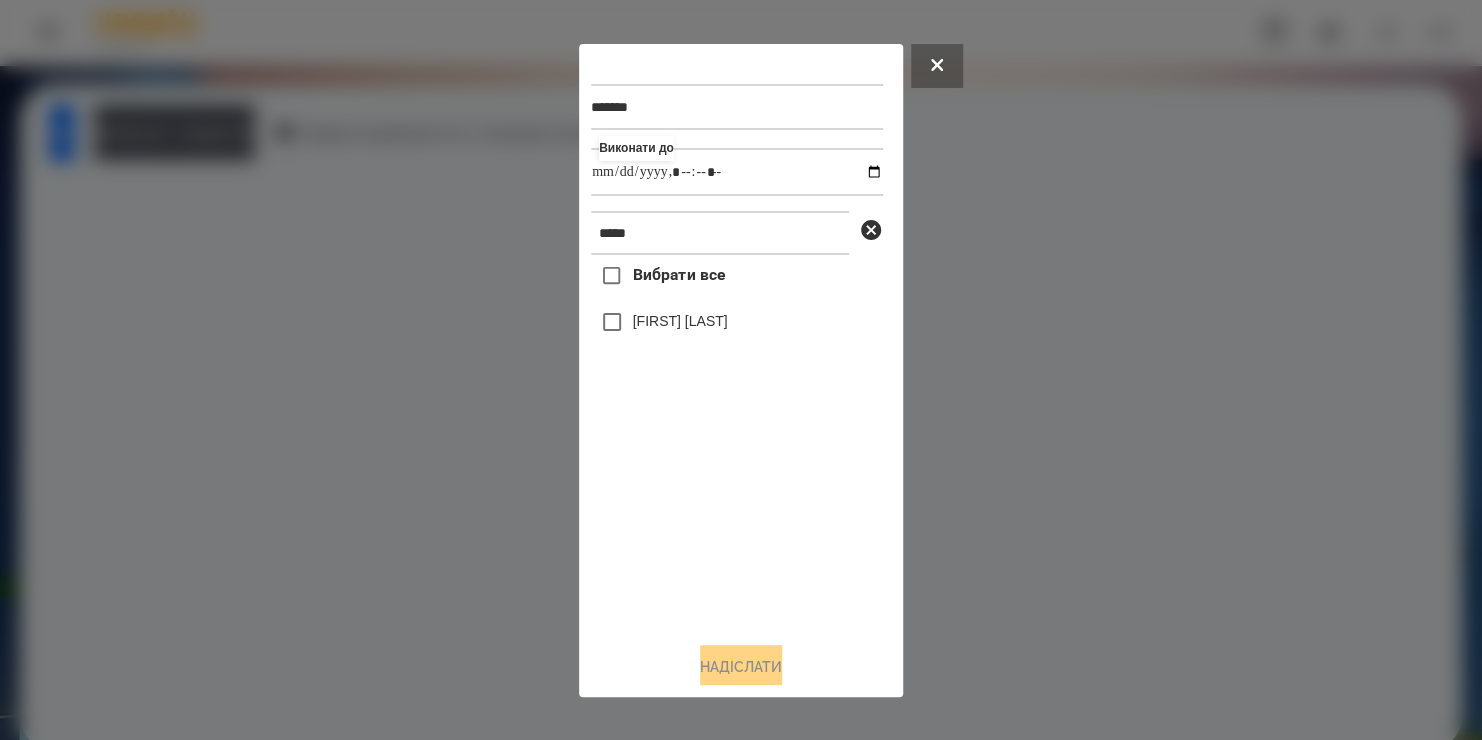 type on "**********" 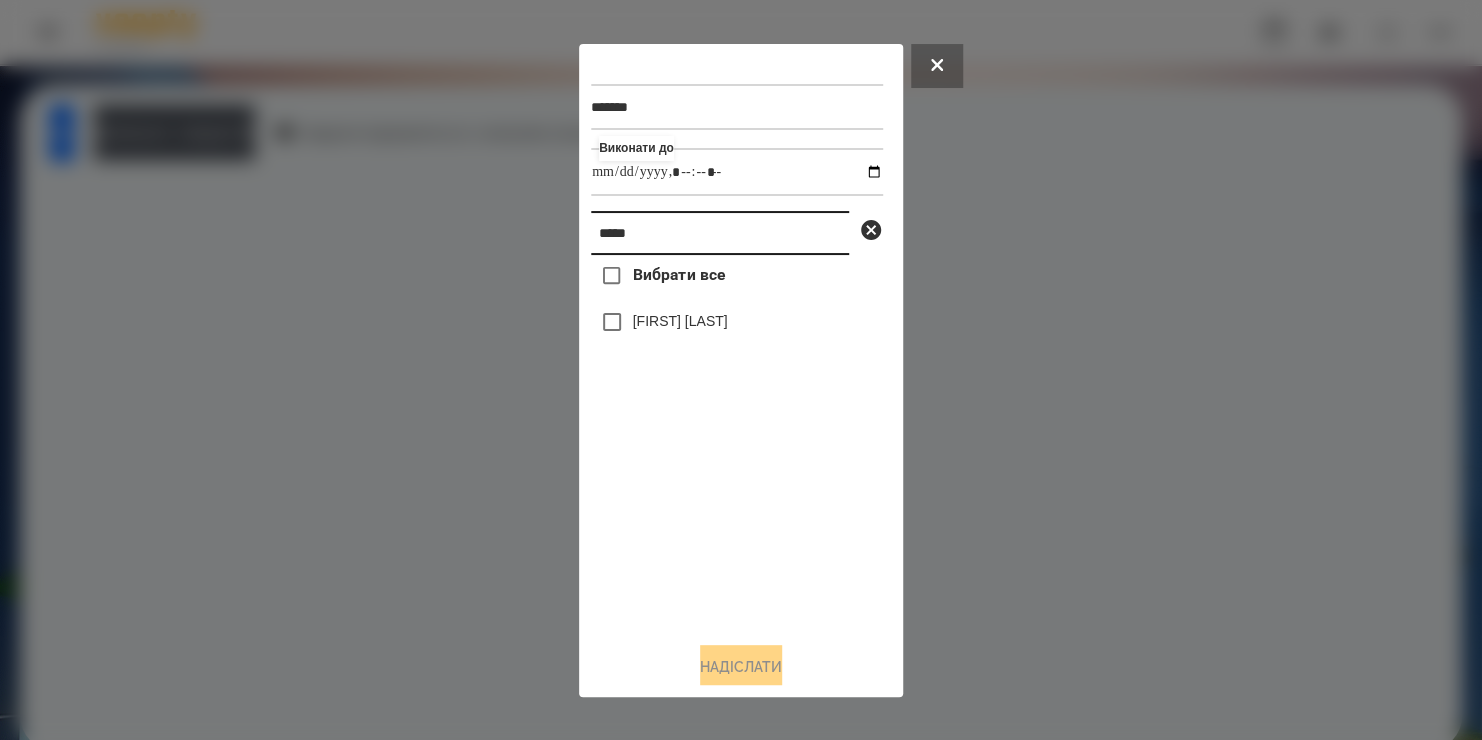 drag, startPoint x: 643, startPoint y: 233, endPoint x: 453, endPoint y: 260, distance: 191.90883 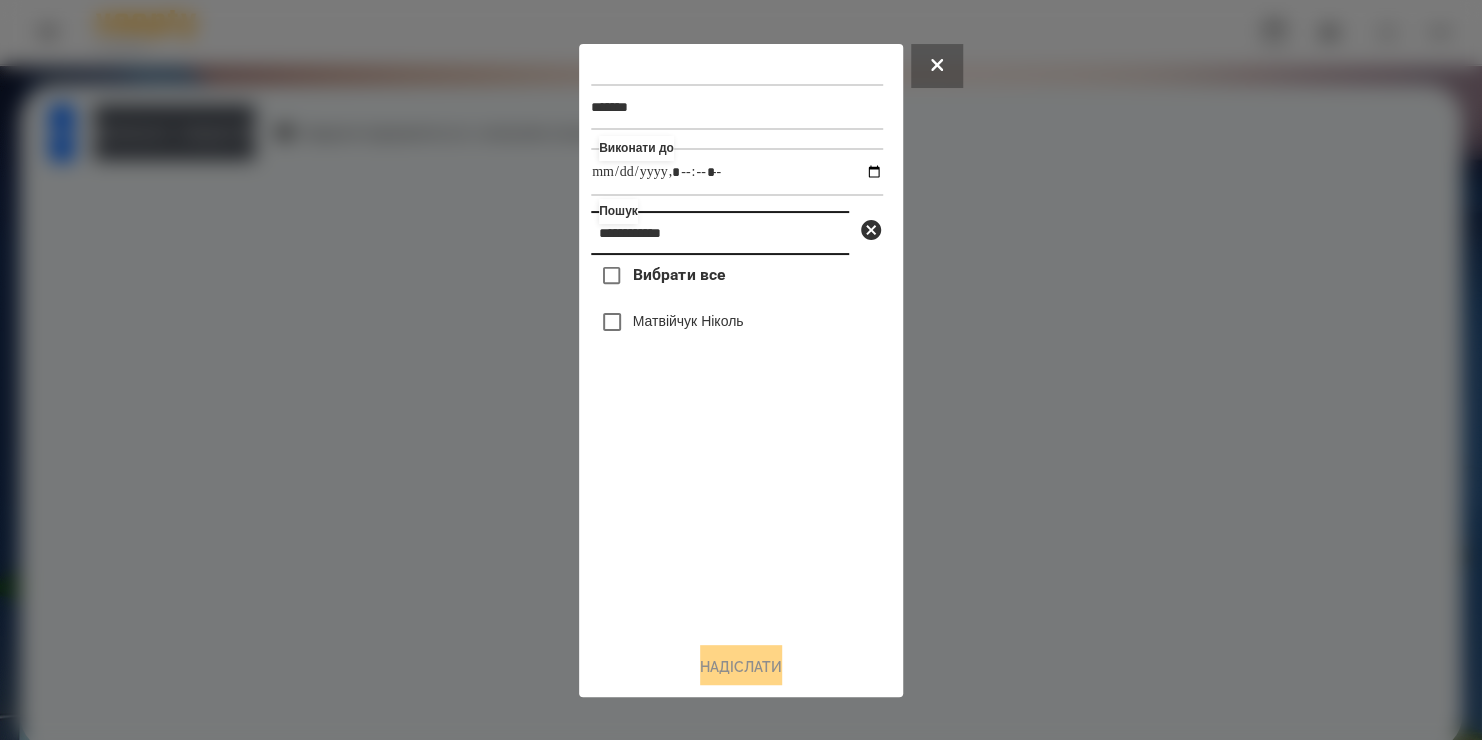 type on "**********" 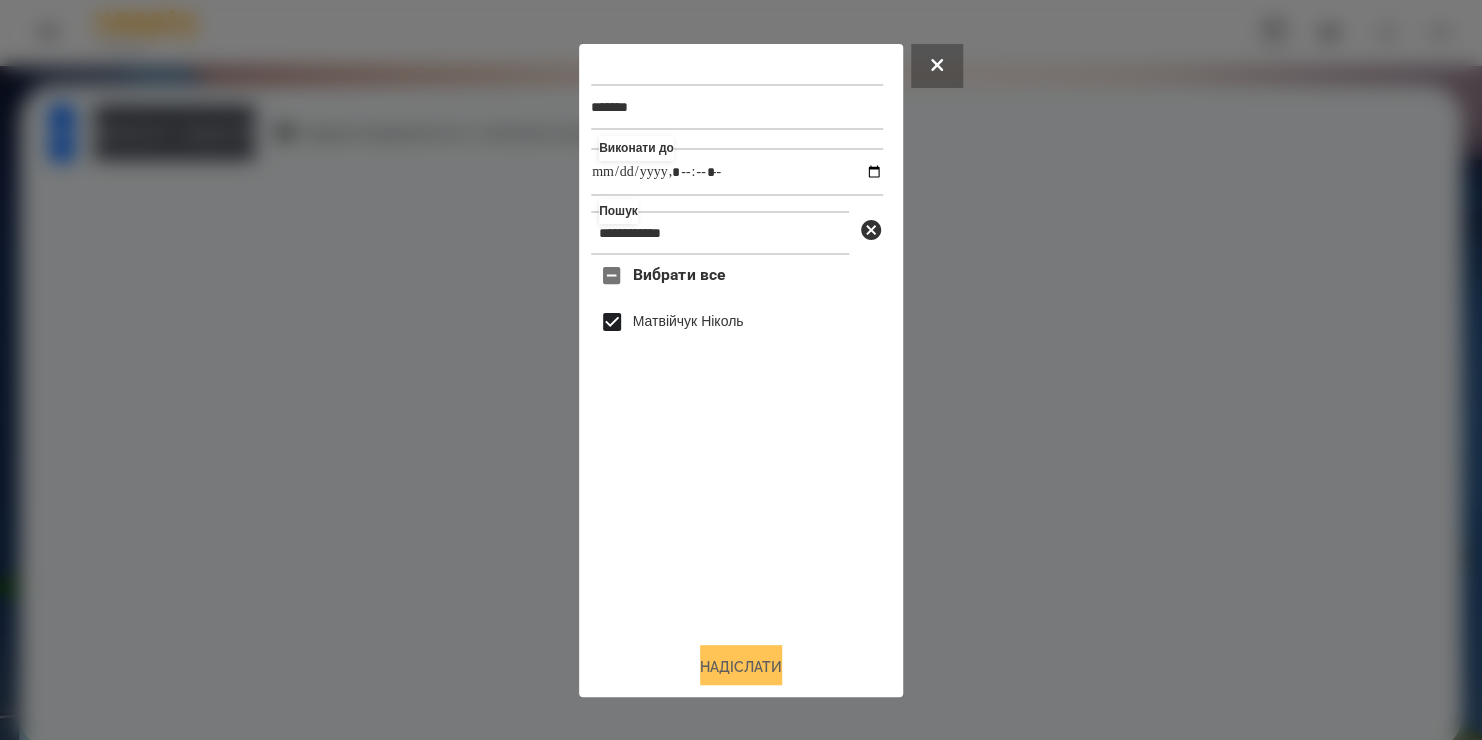 click on "Надіслати" at bounding box center [741, 667] 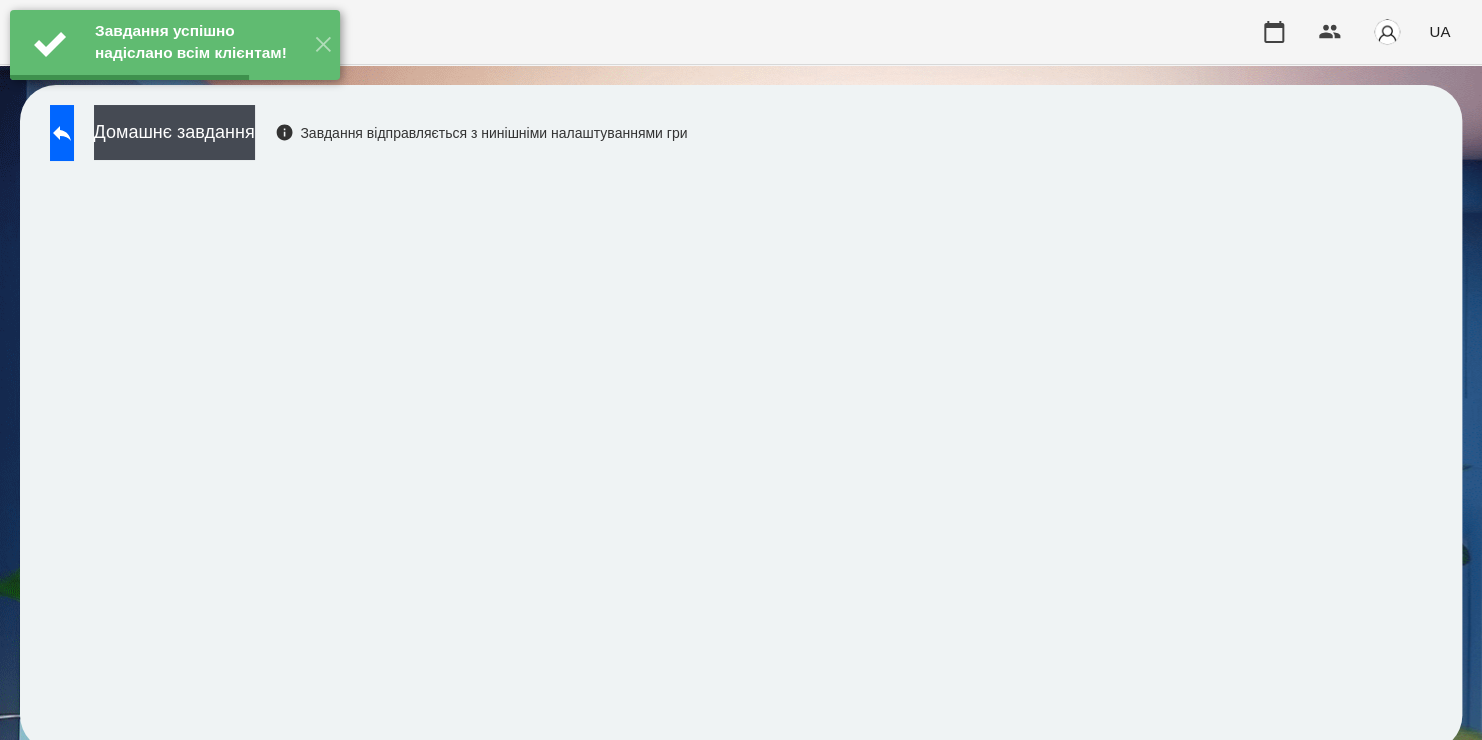 click on "Домашнє завдання" at bounding box center (174, 132) 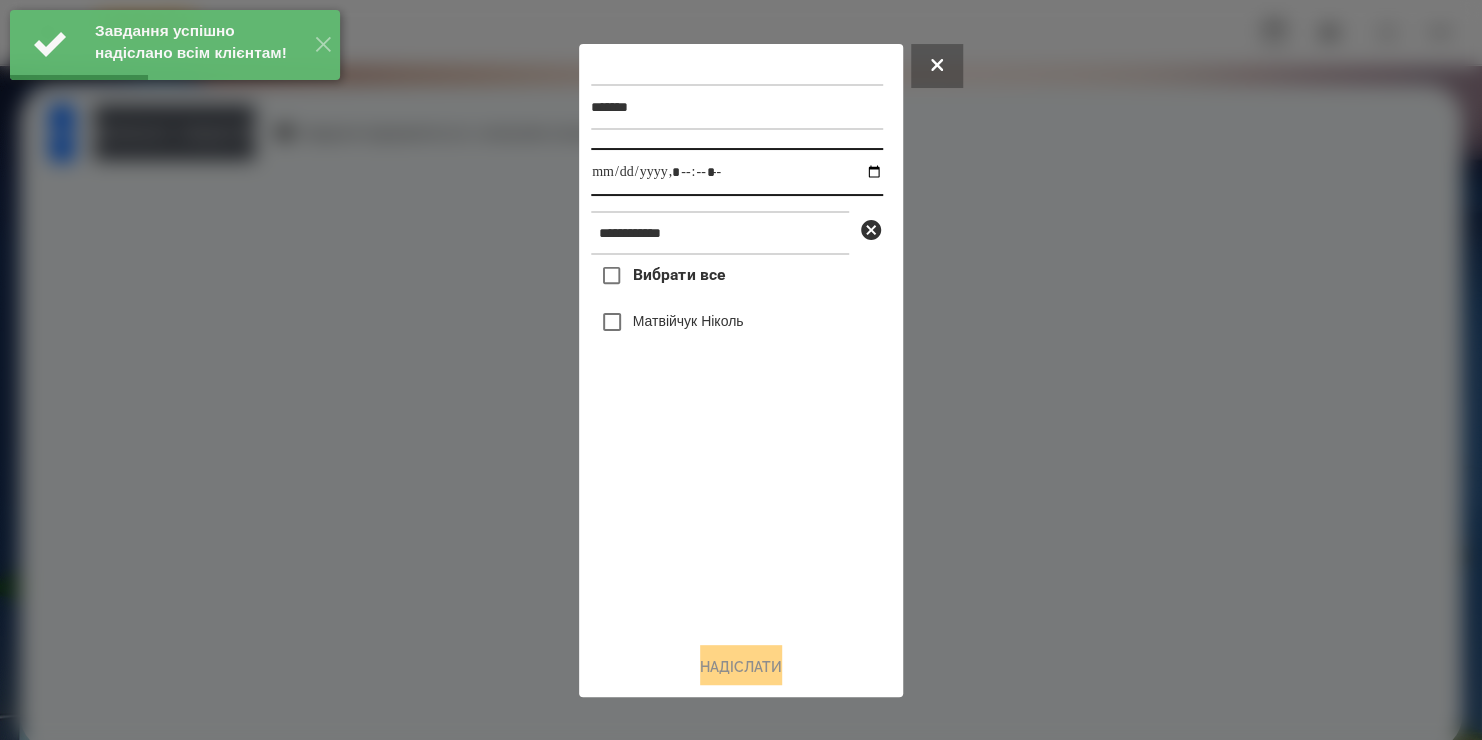 click at bounding box center [737, 172] 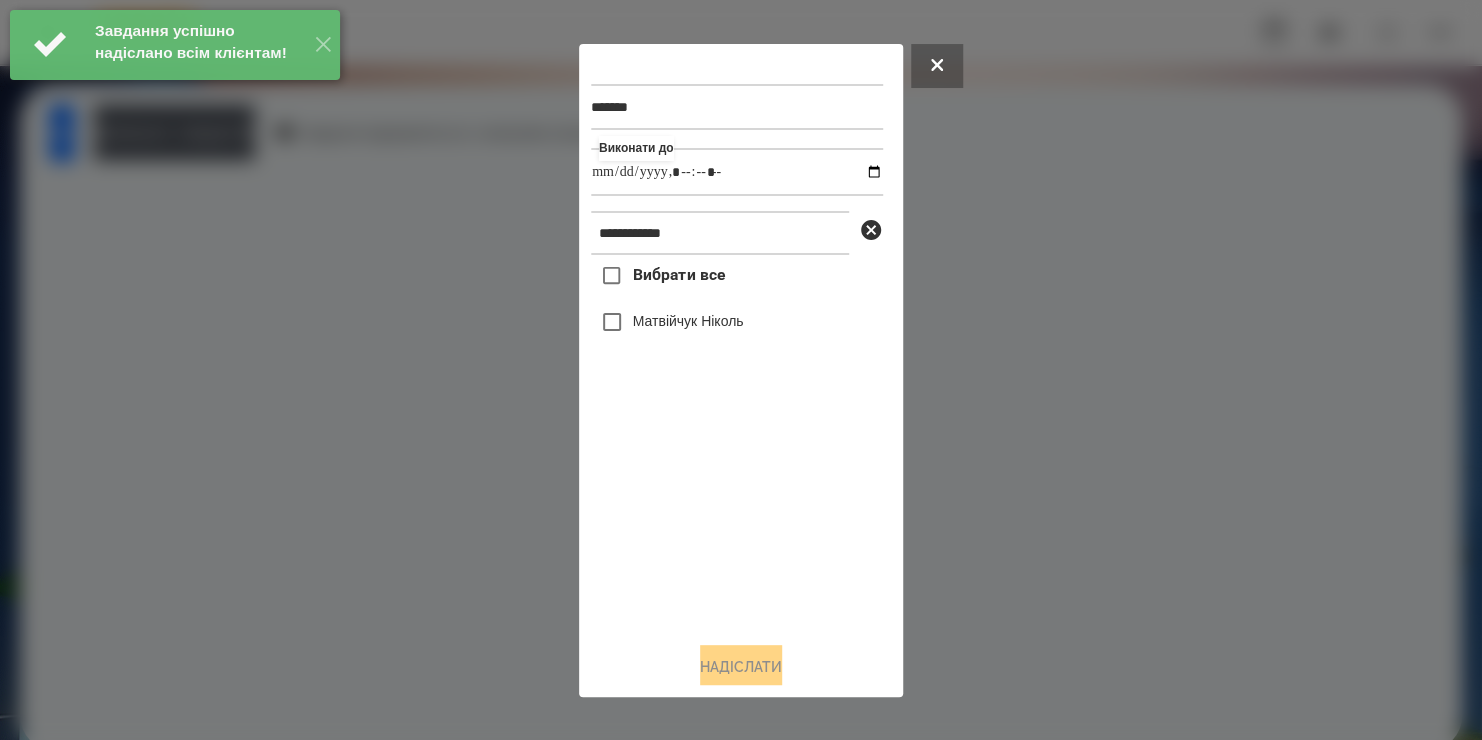type on "**********" 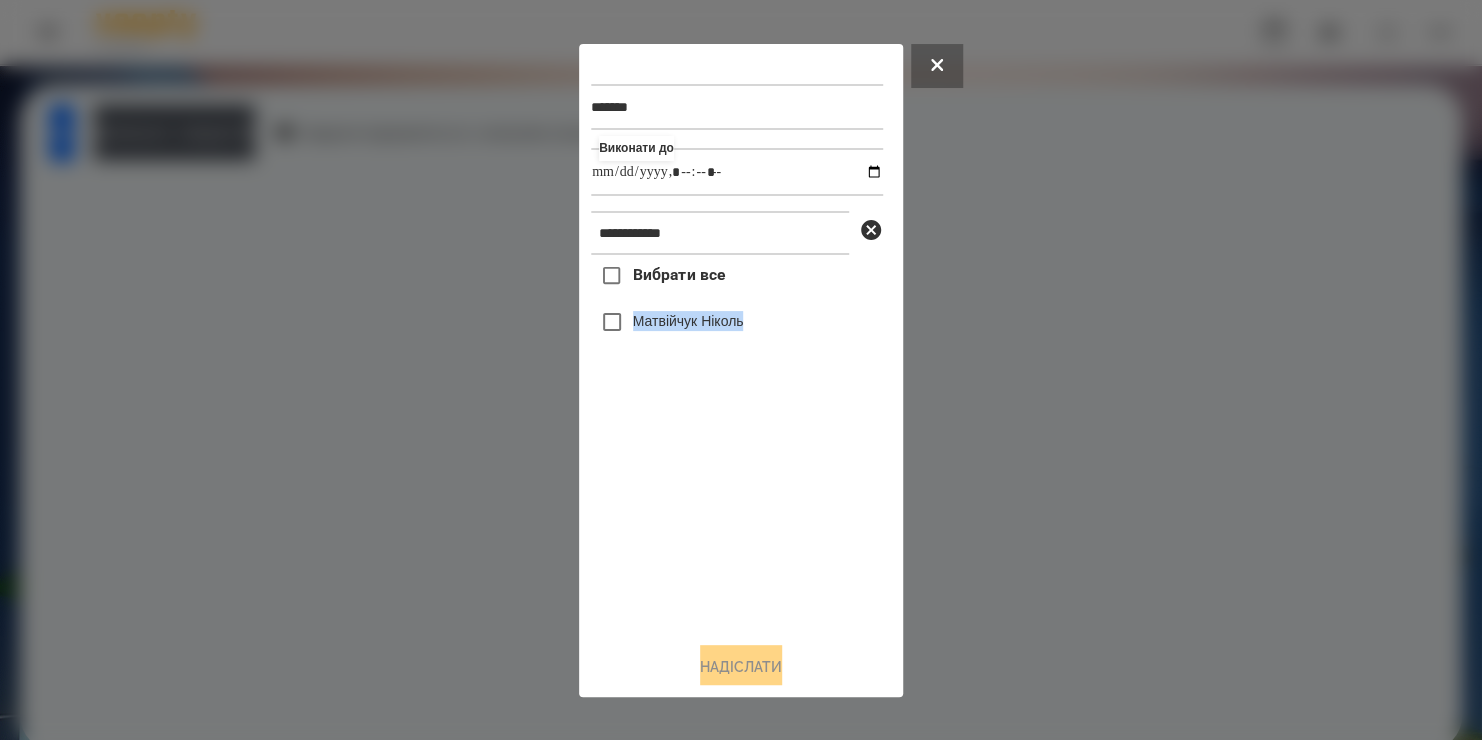 click on "Вибрати все [LAST] [FIRST]" at bounding box center [737, 440] 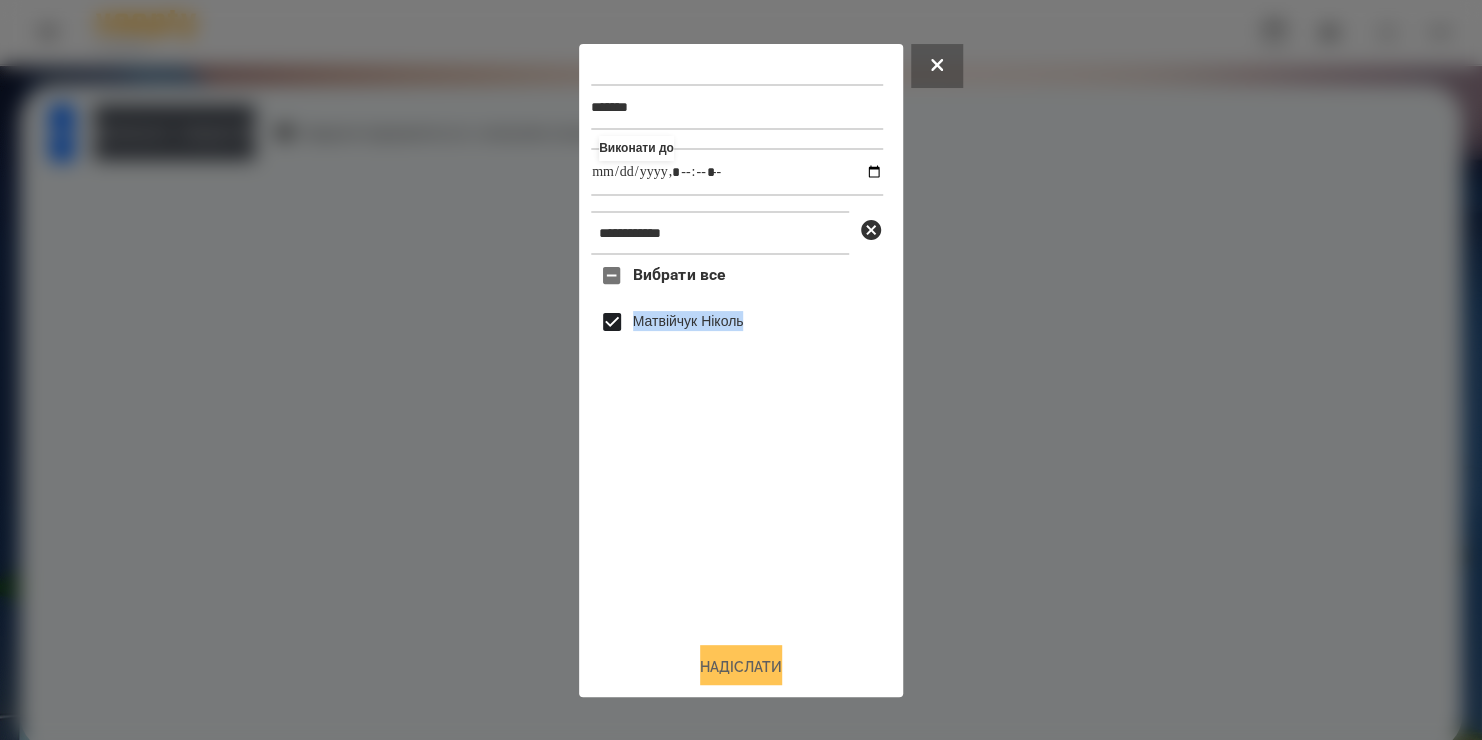 click on "Надіслати" at bounding box center [741, 667] 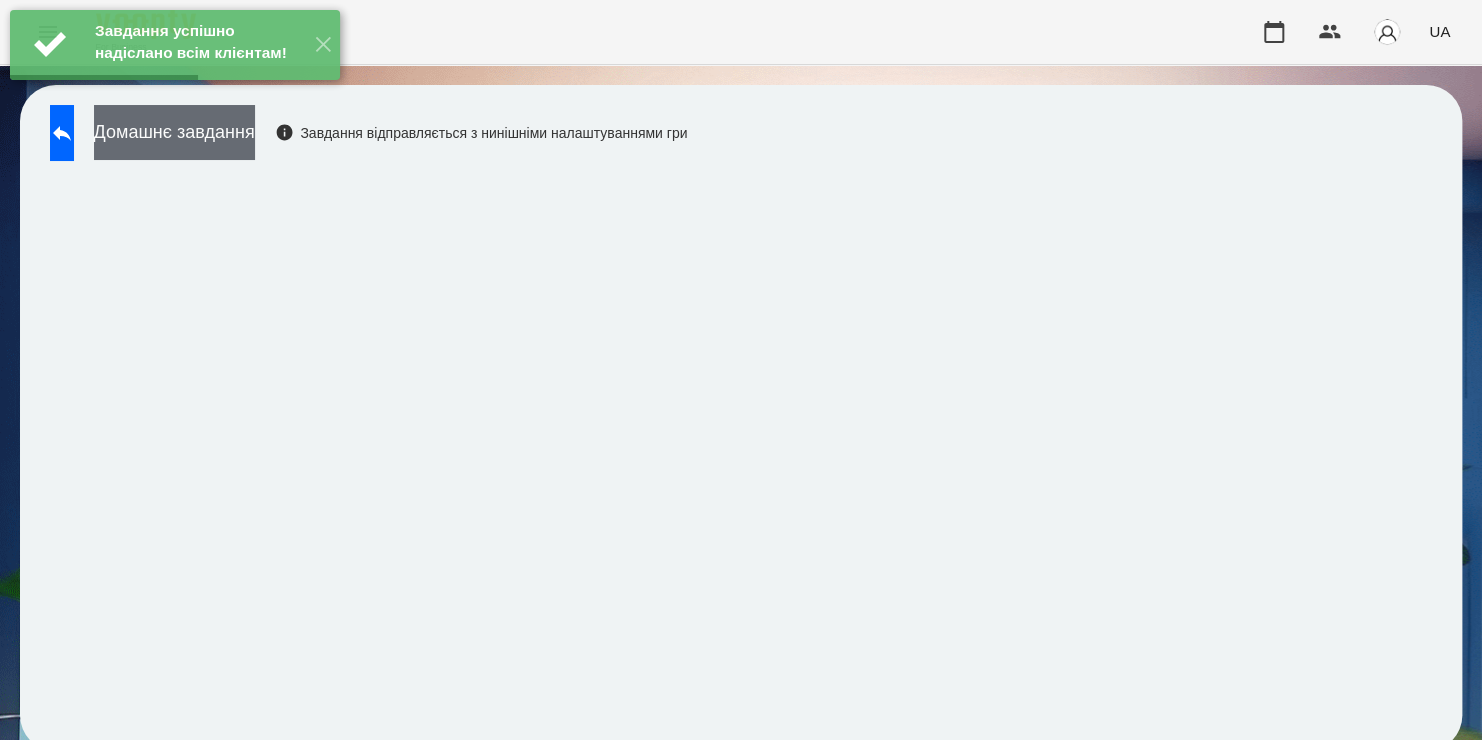 click on "Домашнє завдання" at bounding box center (174, 132) 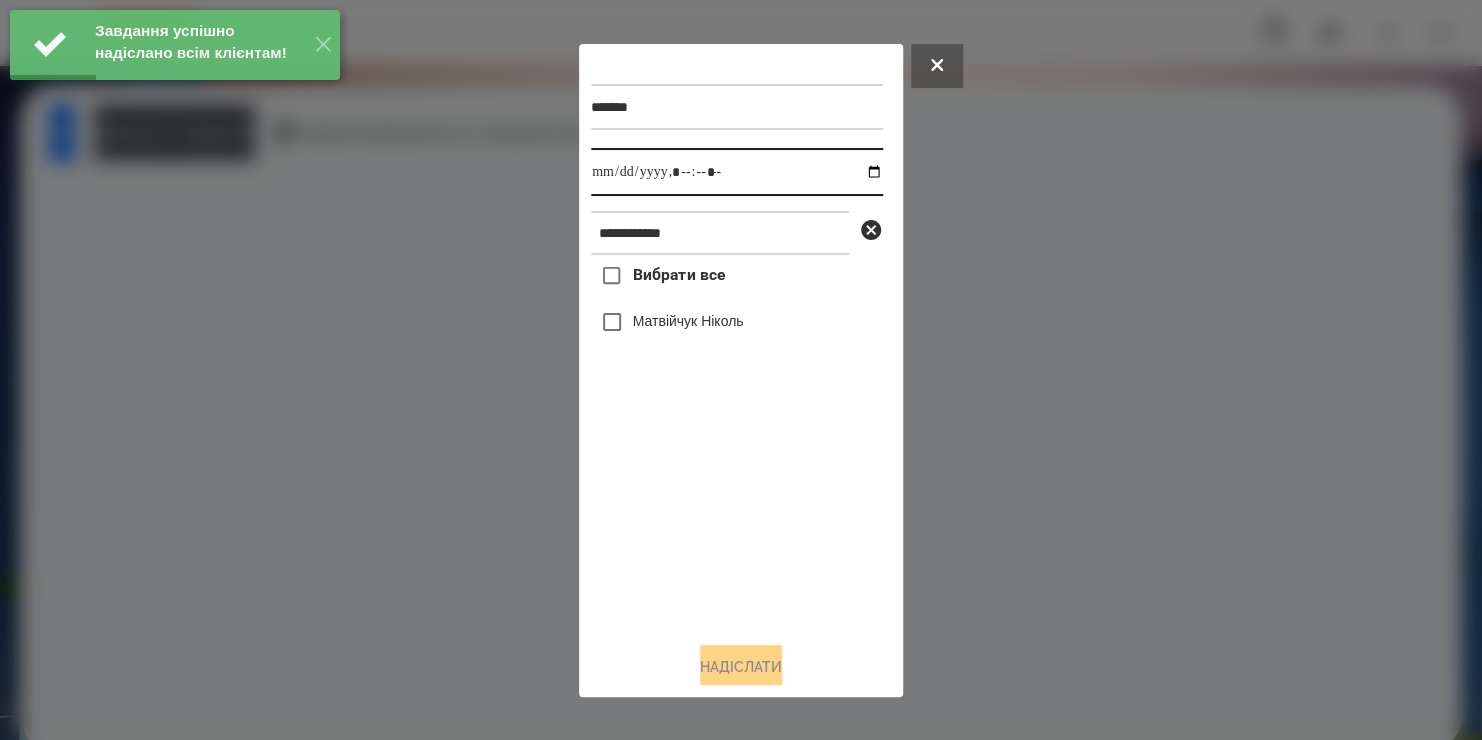 click at bounding box center [737, 172] 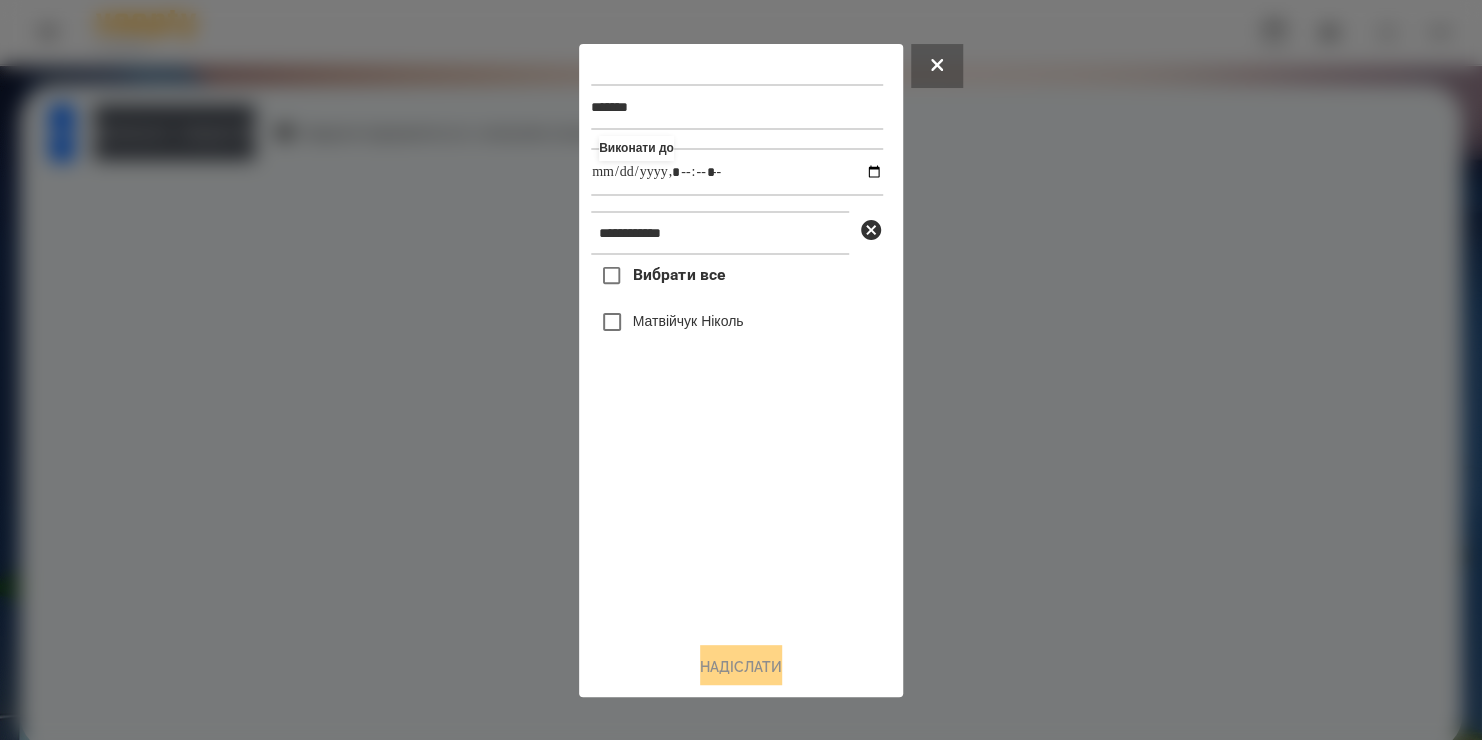 type on "**********" 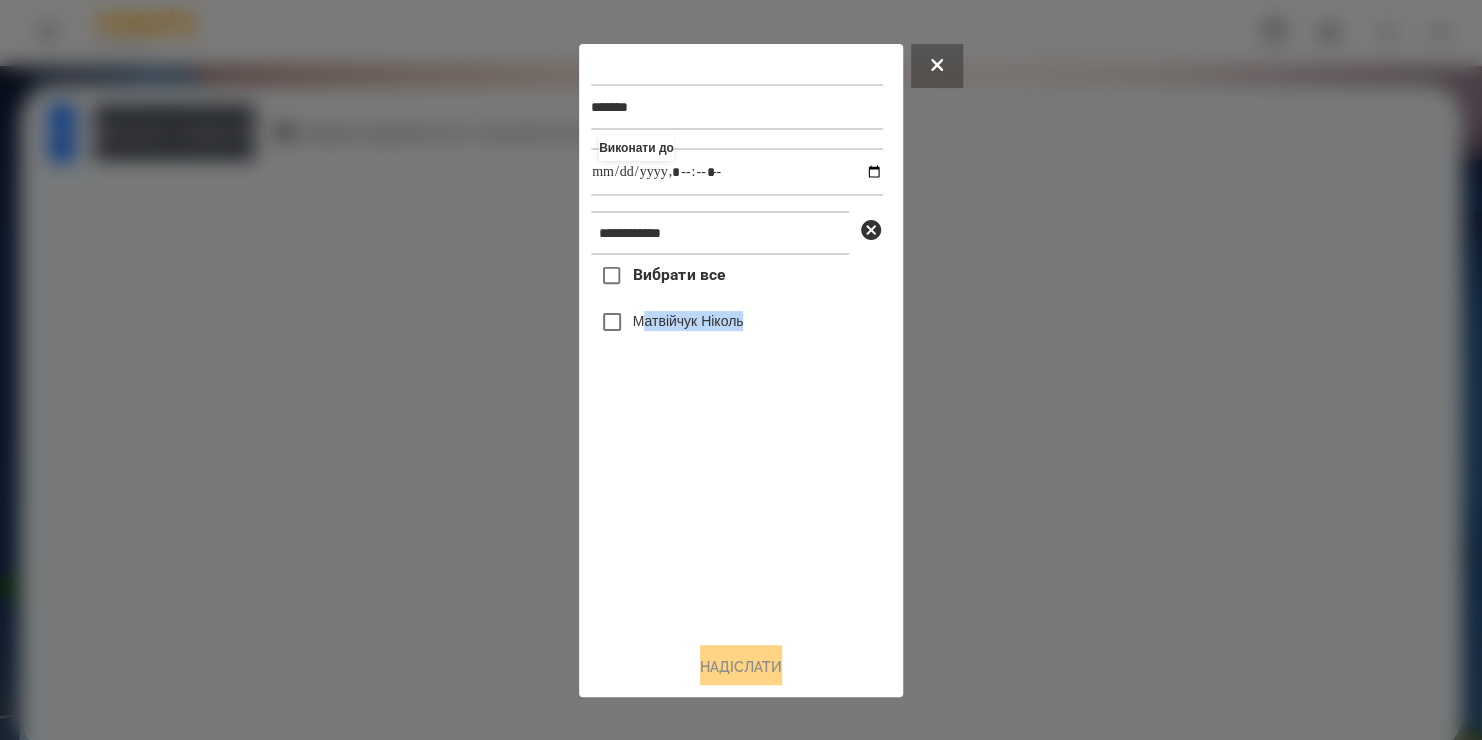 drag, startPoint x: 689, startPoint y: 595, endPoint x: 641, endPoint y: 320, distance: 279.15765 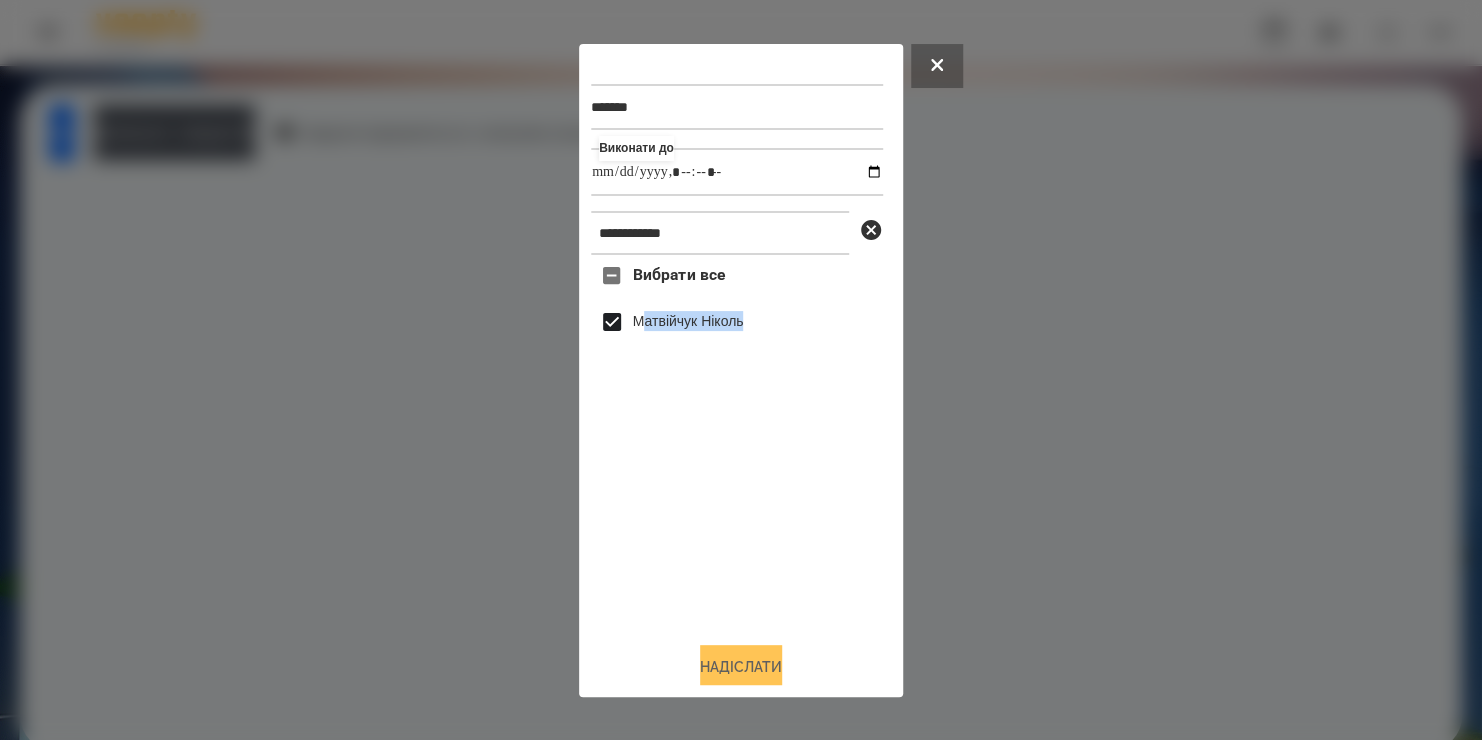 click on "Надіслати" at bounding box center (741, 667) 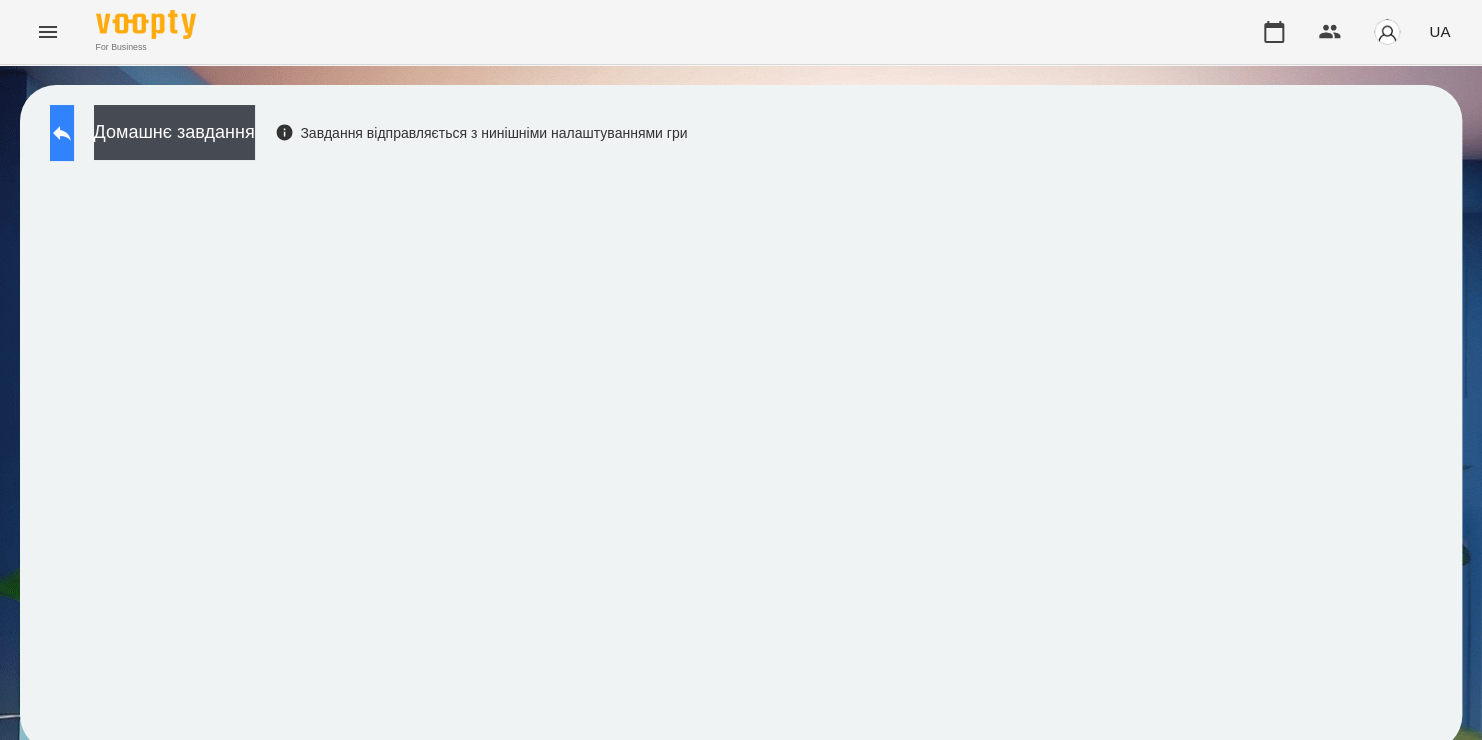 click at bounding box center (62, 133) 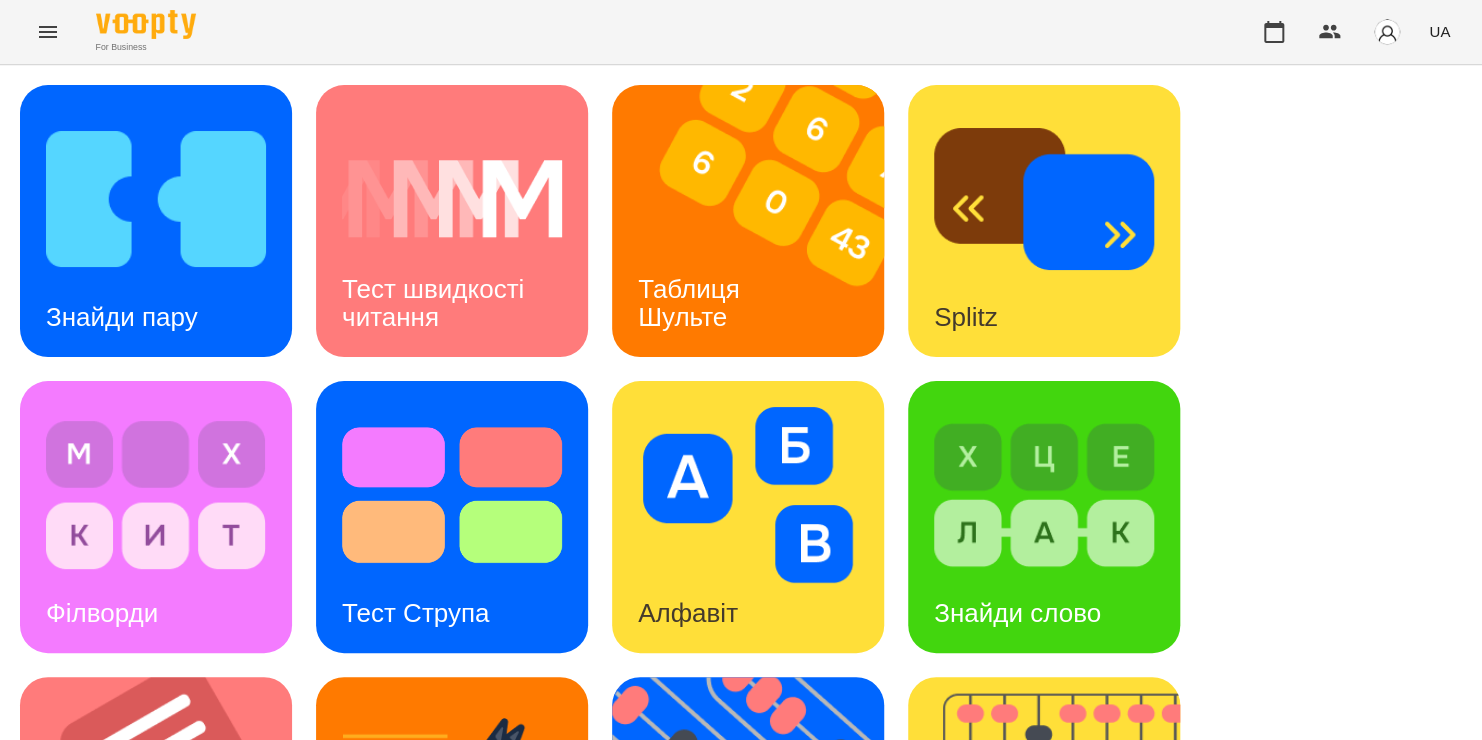 scroll, scrollTop: 820, scrollLeft: 0, axis: vertical 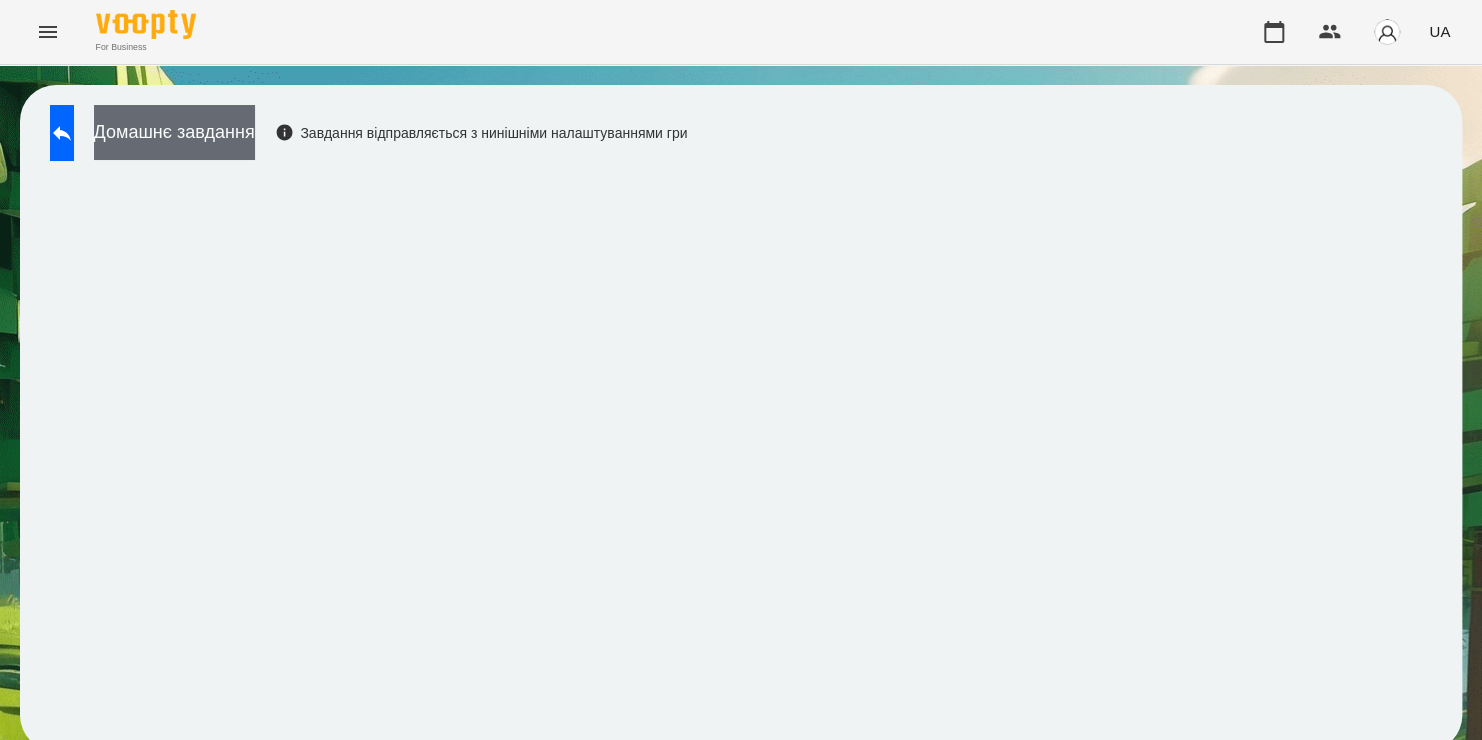 click on "Домашнє завдання" at bounding box center [174, 132] 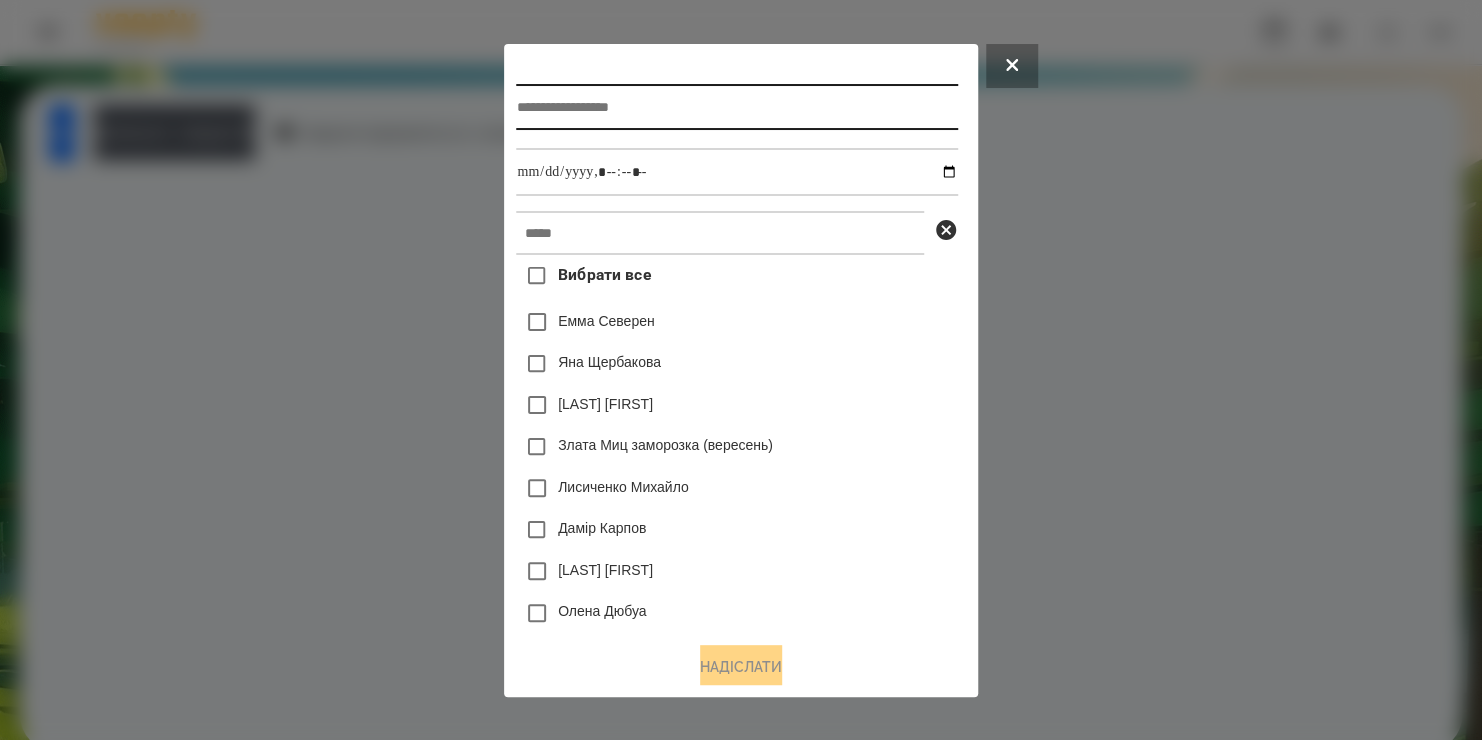 click at bounding box center [736, 107] 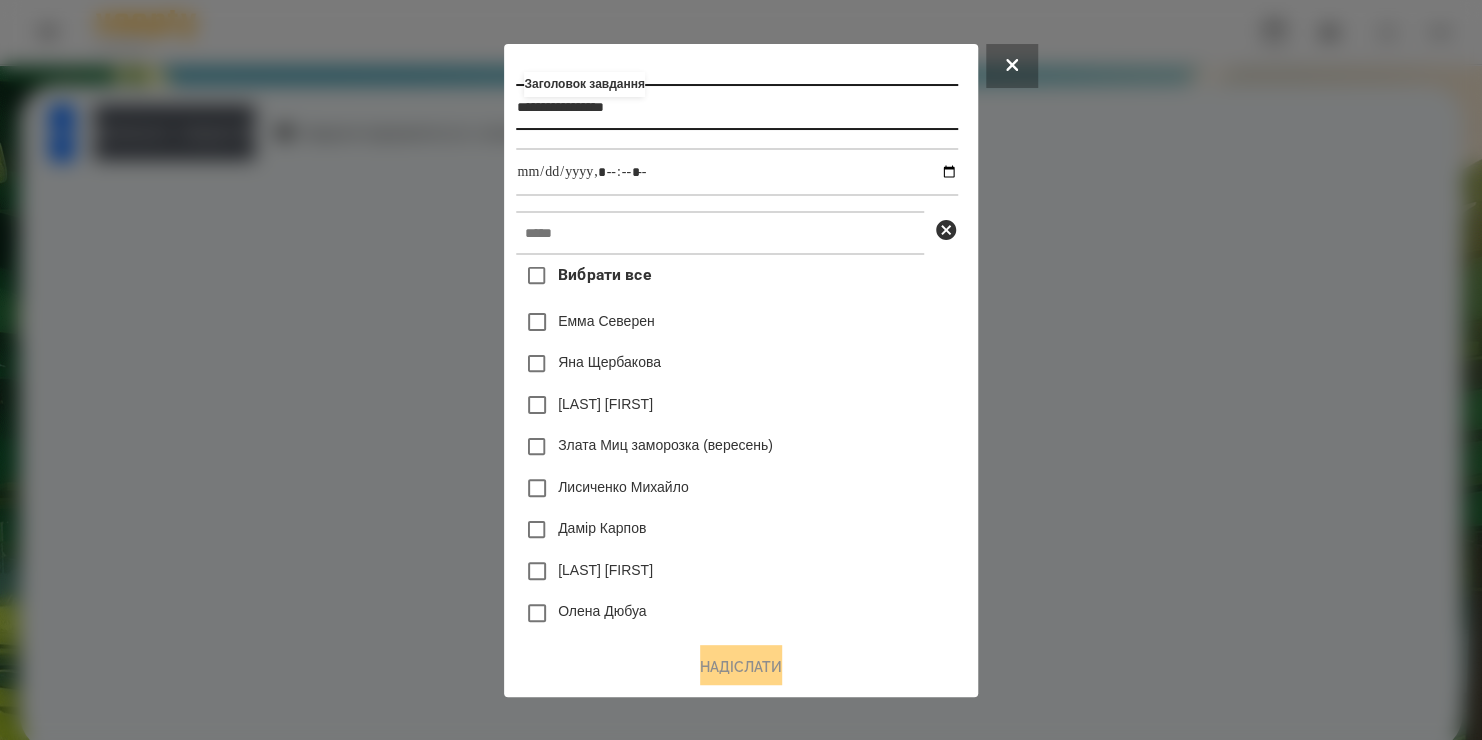 click on "**********" at bounding box center [736, 107] 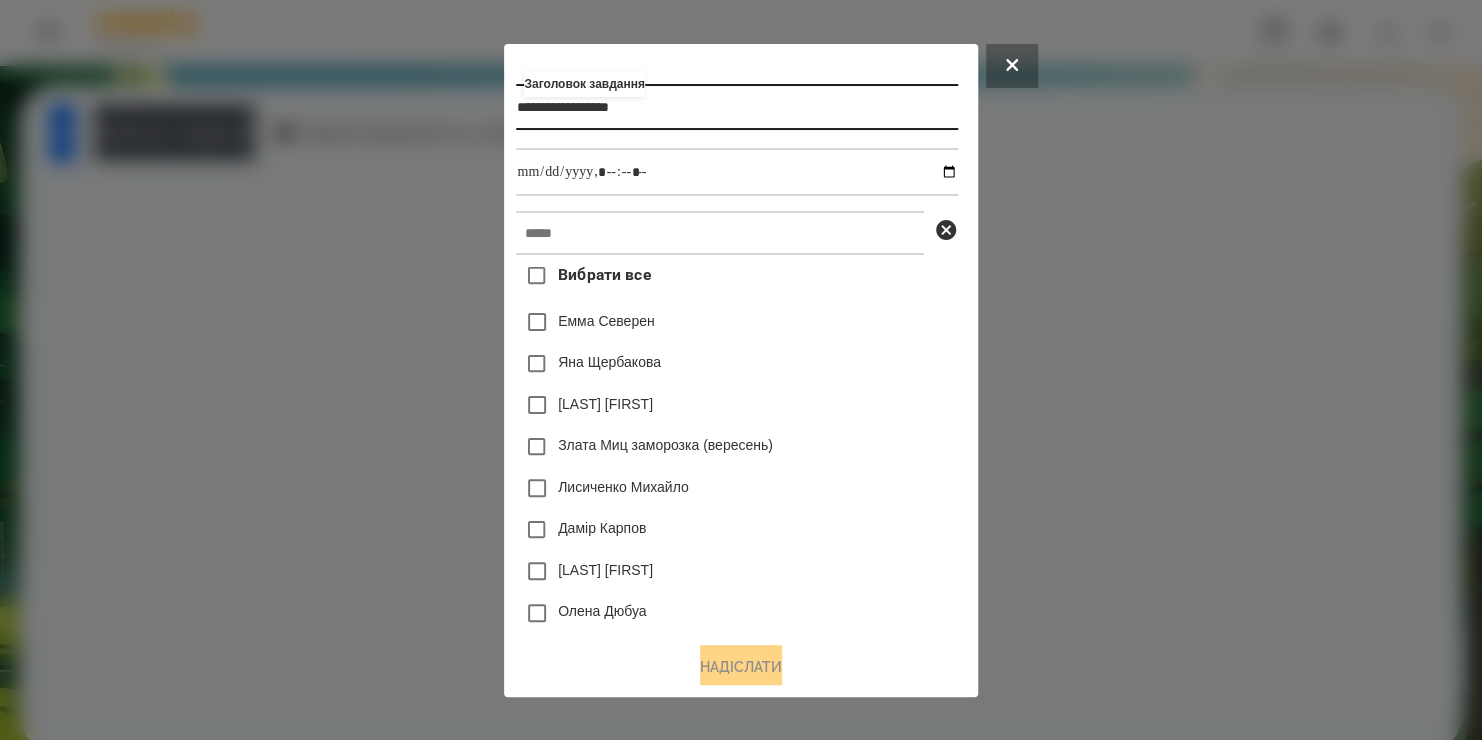 type on "**********" 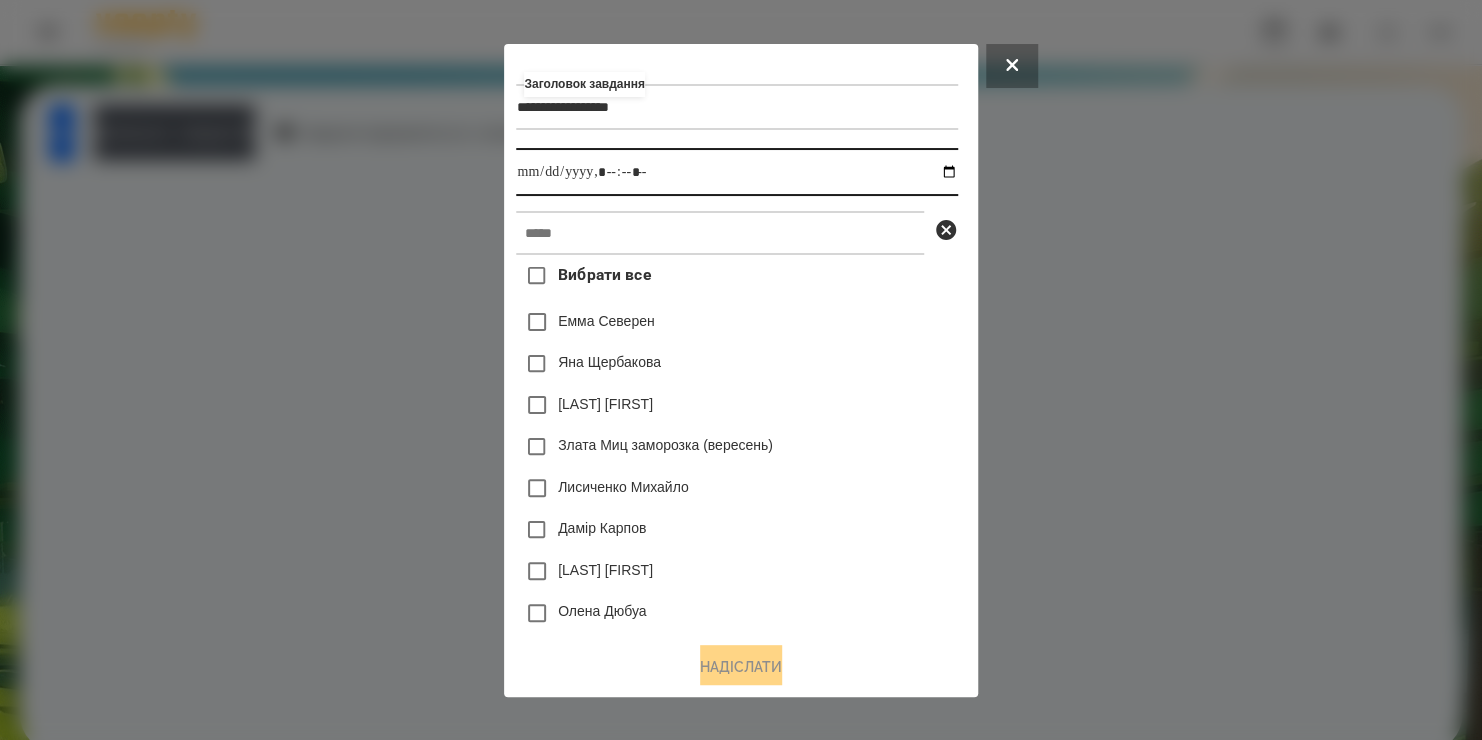 click at bounding box center (736, 172) 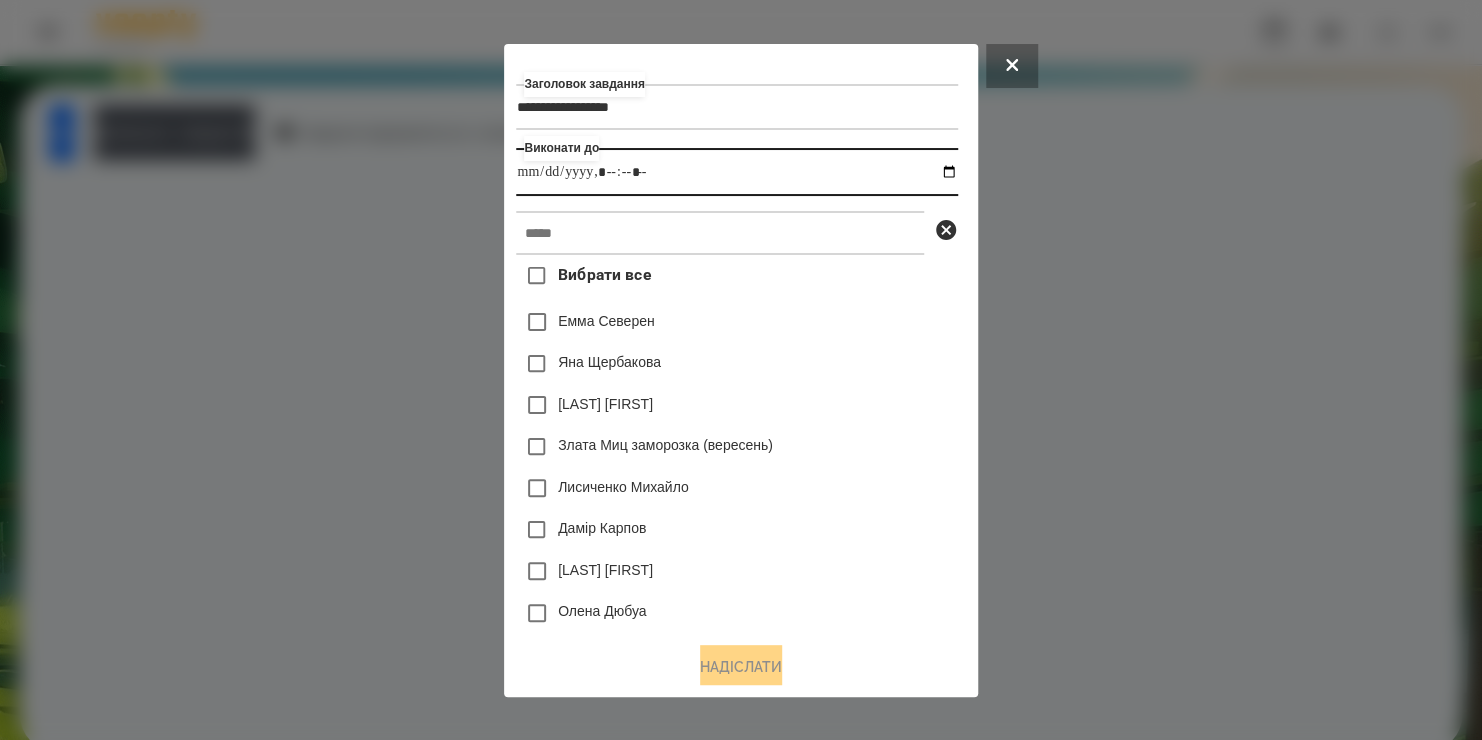 click at bounding box center [736, 172] 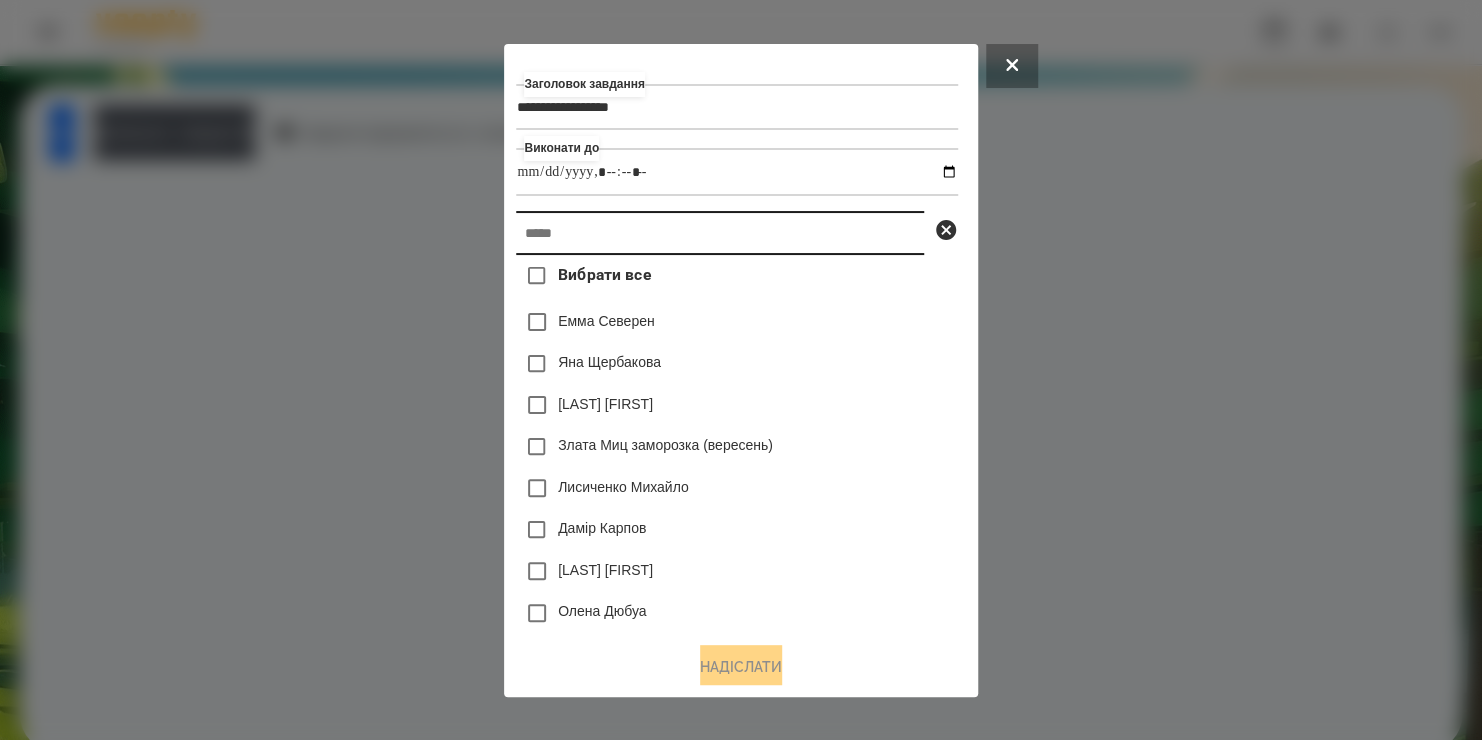 click at bounding box center [720, 233] 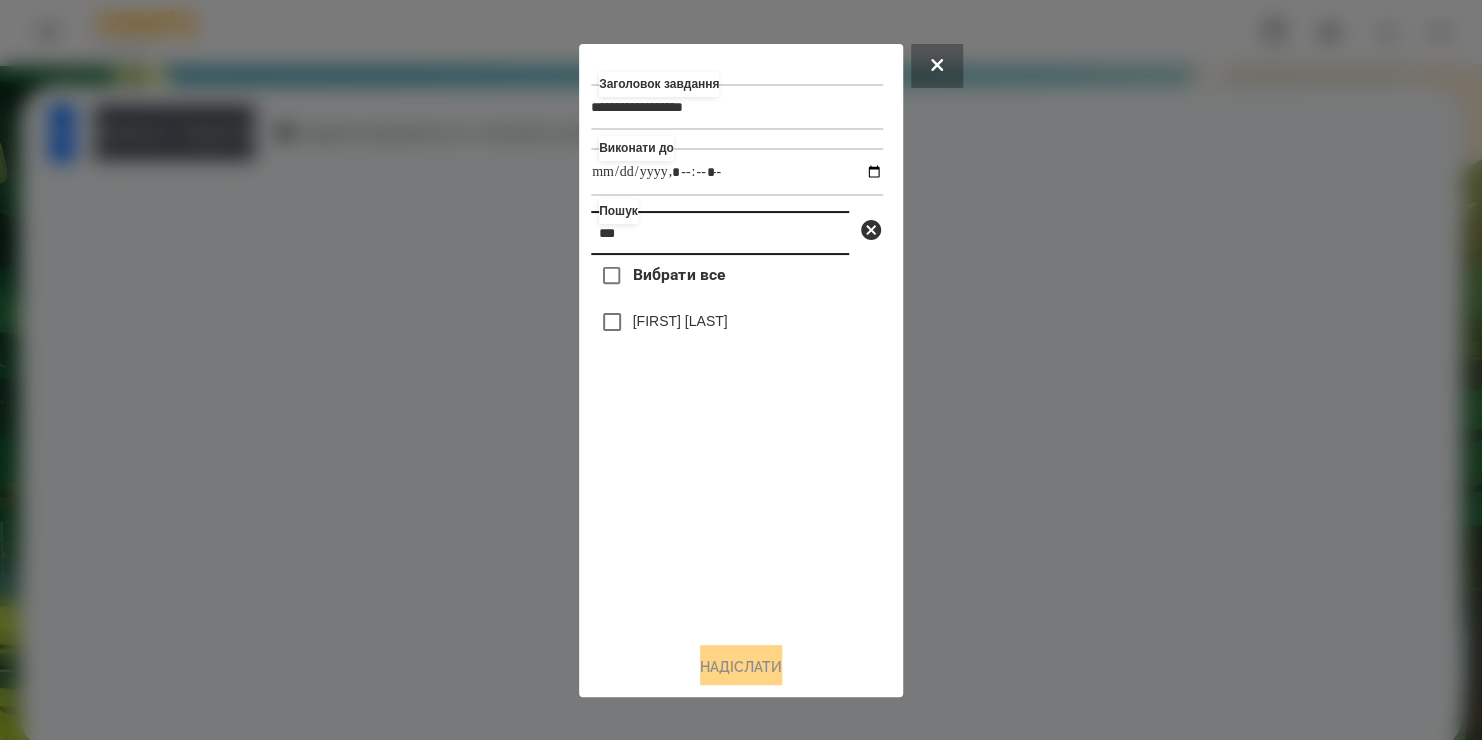 type on "***" 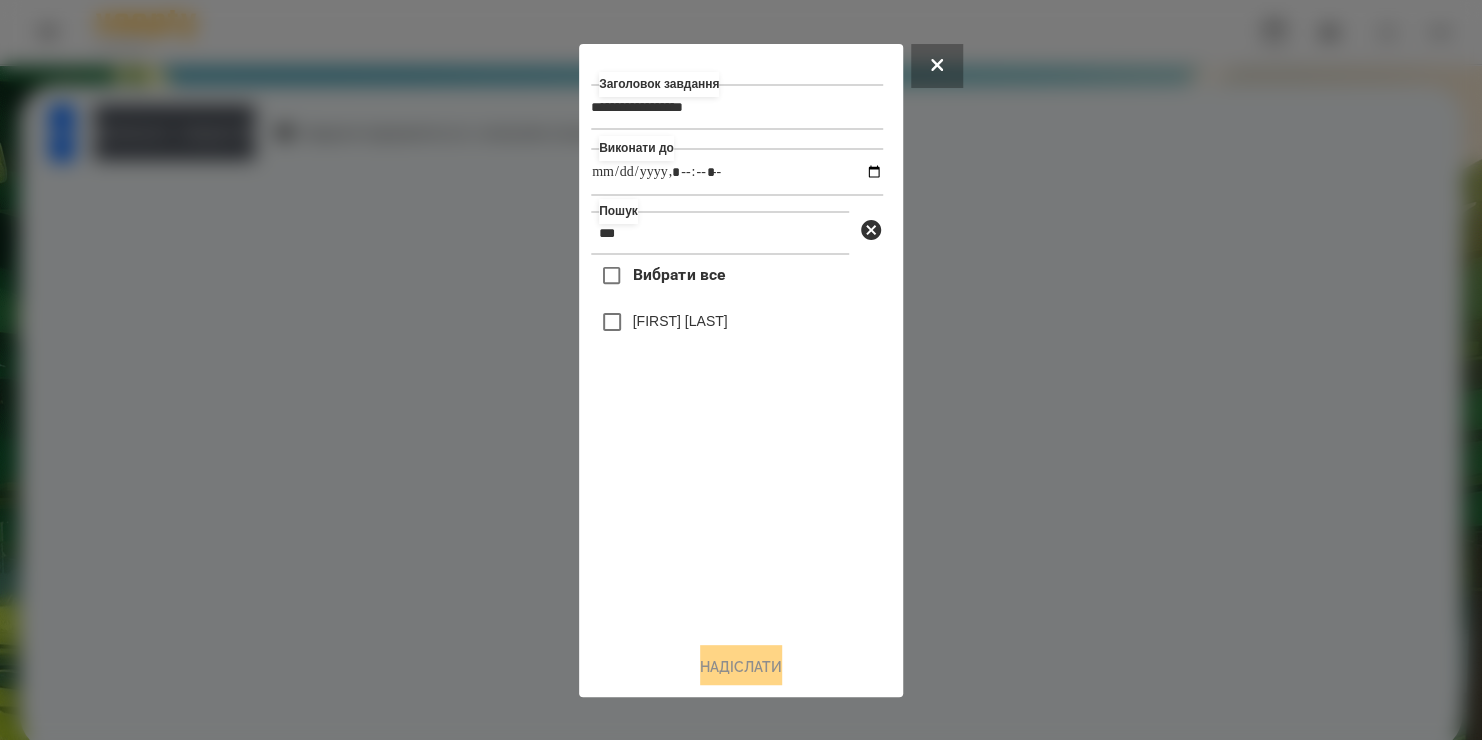 click on "[FIRST] [LAST]" at bounding box center (680, 321) 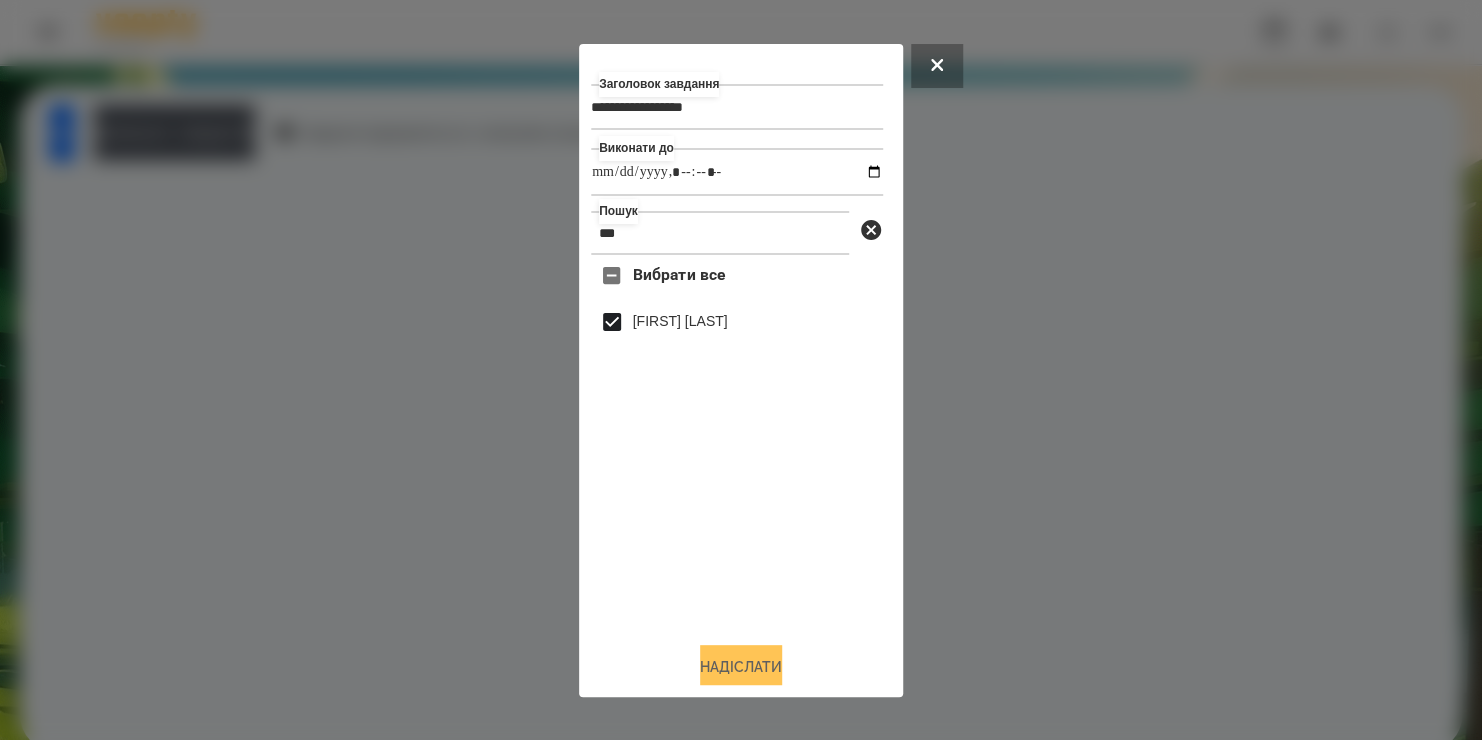 click on "Надіслати" at bounding box center [741, 667] 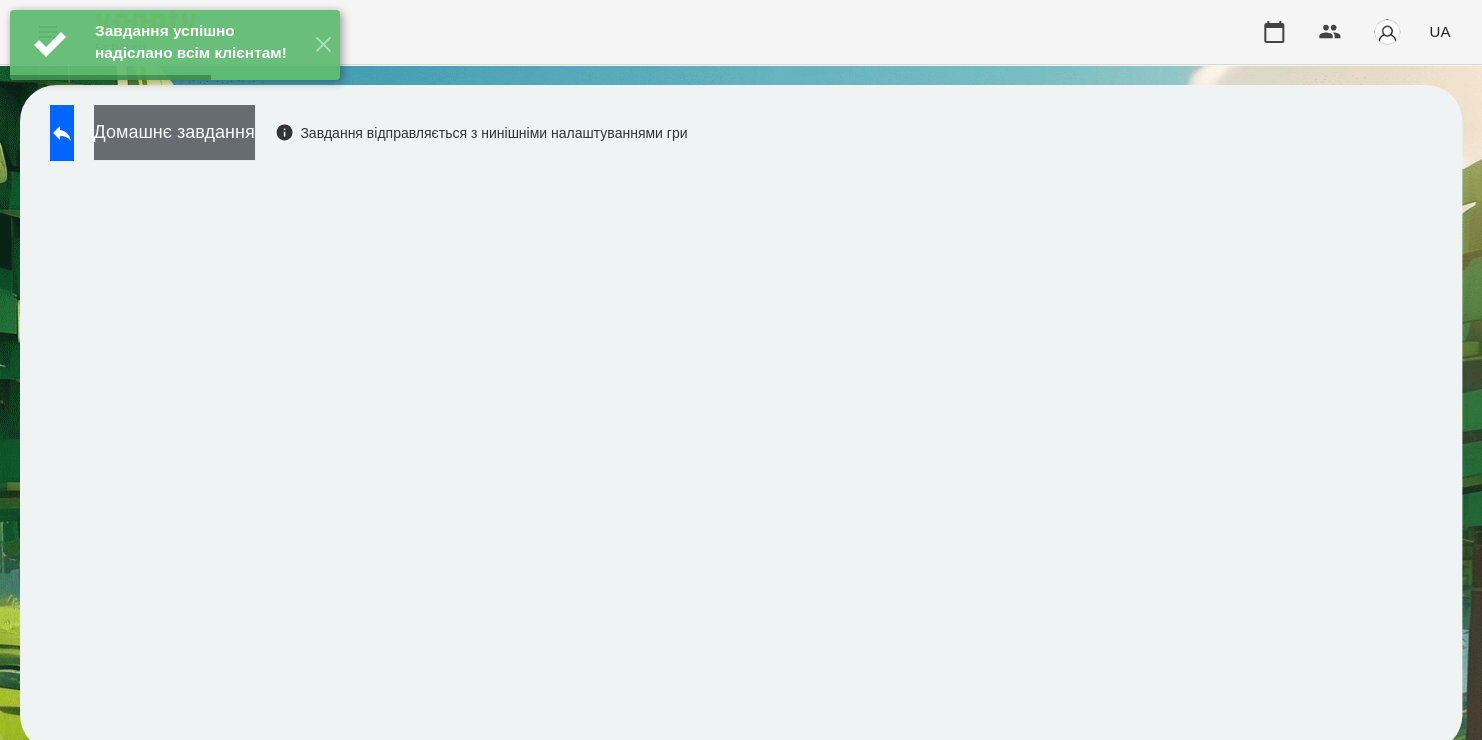 click on "Домашнє завдання" at bounding box center [174, 132] 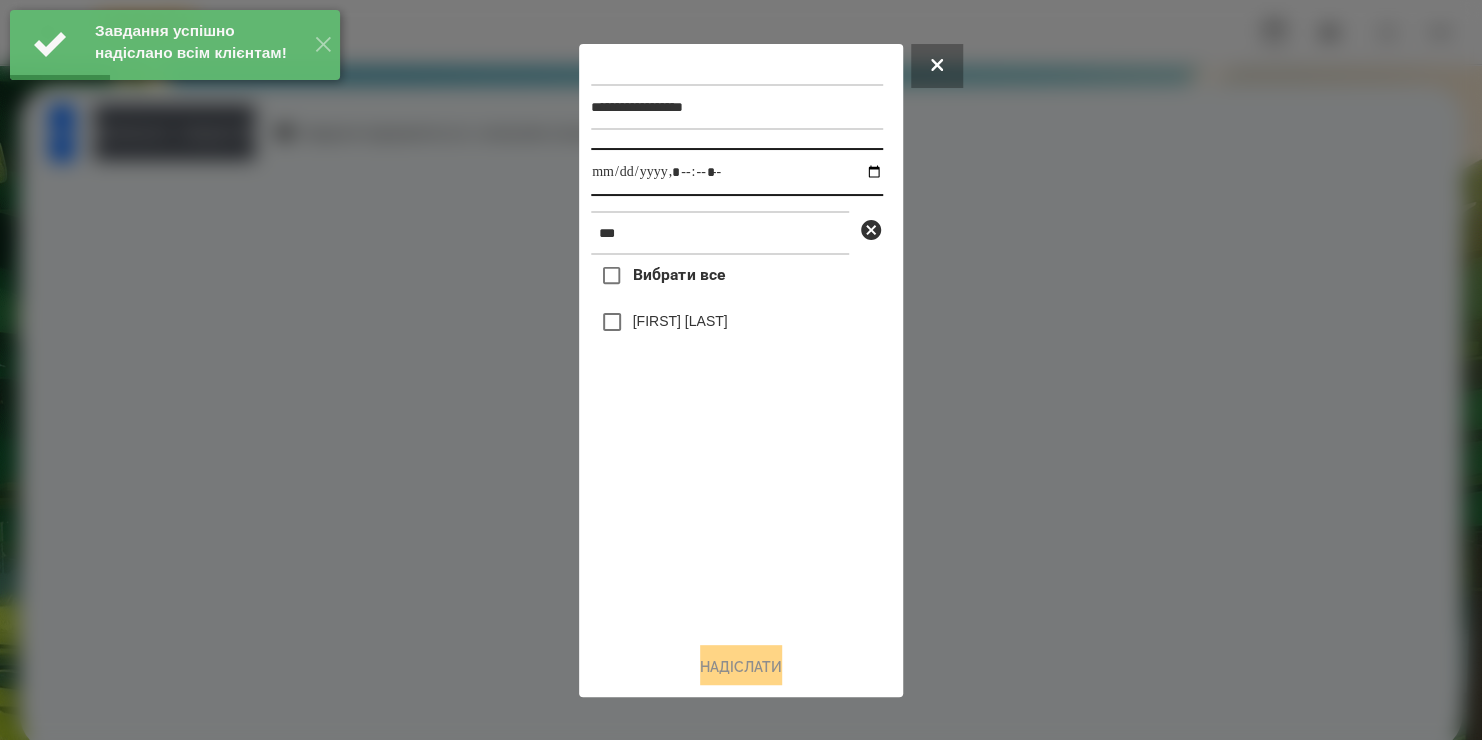 click at bounding box center [737, 172] 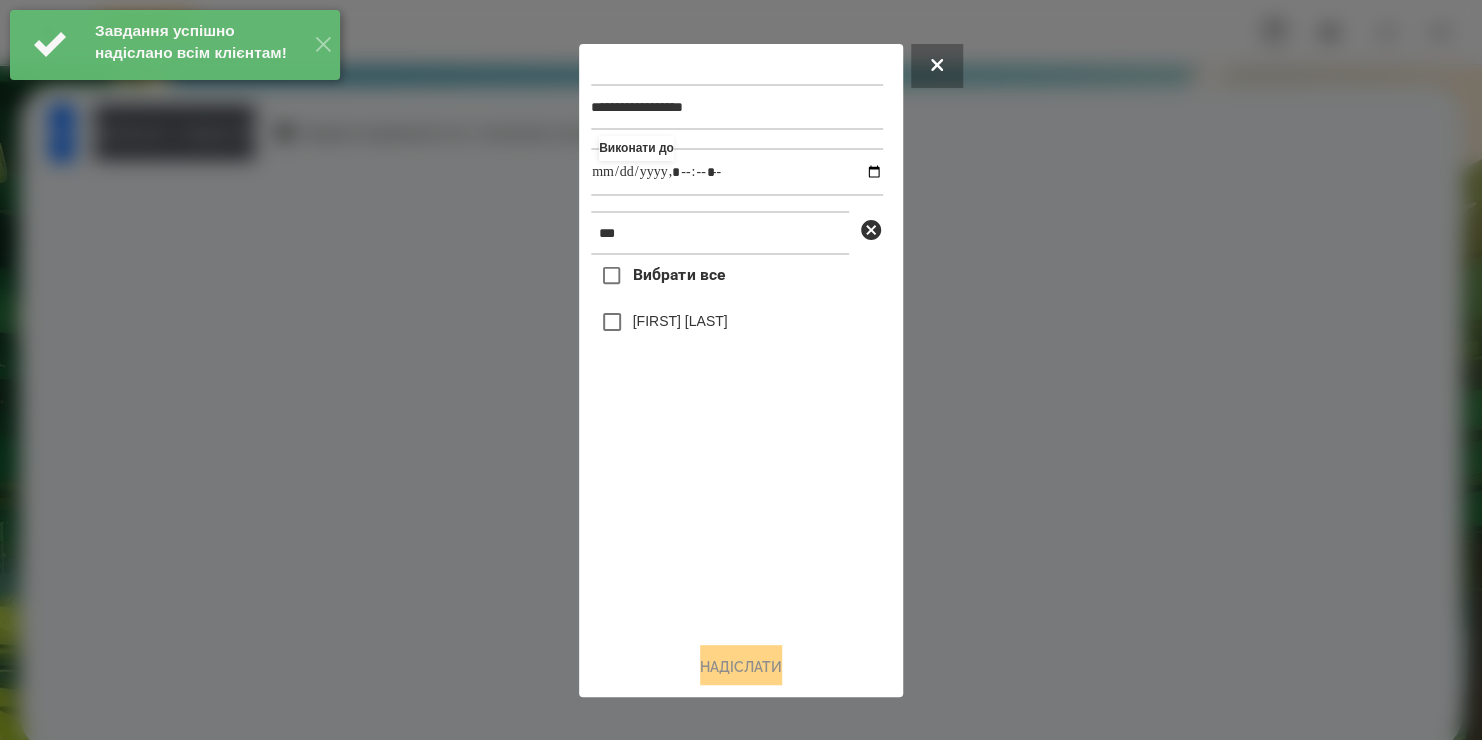 type on "**********" 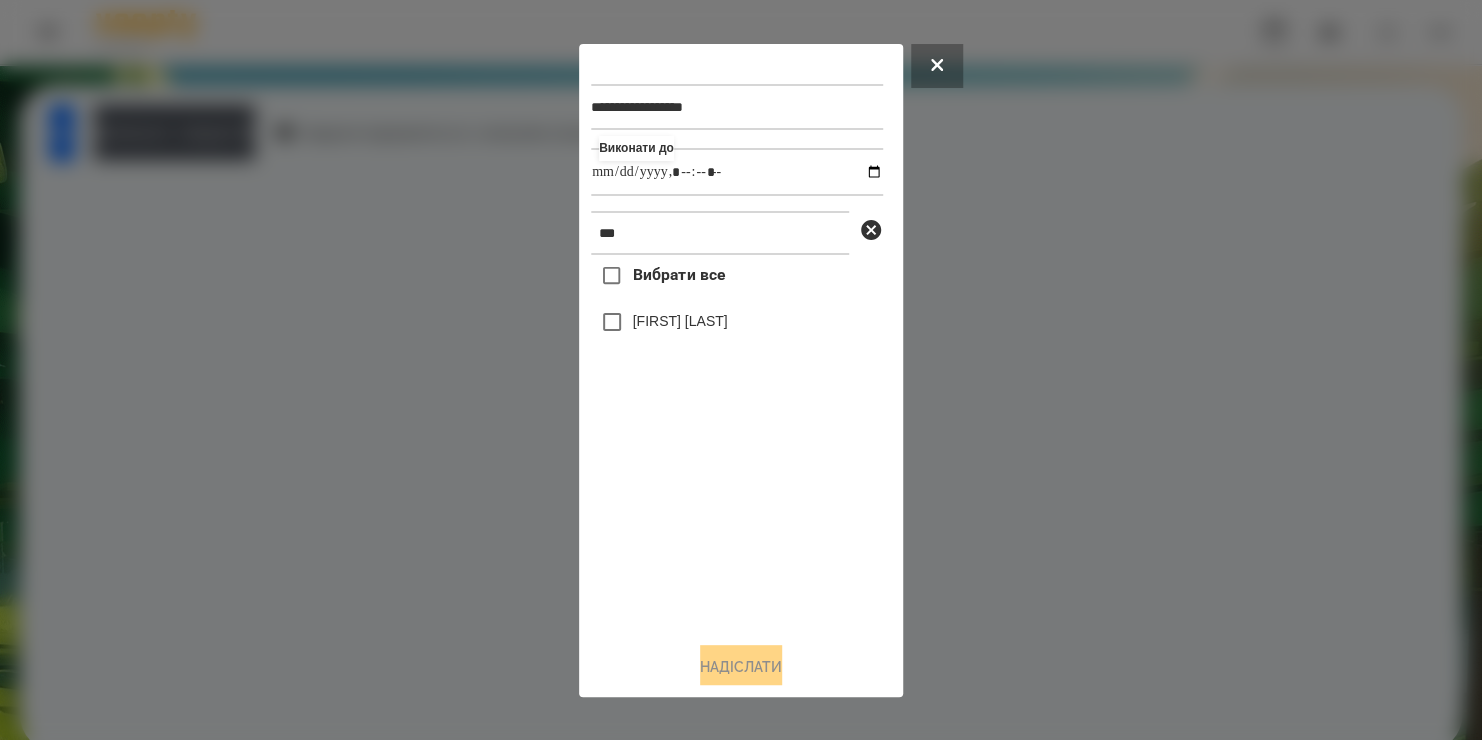 click on "Вибрати все [FIRST] [LAST]" at bounding box center [737, 440] 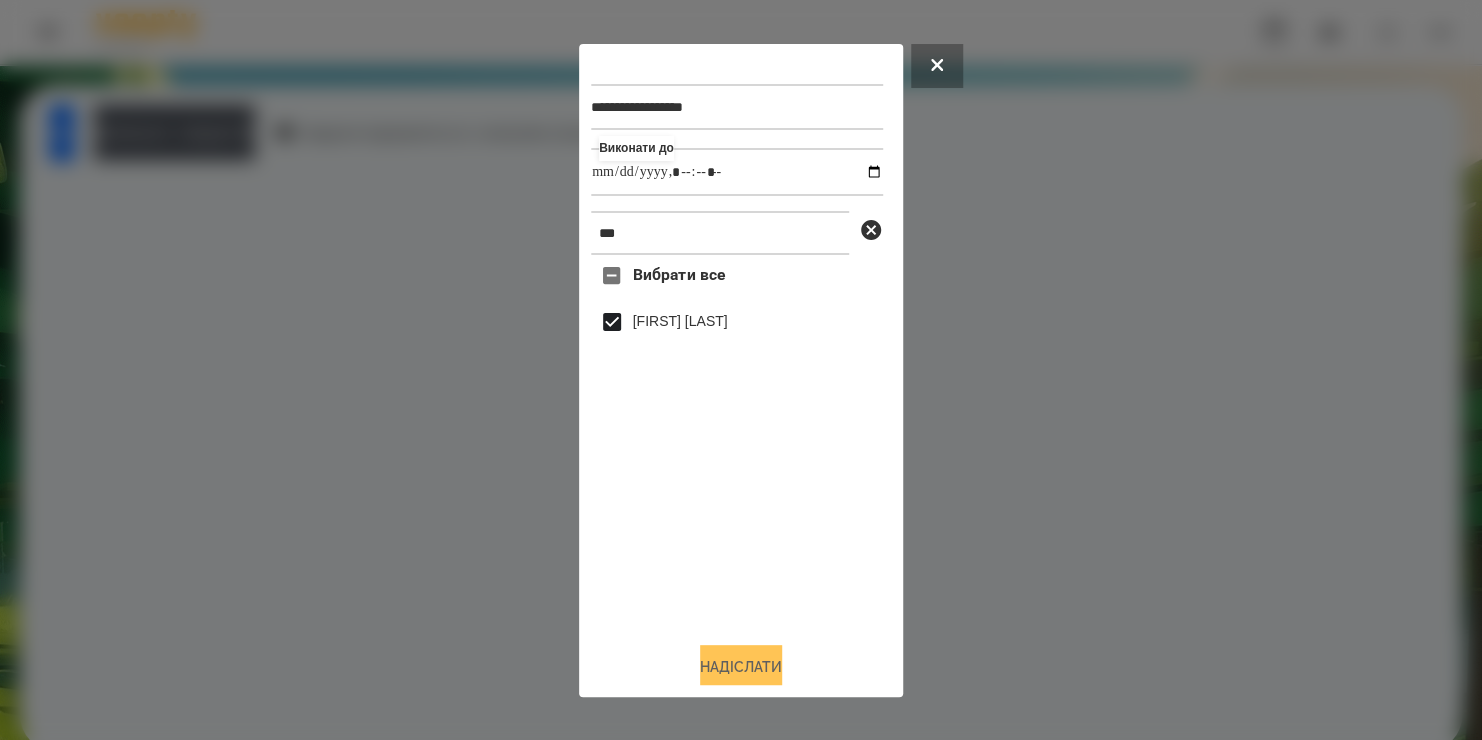 click on "Надіслати" at bounding box center (741, 667) 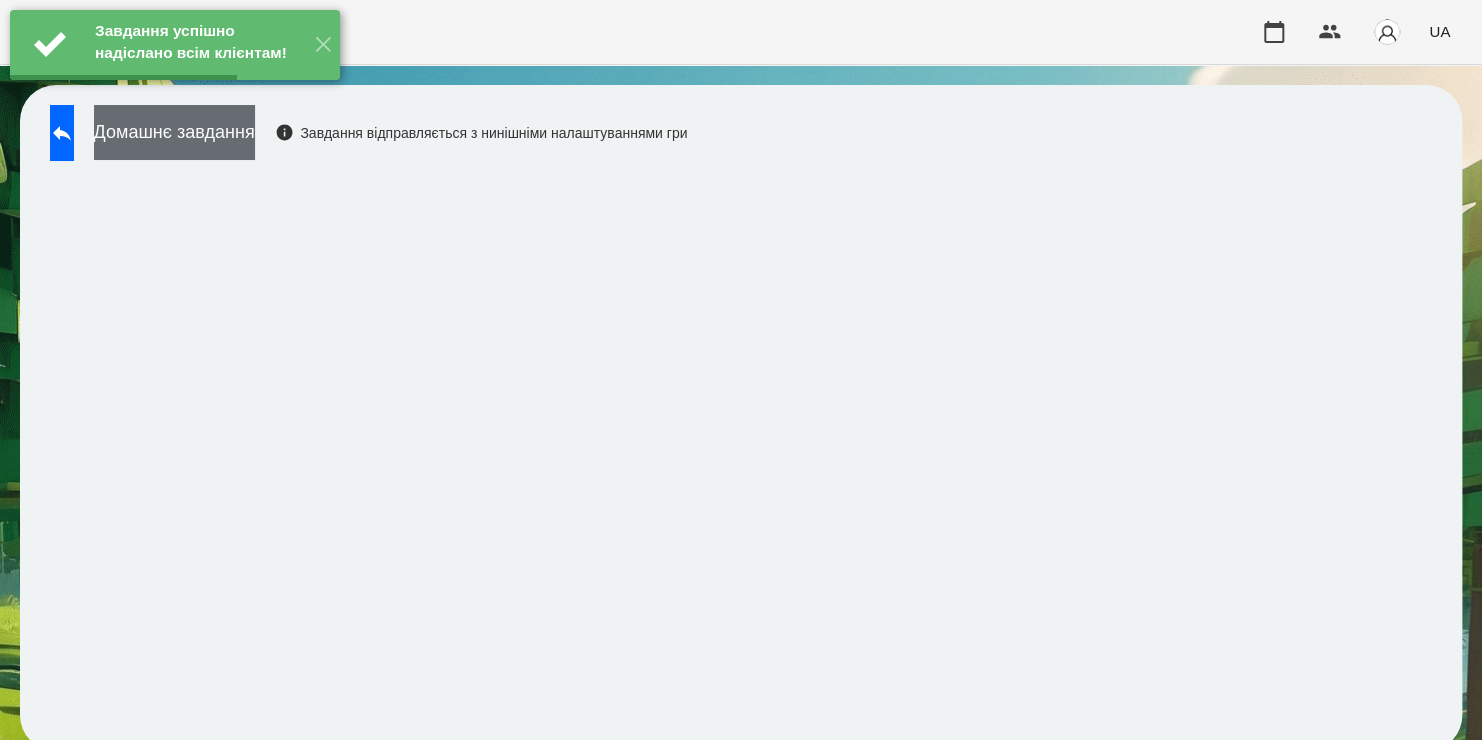 click on "Домашнє завдання" at bounding box center (174, 132) 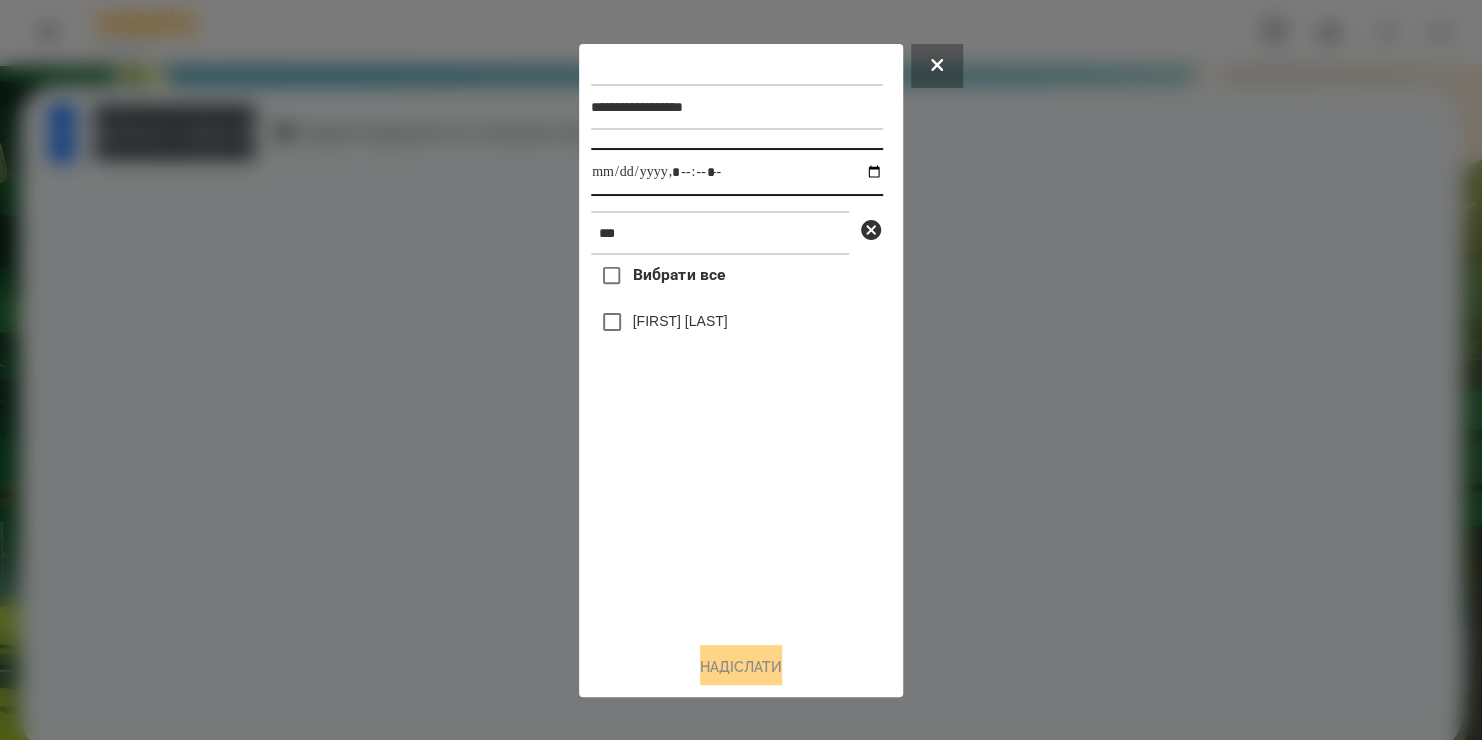 click at bounding box center [737, 172] 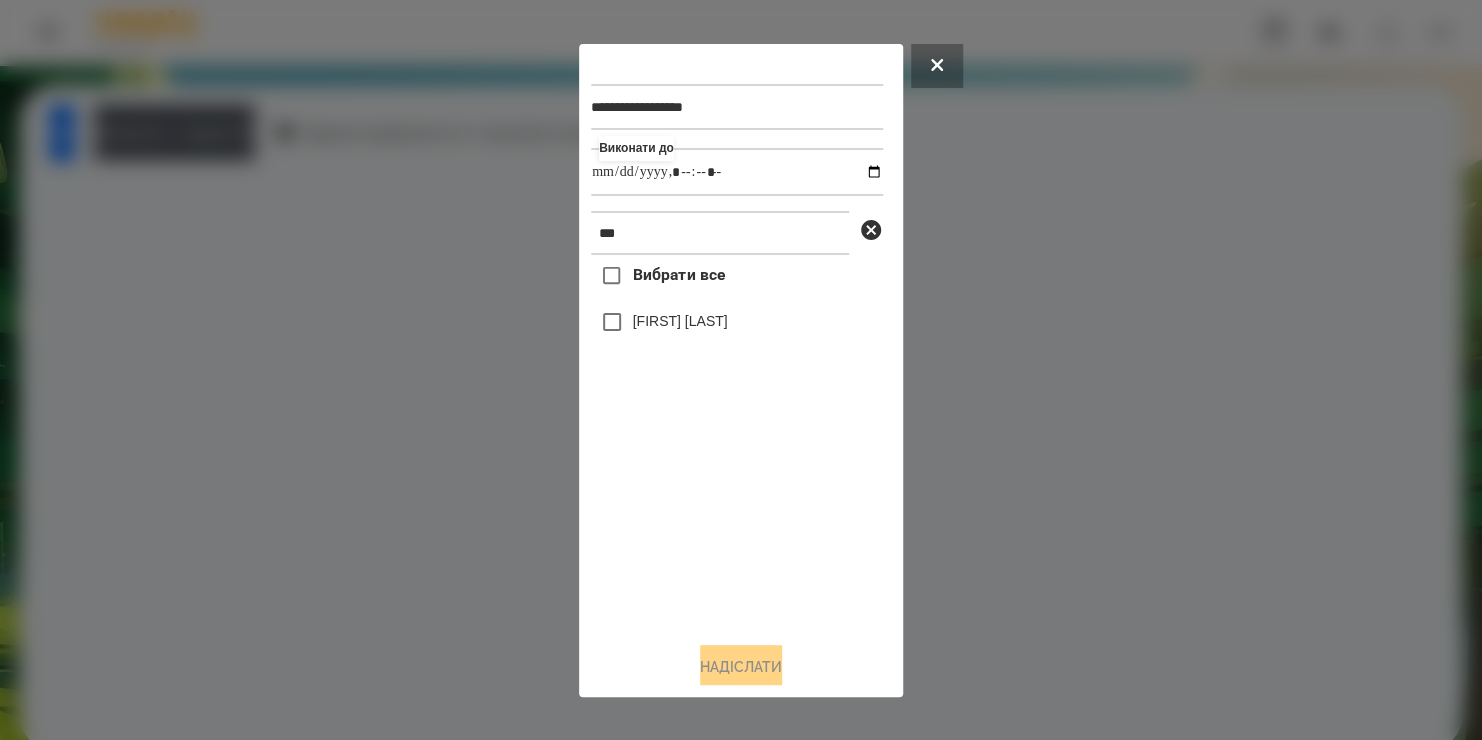 type on "**********" 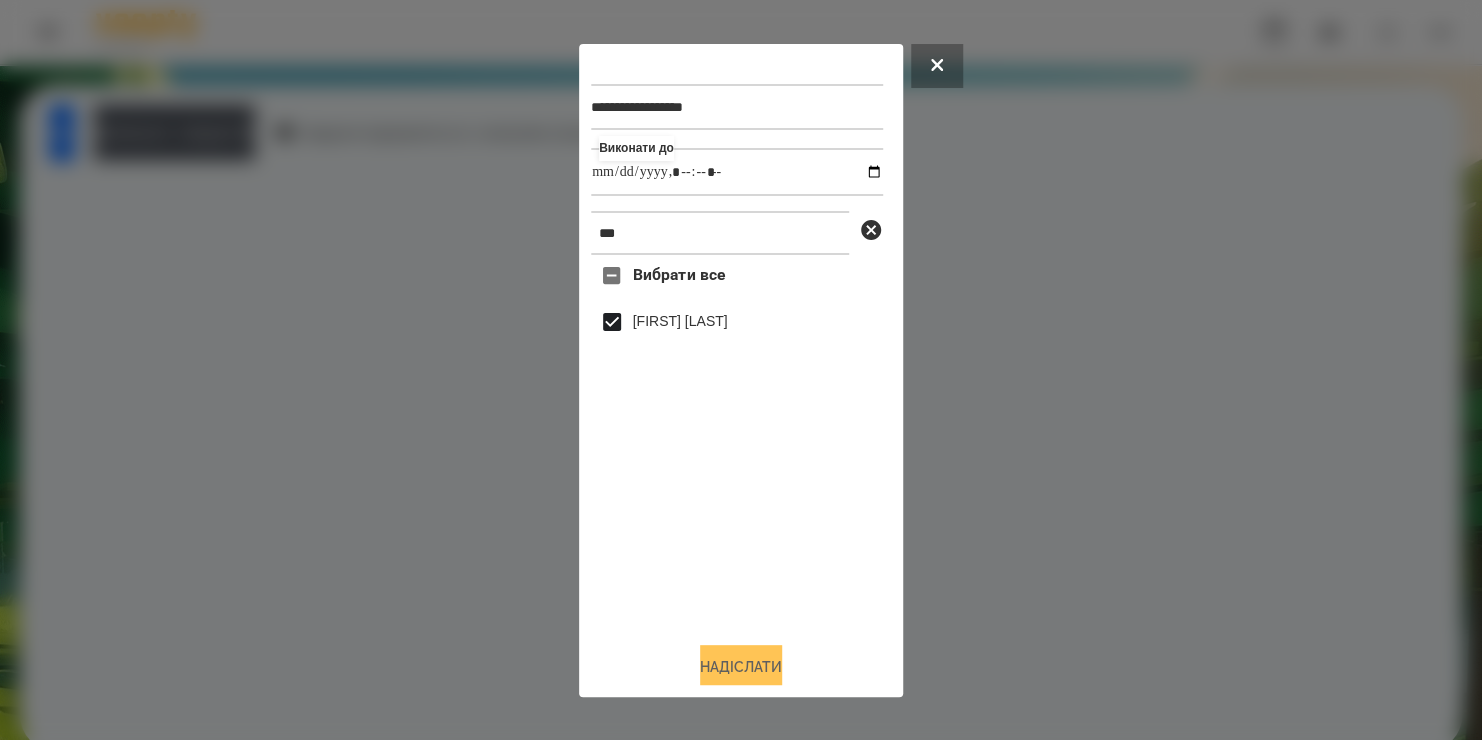 click on "Надіслати" at bounding box center [741, 667] 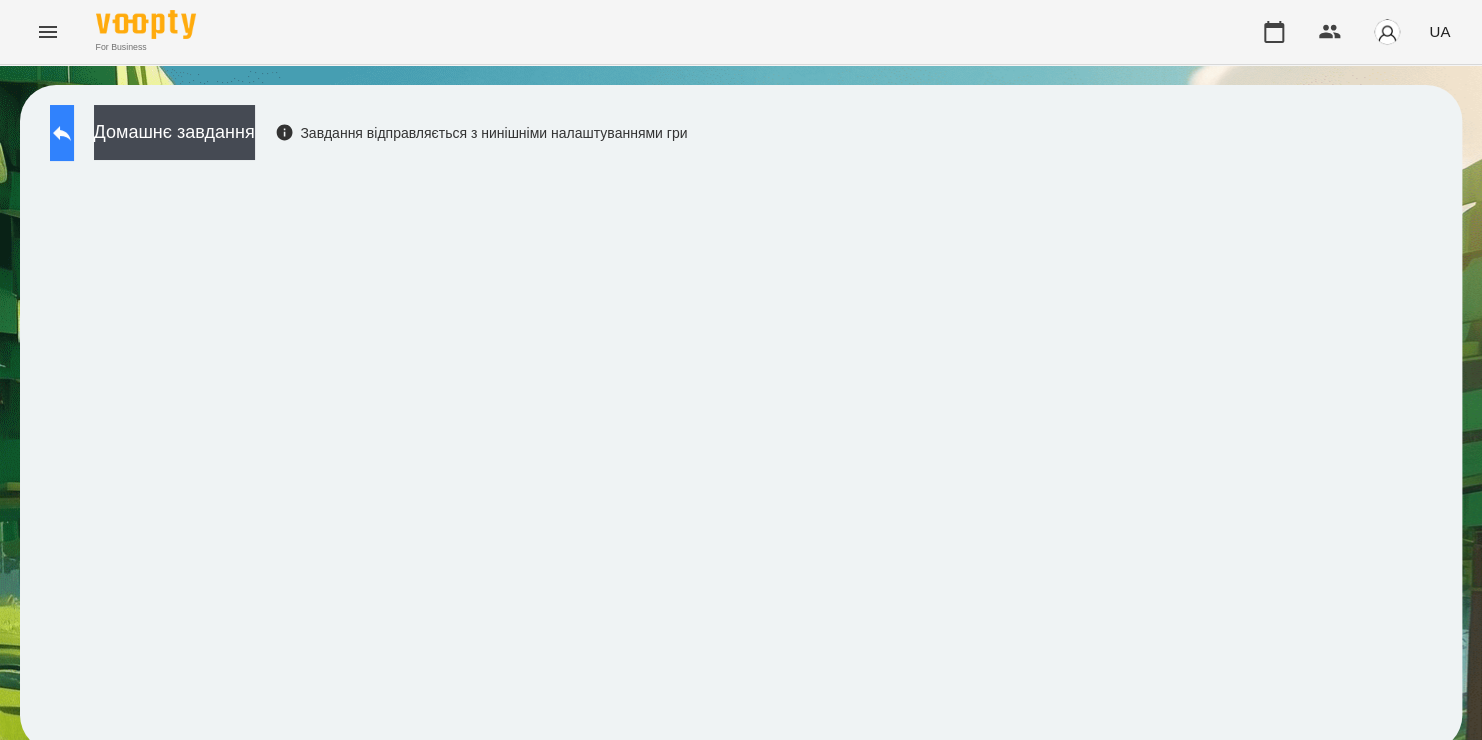 click at bounding box center [62, 133] 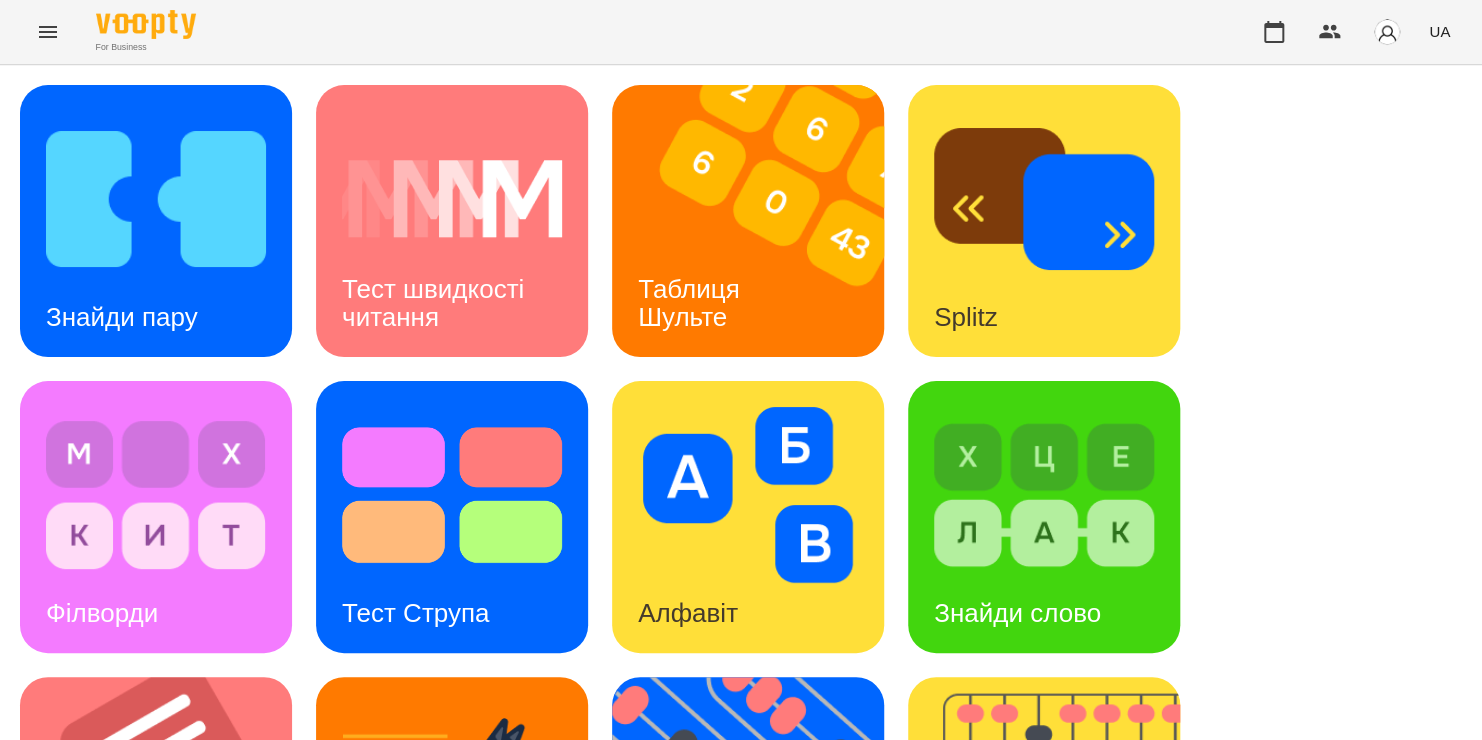 scroll, scrollTop: 0, scrollLeft: 0, axis: both 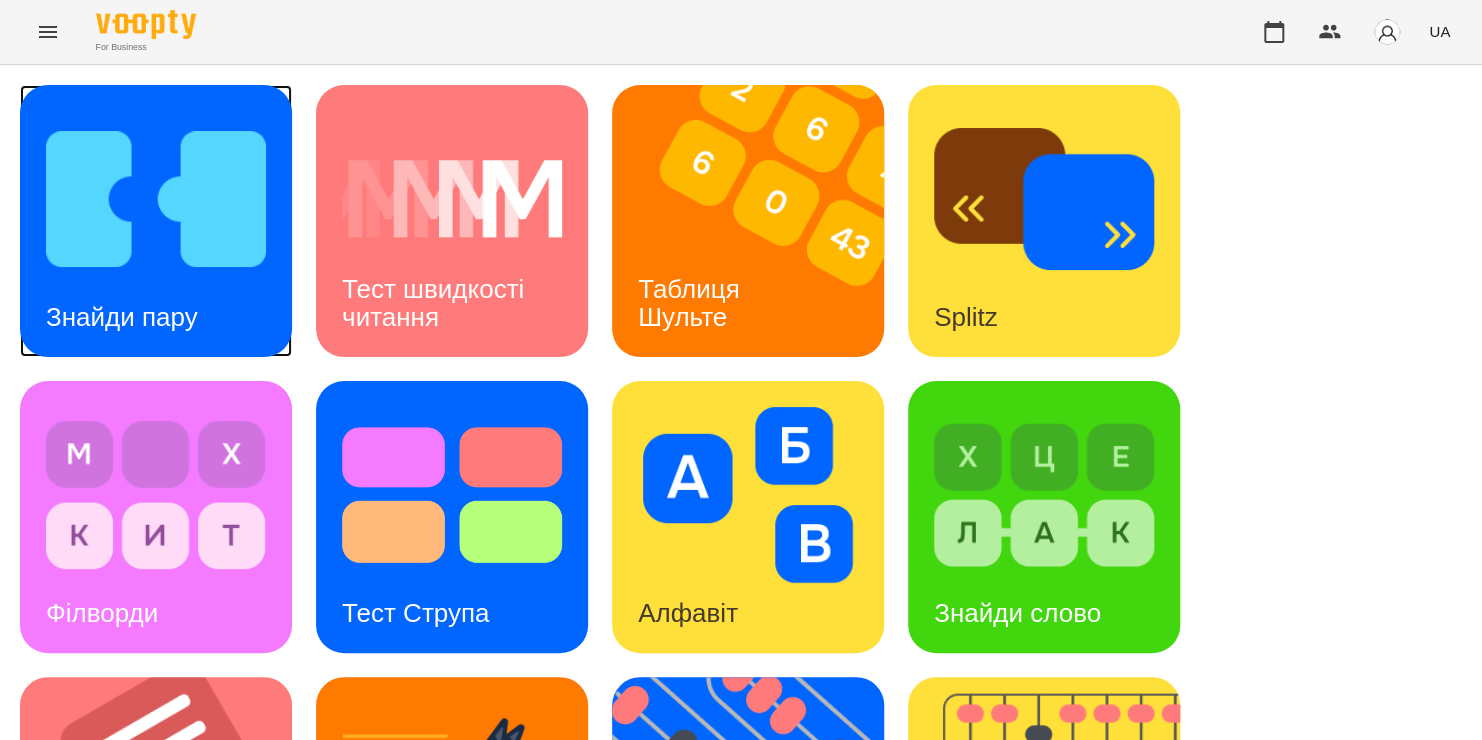 click on "Знайди пару" at bounding box center [122, 317] 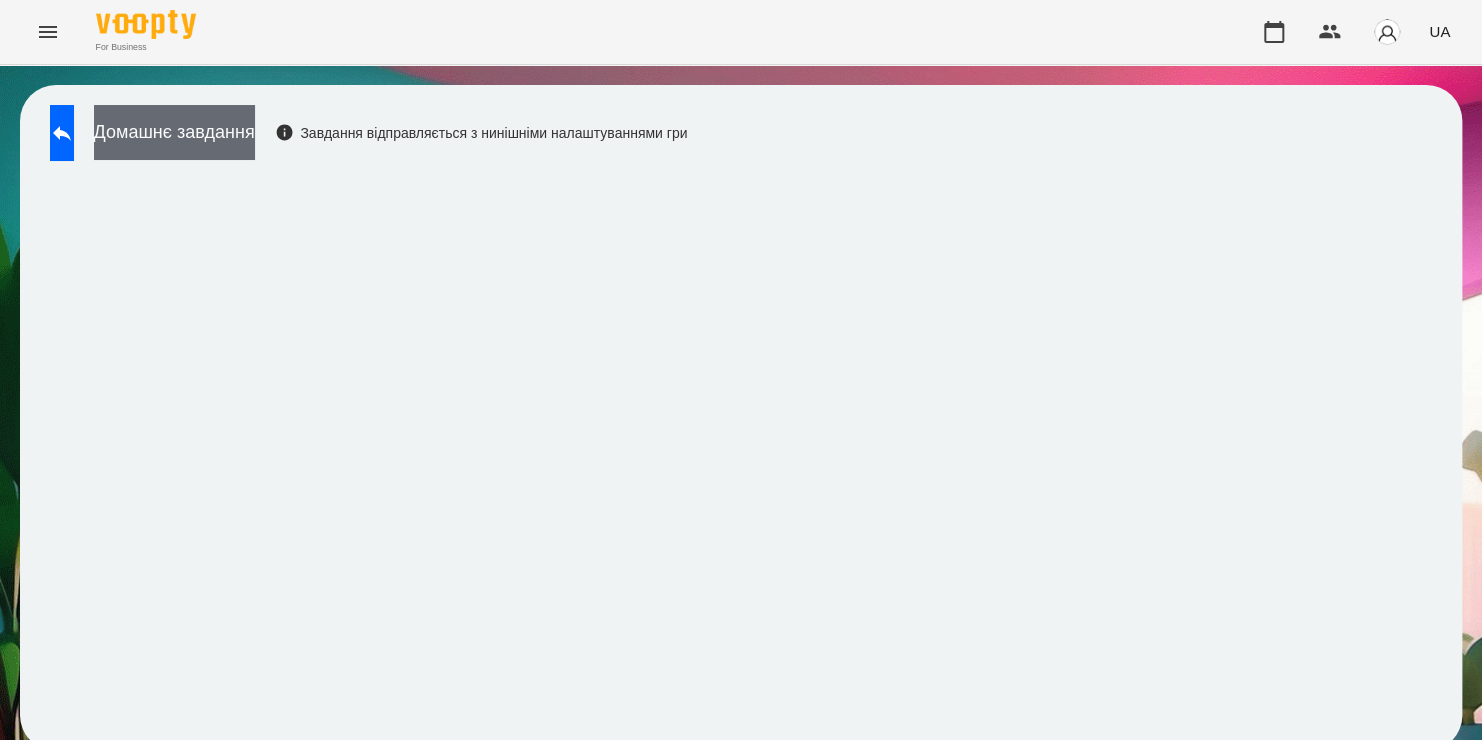 click on "Домашнє завдання" at bounding box center [174, 132] 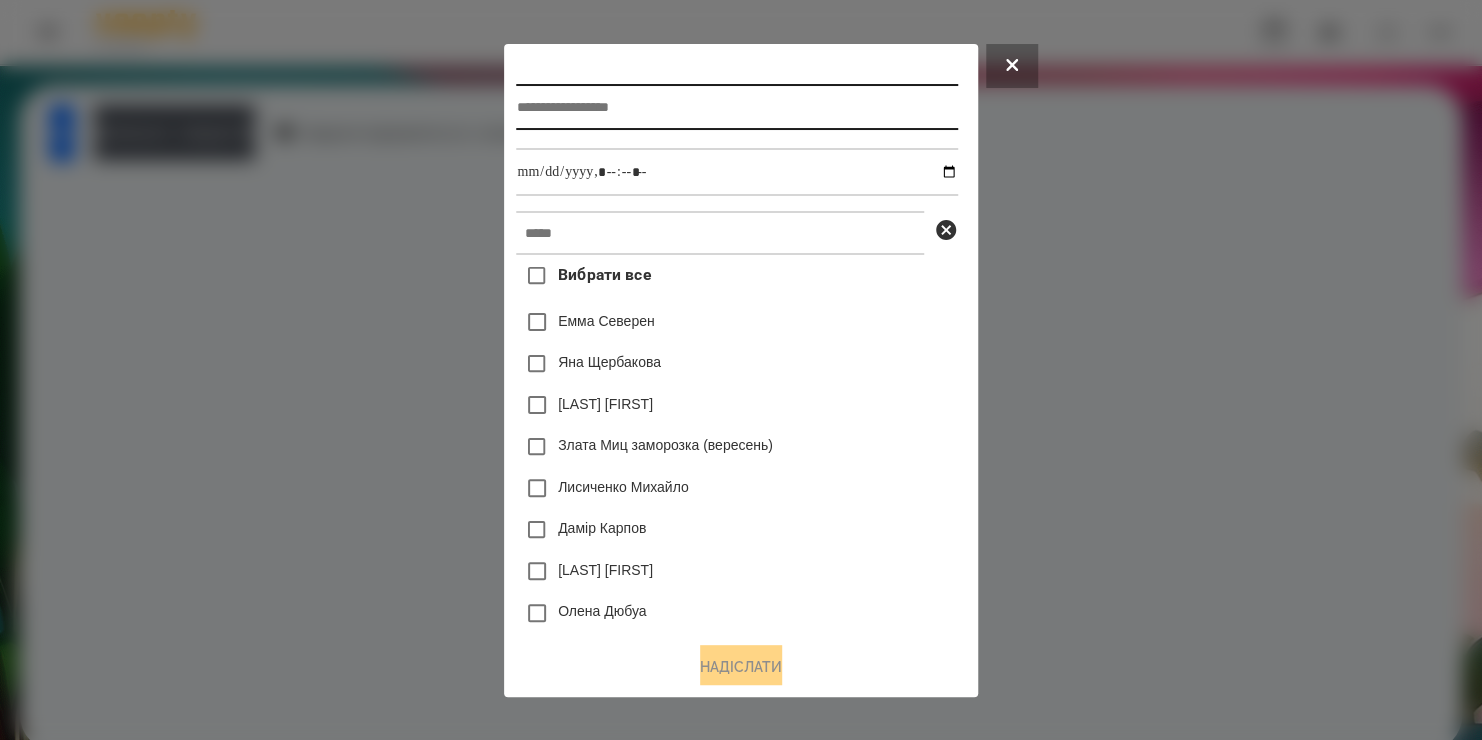 click at bounding box center (736, 107) 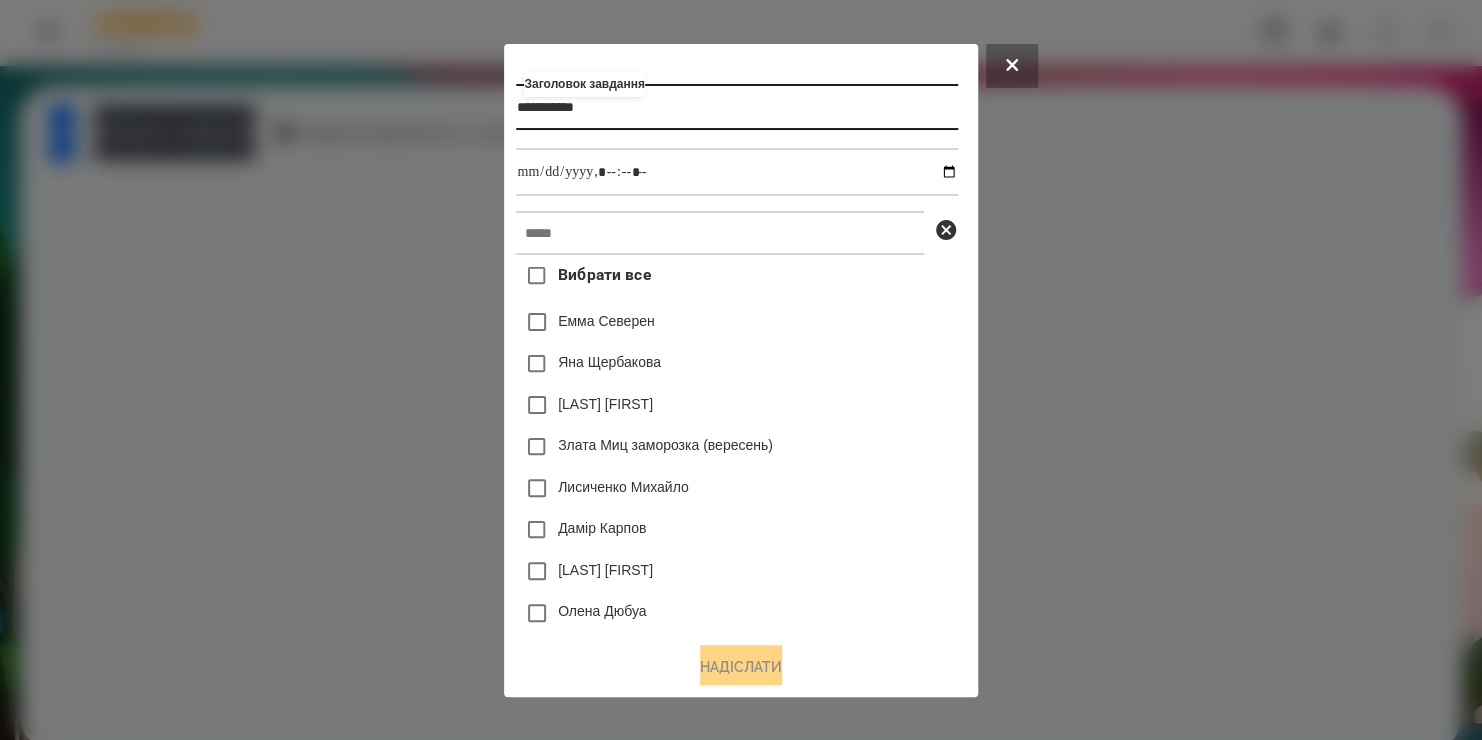 type on "**********" 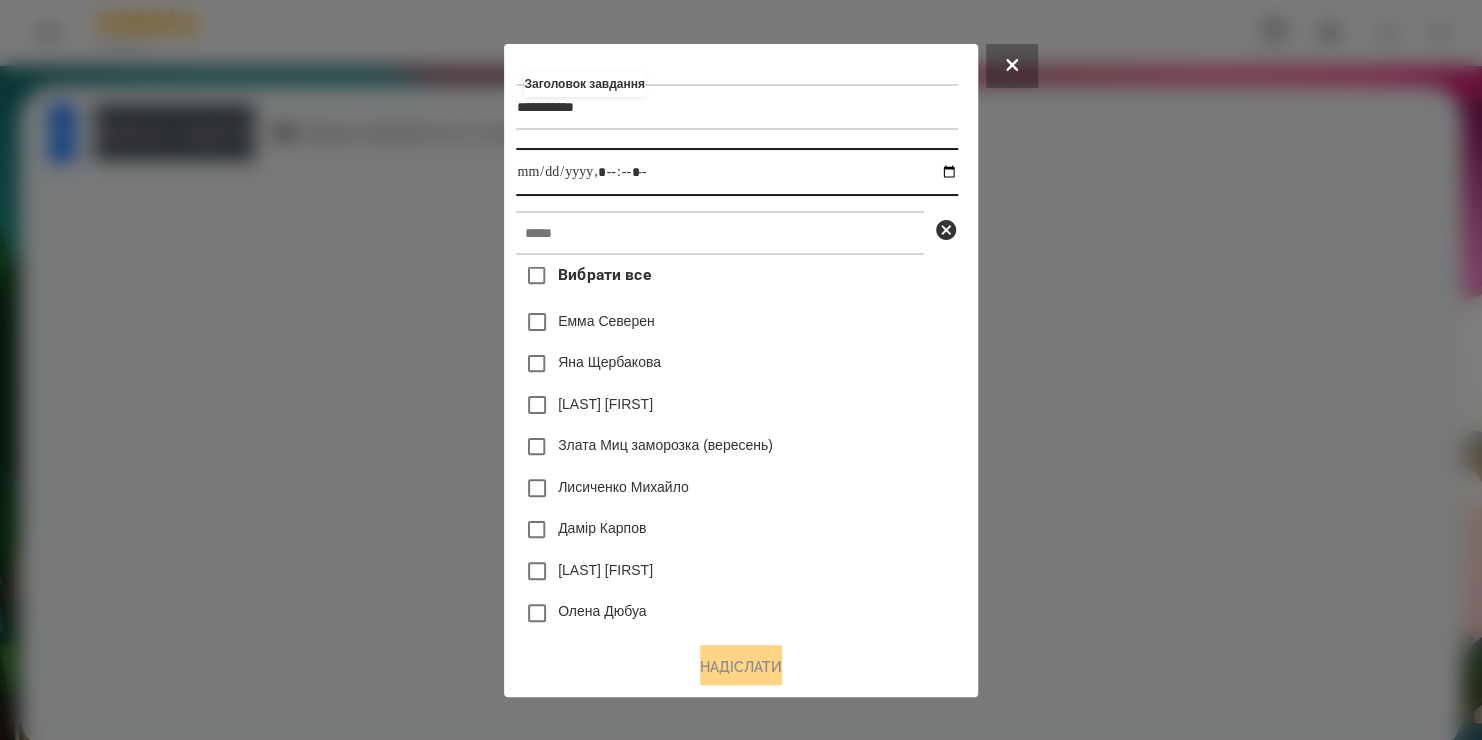click at bounding box center [736, 172] 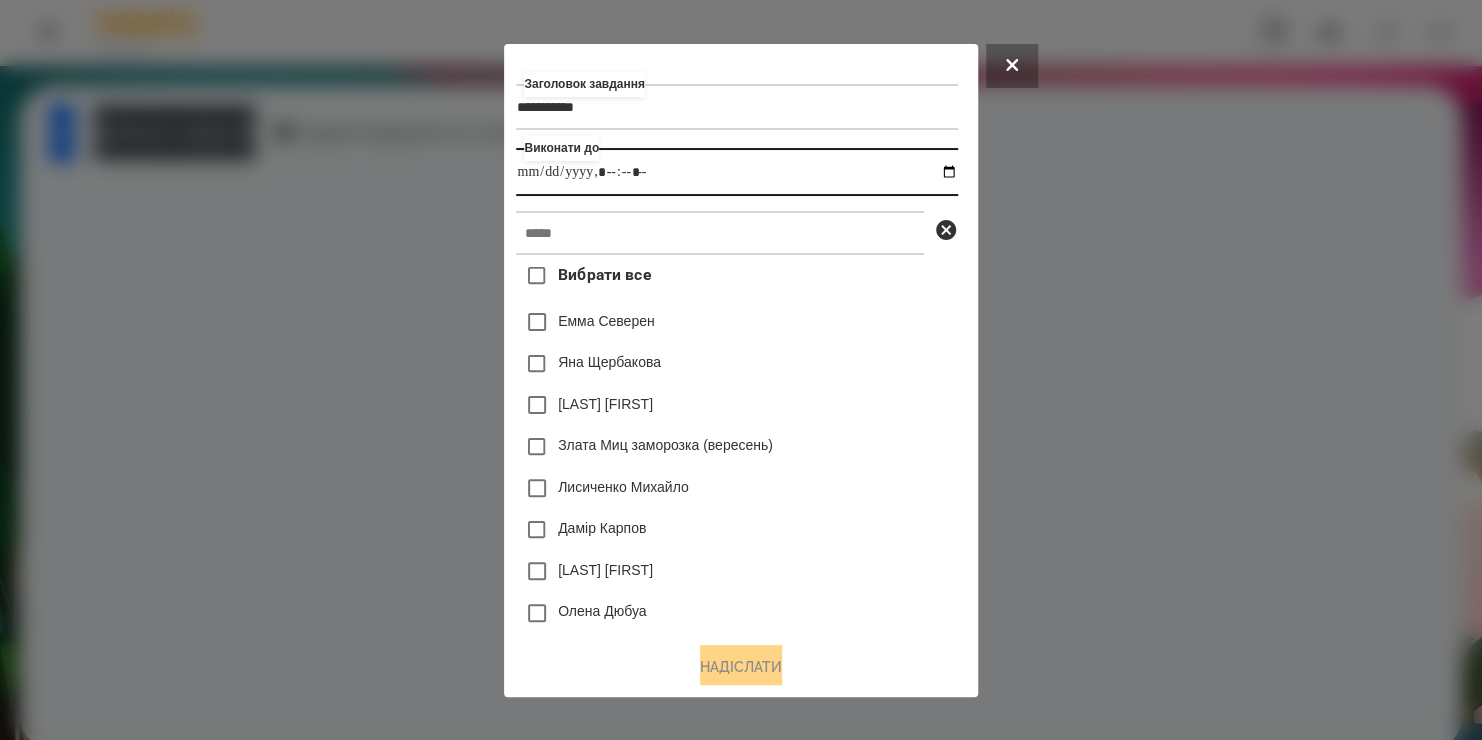 click at bounding box center [736, 172] 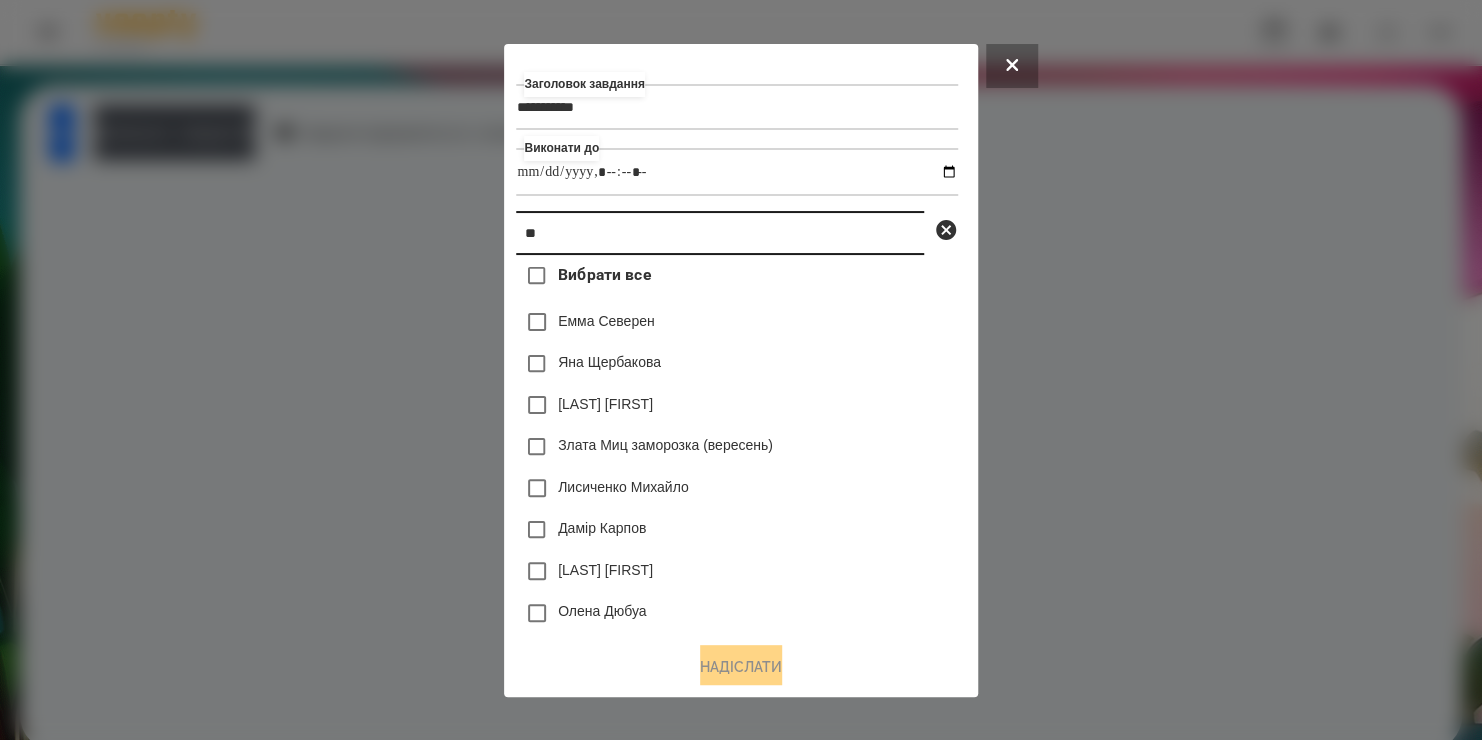 click on "**" at bounding box center [720, 233] 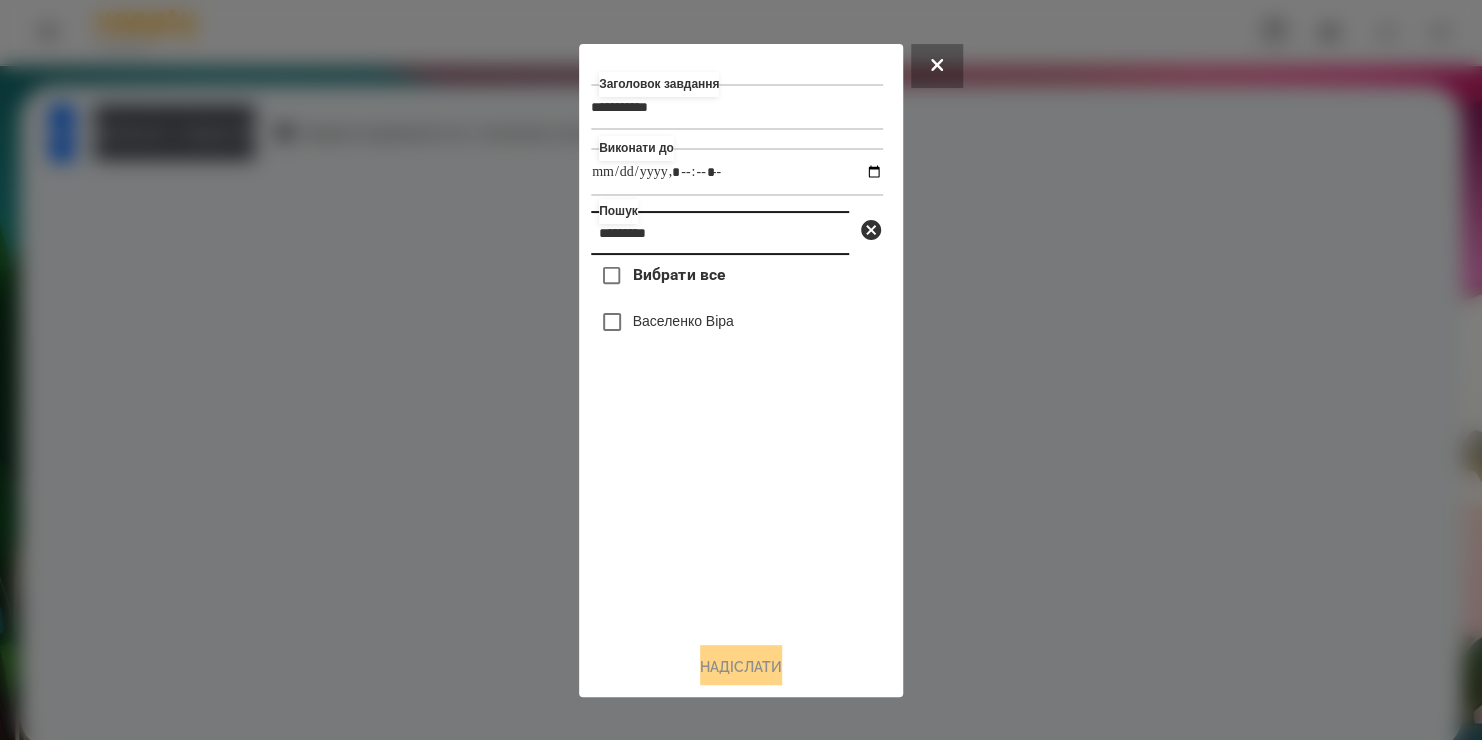 type on "*********" 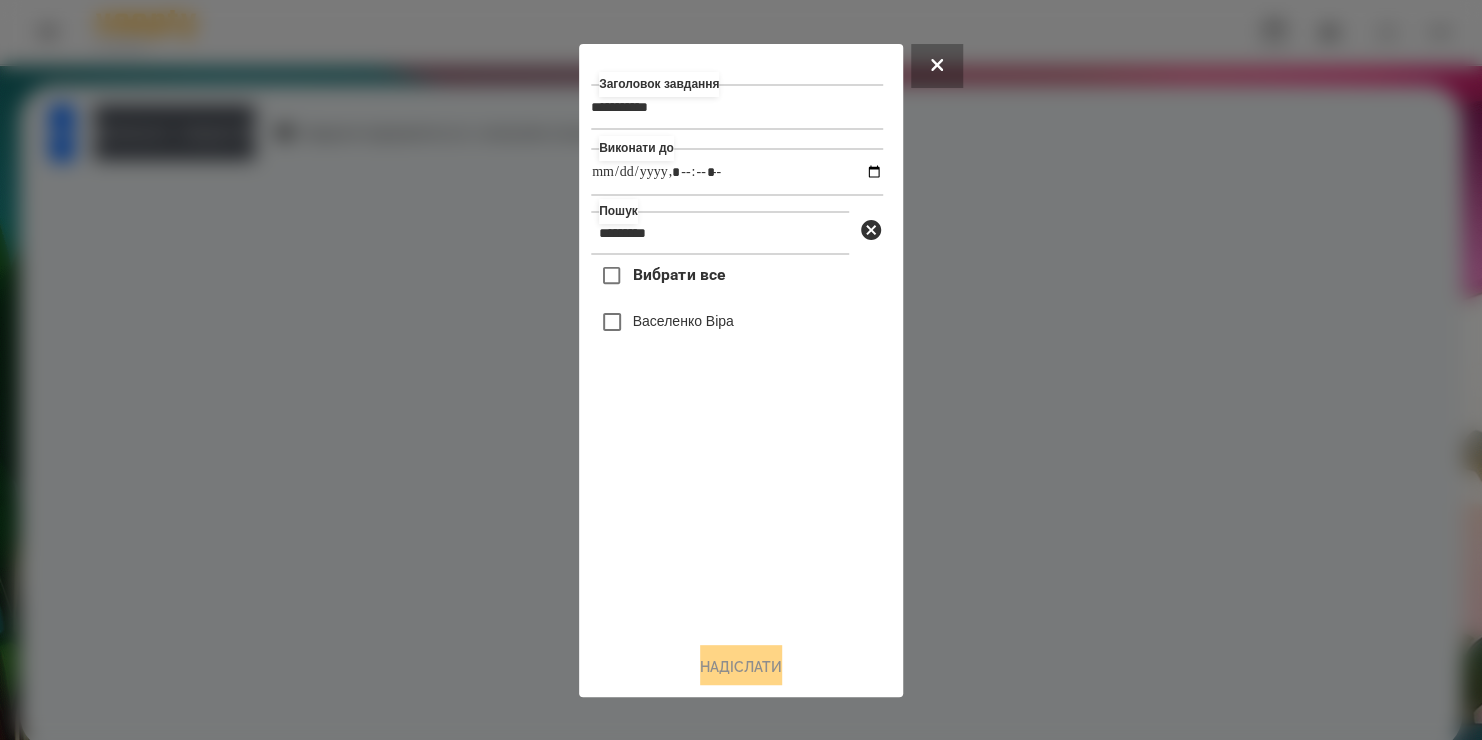 click on "Васеленко Віра" at bounding box center [683, 321] 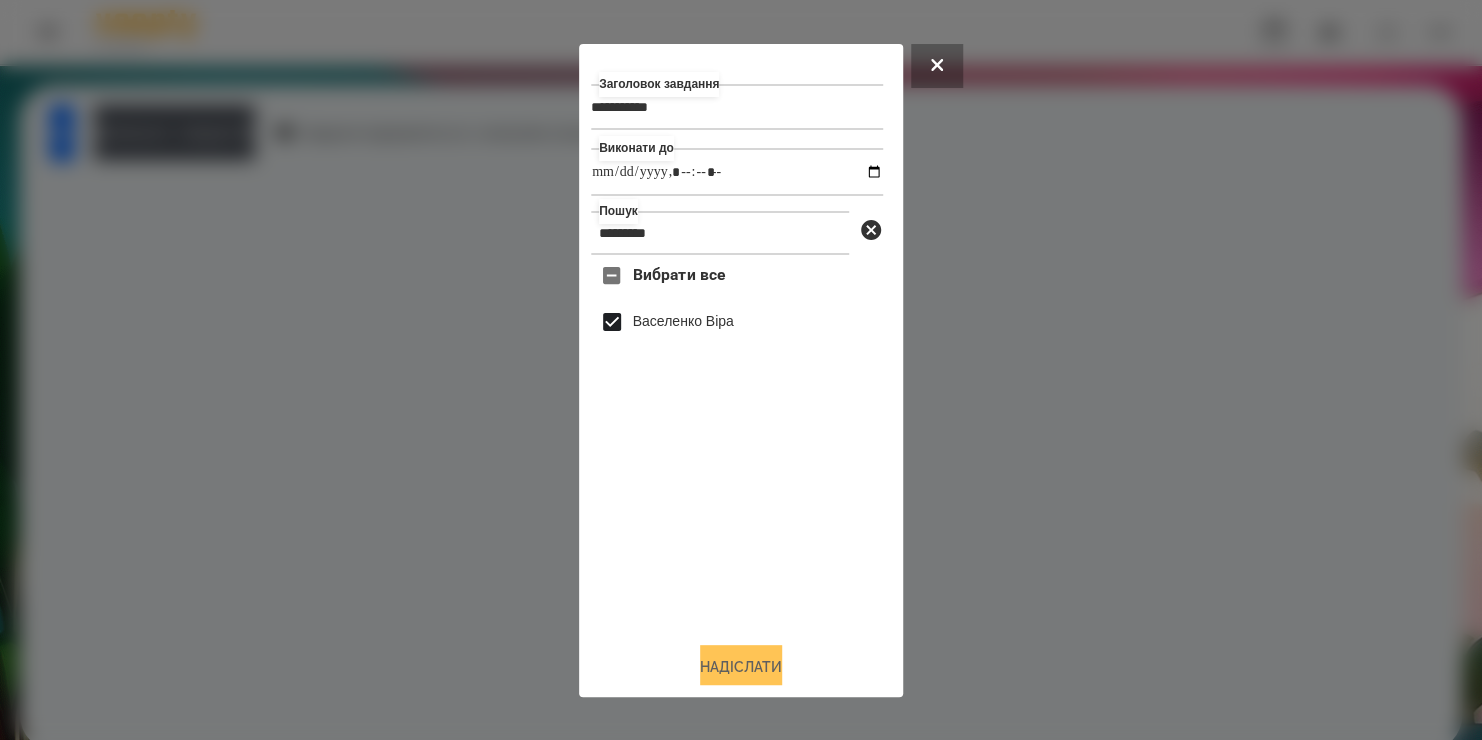 click on "Надіслати" at bounding box center (741, 667) 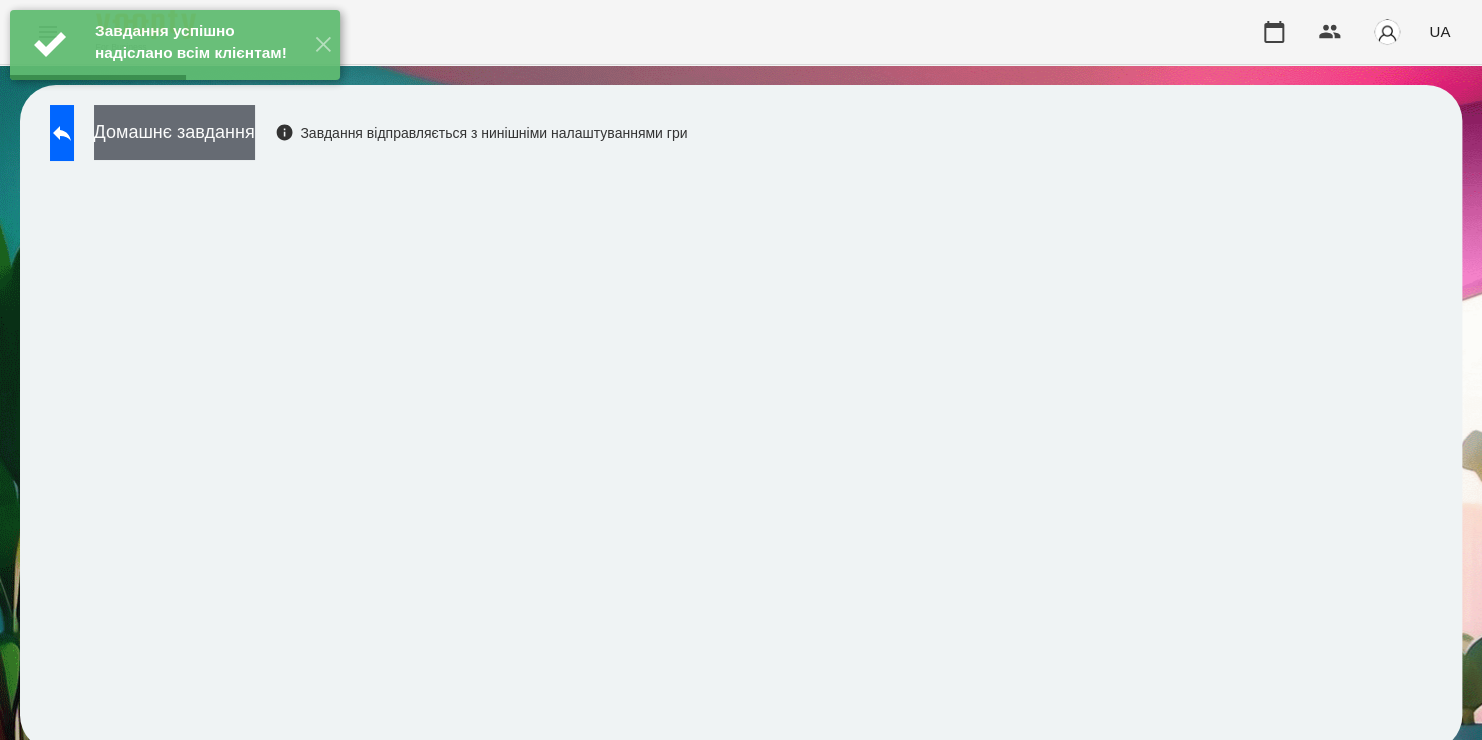 click on "Домашнє завдання" at bounding box center (174, 132) 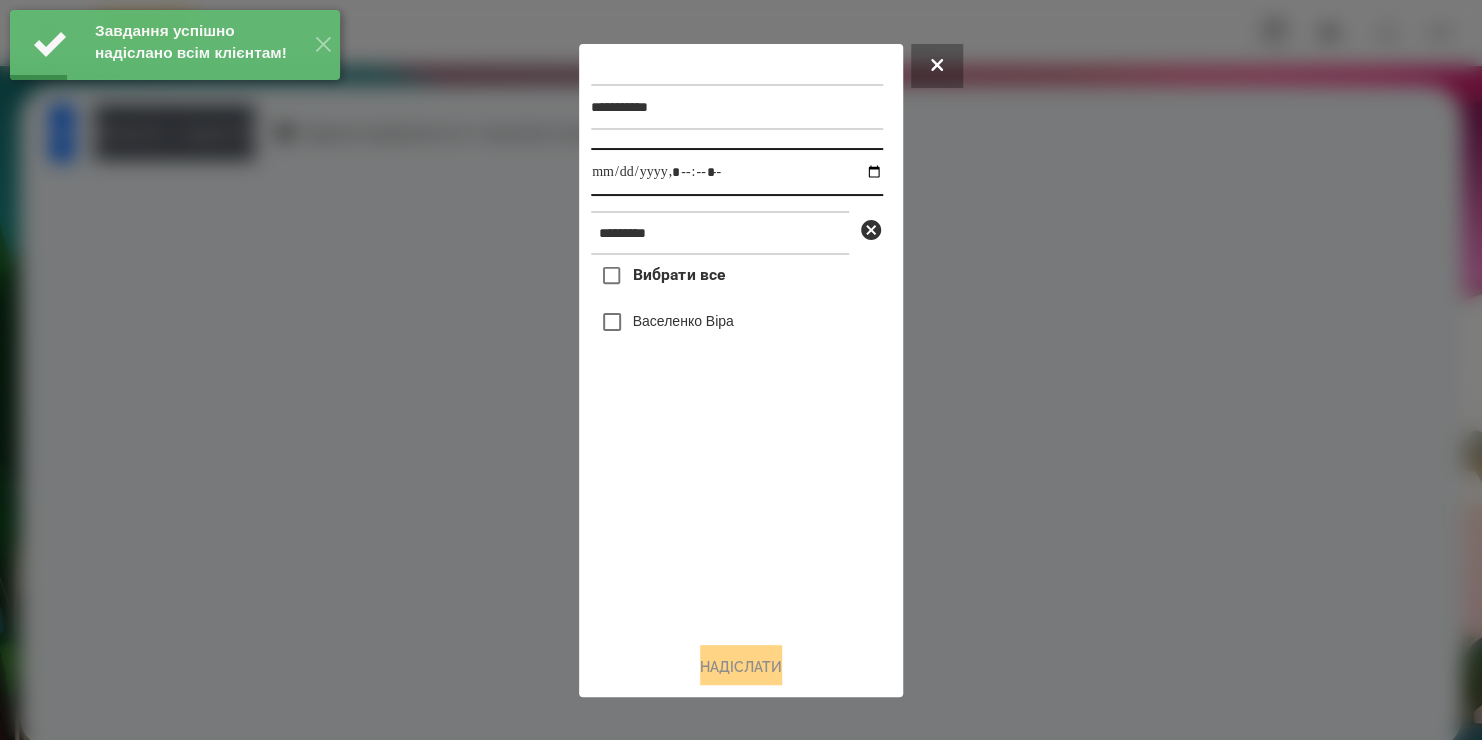 click at bounding box center [737, 172] 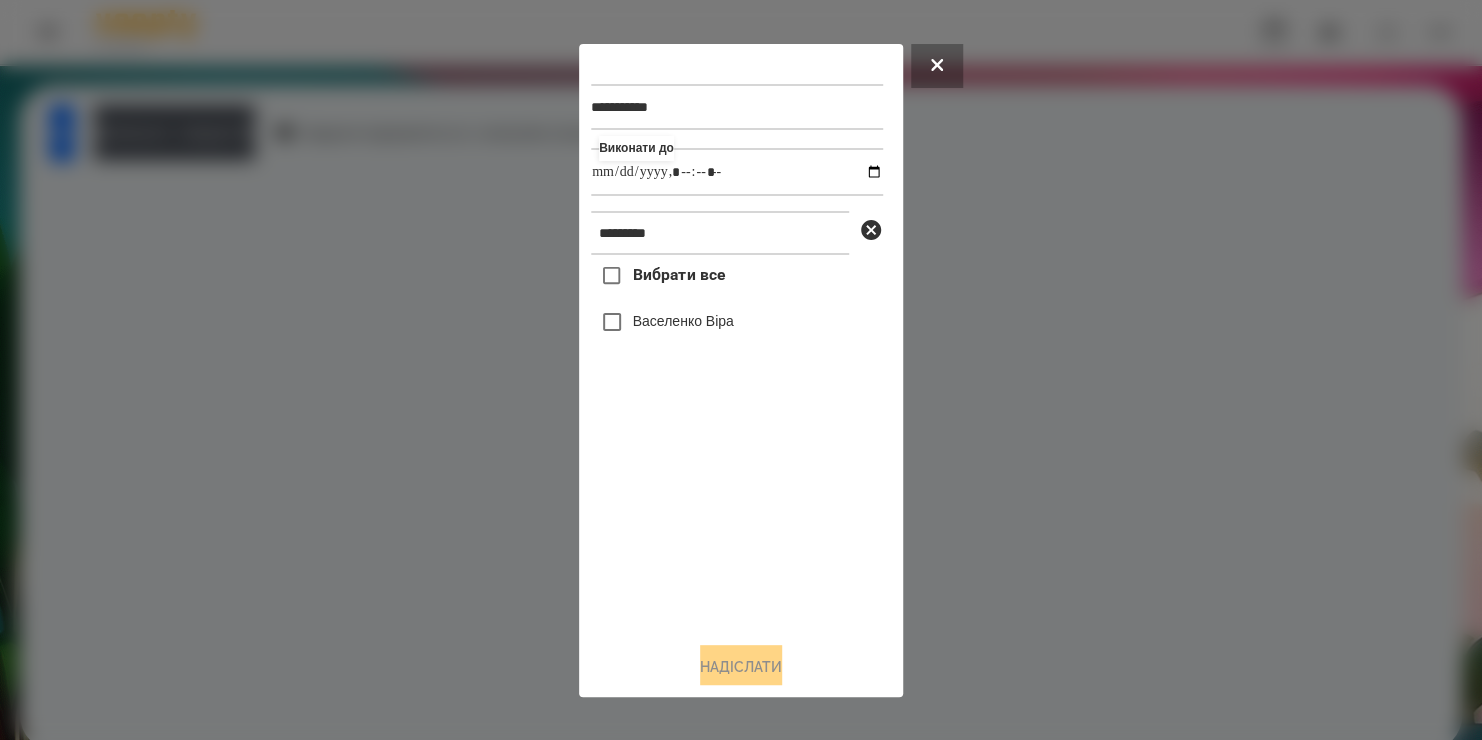 type on "**********" 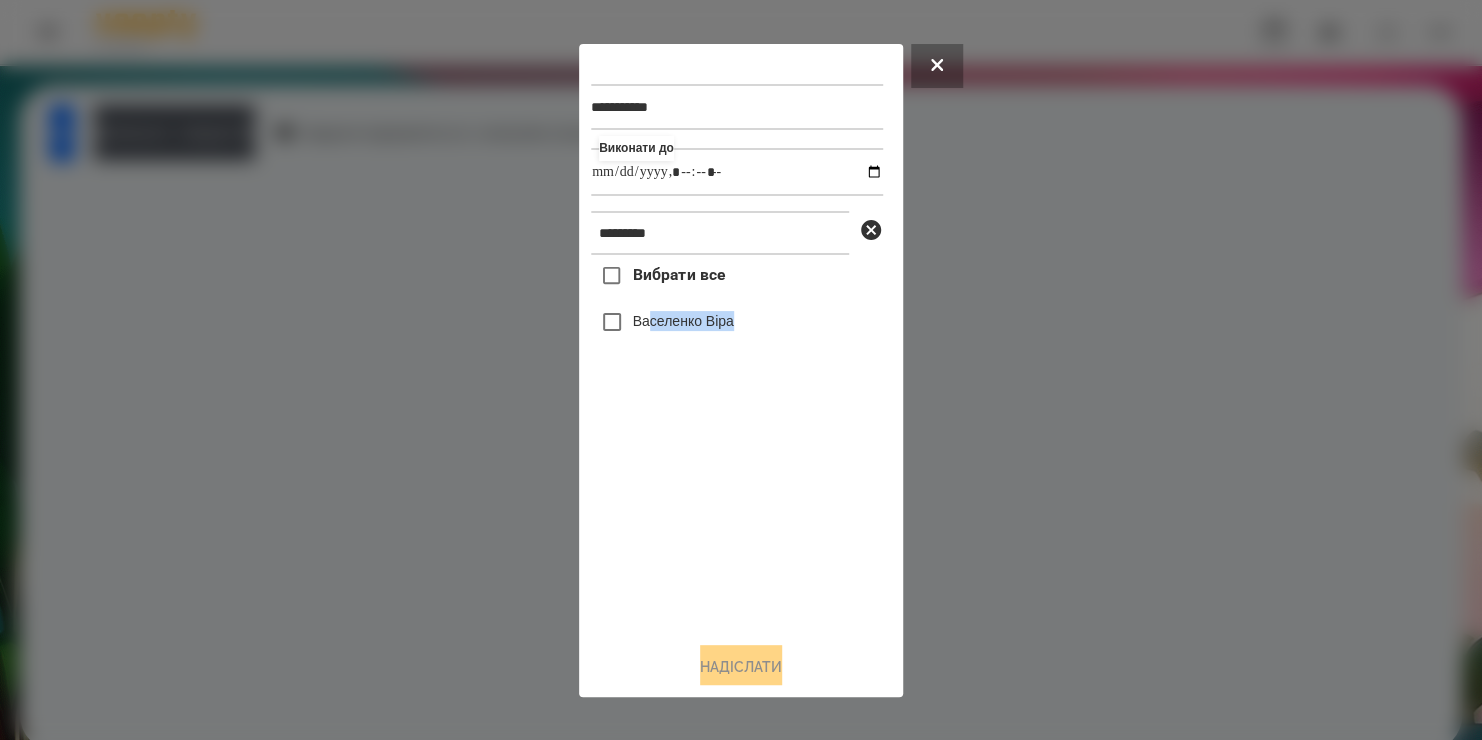 drag, startPoint x: 719, startPoint y: 560, endPoint x: 647, endPoint y: 318, distance: 252.48366 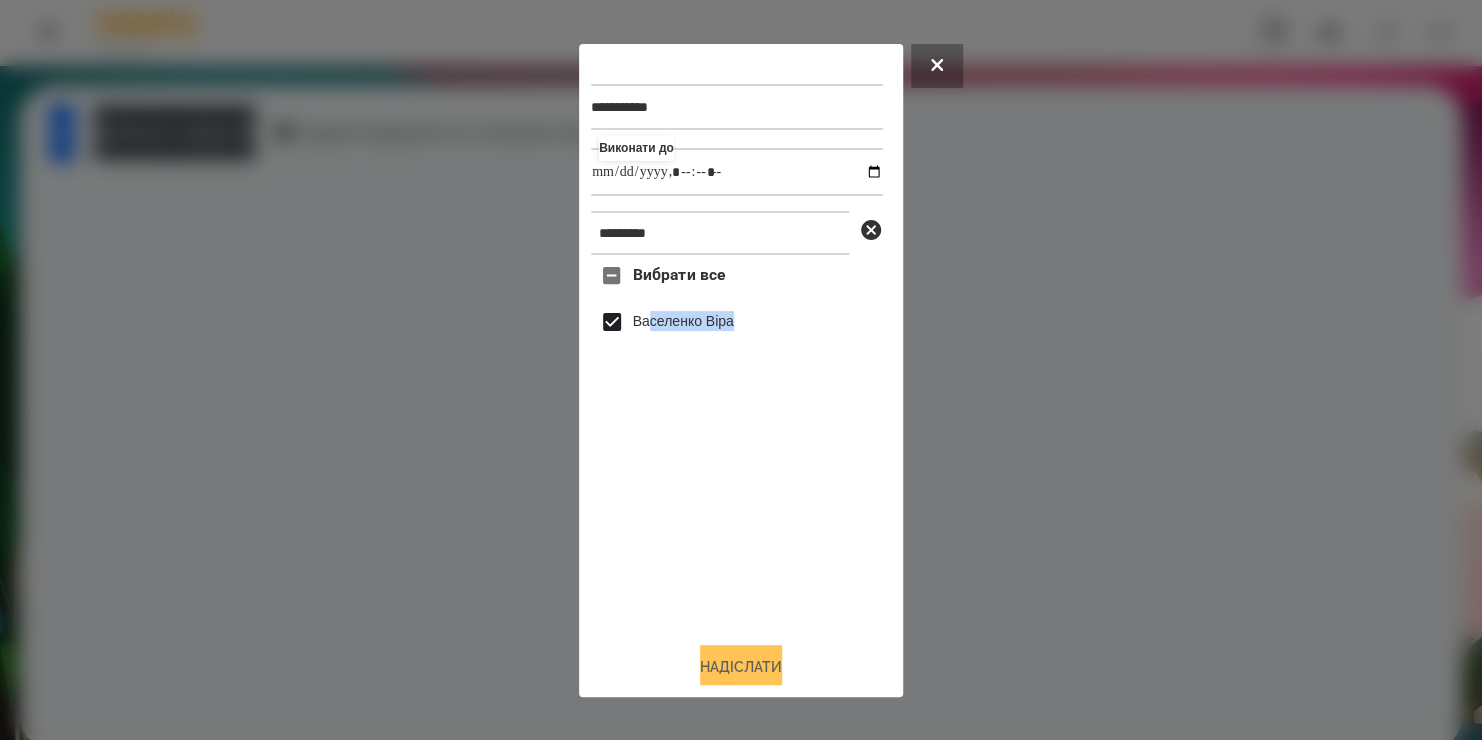 click on "Надіслати" at bounding box center (741, 667) 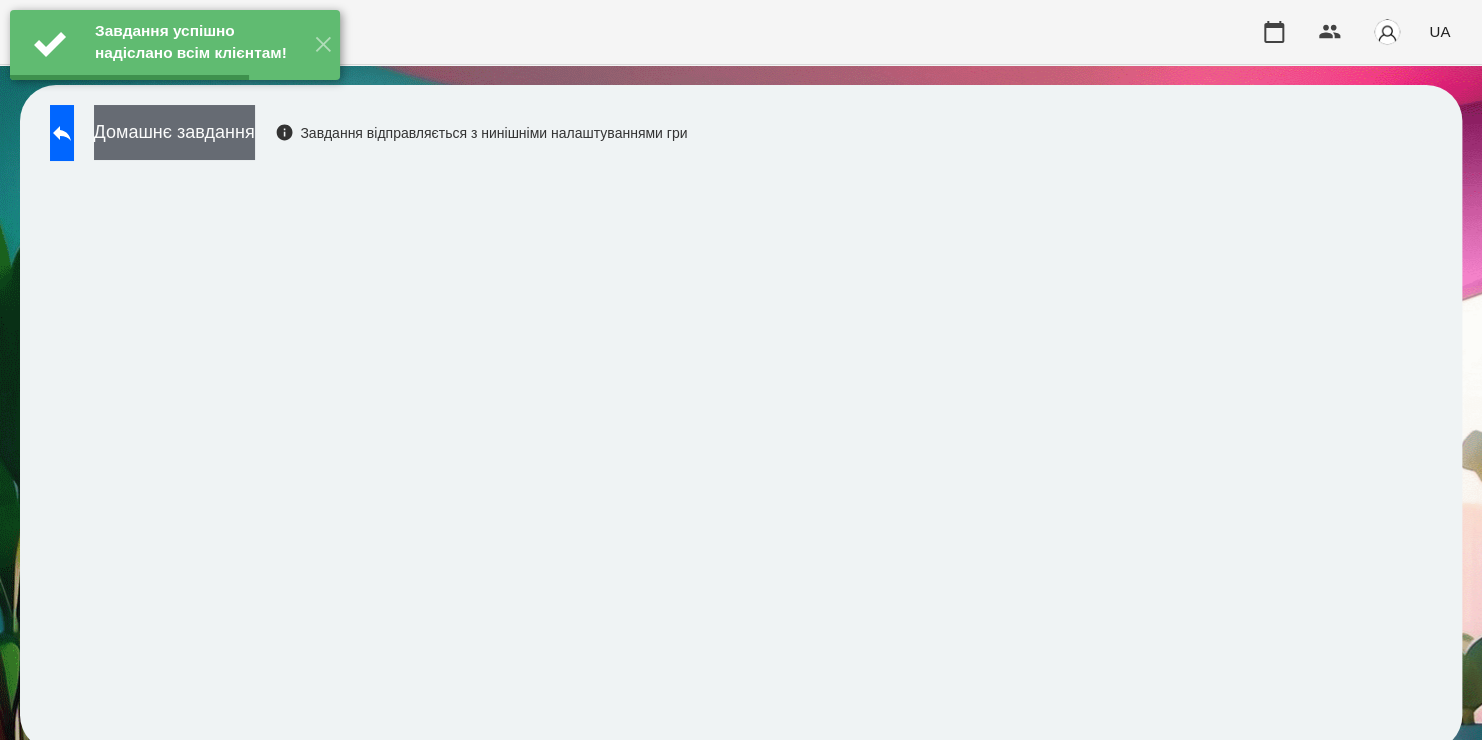 click on "Домашнє завдання" at bounding box center [174, 132] 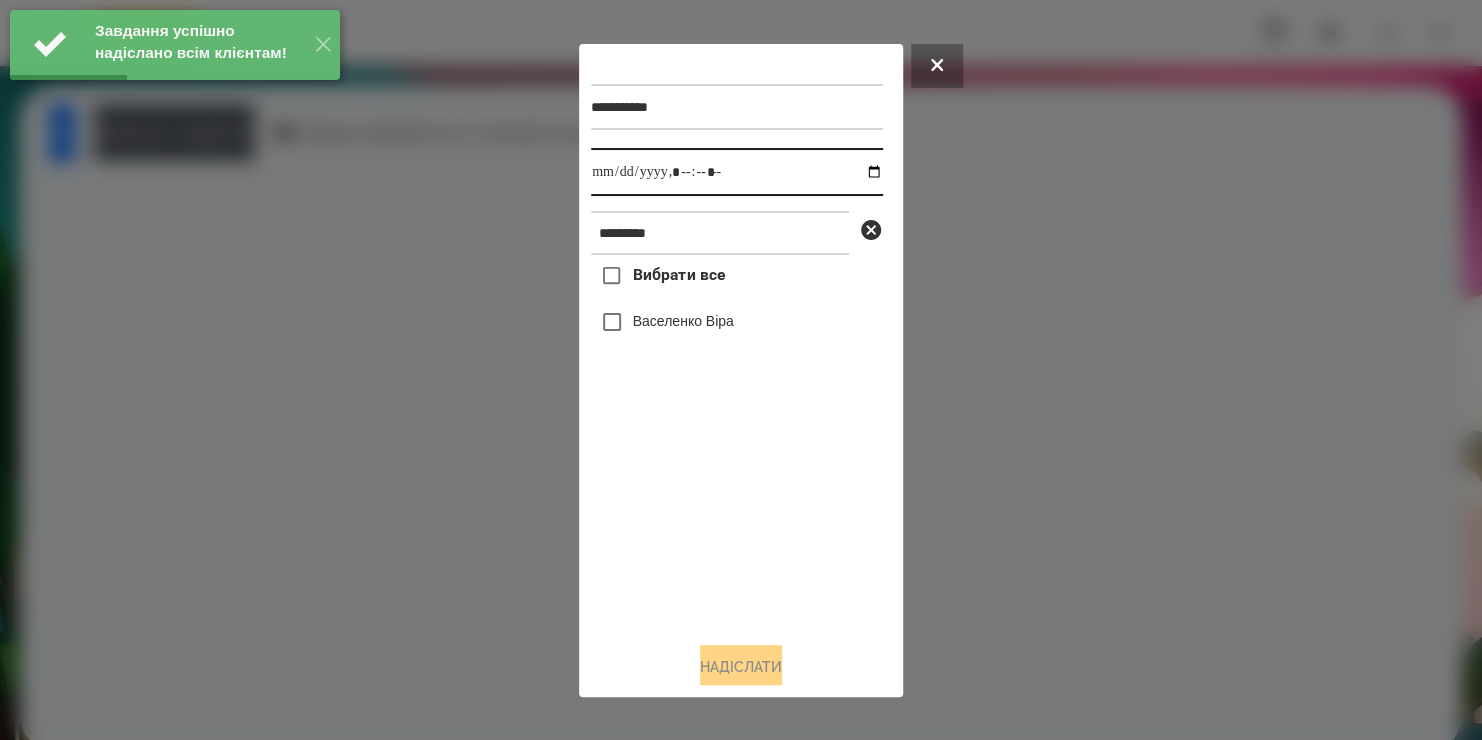 click at bounding box center (737, 172) 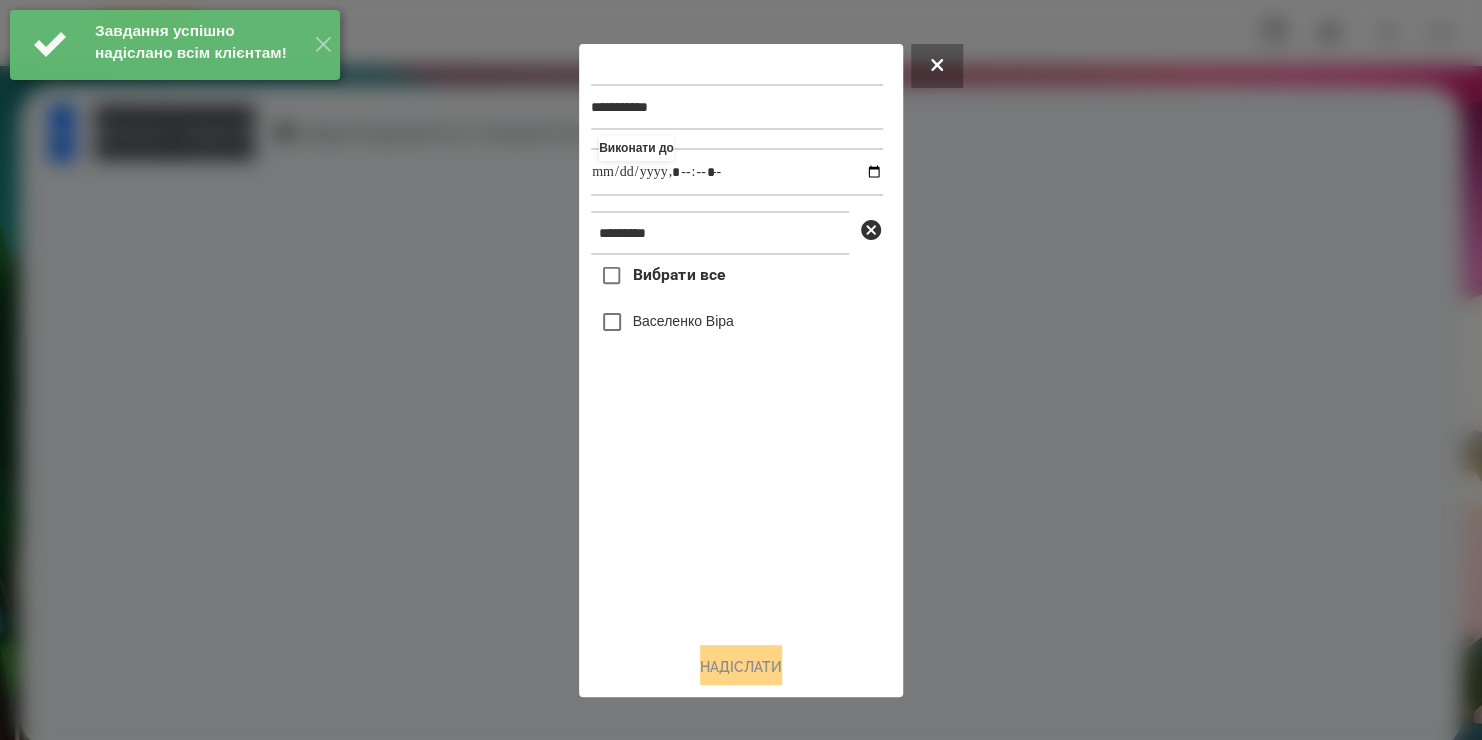 type on "**********" 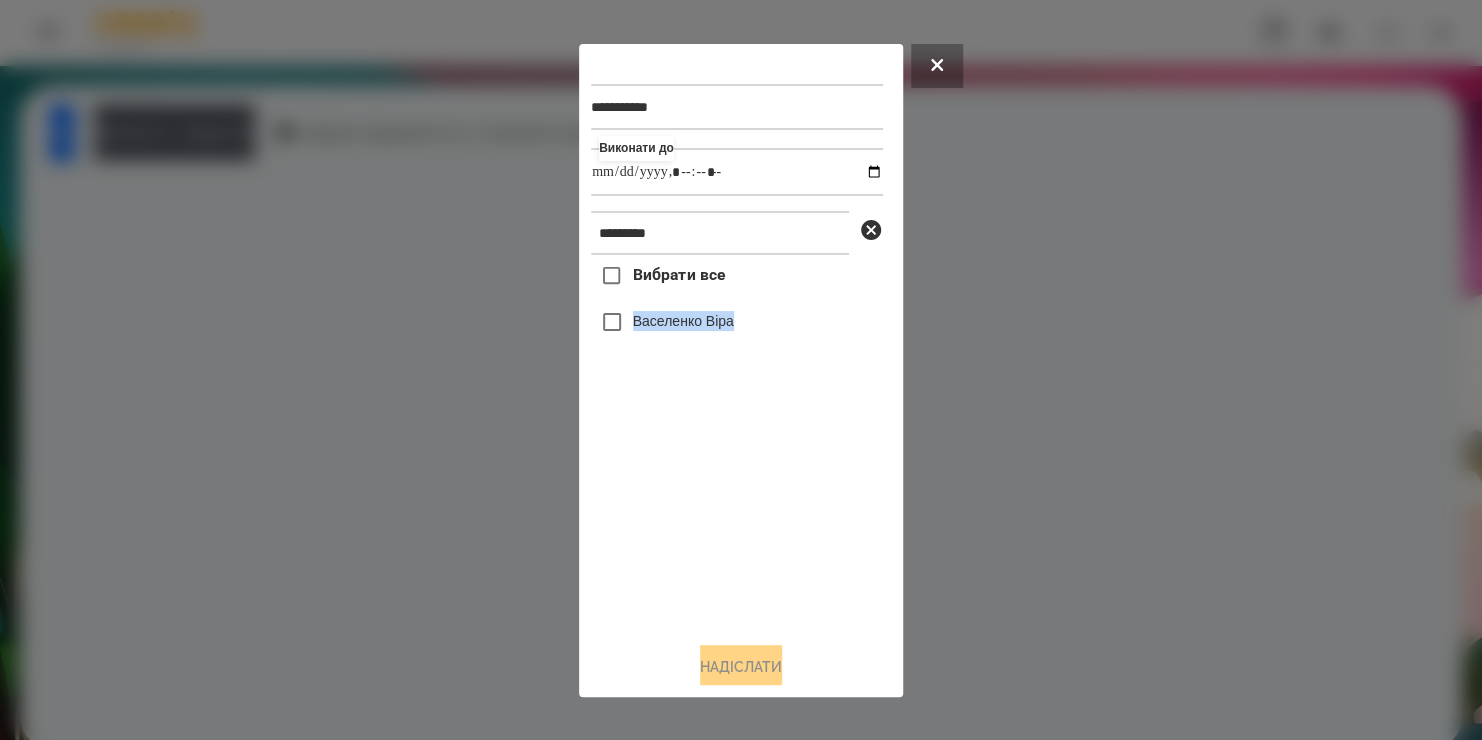 click on "Вибрати все [LAST] [FIRST]" at bounding box center (737, 440) 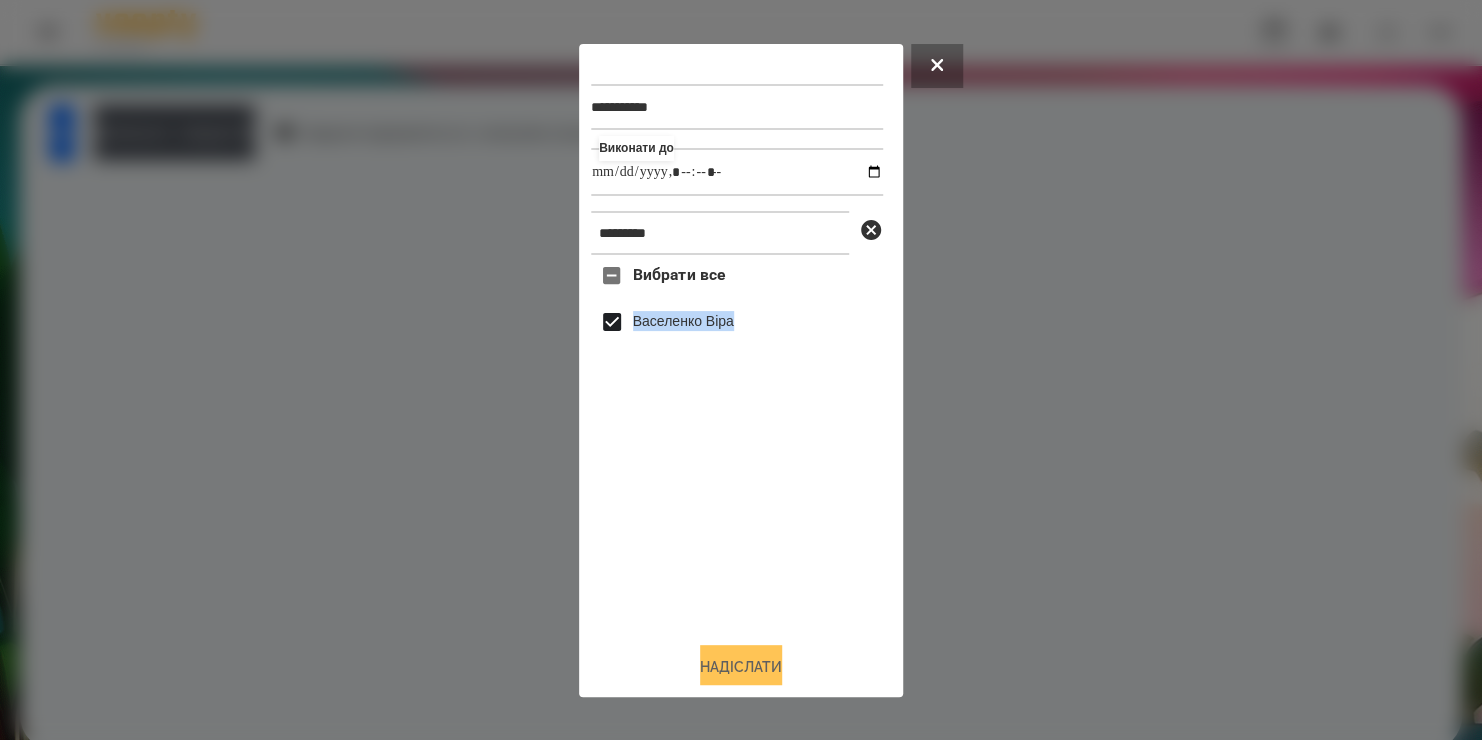 click on "Надіслати" at bounding box center (741, 667) 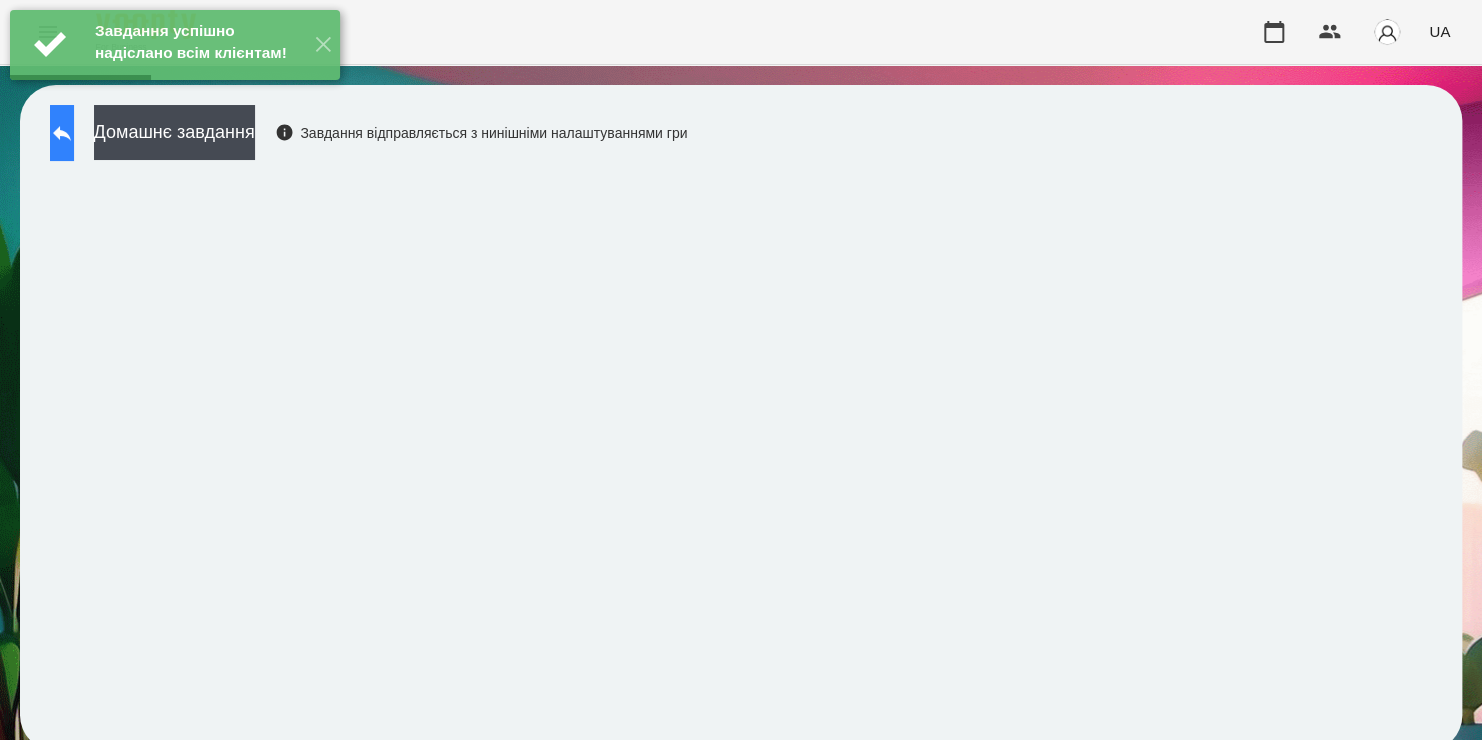 click 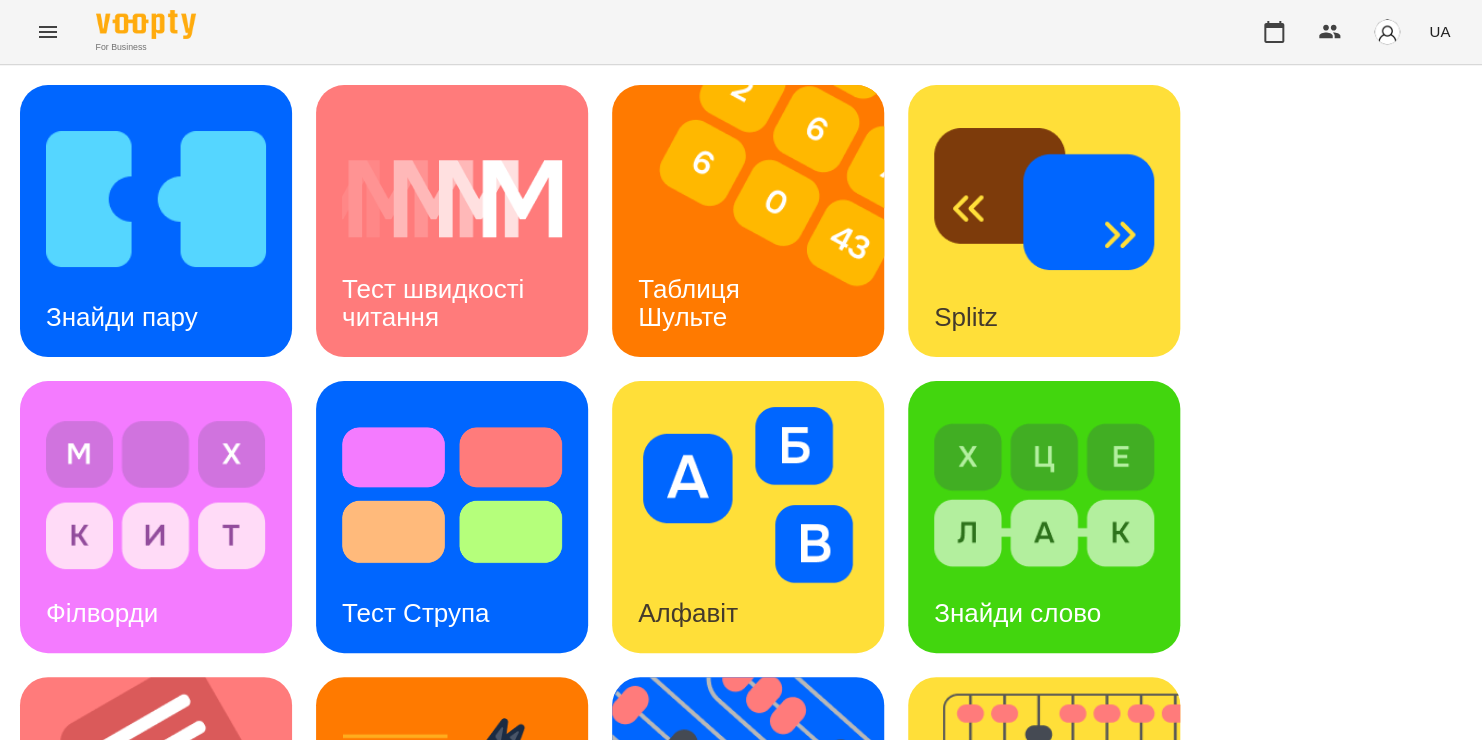 scroll, scrollTop: 556, scrollLeft: 0, axis: vertical 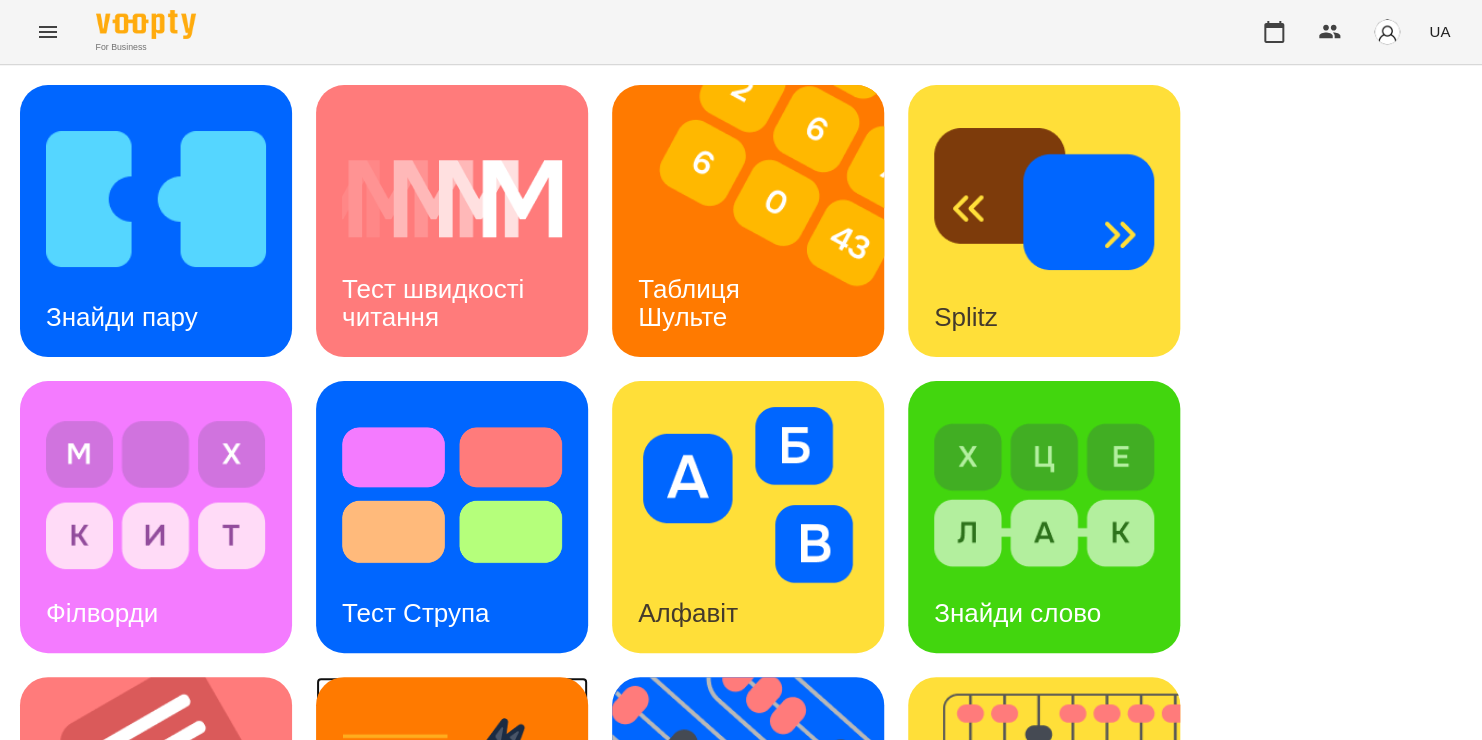 click on "Кіберкішка" at bounding box center (406, 909) 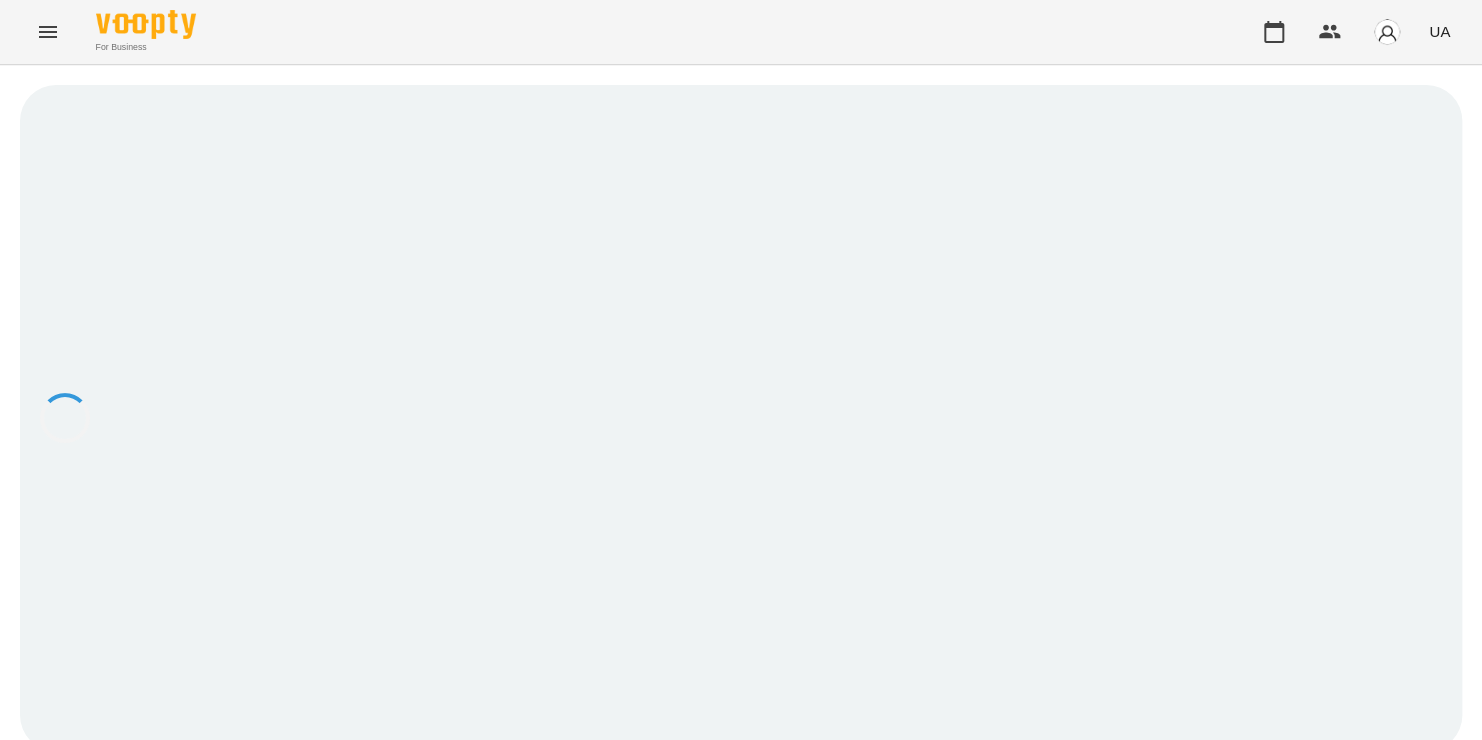 scroll, scrollTop: 0, scrollLeft: 0, axis: both 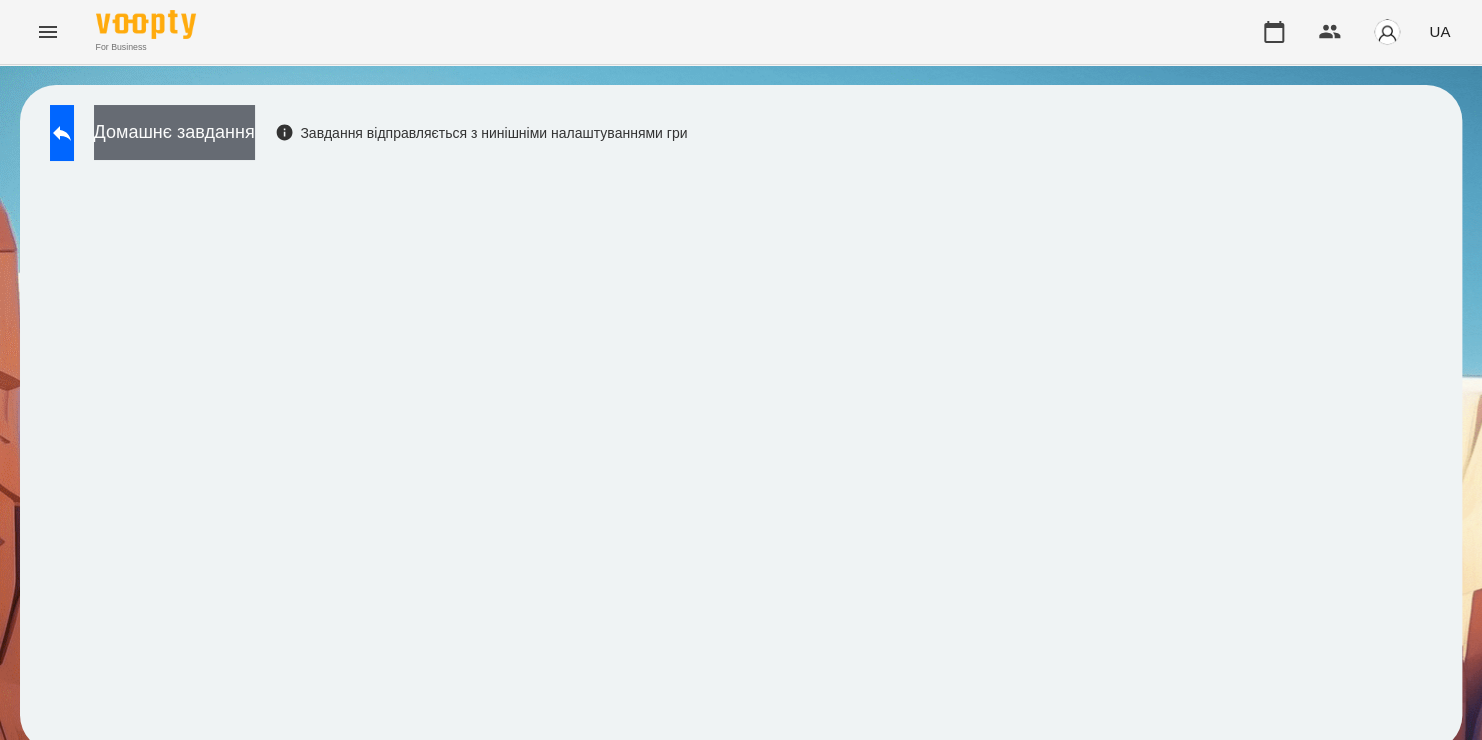 click on "Домашнє завдання" at bounding box center [174, 132] 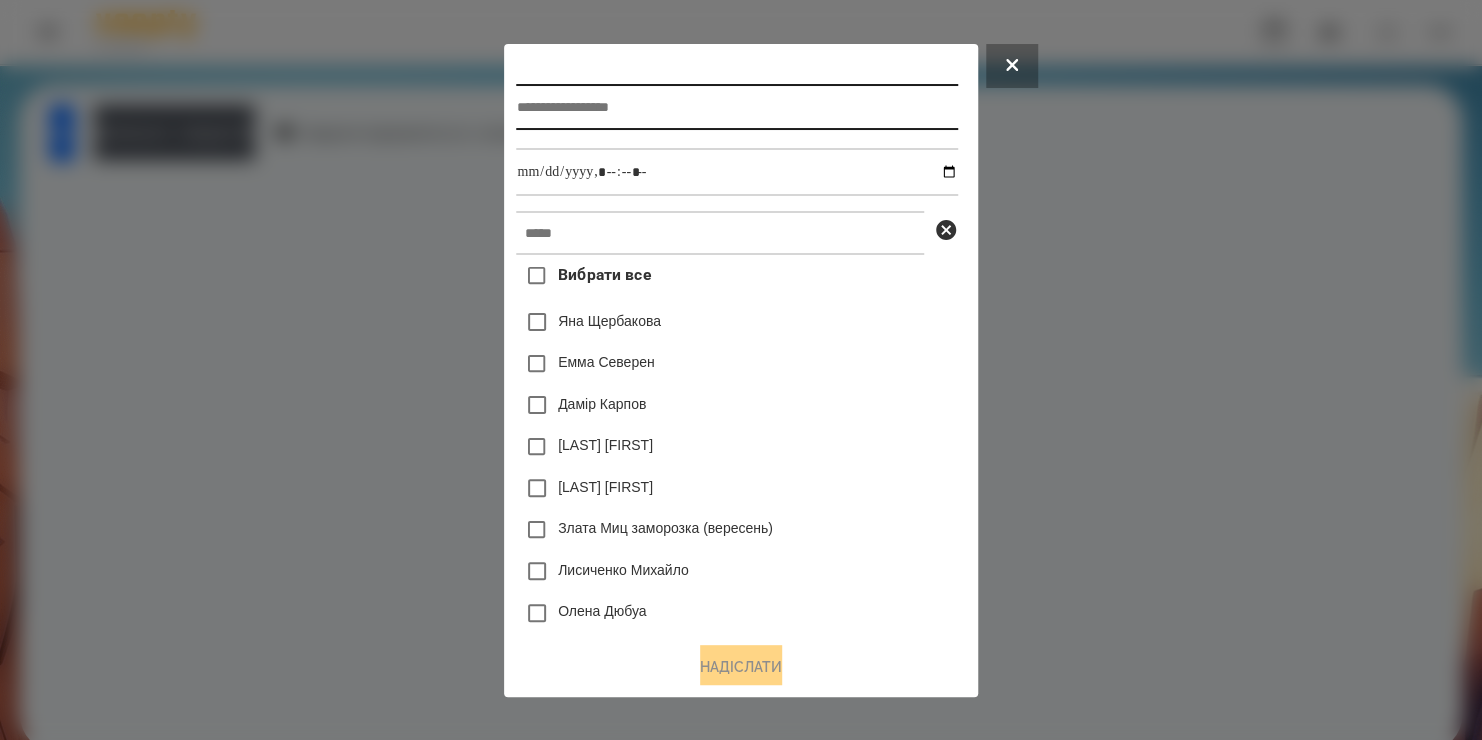 click at bounding box center [736, 107] 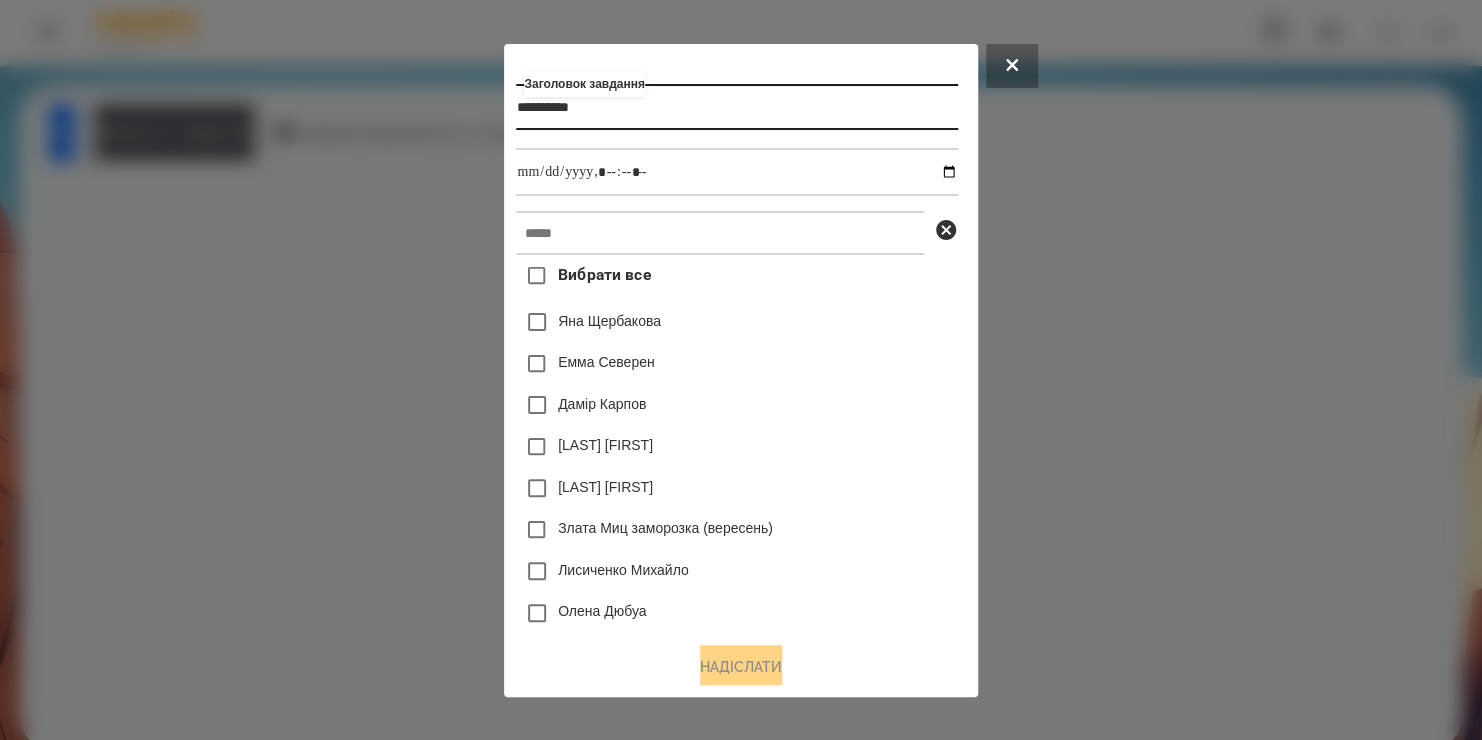 type on "**********" 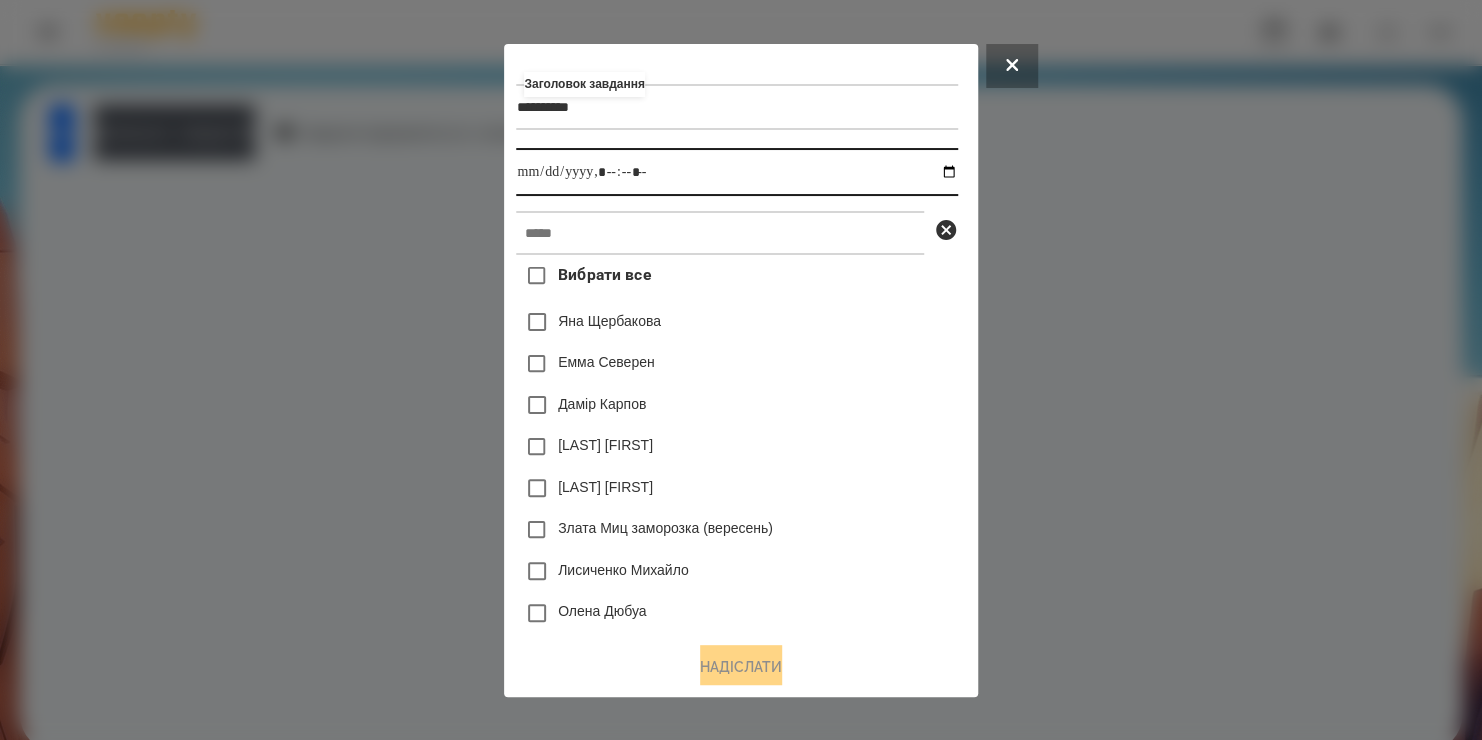 click at bounding box center [736, 172] 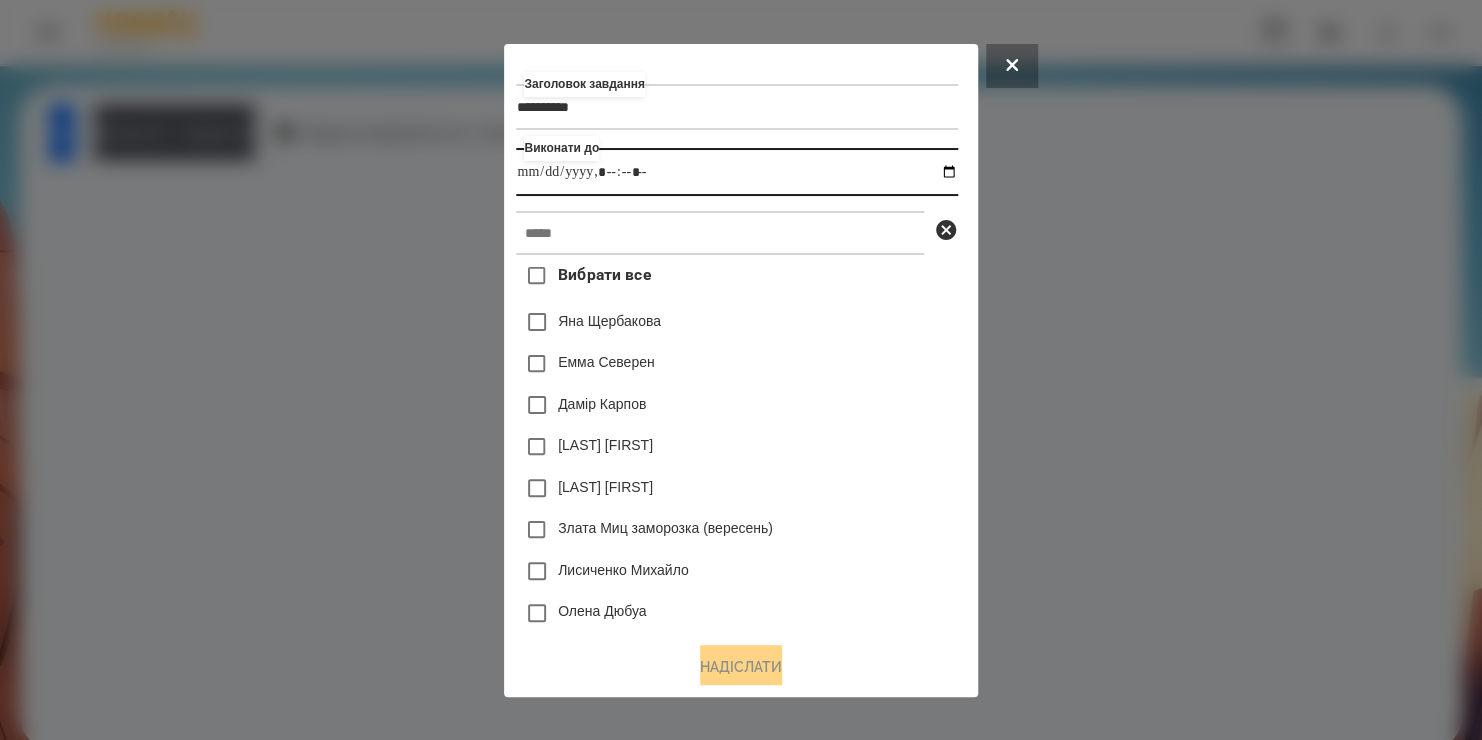 click at bounding box center [736, 172] 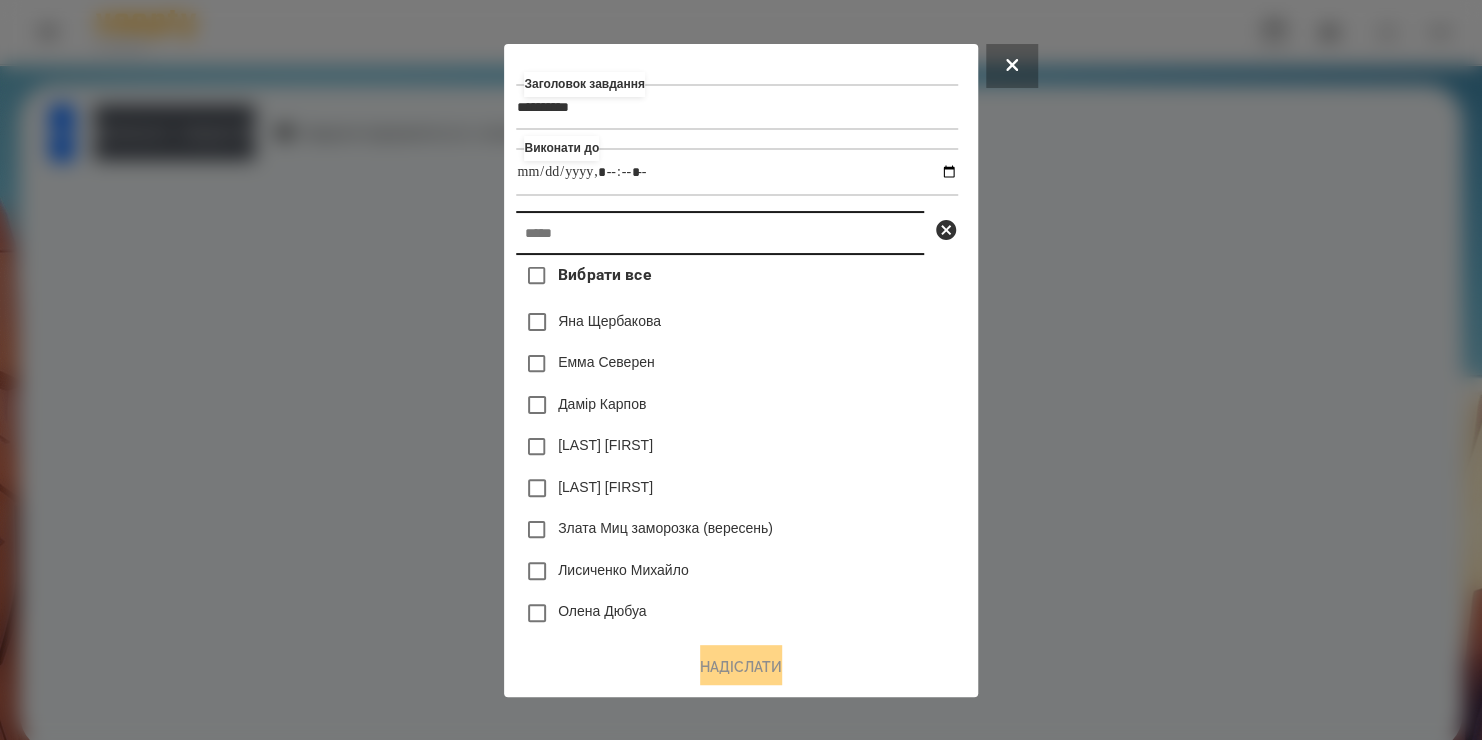 click at bounding box center (720, 233) 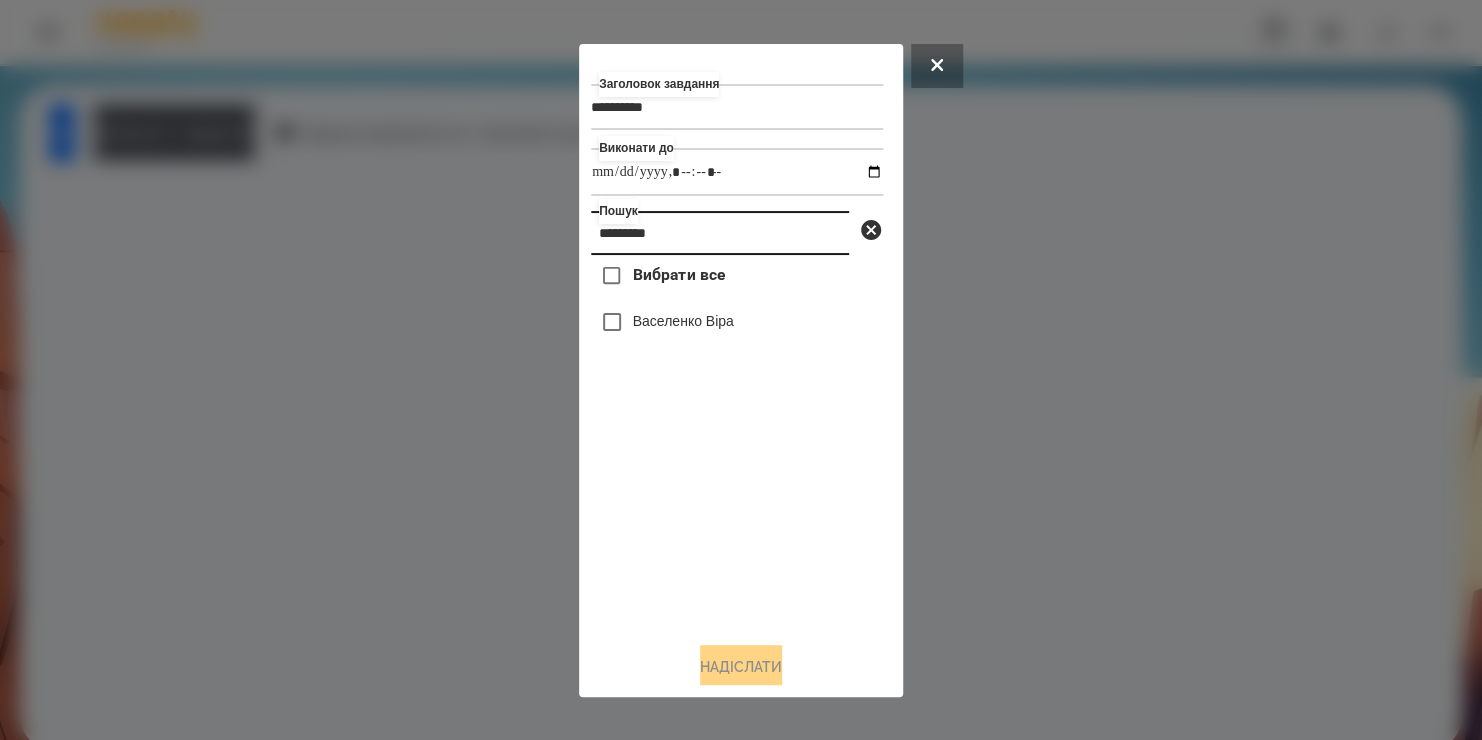 type on "*********" 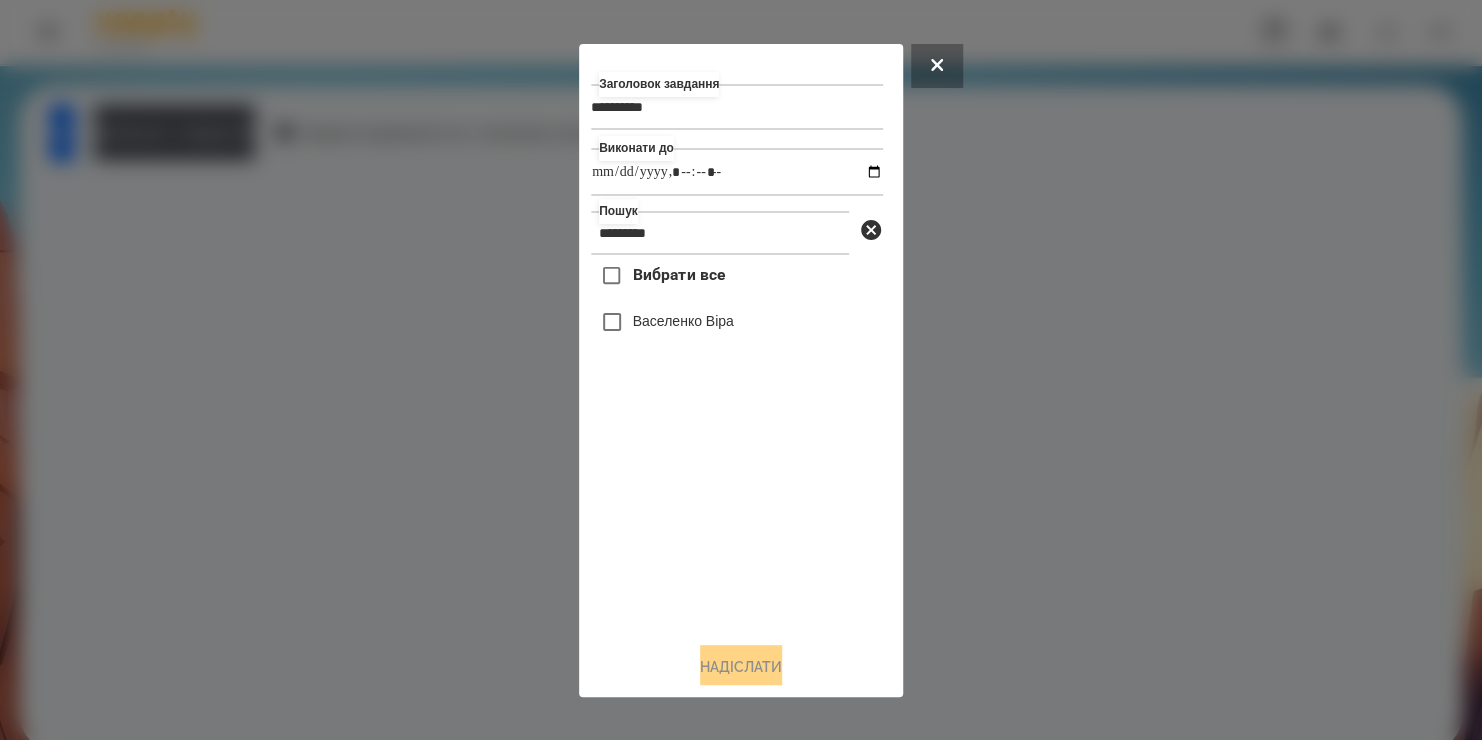 click on "Васеленко Віра" at bounding box center [683, 321] 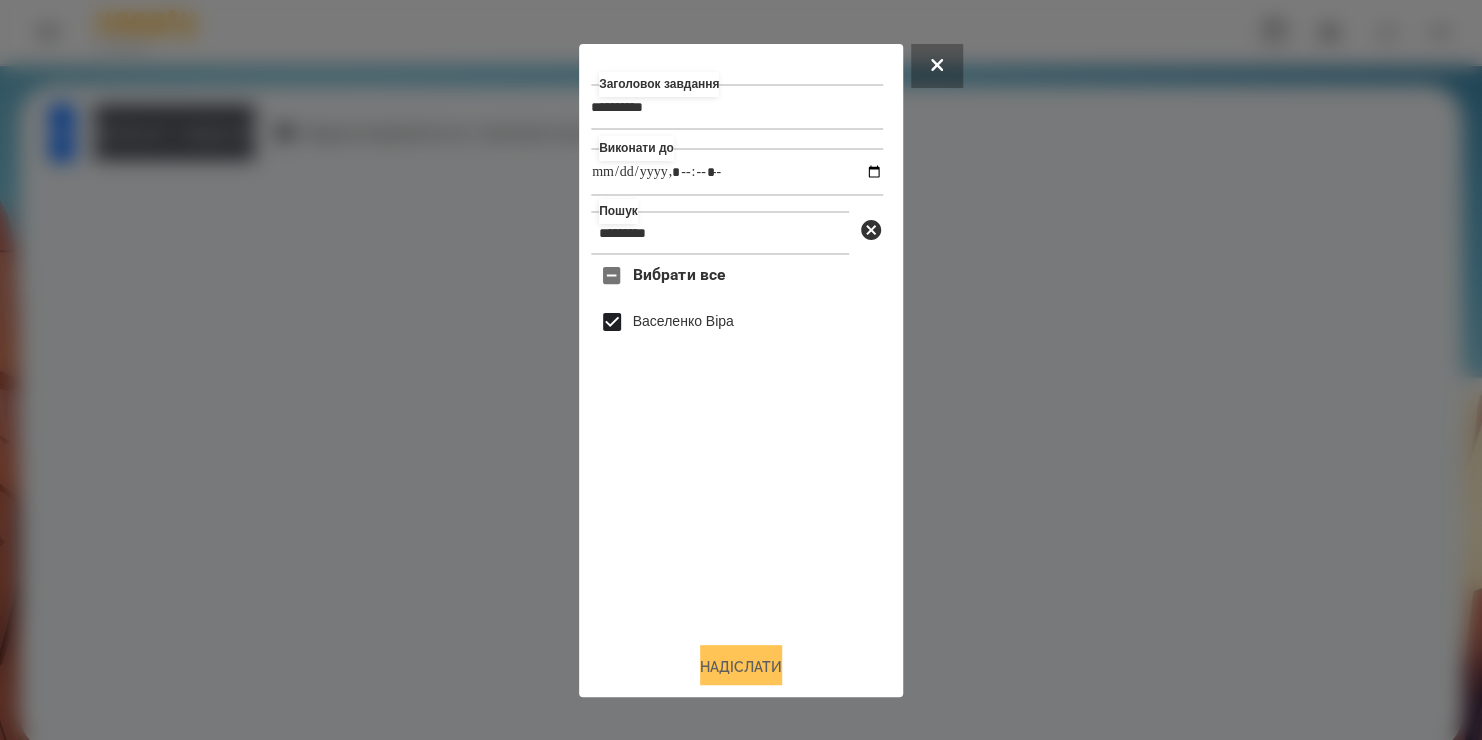 click on "Надіслати" at bounding box center (741, 667) 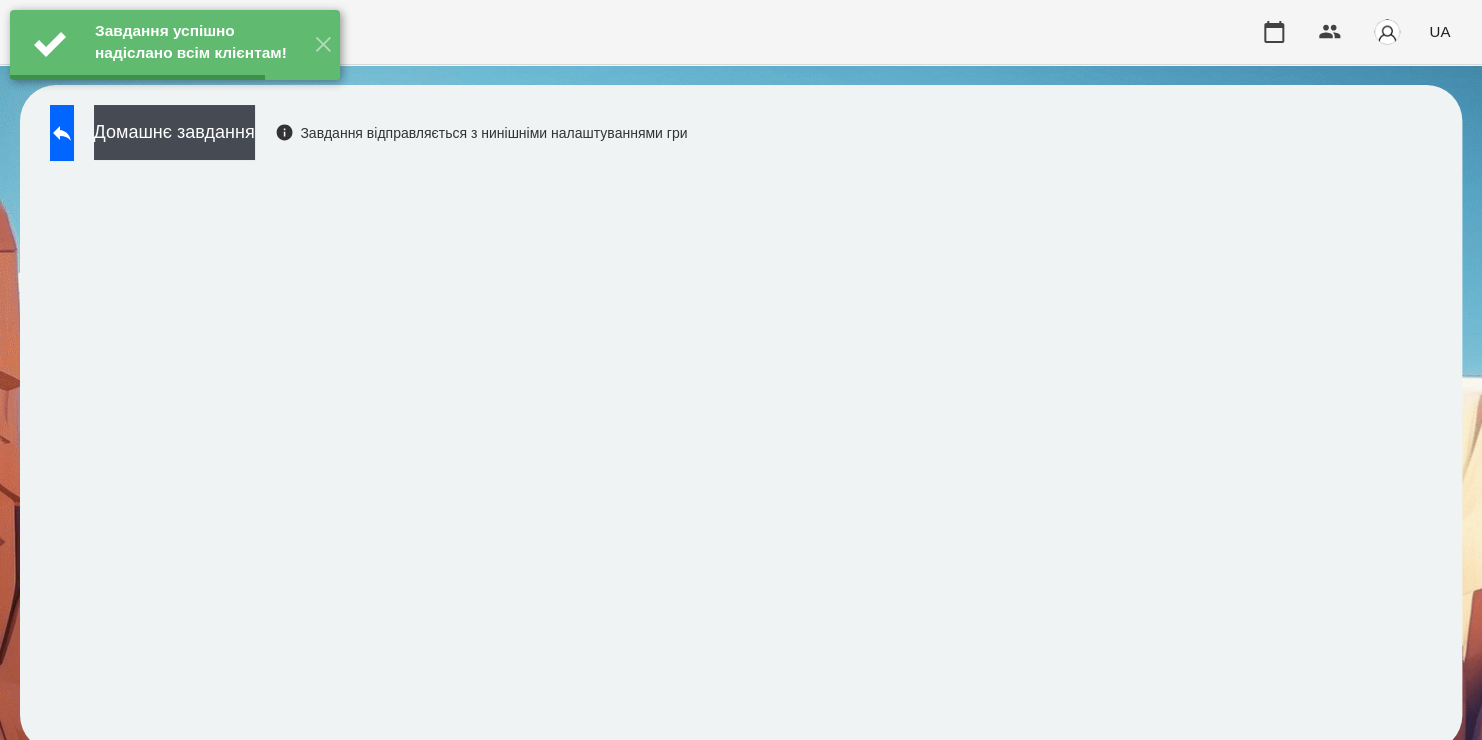 click on "Домашнє завдання" at bounding box center [174, 132] 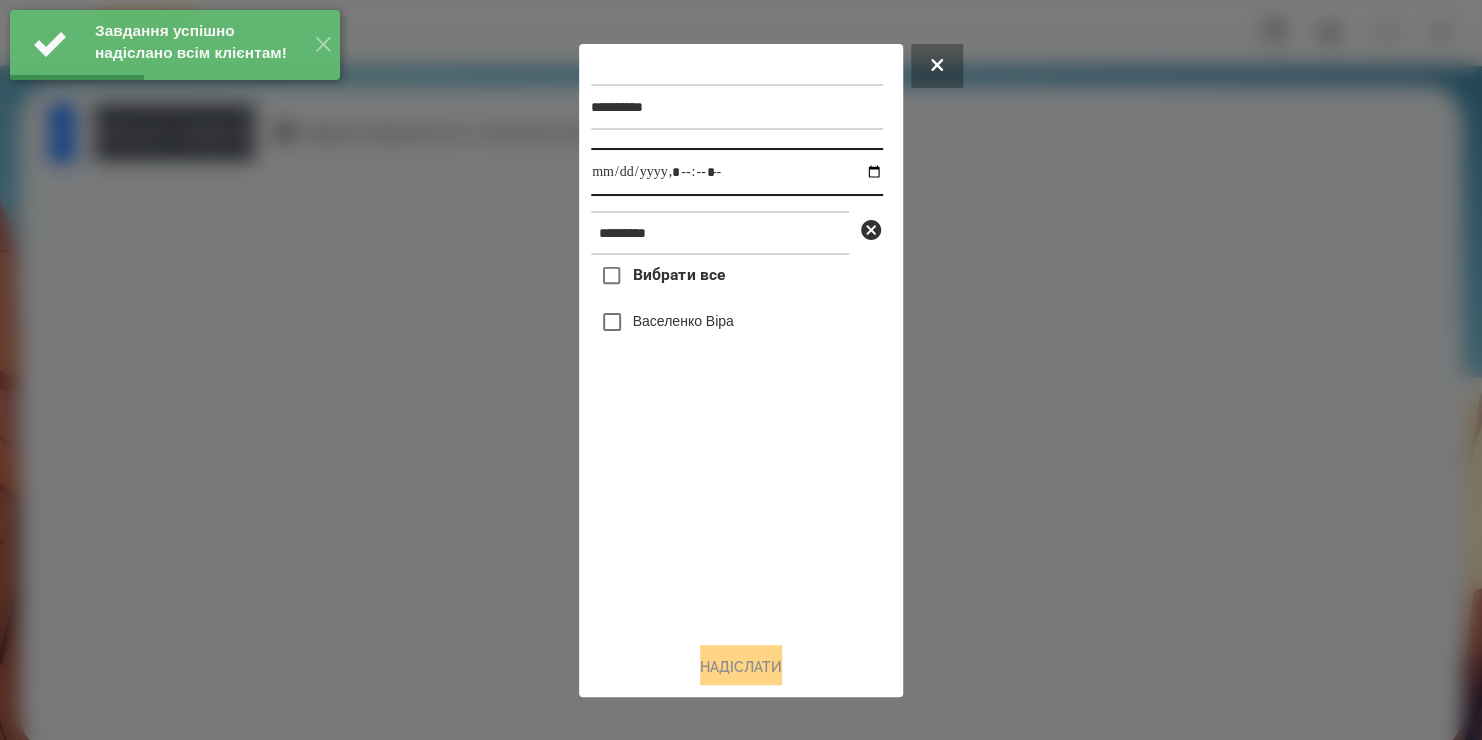 click at bounding box center [737, 172] 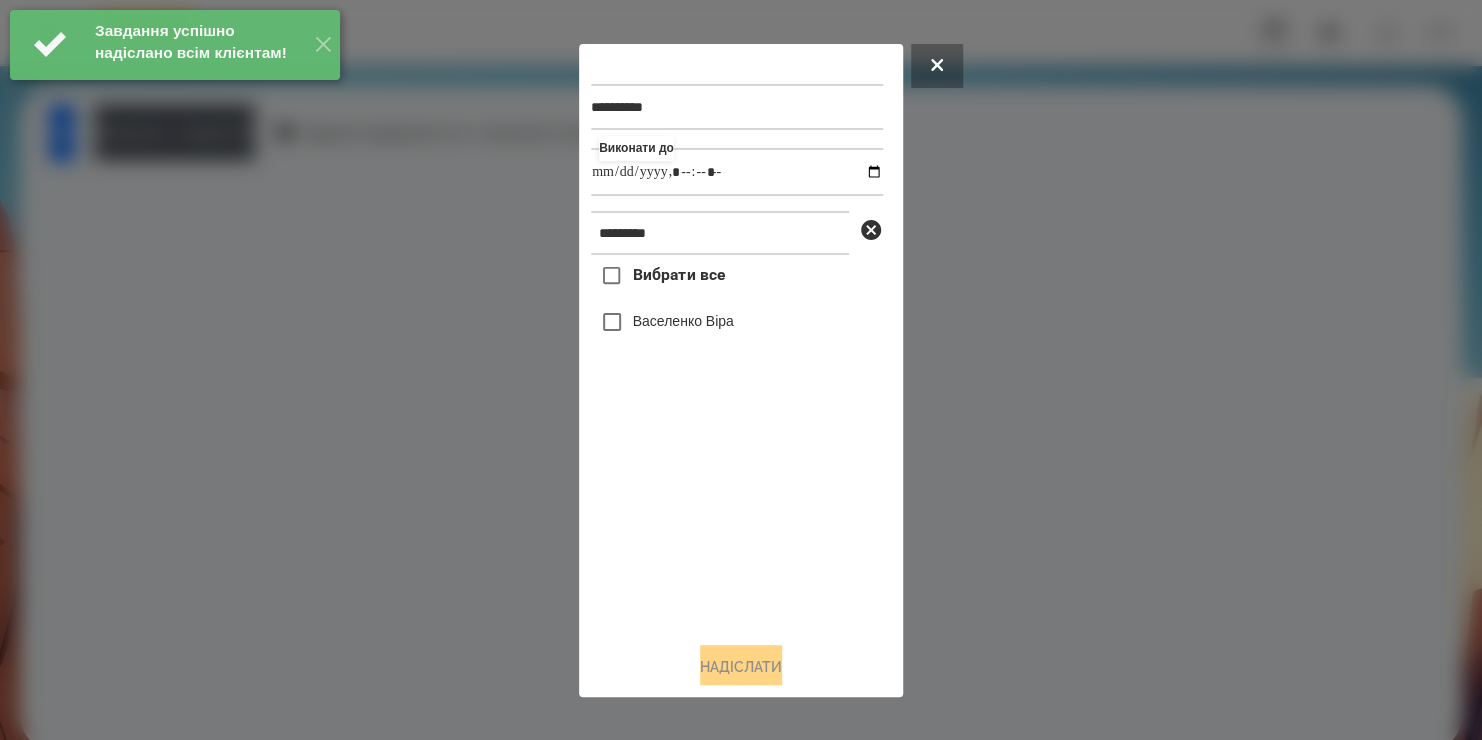 type on "**********" 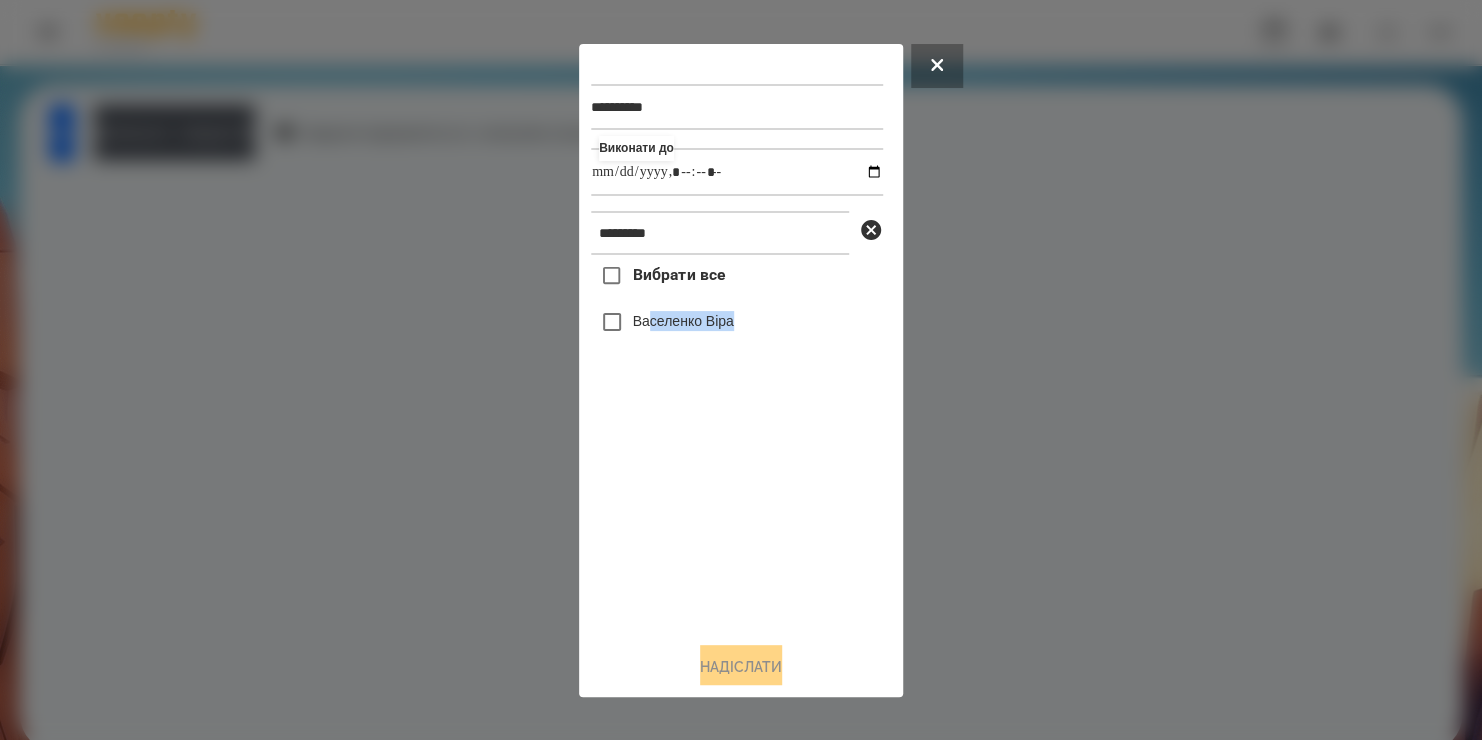 drag, startPoint x: 711, startPoint y: 547, endPoint x: 649, endPoint y: 328, distance: 227.60712 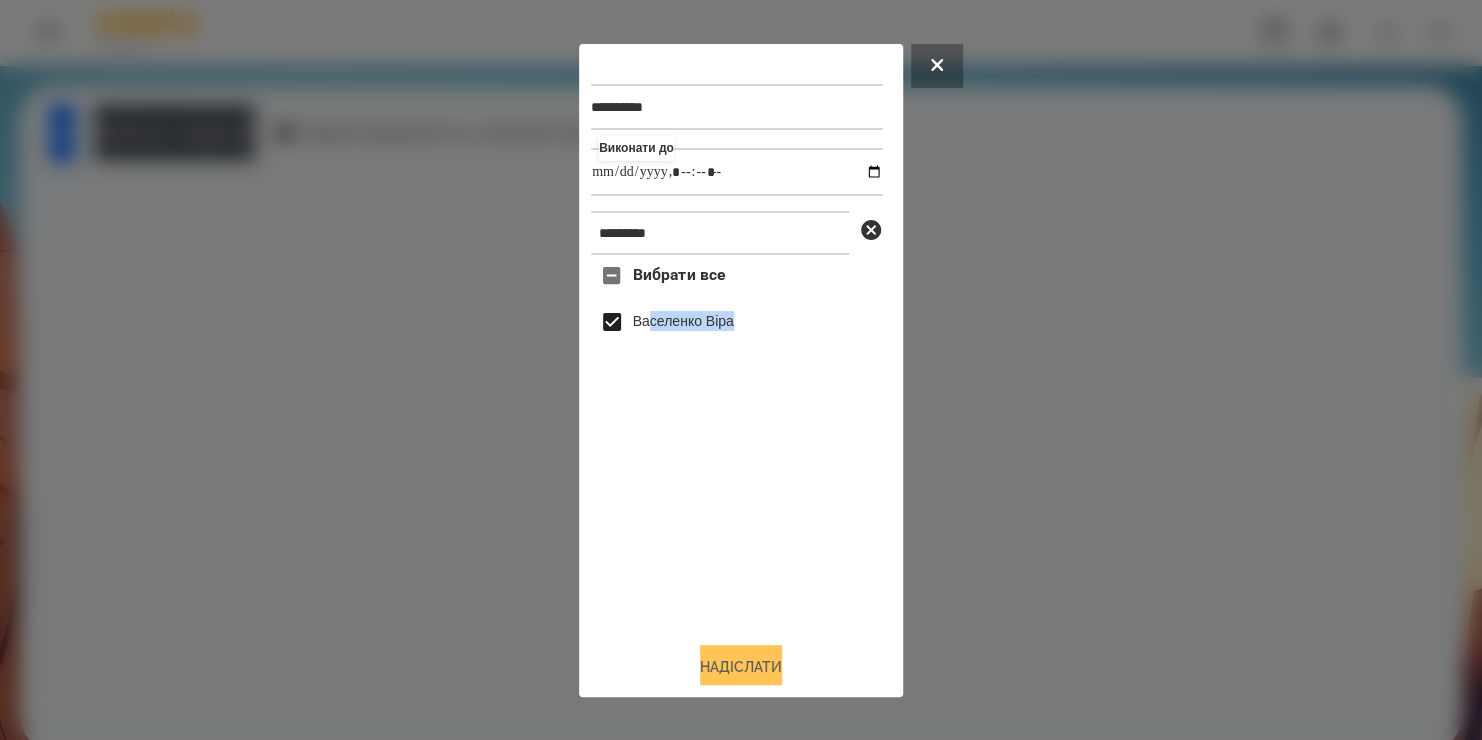 click on "Надіслати" at bounding box center [741, 667] 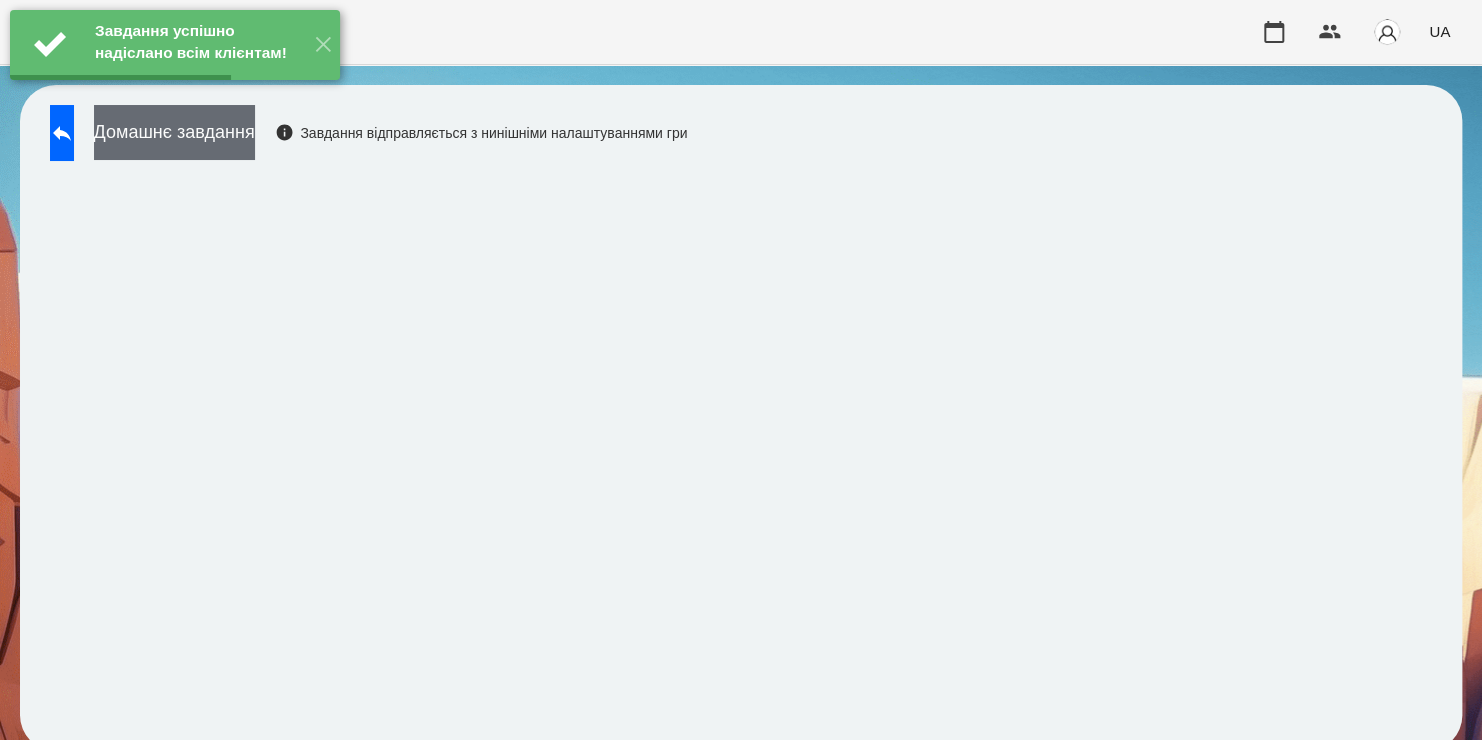 click on "Домашнє завдання" at bounding box center (174, 132) 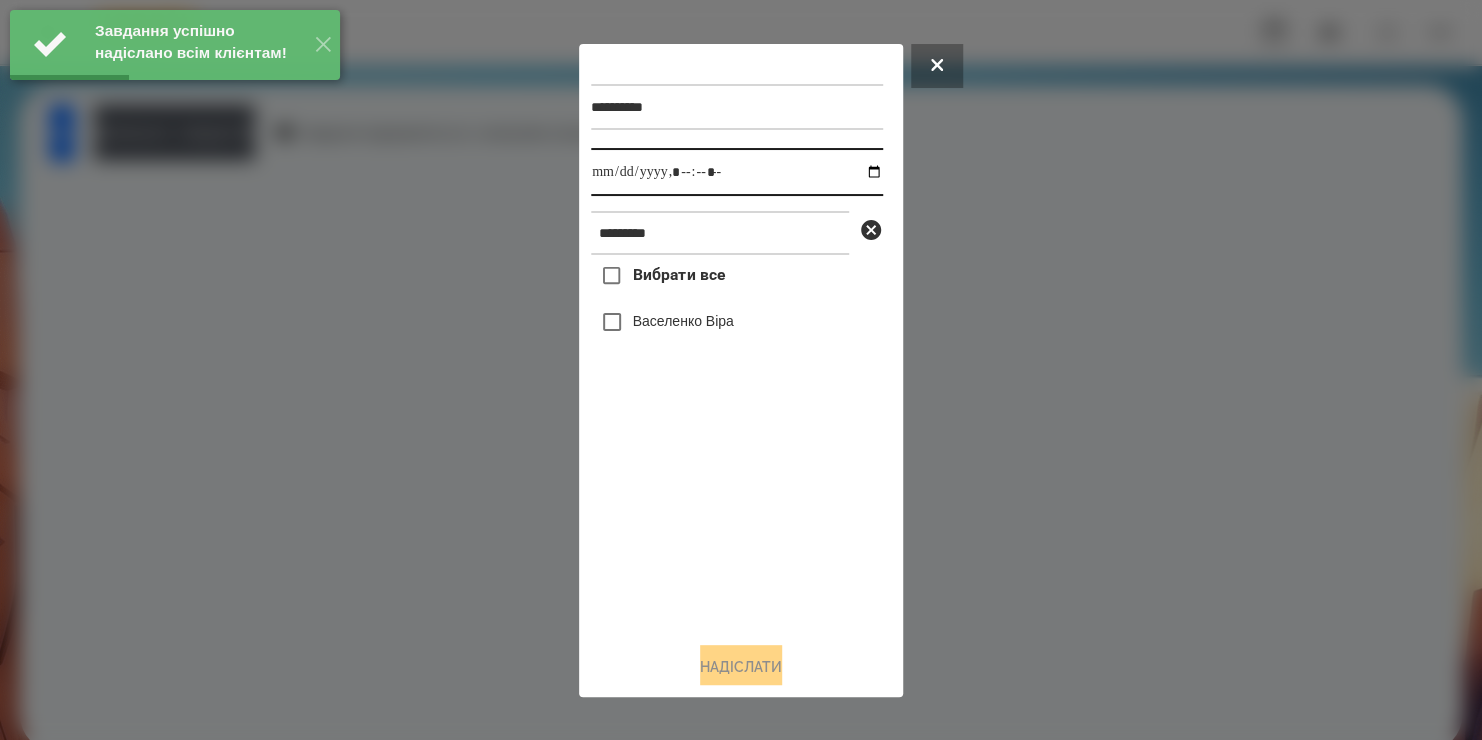 click at bounding box center [737, 172] 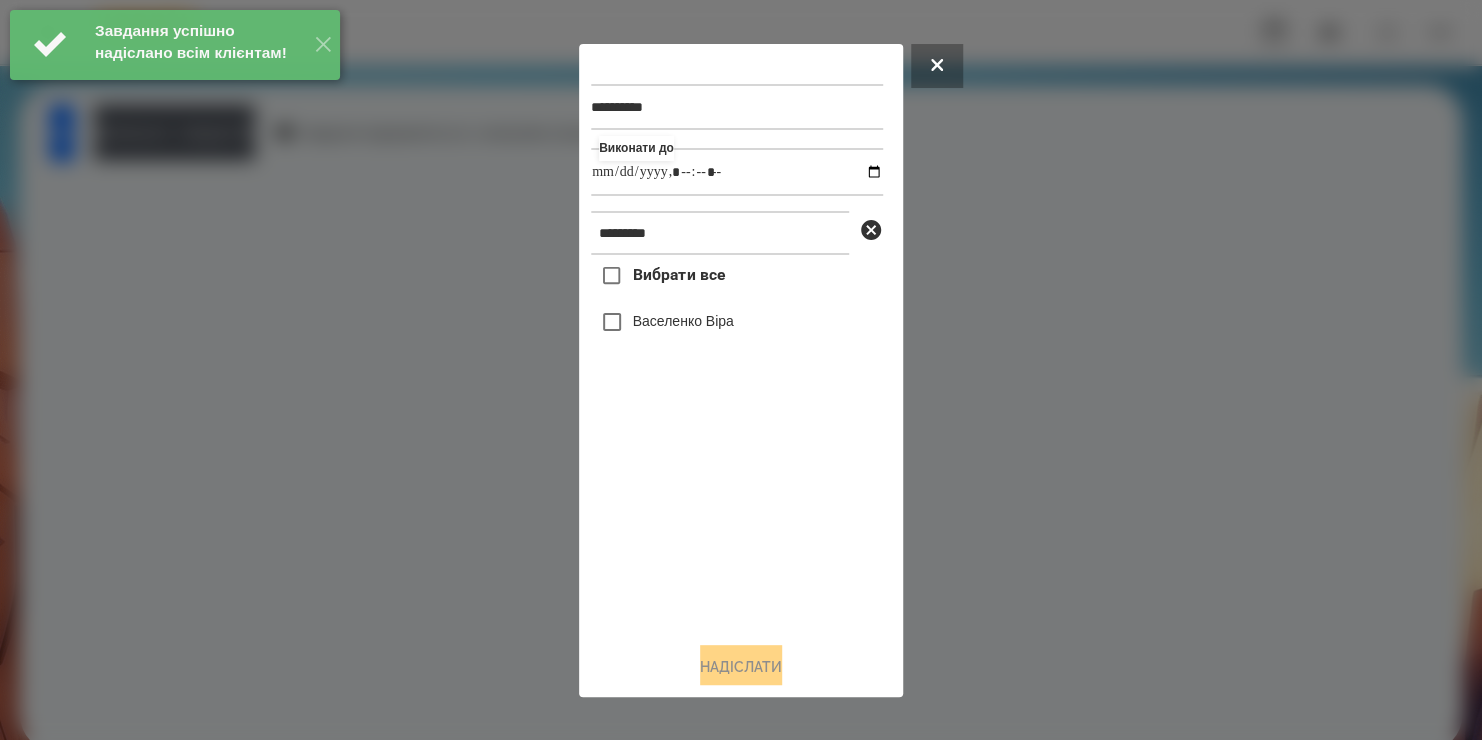type on "**********" 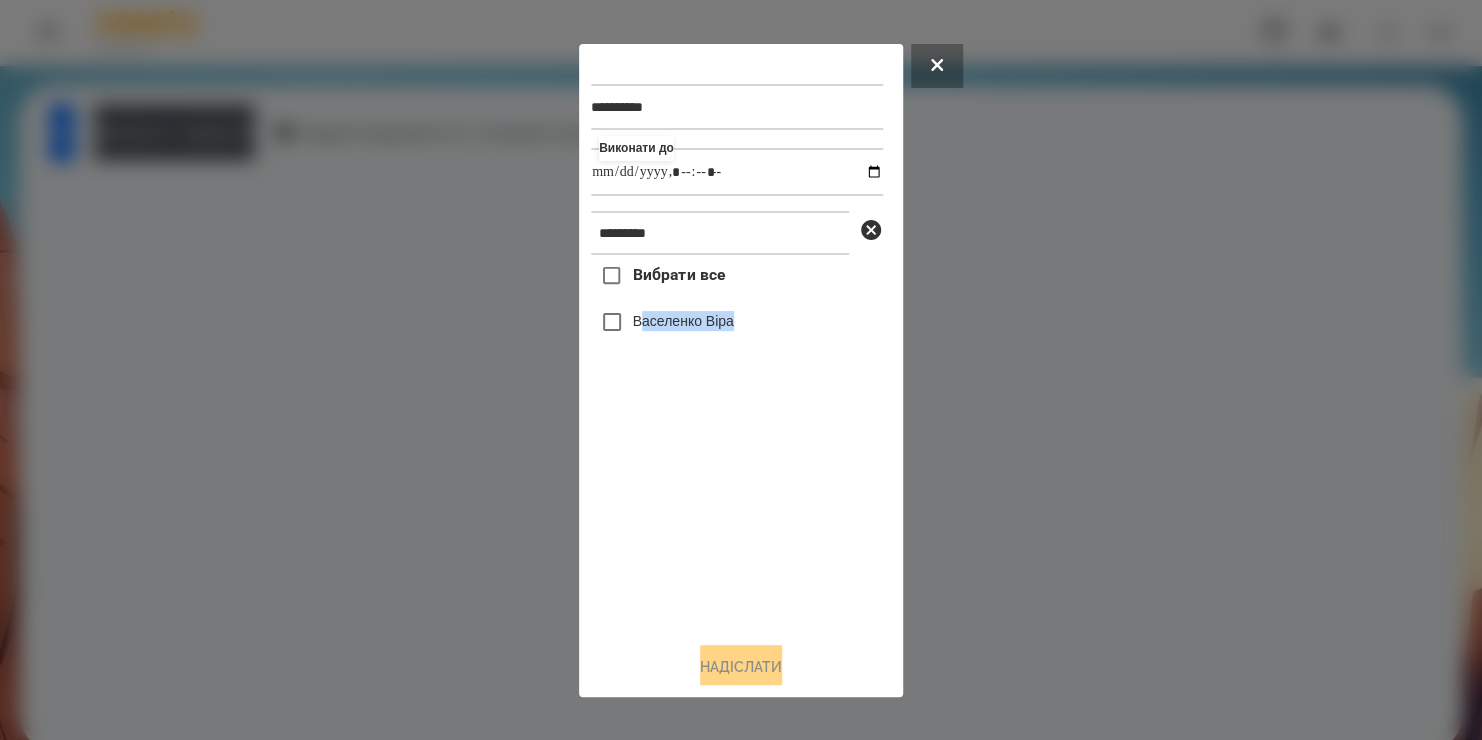 drag, startPoint x: 709, startPoint y: 572, endPoint x: 643, endPoint y: 328, distance: 252.76866 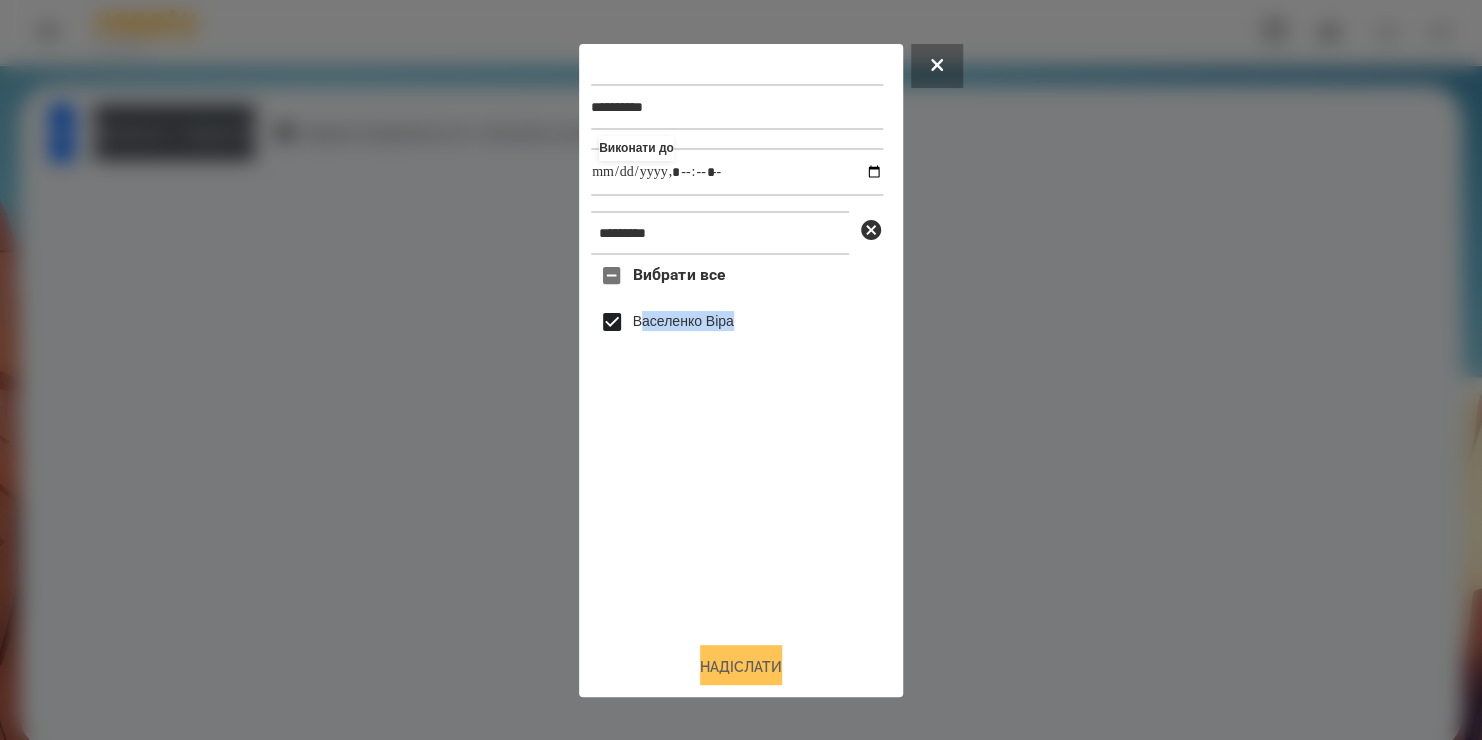 click on "Надіслати" at bounding box center (741, 667) 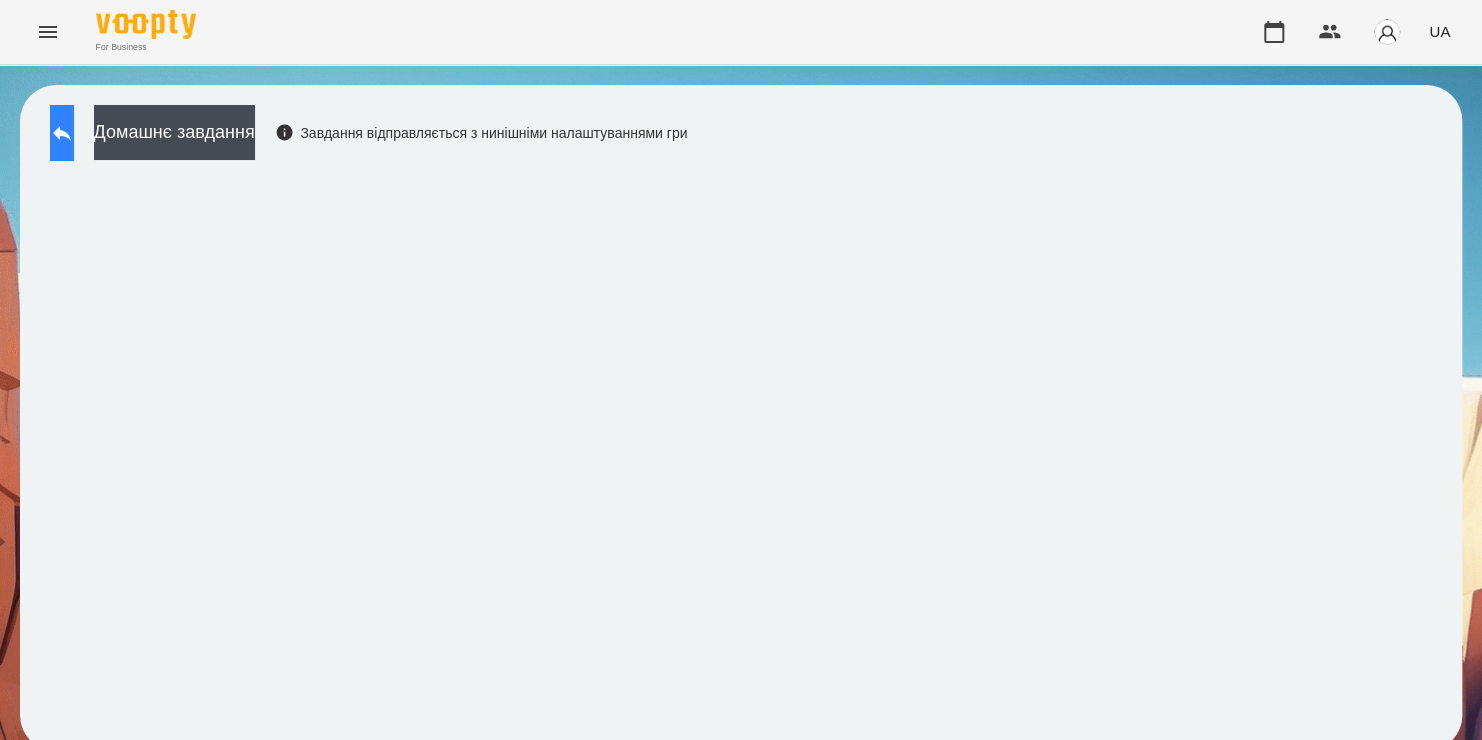 click 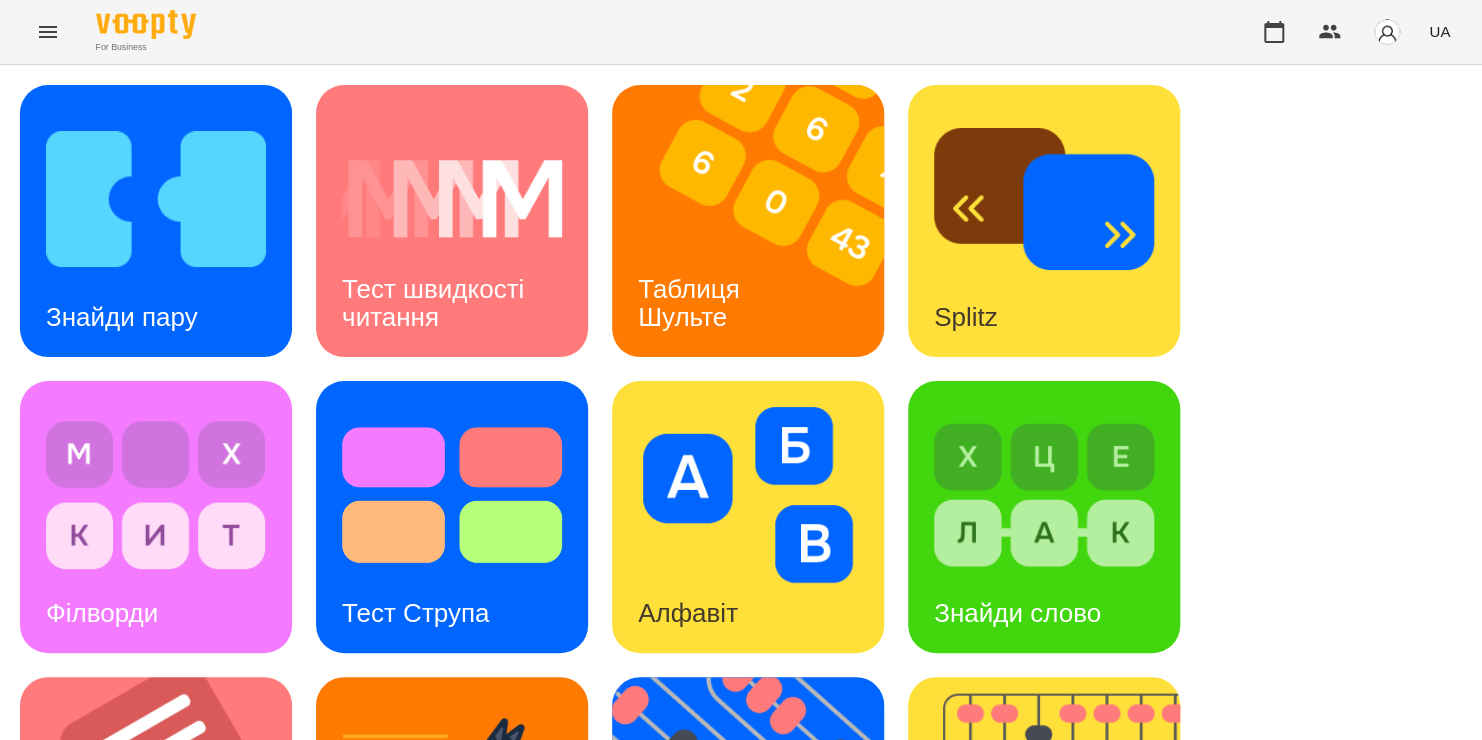 scroll, scrollTop: 388, scrollLeft: 0, axis: vertical 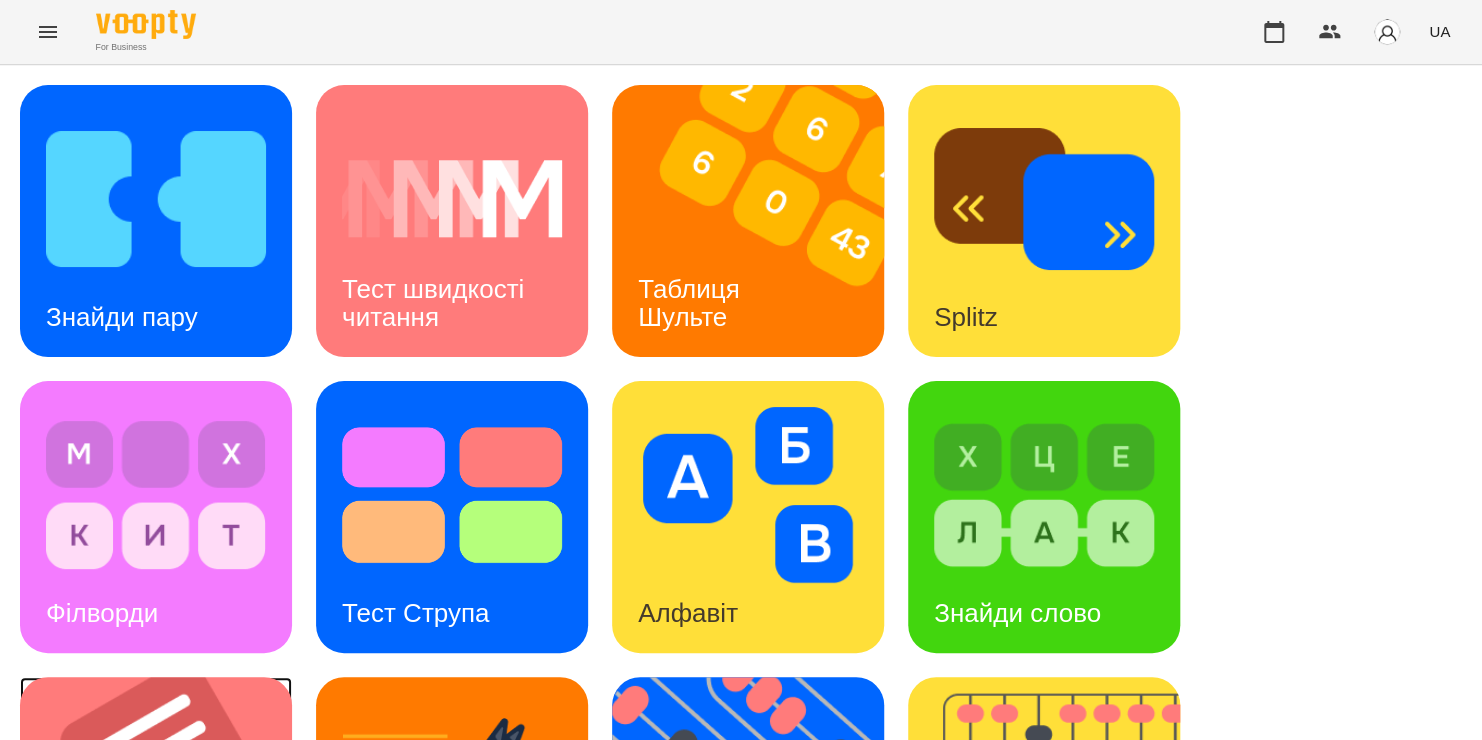 click at bounding box center (168, 813) 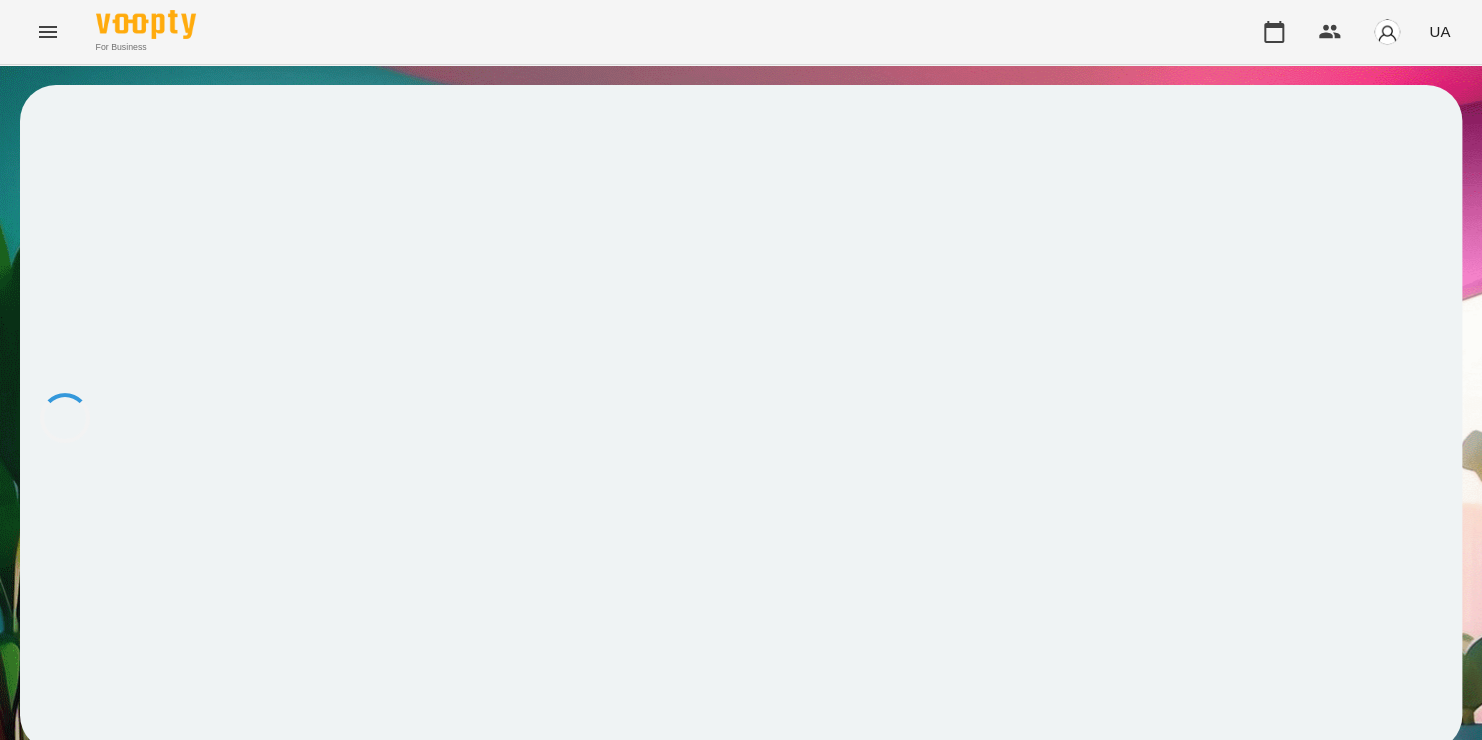 scroll, scrollTop: 0, scrollLeft: 0, axis: both 